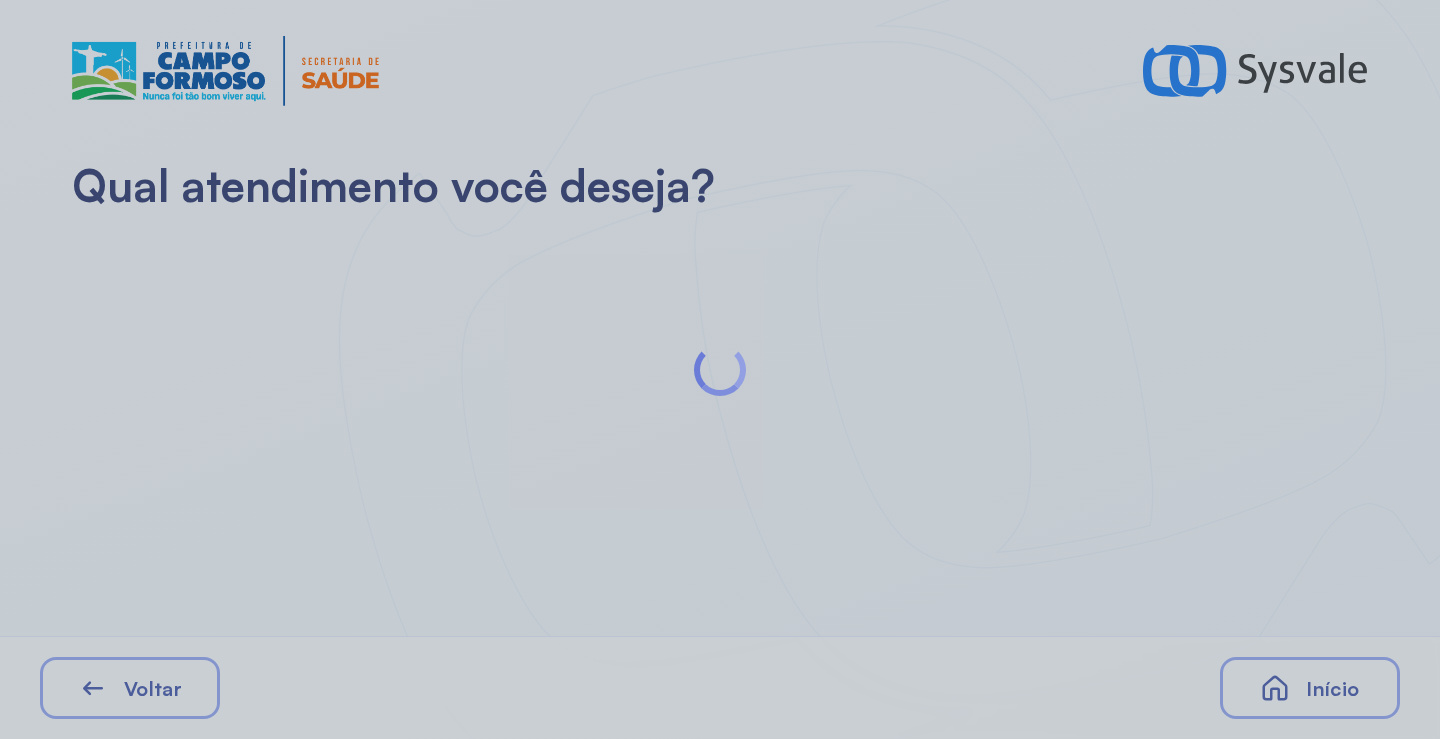 scroll, scrollTop: 0, scrollLeft: 0, axis: both 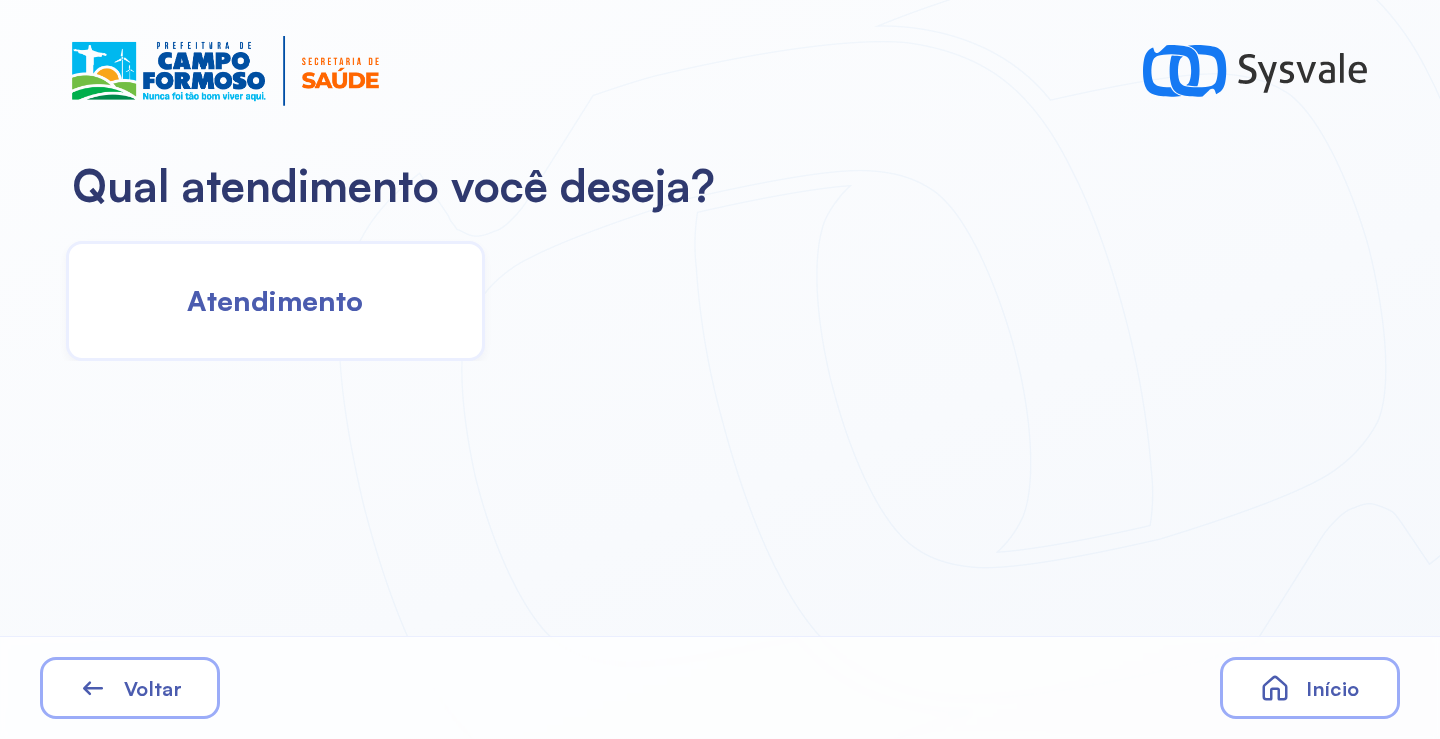 click on "Atendimento" at bounding box center [275, 300] 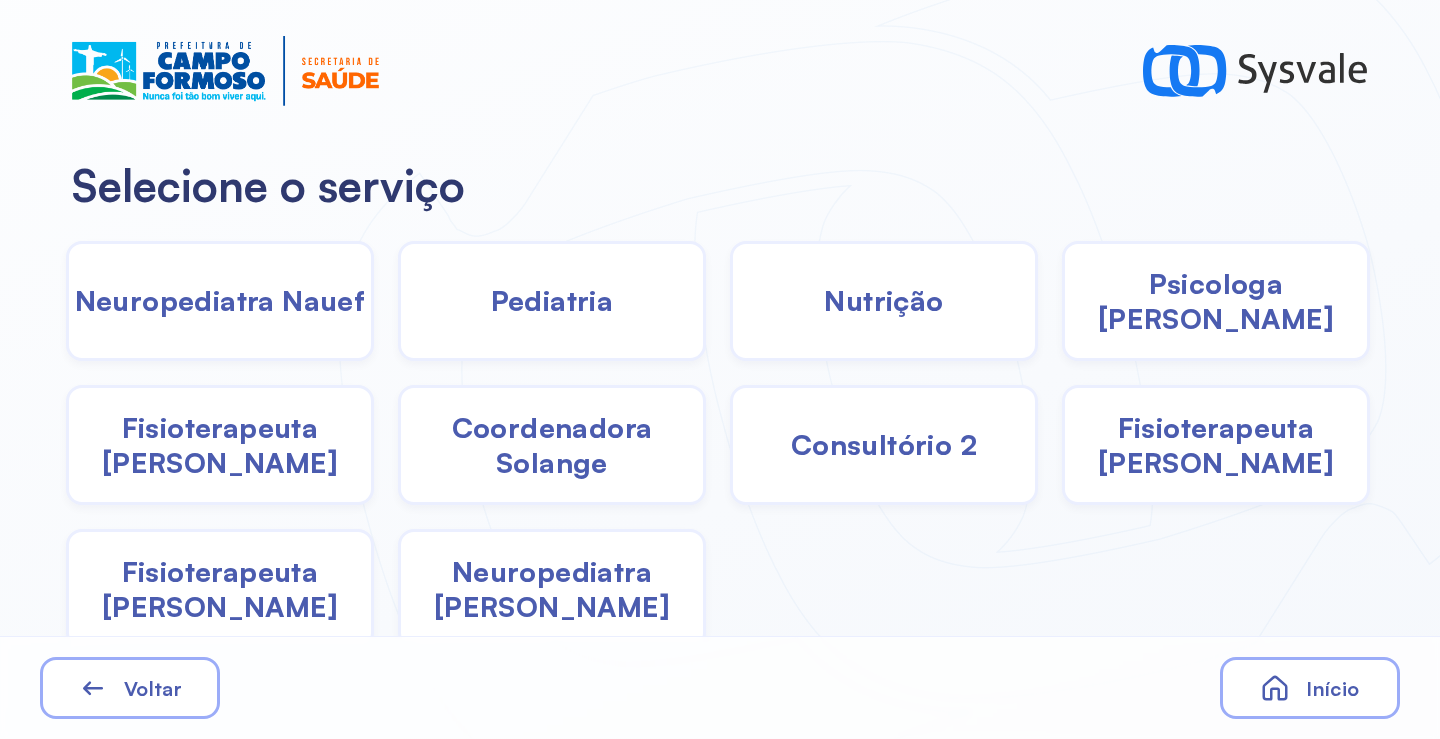 click on "Pediatria" at bounding box center (552, 300) 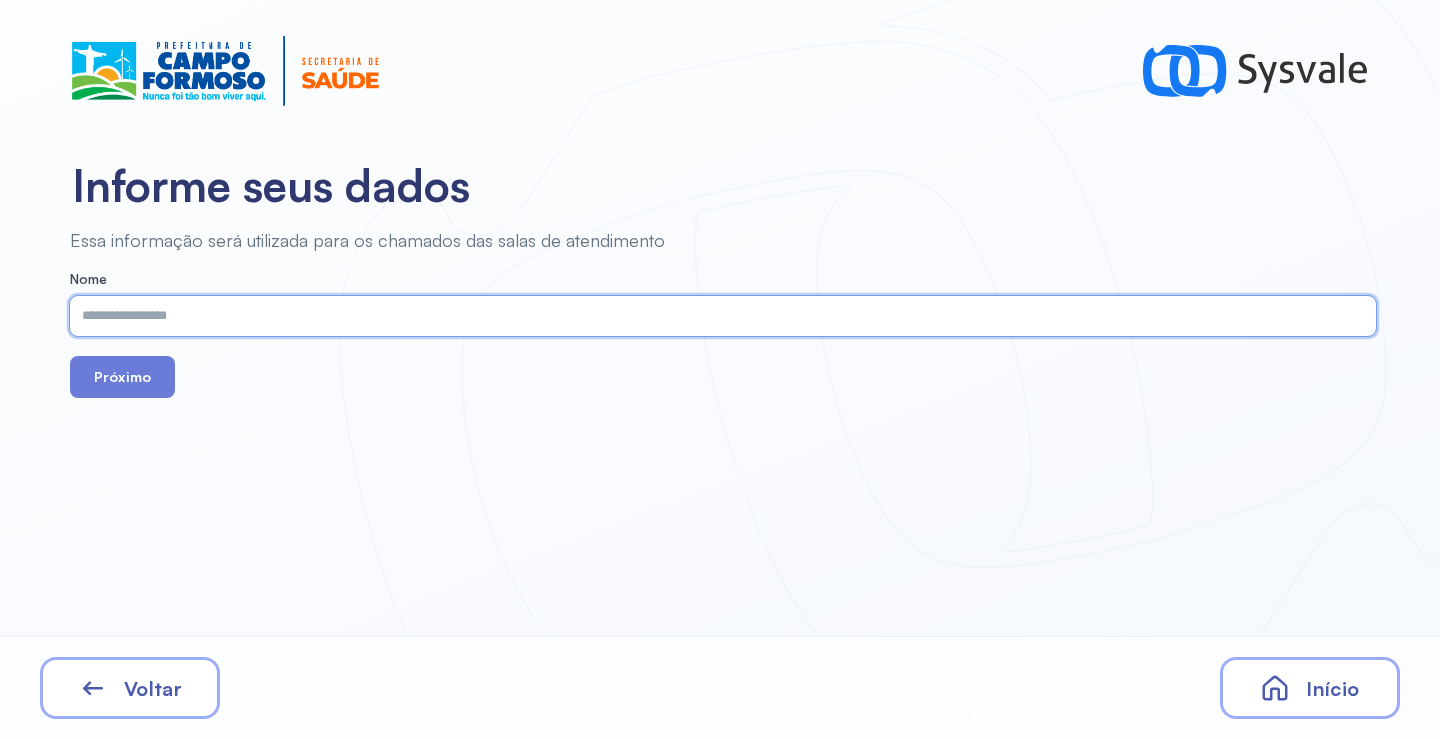click at bounding box center (719, 316) 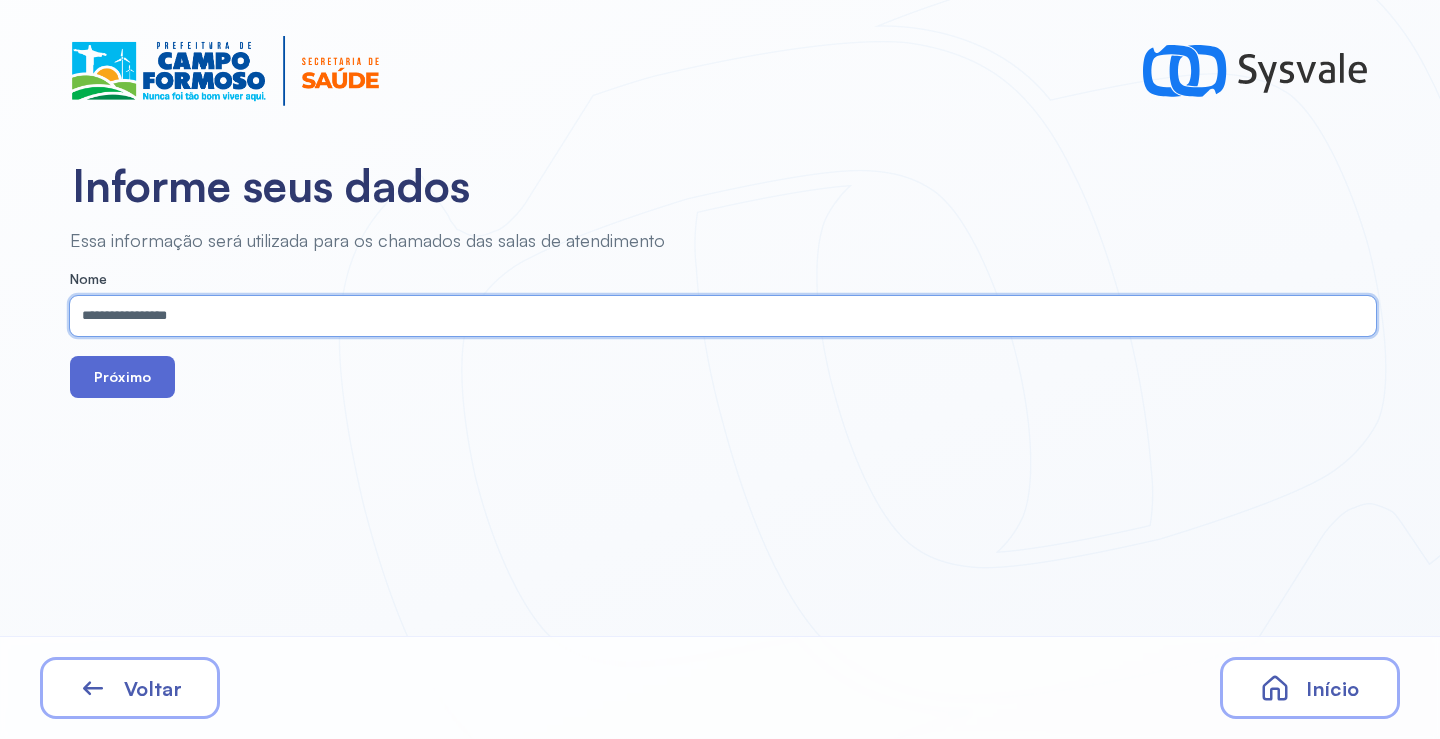 type on "**********" 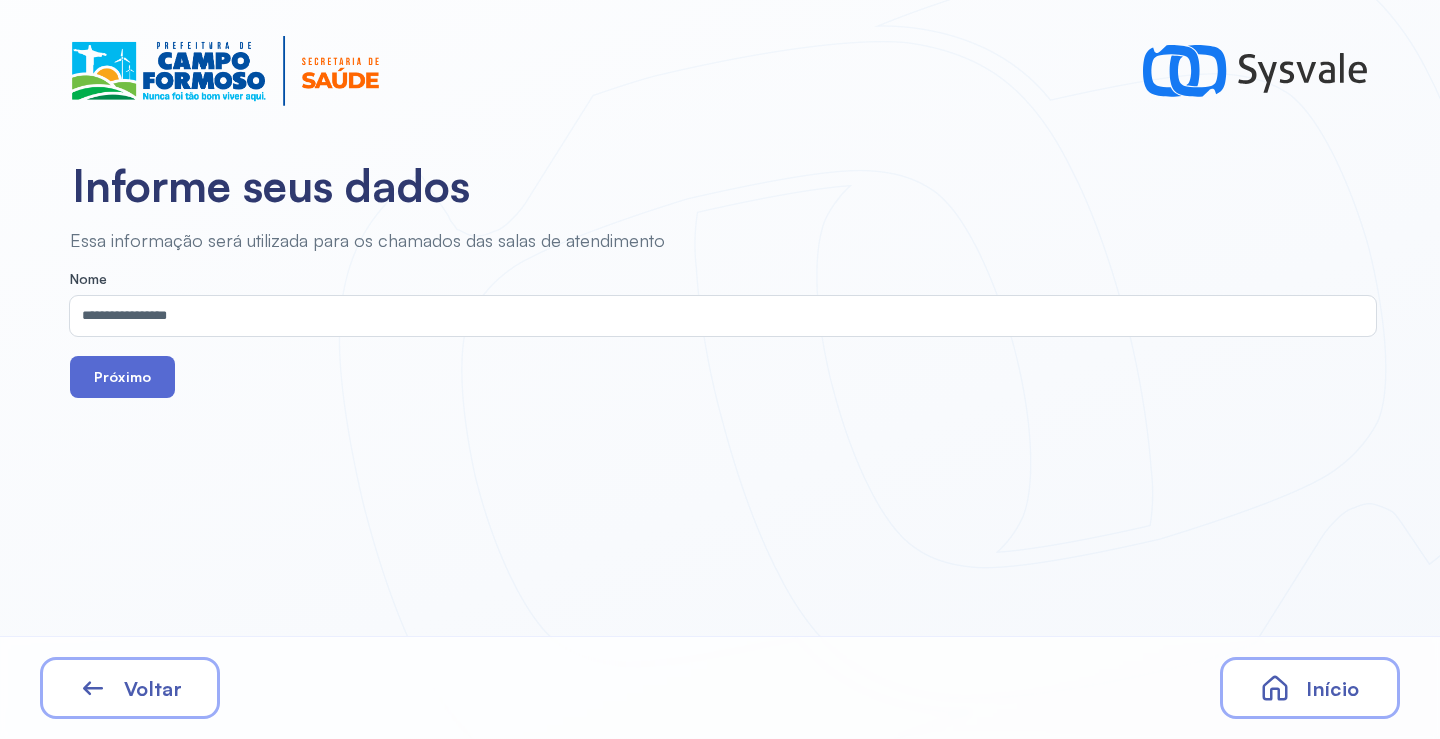 click on "Próximo" at bounding box center [122, 377] 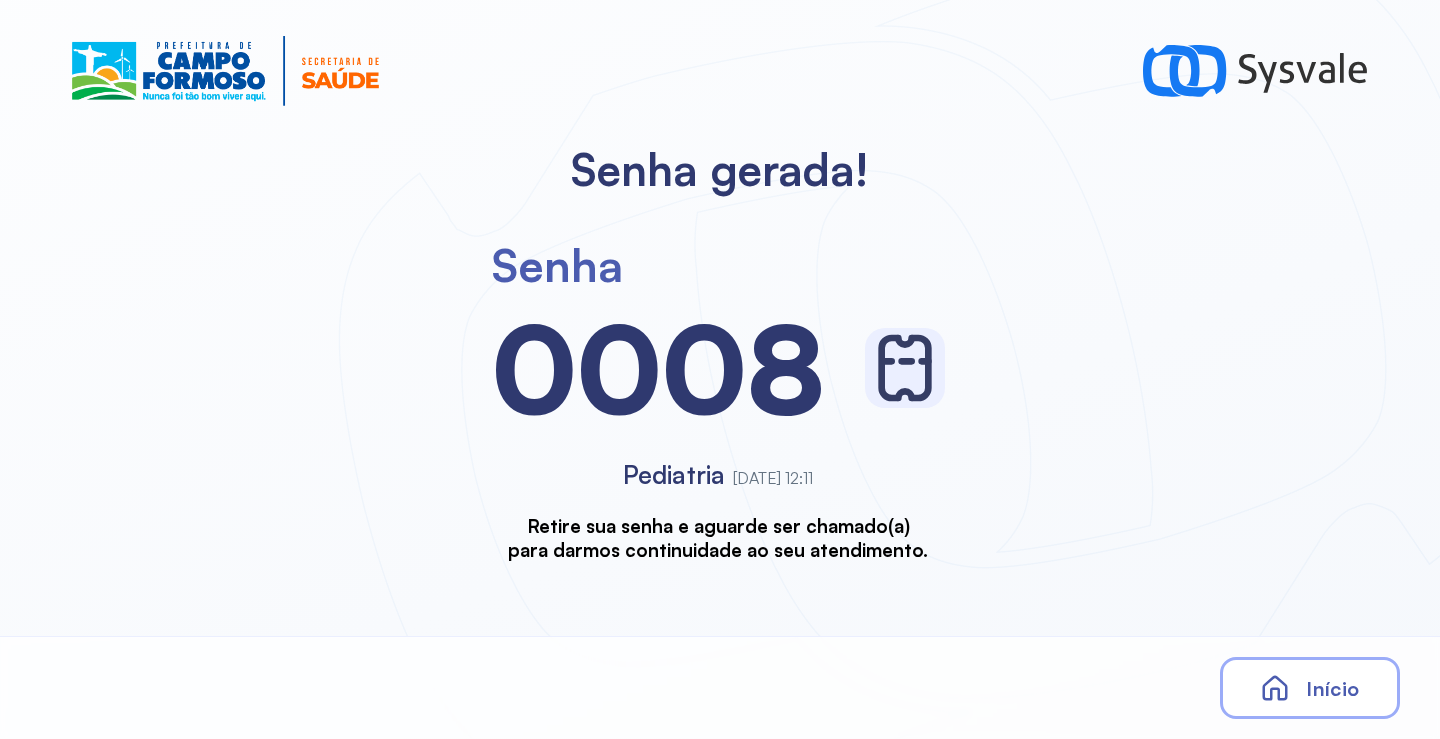 scroll, scrollTop: 0, scrollLeft: 0, axis: both 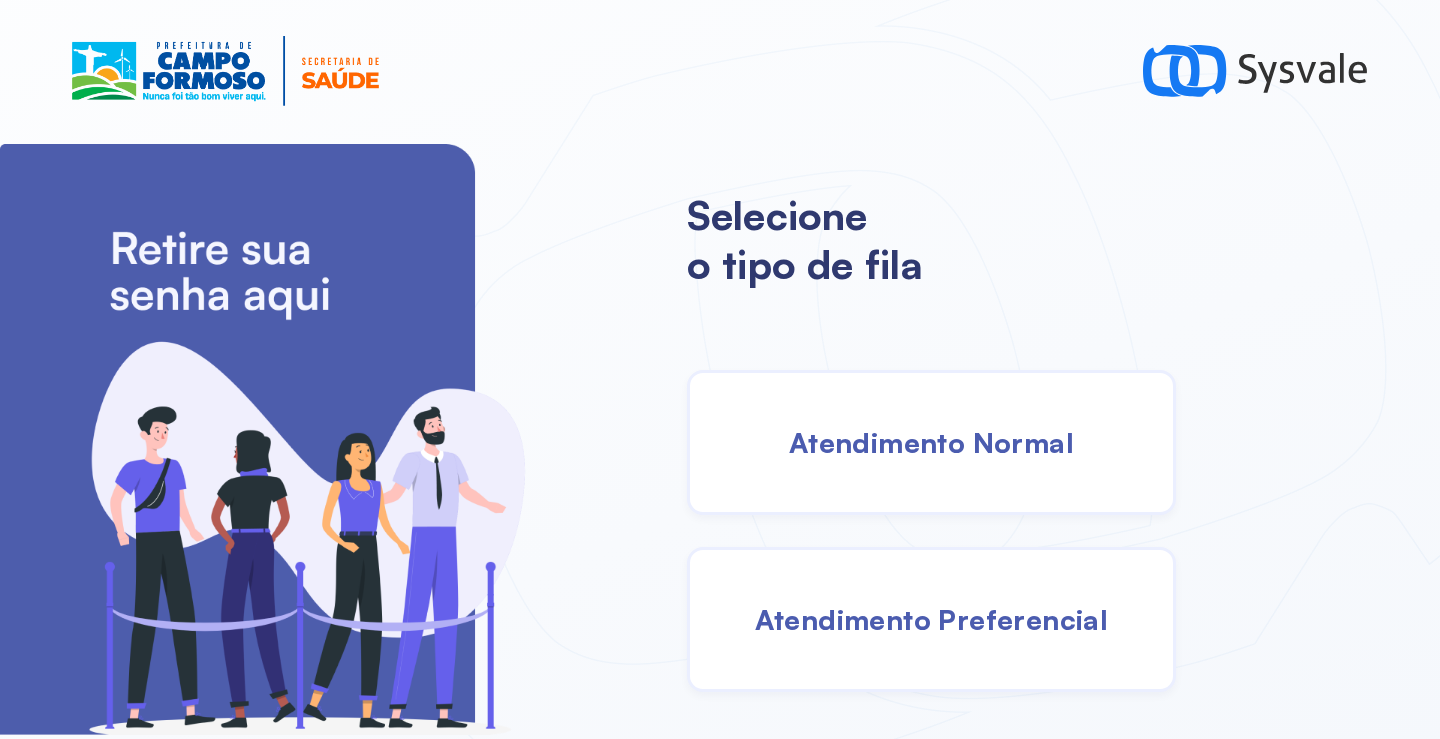 click on "Atendimento Normal" at bounding box center [931, 442] 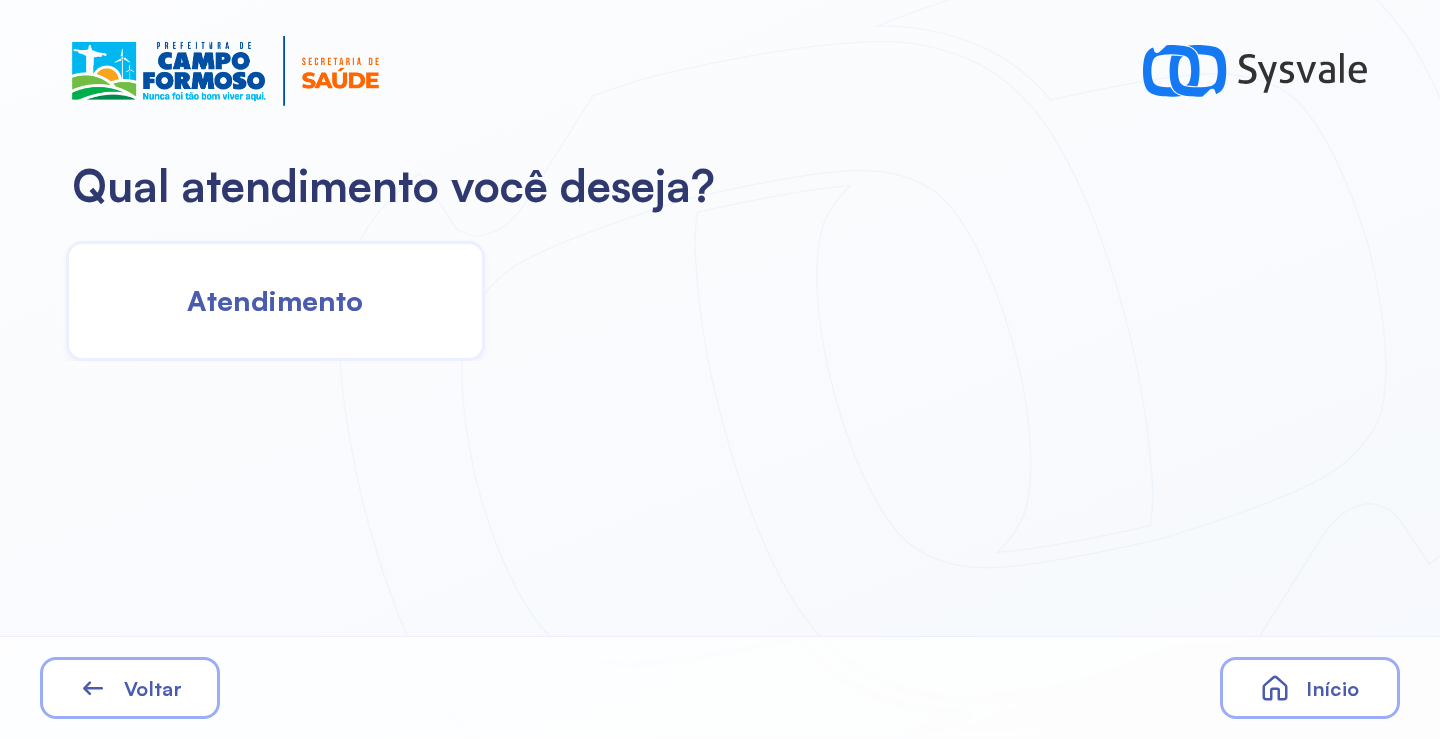 click on "Atendimento" at bounding box center [275, 300] 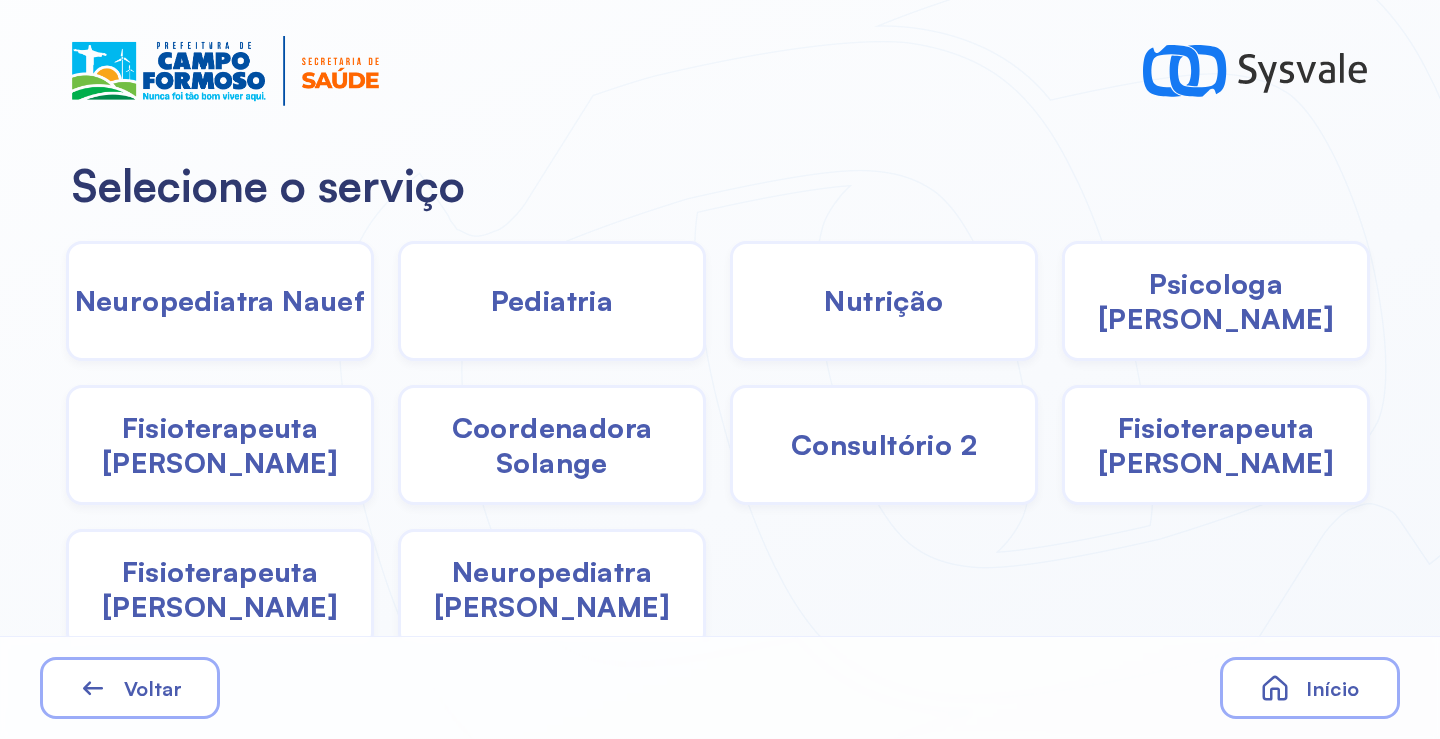 click on "Pediatria" at bounding box center (552, 300) 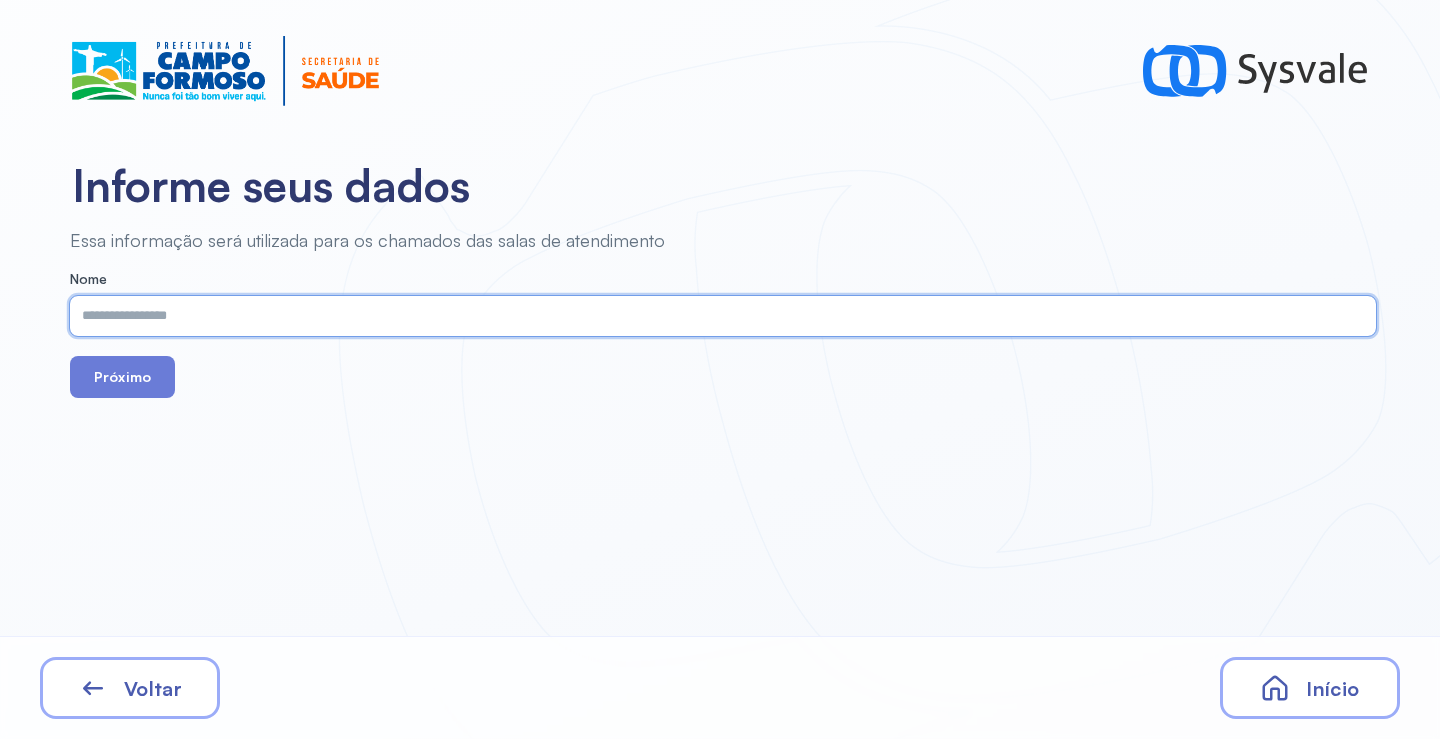 click at bounding box center (719, 316) 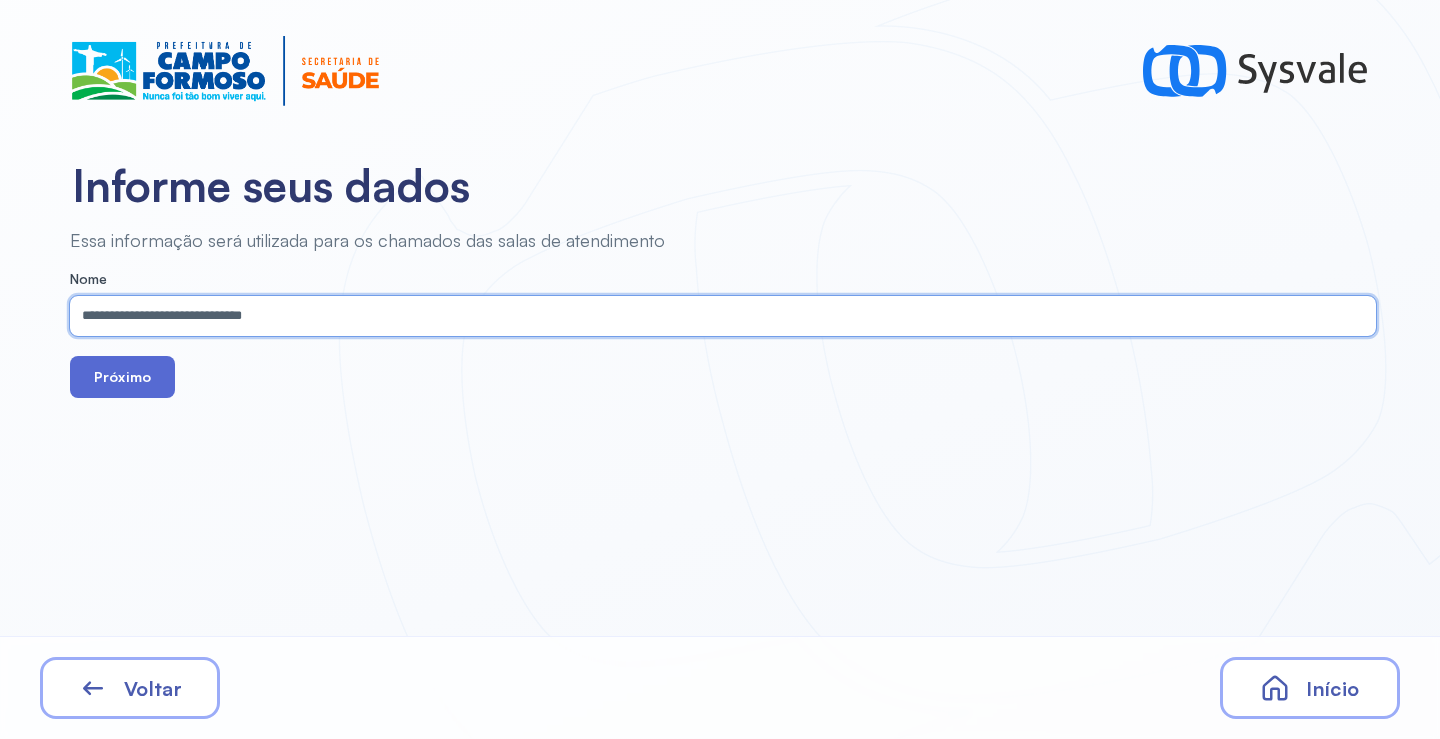 type on "**********" 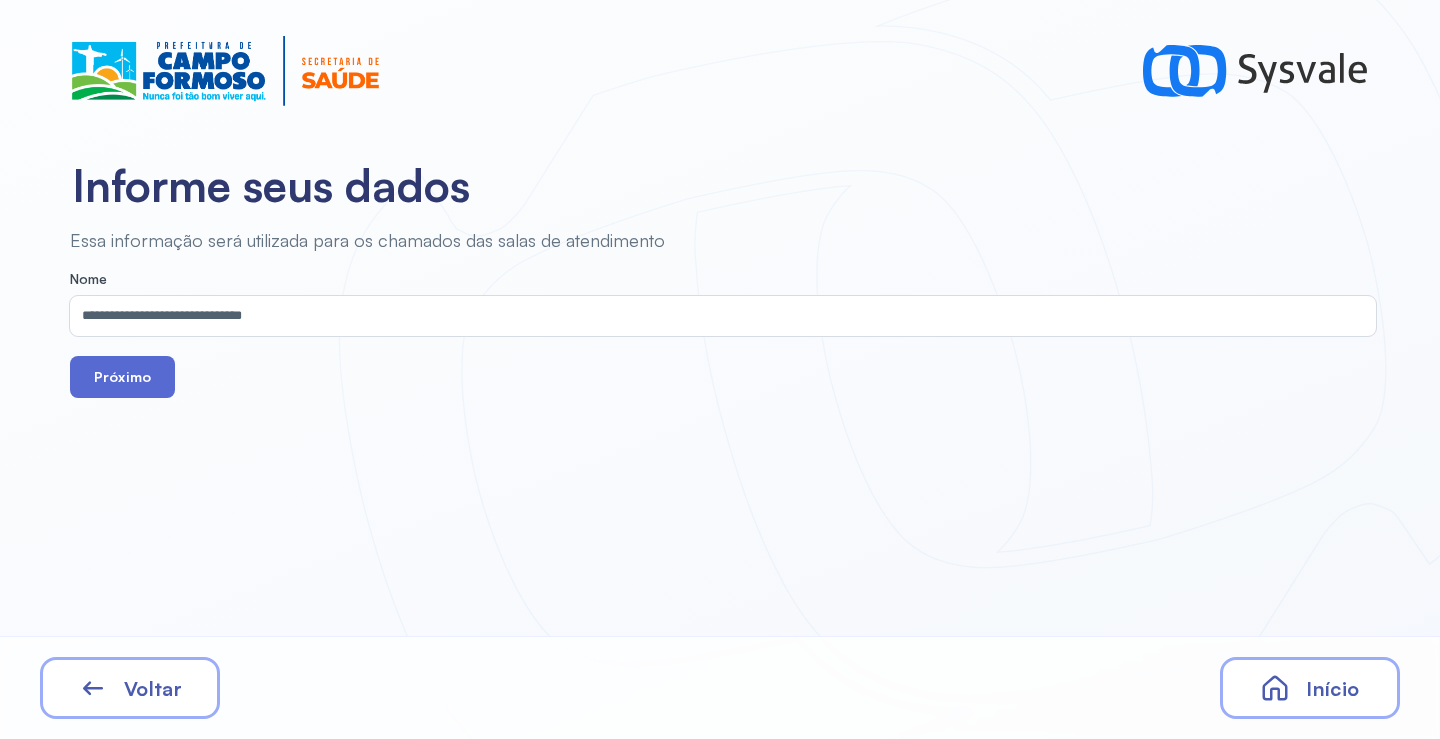 click on "Próximo" at bounding box center (122, 377) 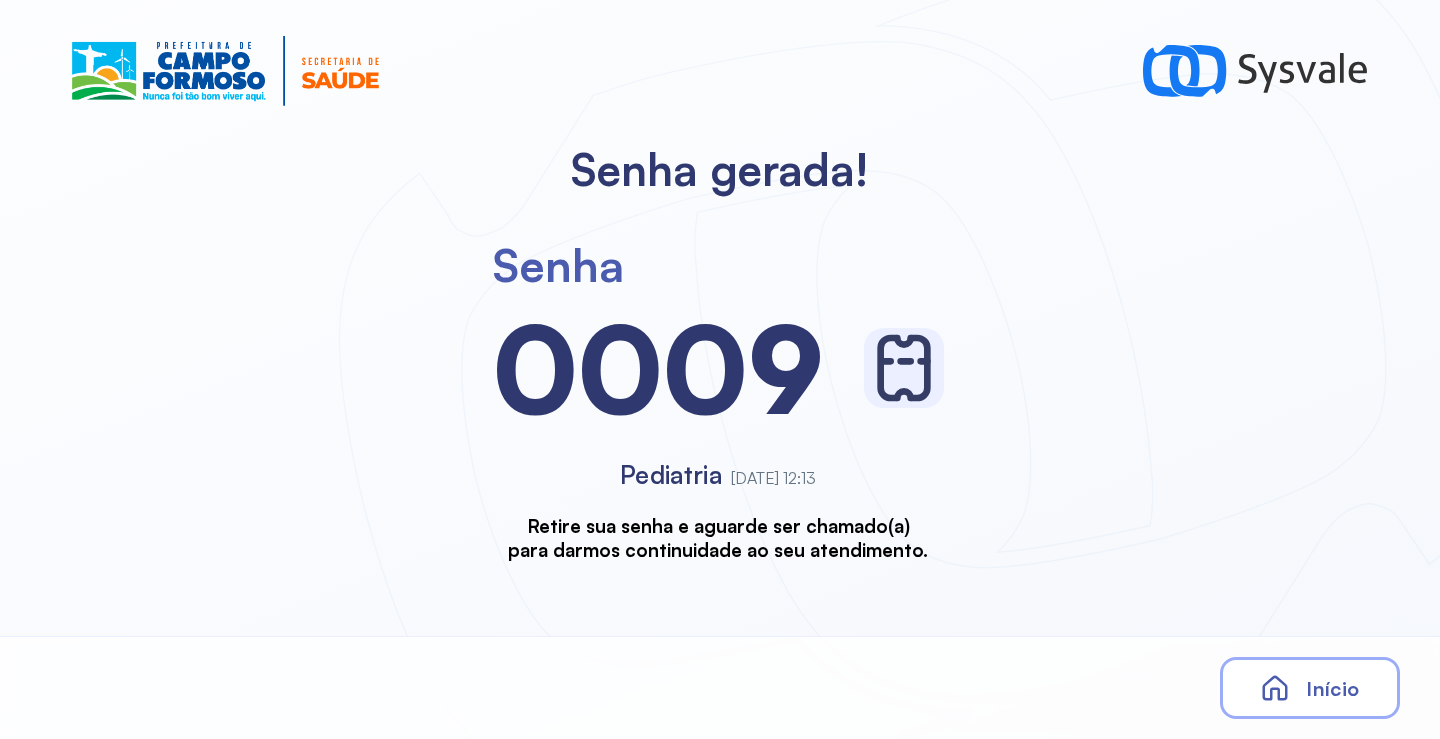 scroll, scrollTop: 0, scrollLeft: 0, axis: both 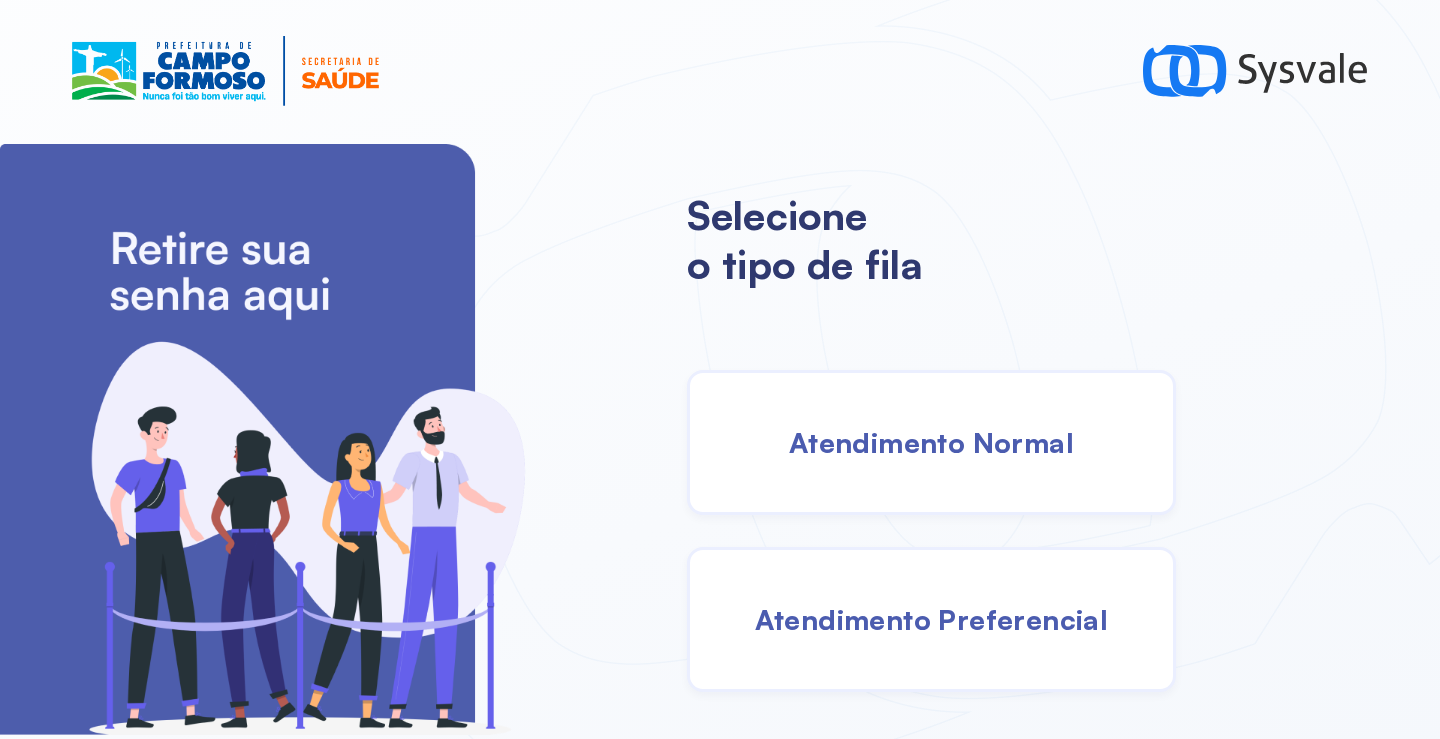 click on "Atendimento Normal" at bounding box center [931, 442] 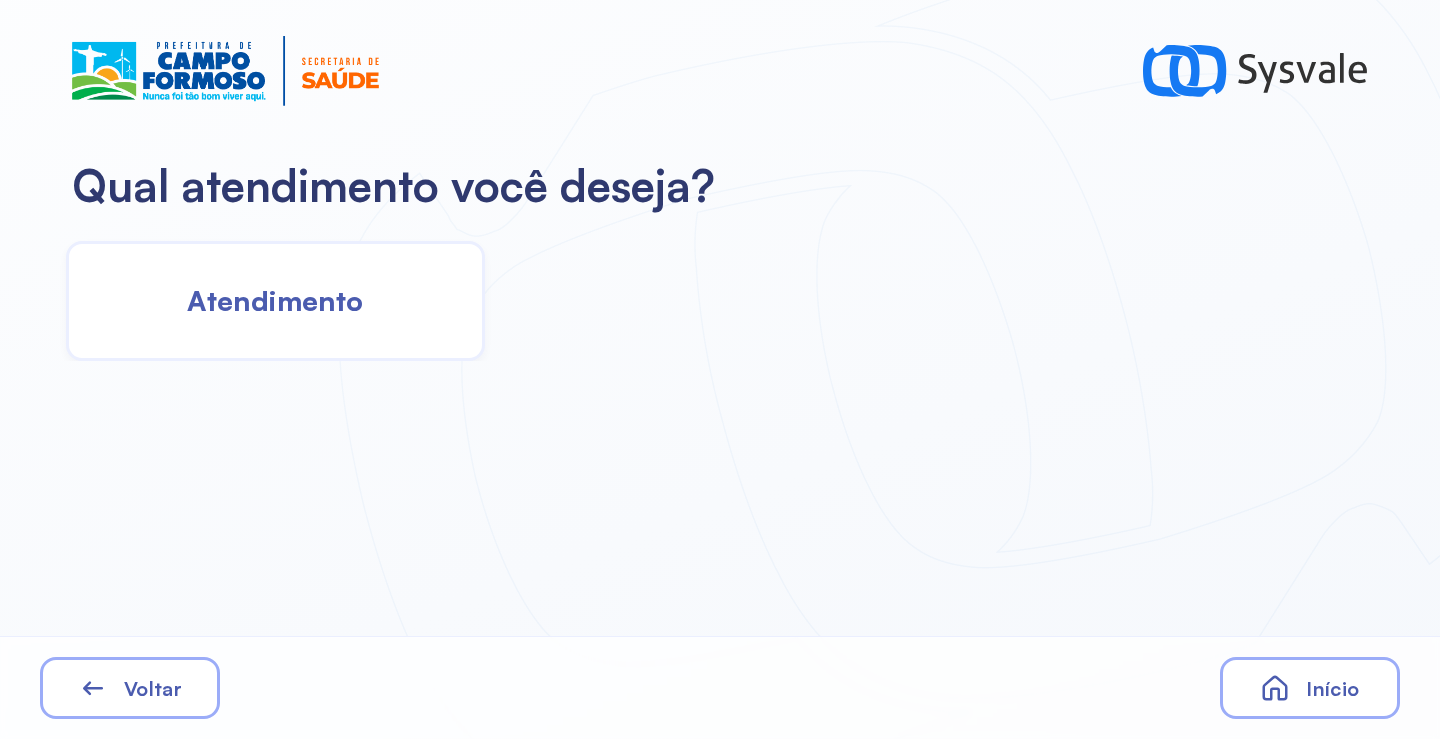click on "Atendimento" at bounding box center [275, 300] 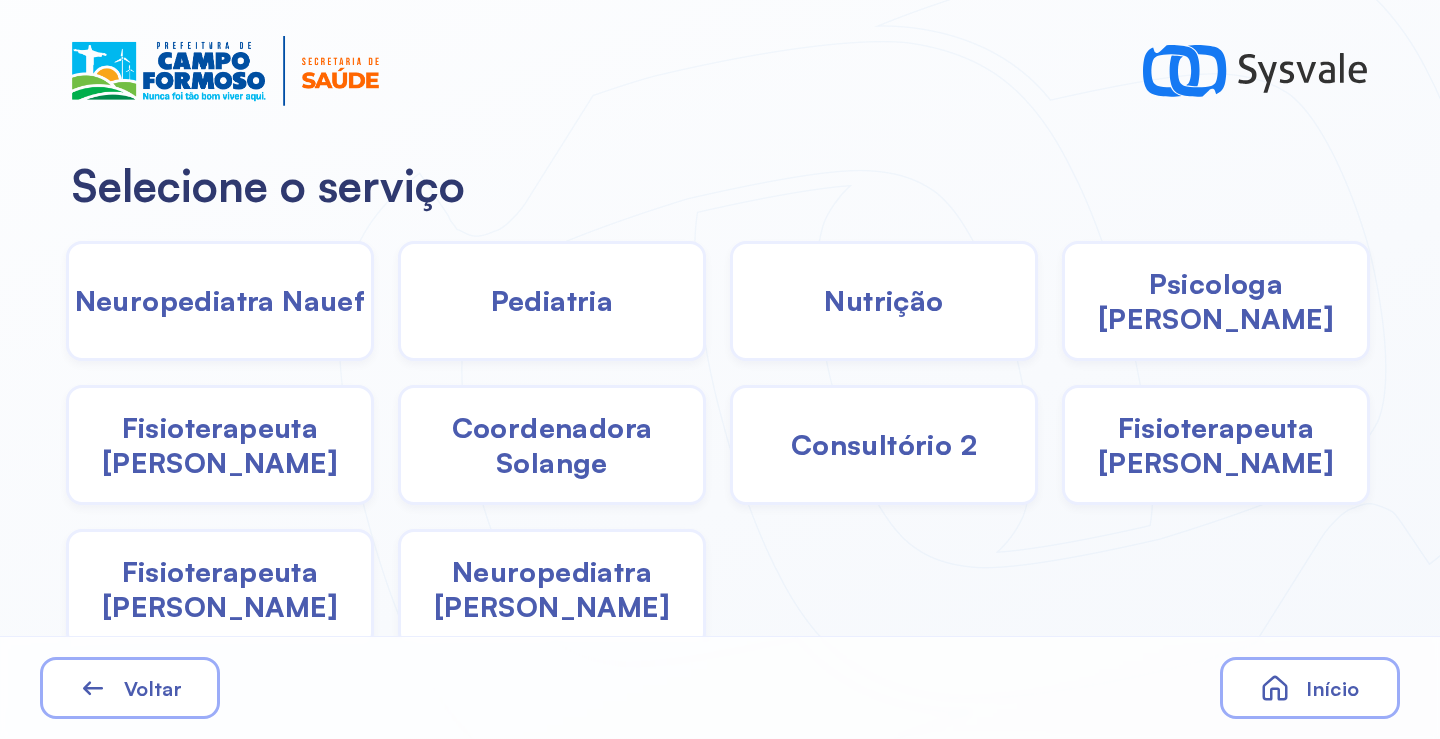 click on "Pediatria" at bounding box center [552, 300] 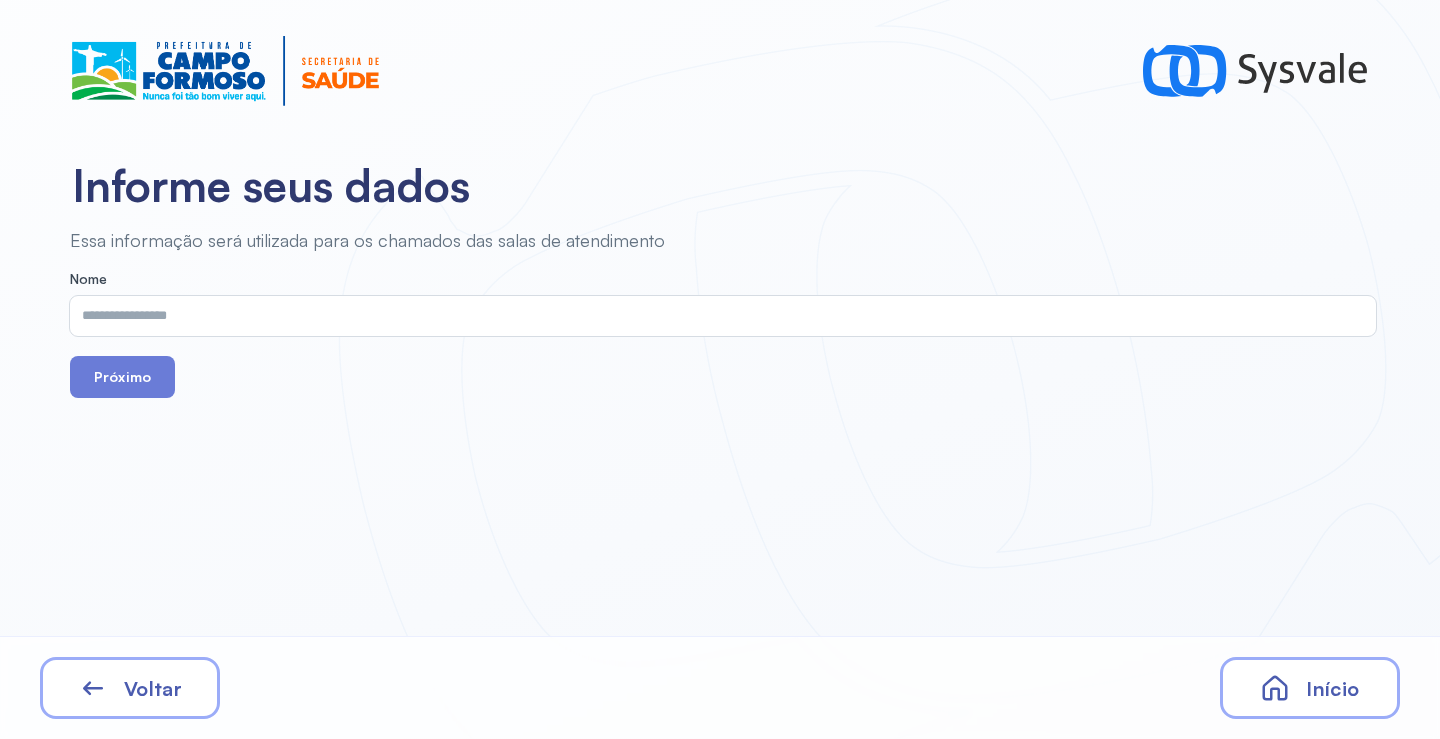 click at bounding box center (719, 316) 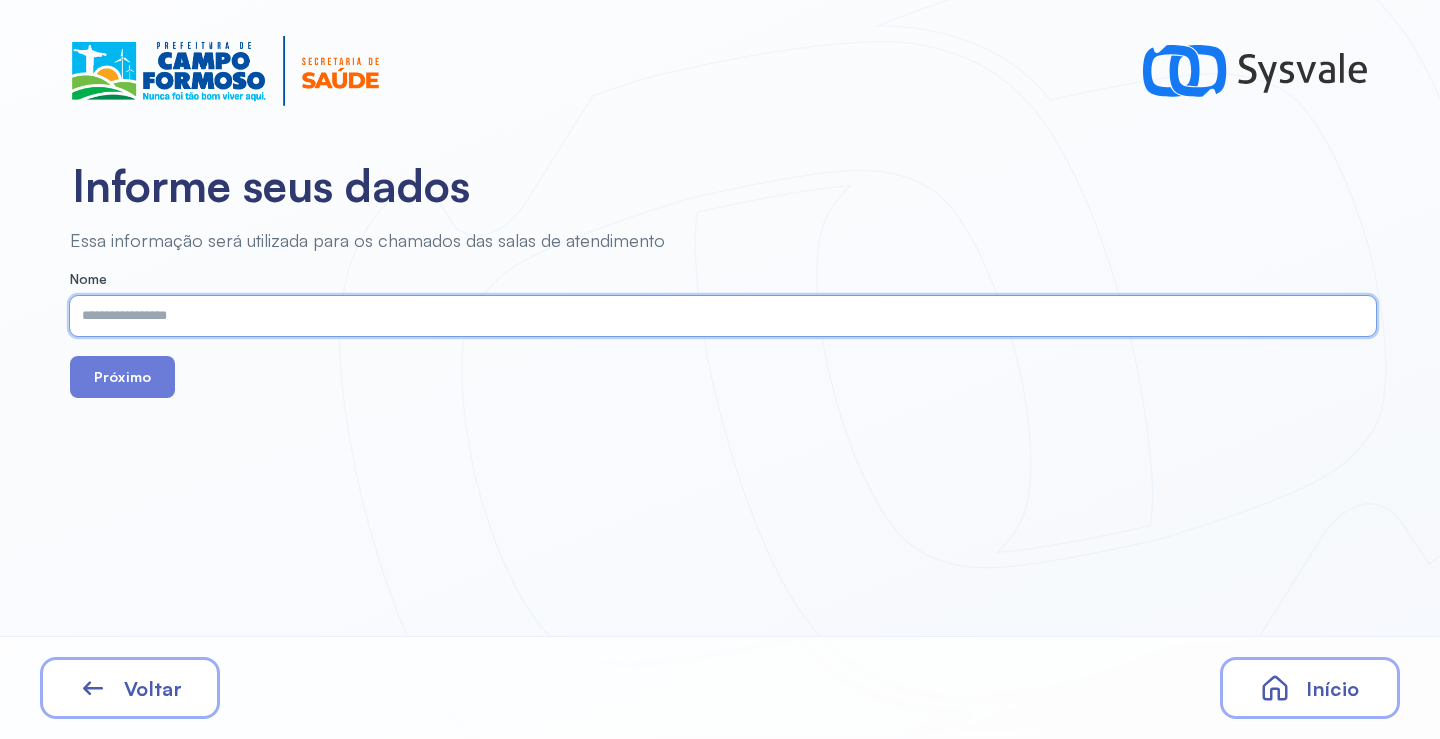 paste on "**********" 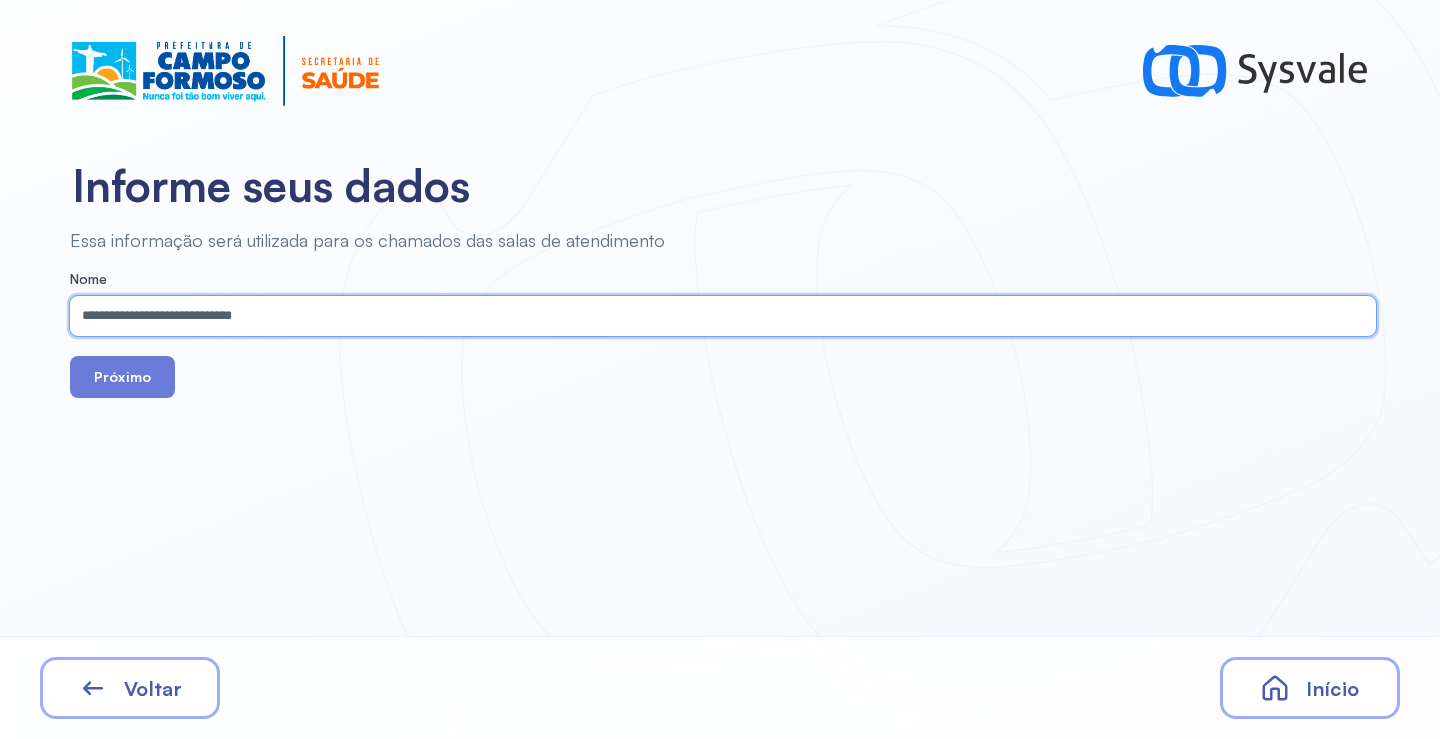 type on "**********" 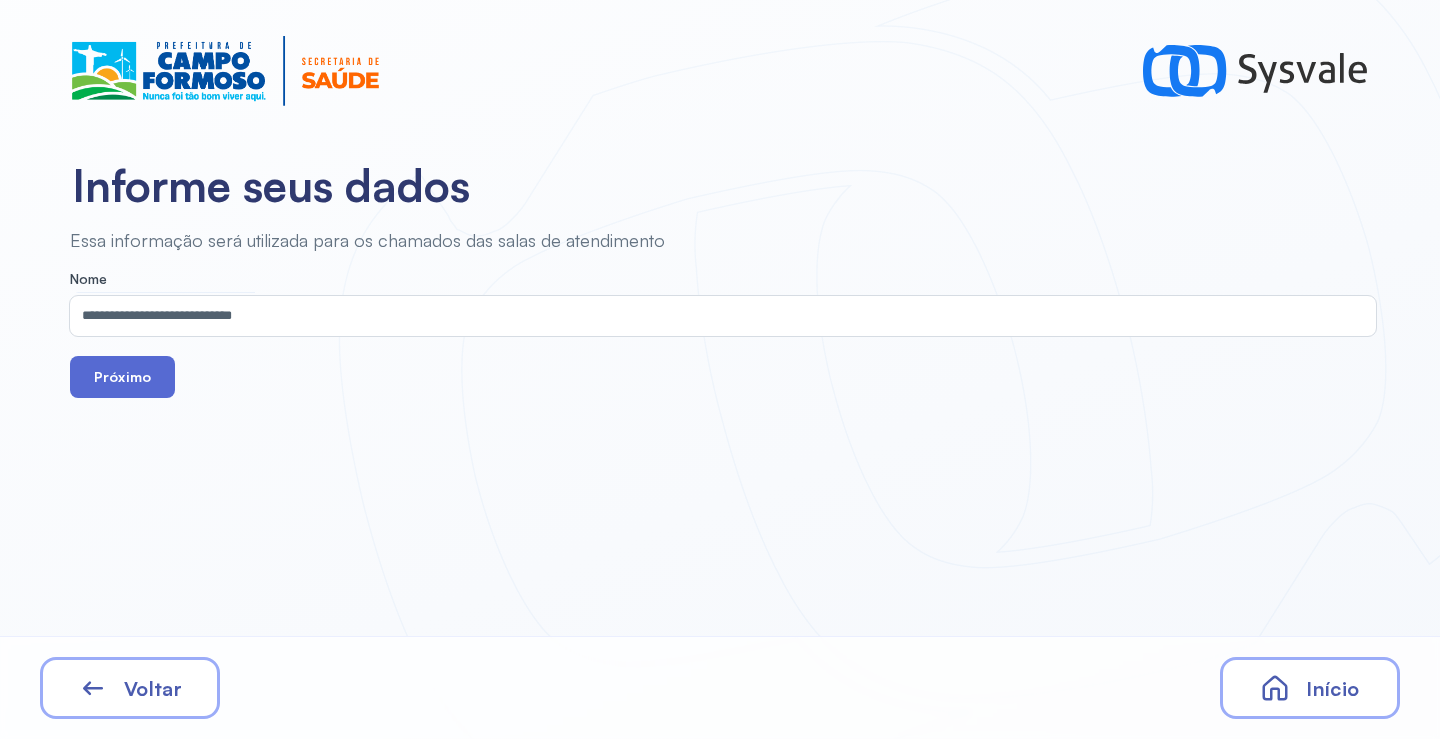 click on "Próximo" at bounding box center [122, 377] 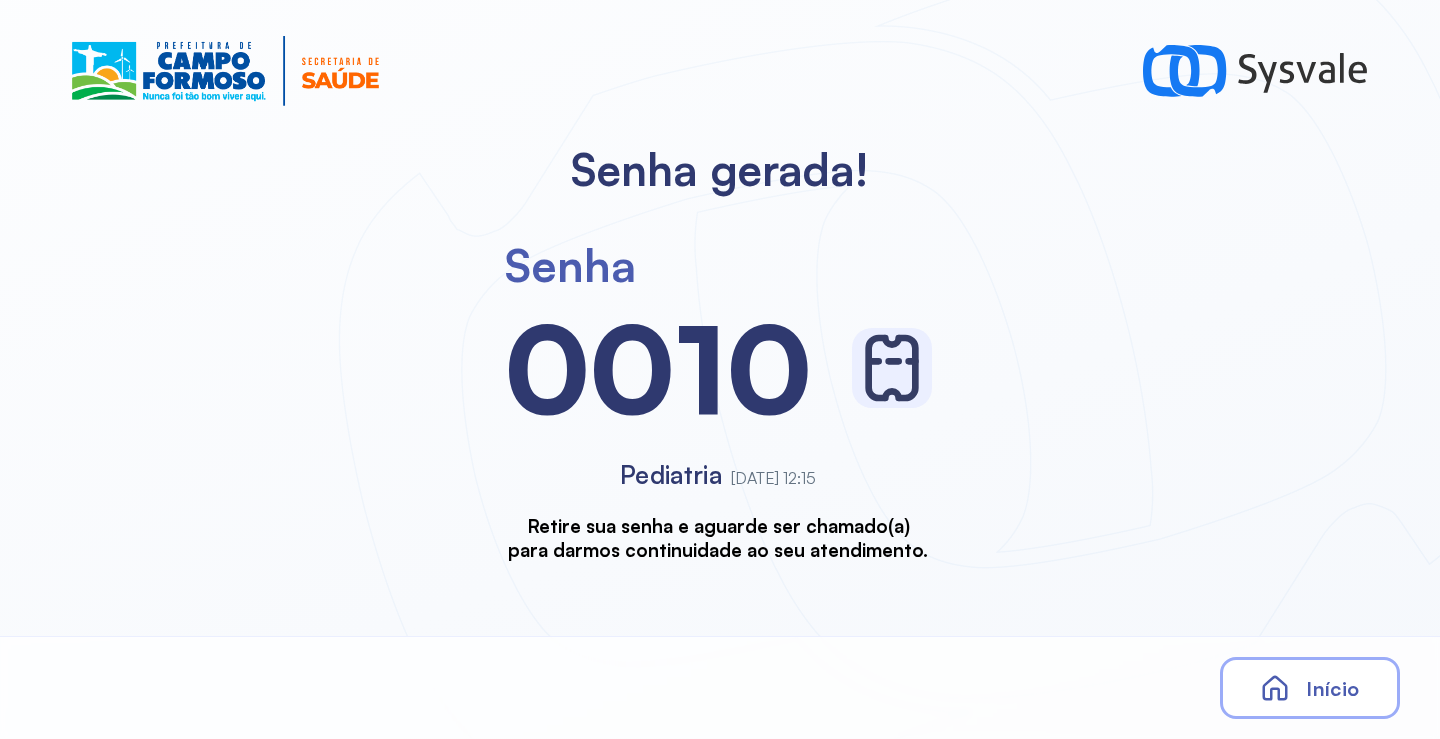 scroll, scrollTop: 0, scrollLeft: 0, axis: both 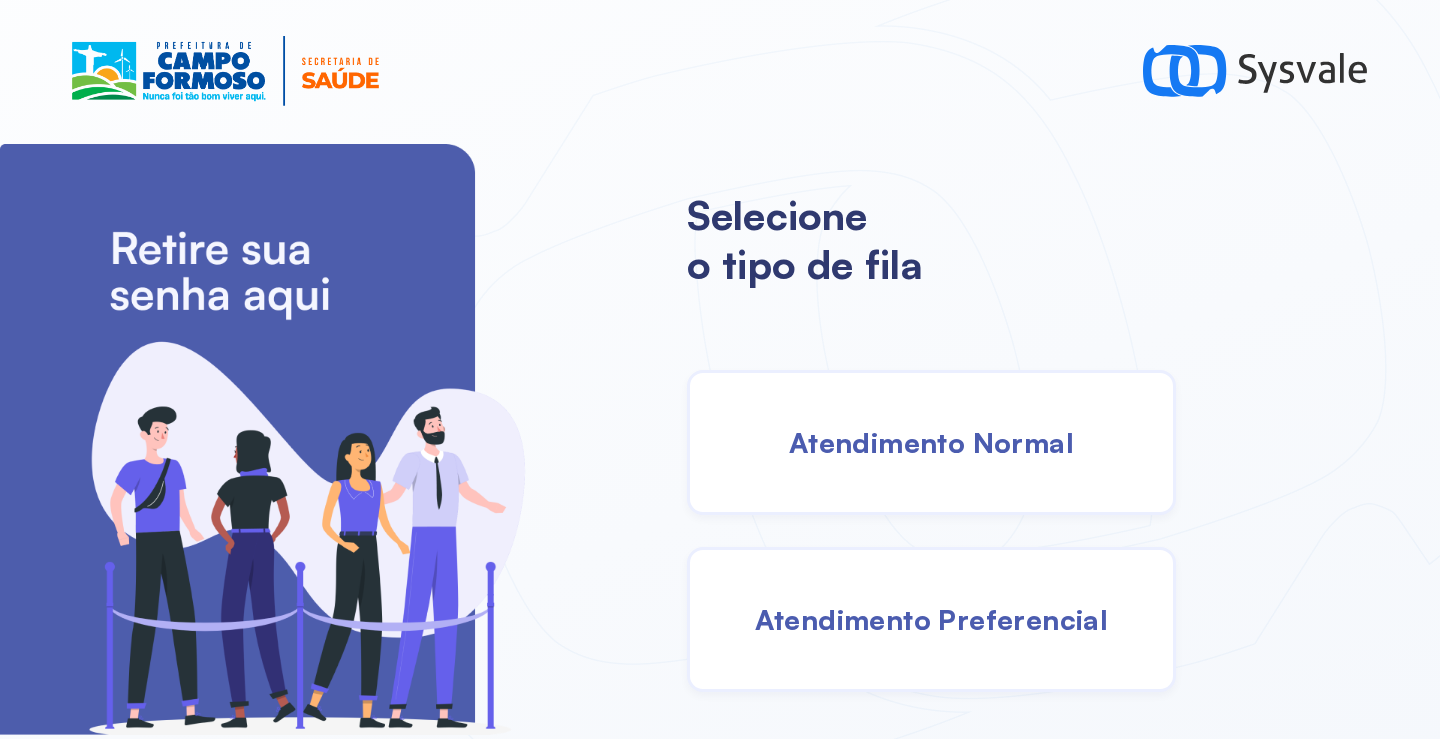 click on "Atendimento Normal" at bounding box center [931, 442] 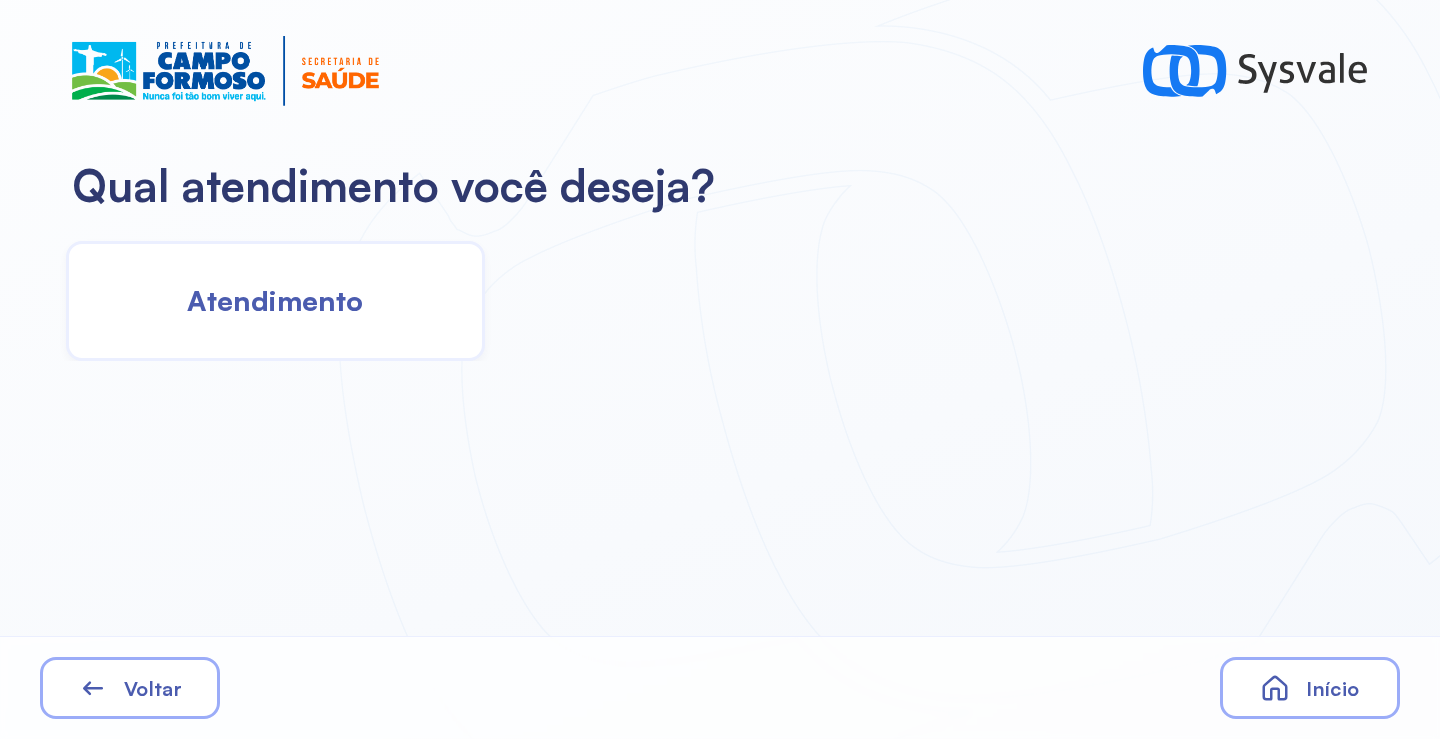 click on "Atendimento" at bounding box center (275, 300) 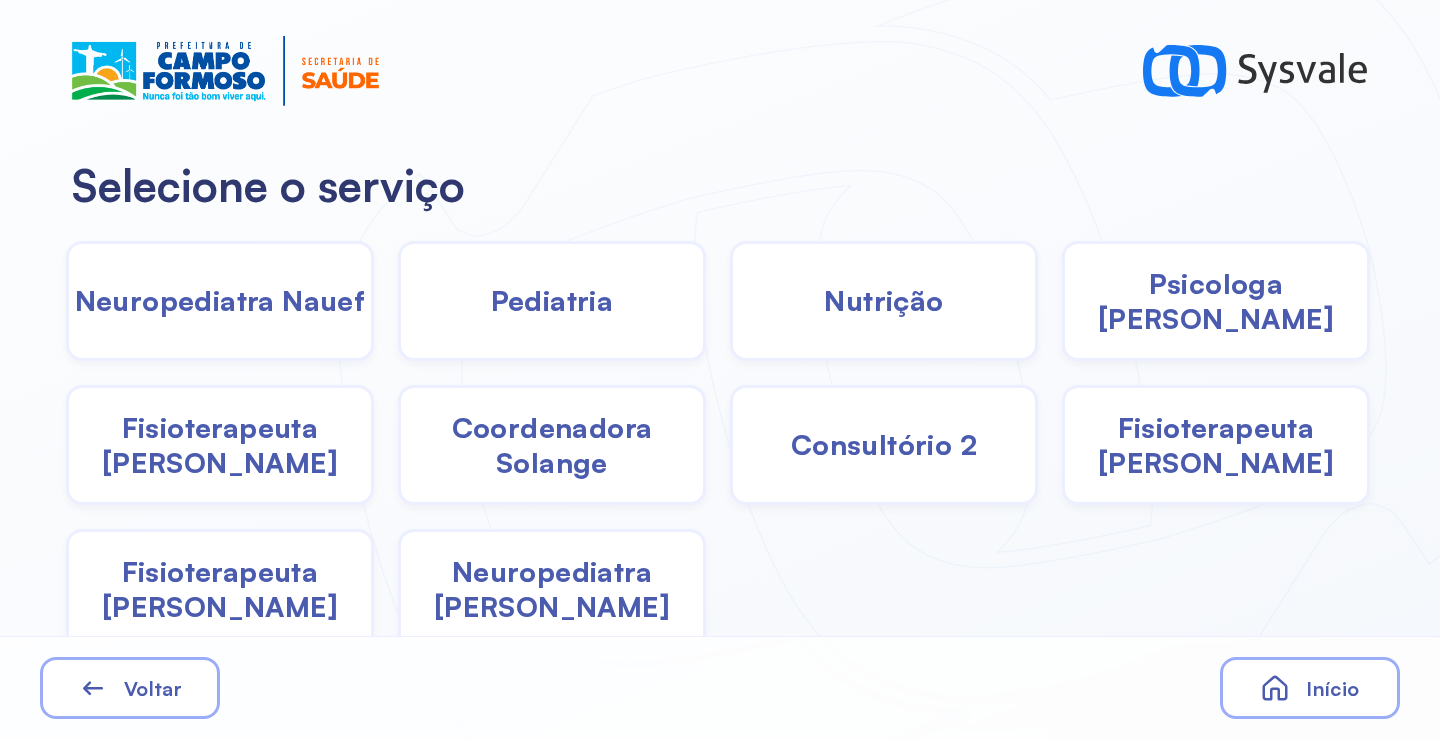 click on "Pediatria" at bounding box center (552, 300) 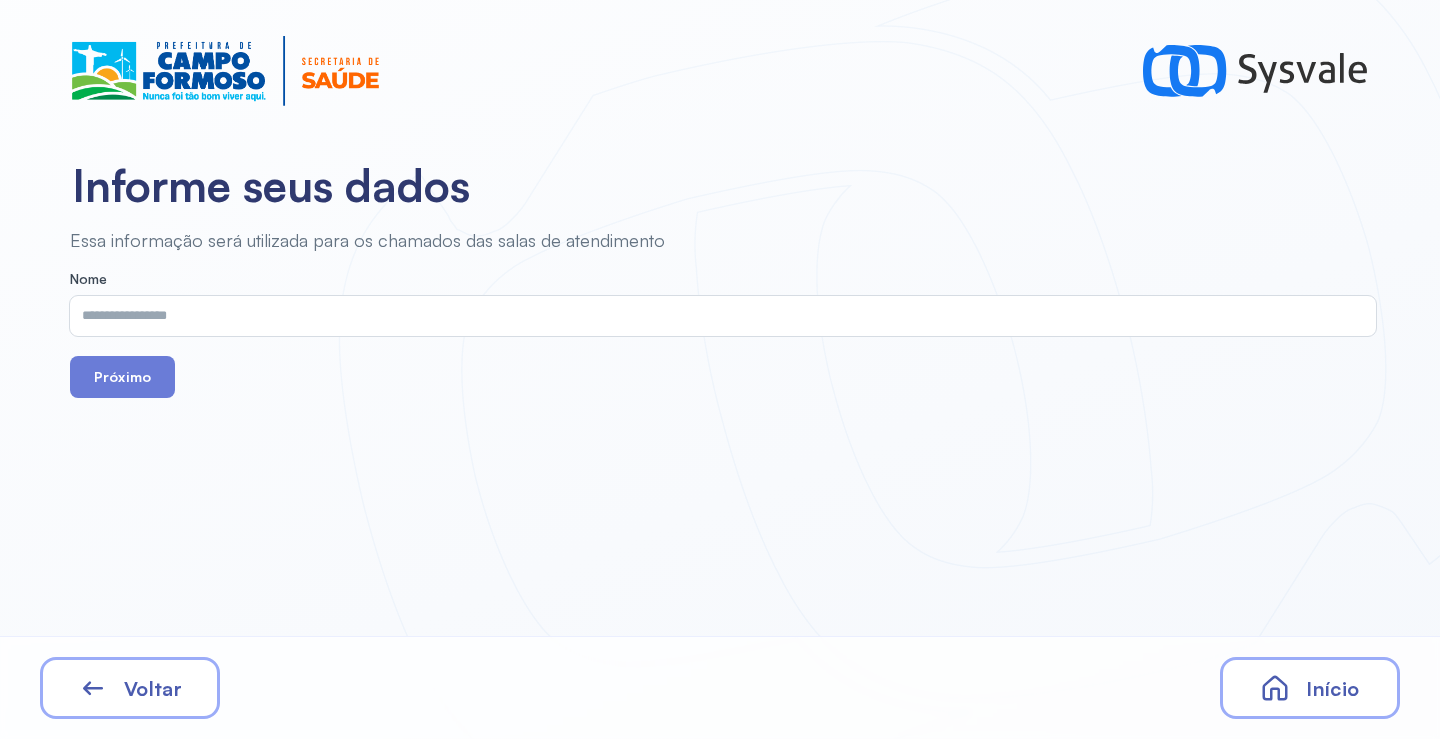 click at bounding box center (719, 316) 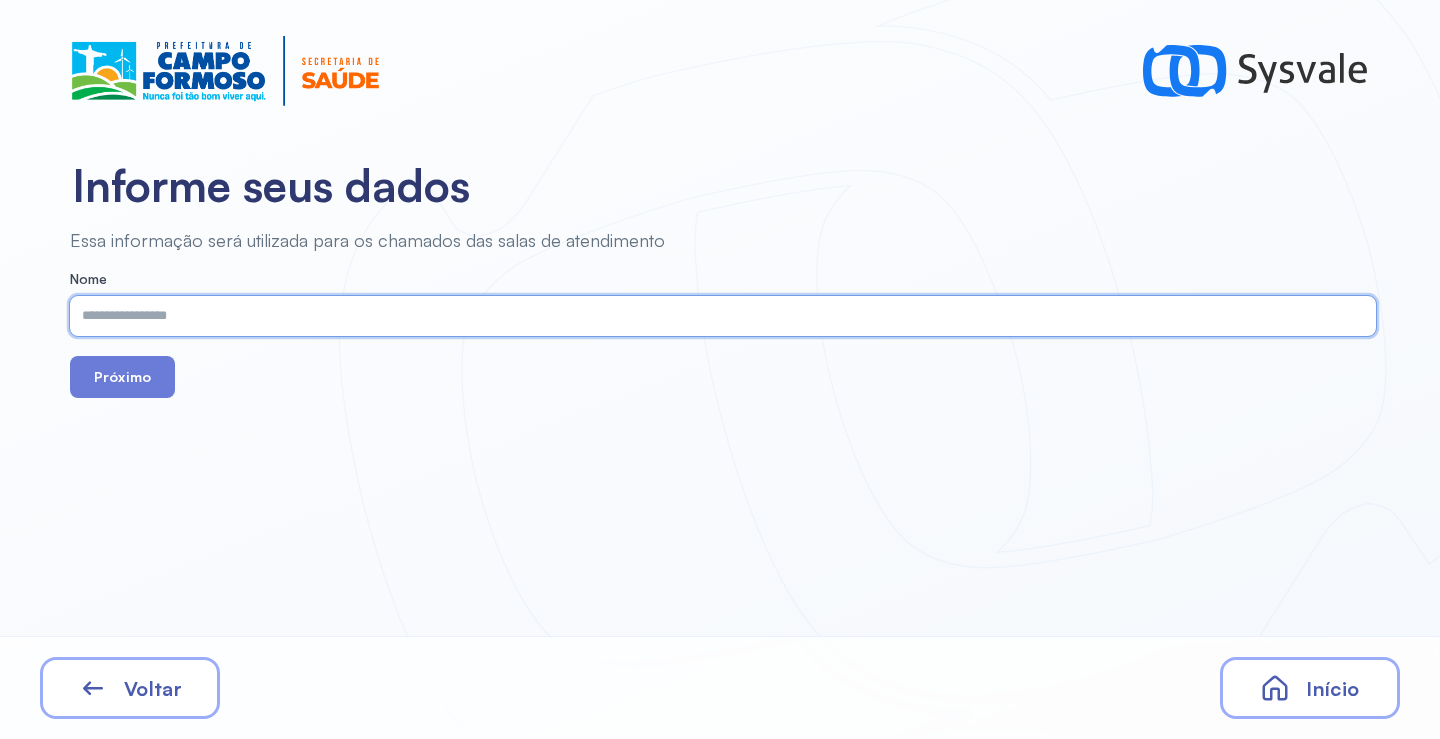 paste on "**********" 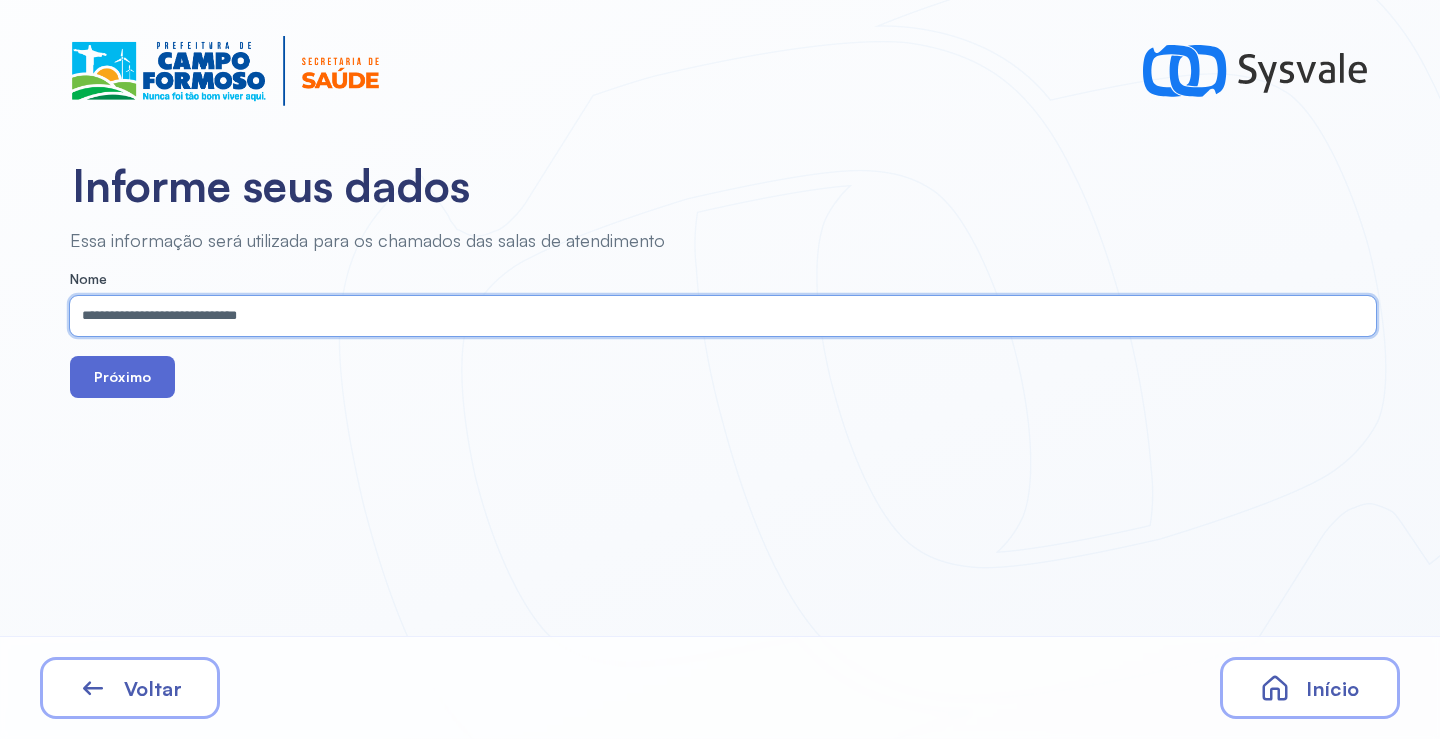 type on "**********" 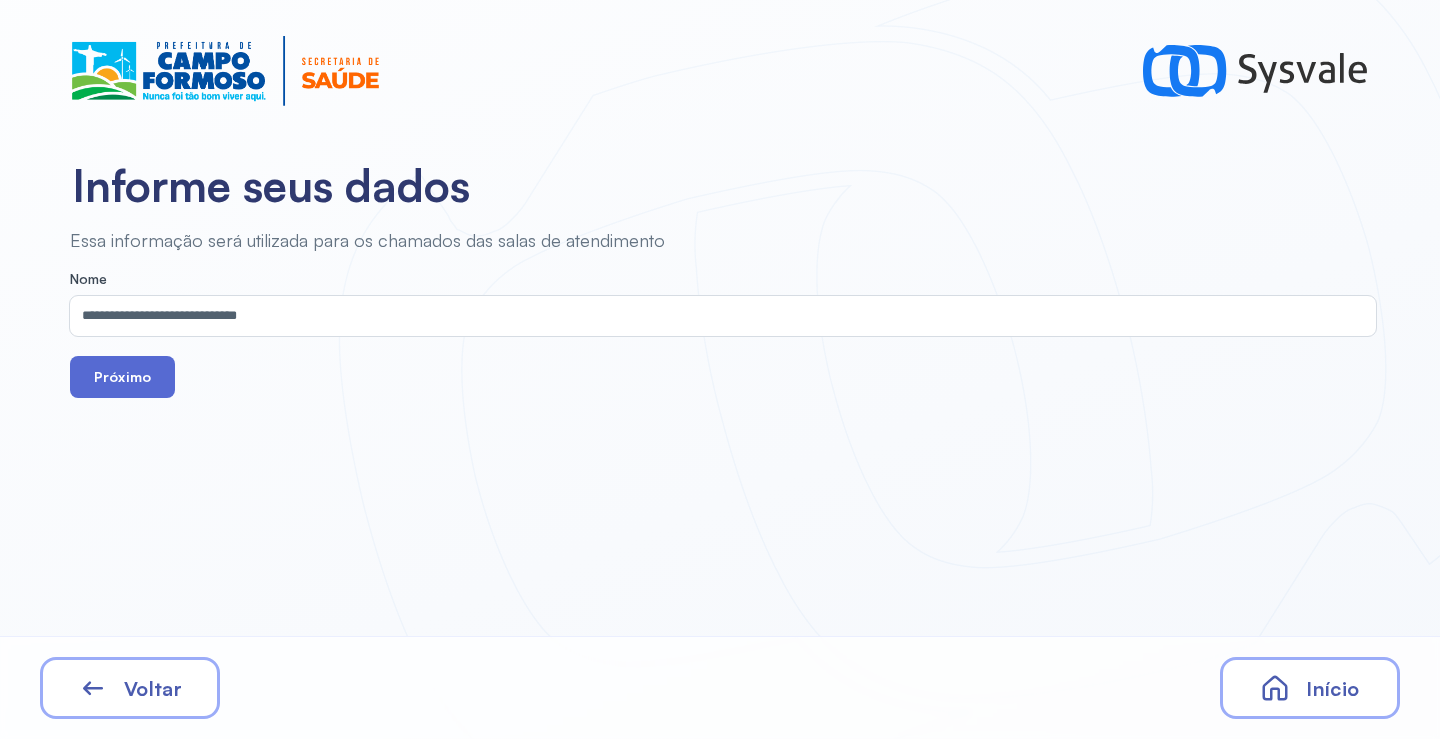 click on "Próximo" at bounding box center [122, 377] 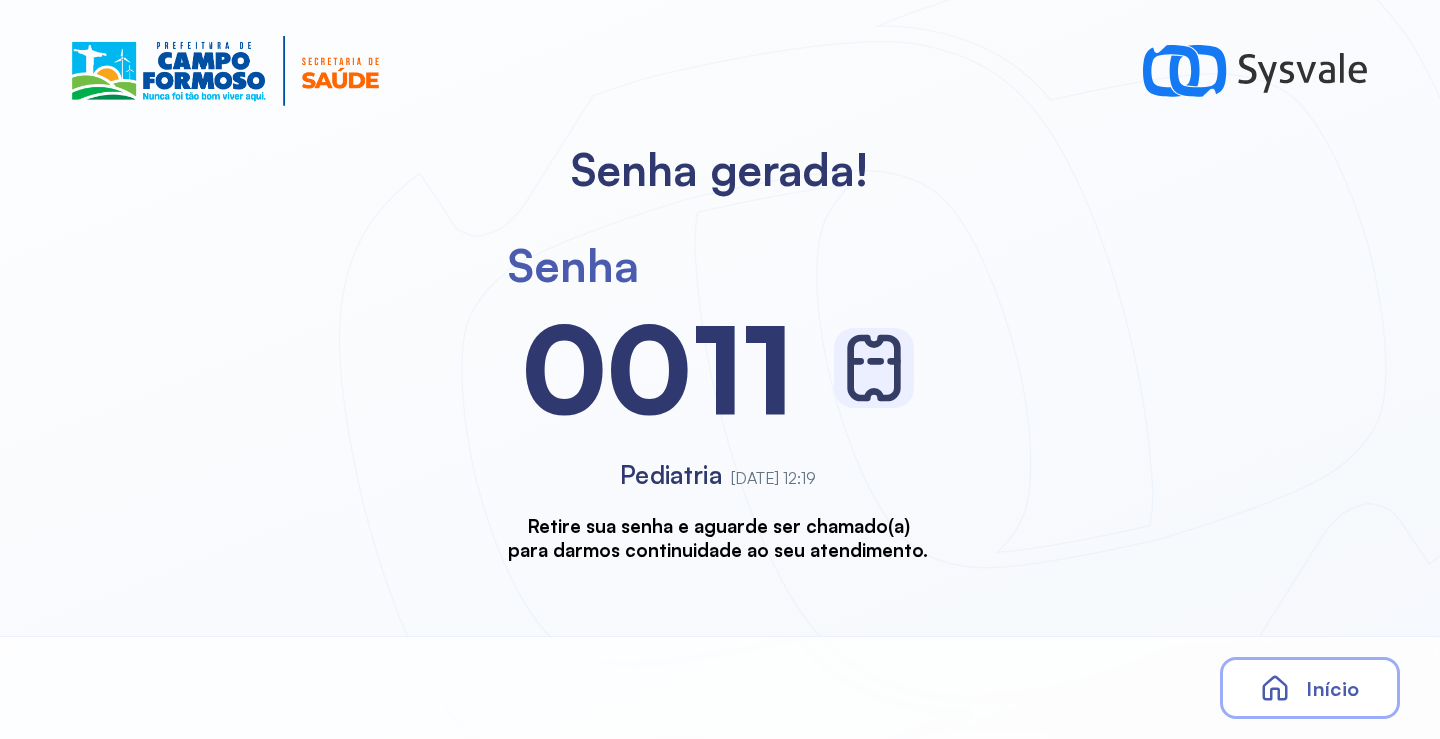 scroll, scrollTop: 0, scrollLeft: 0, axis: both 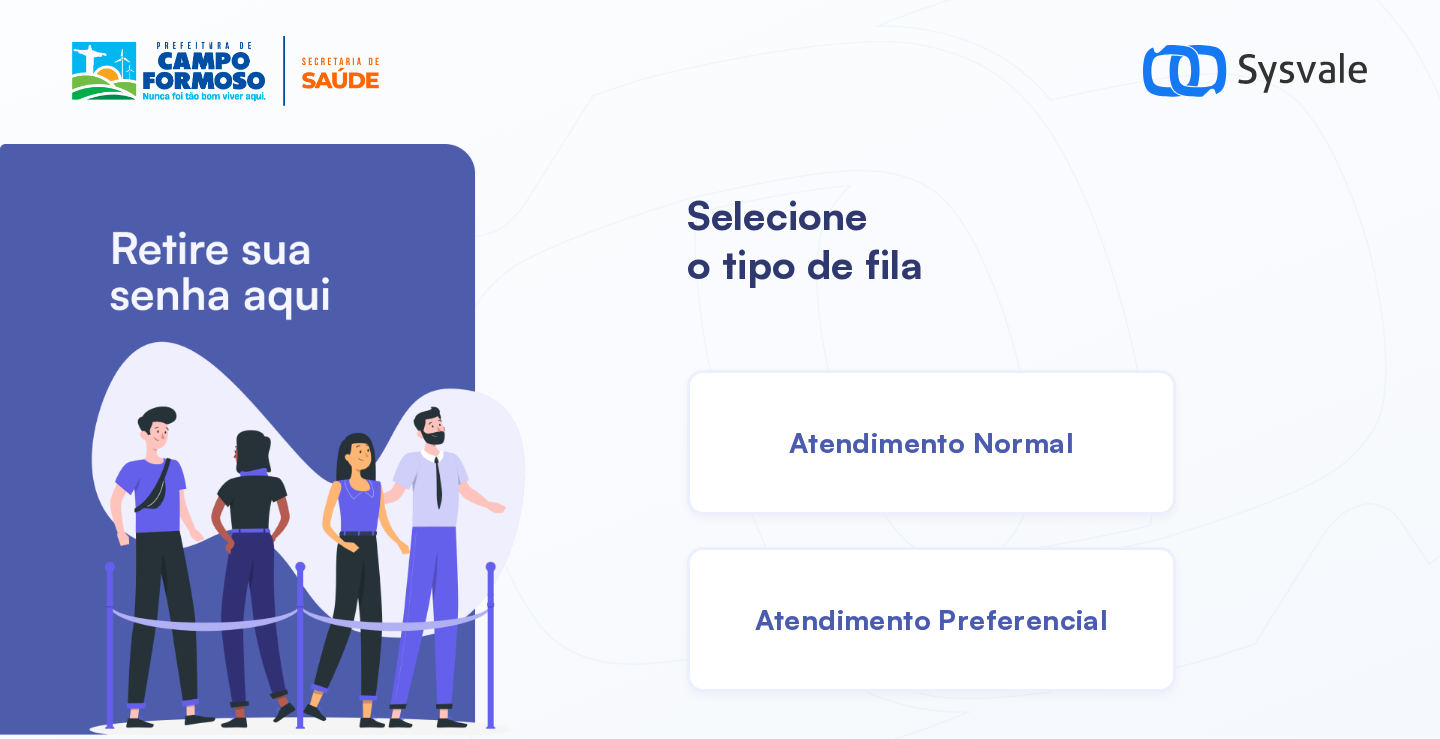 click on "Atendimento Normal" at bounding box center [931, 442] 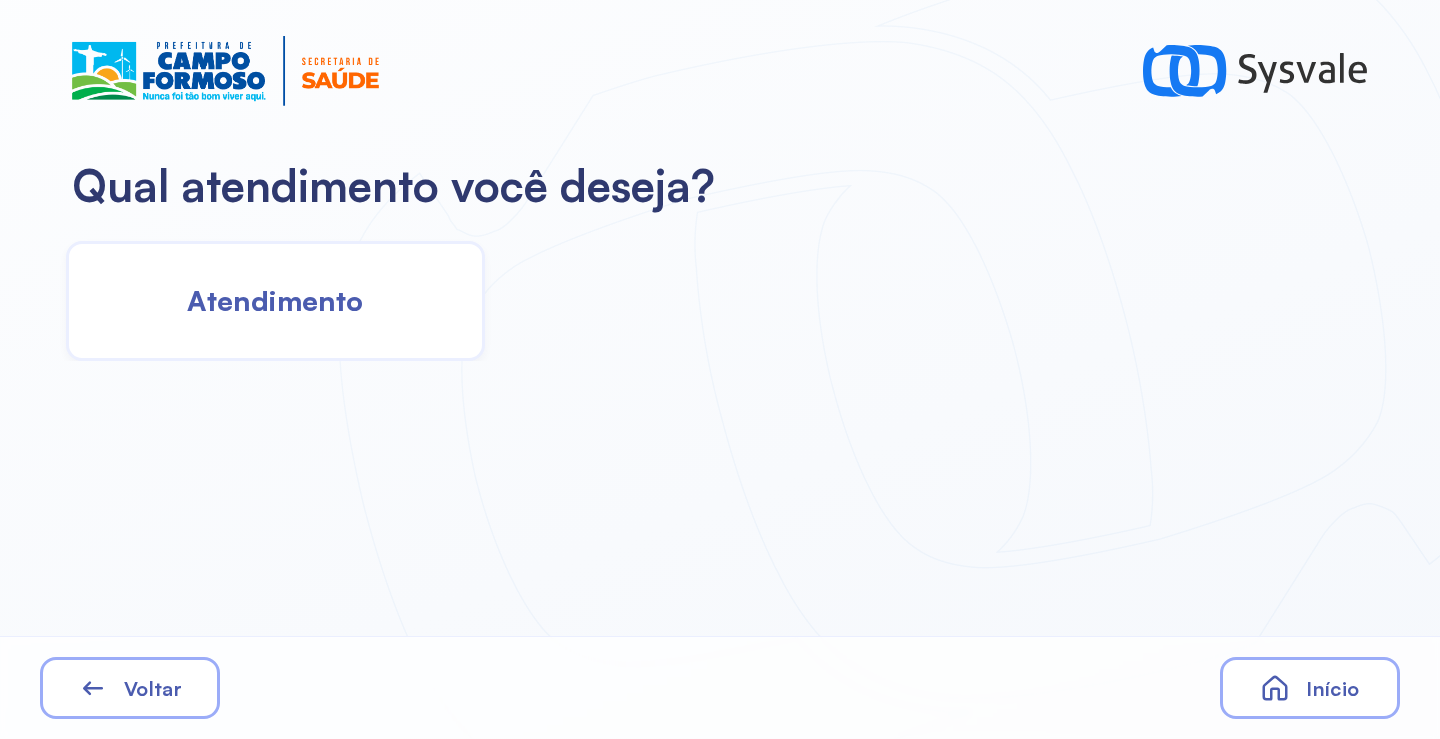 click on "Atendimento" 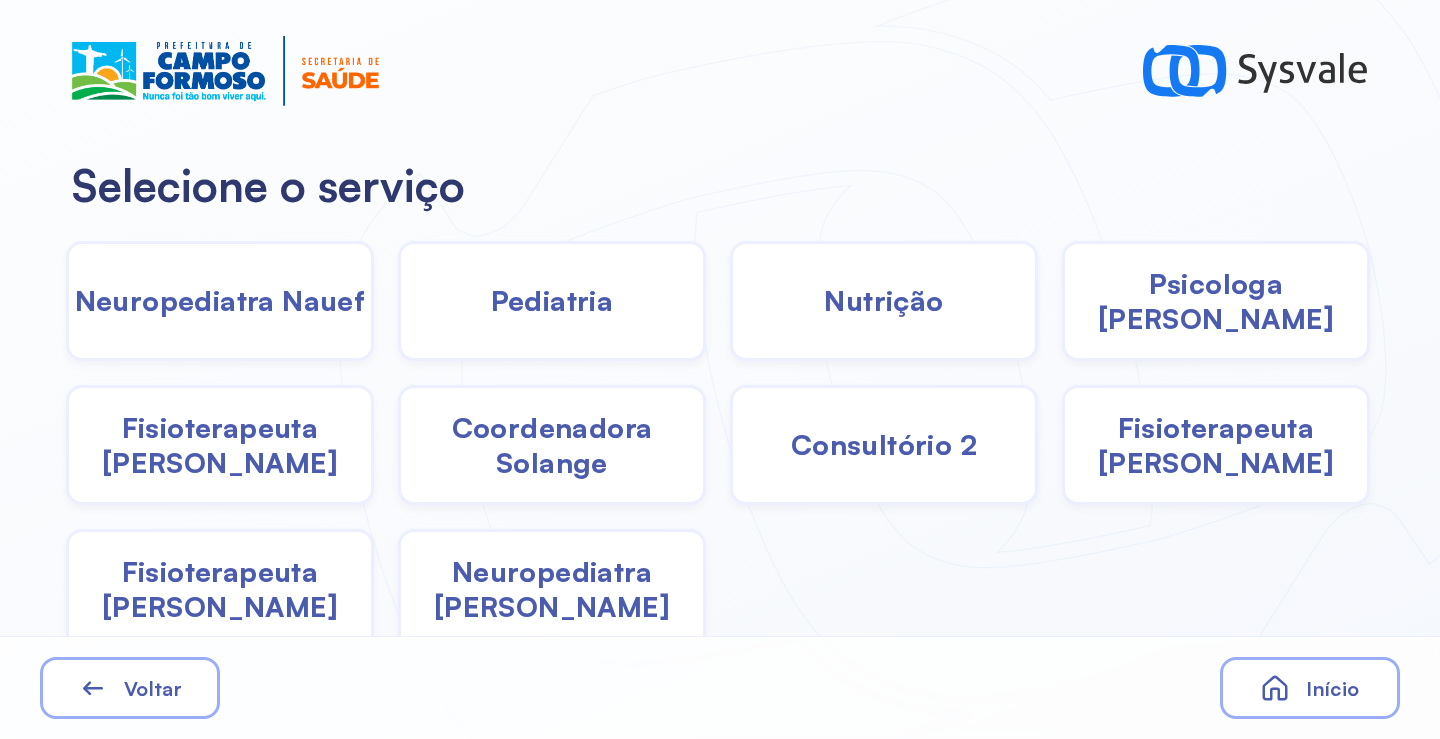 click on "Pediatria" at bounding box center [552, 300] 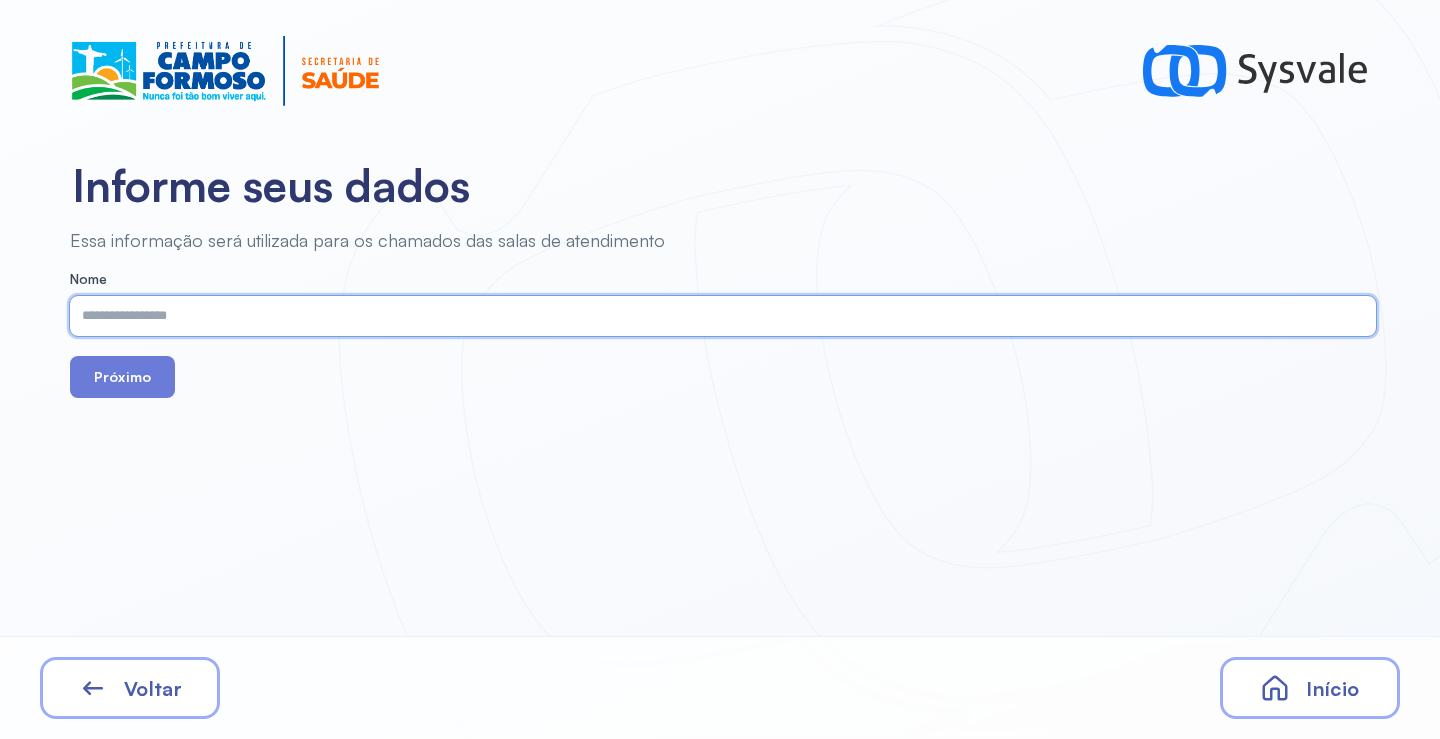 paste on "**********" 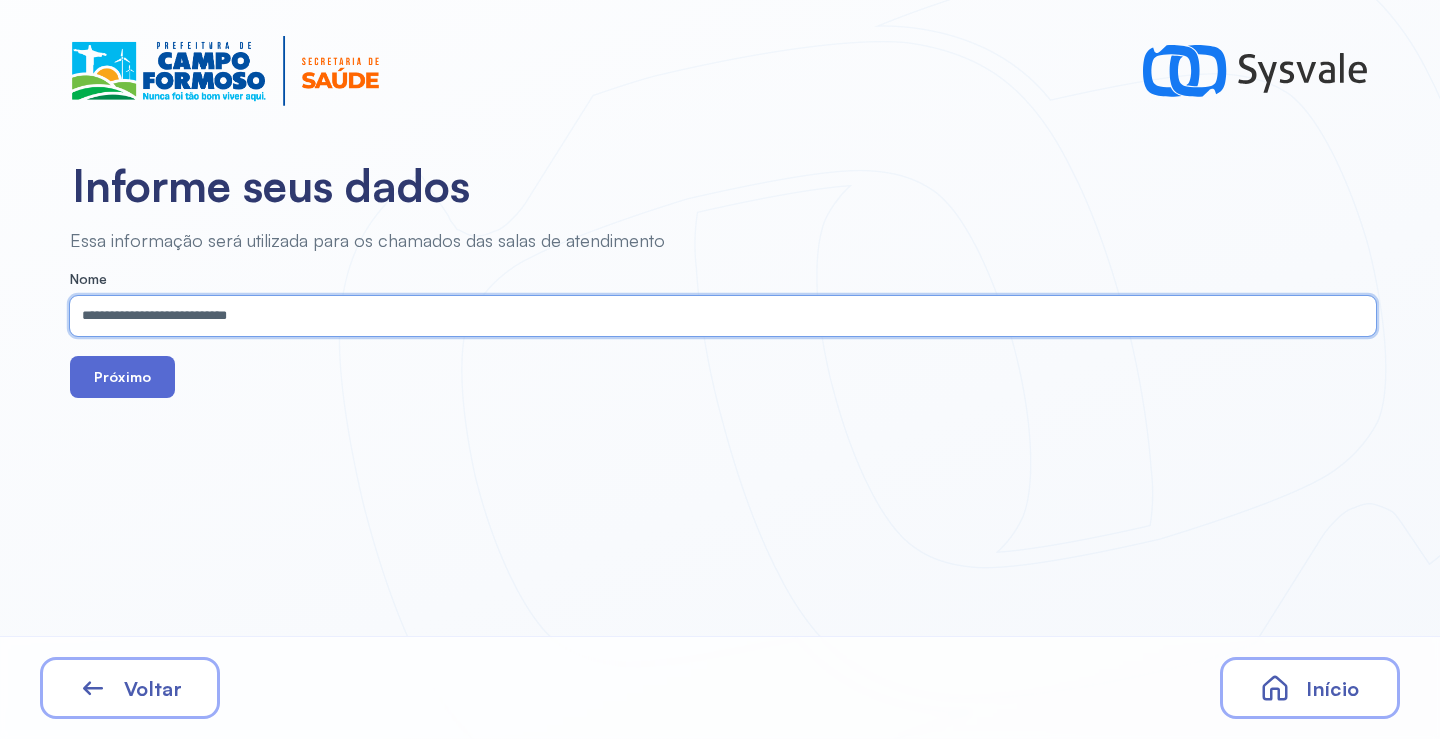 type on "**********" 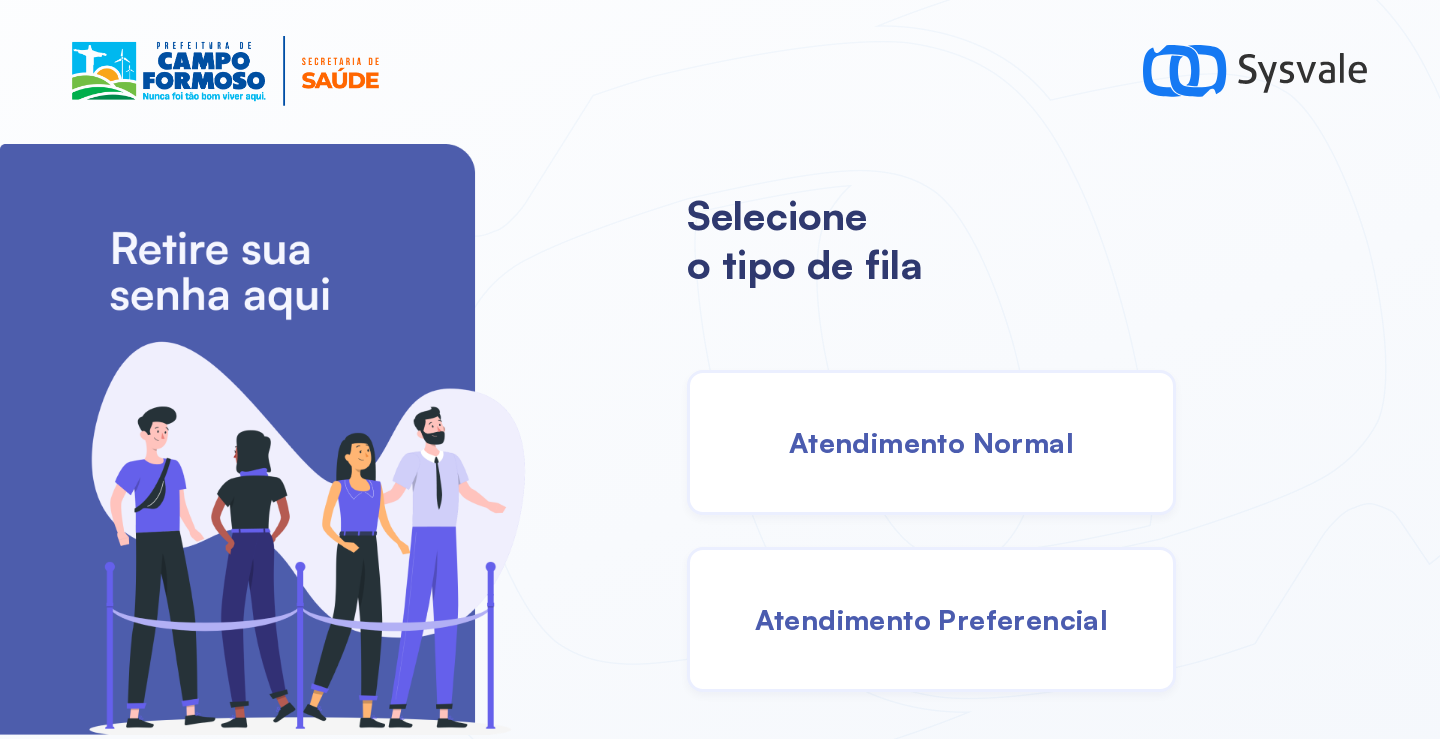 click on "Atendimento Normal" at bounding box center [931, 442] 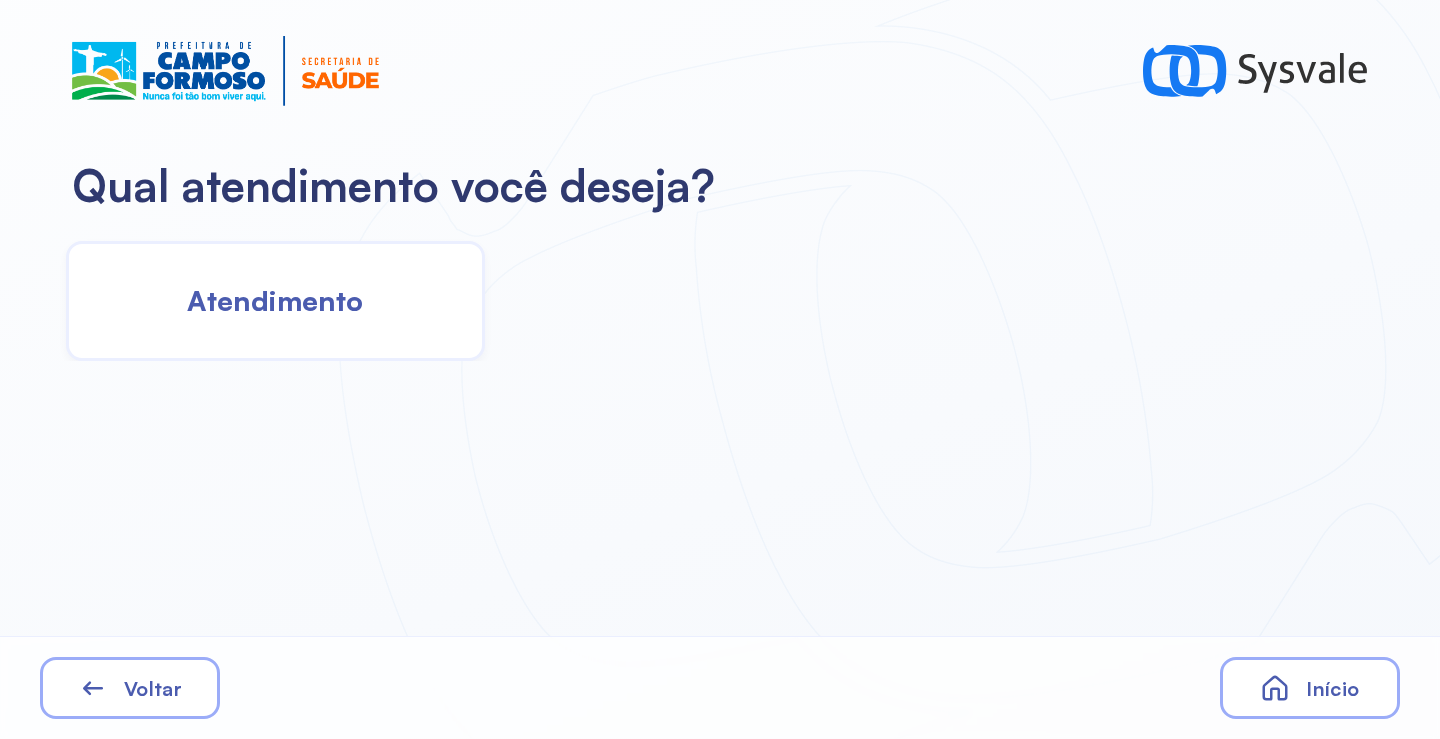 click on "Atendimento" at bounding box center [275, 300] 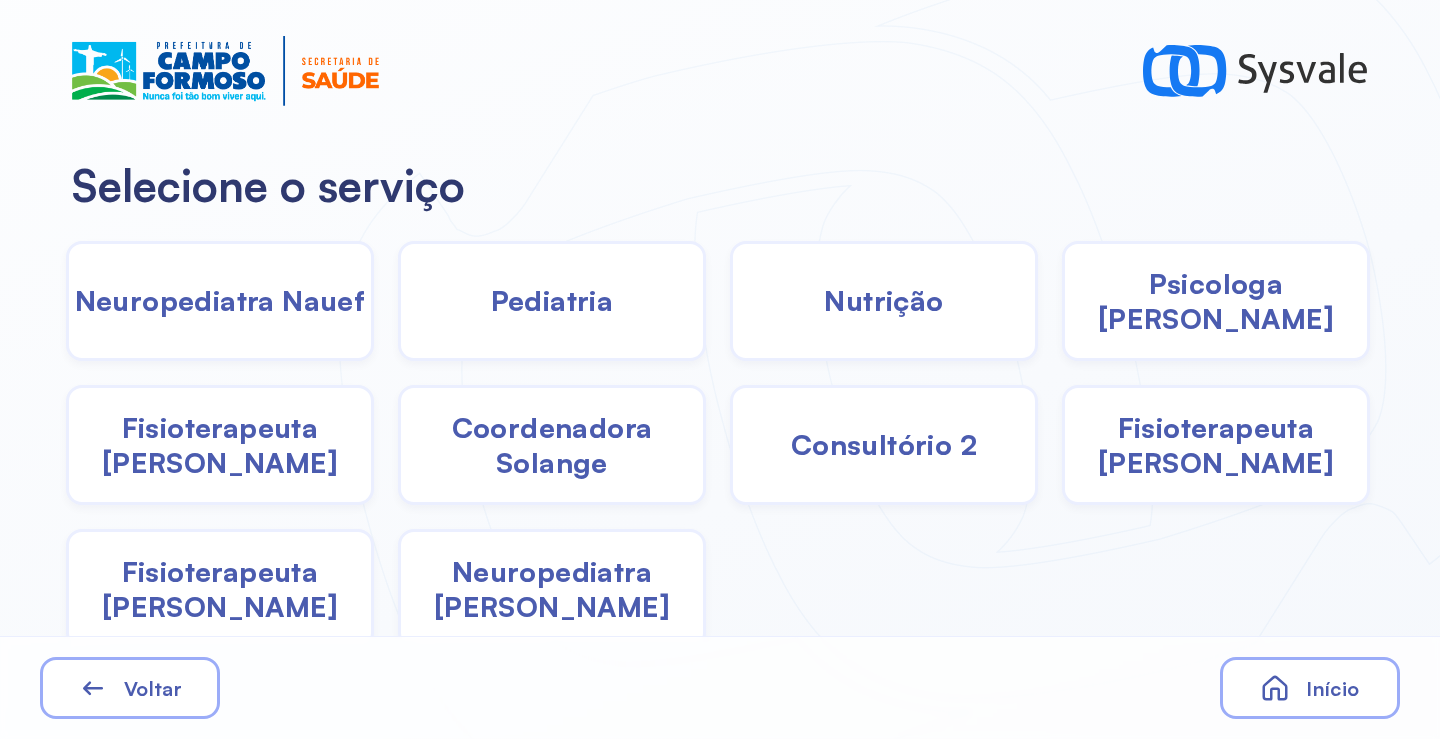 click on "Pediatria" at bounding box center (552, 300) 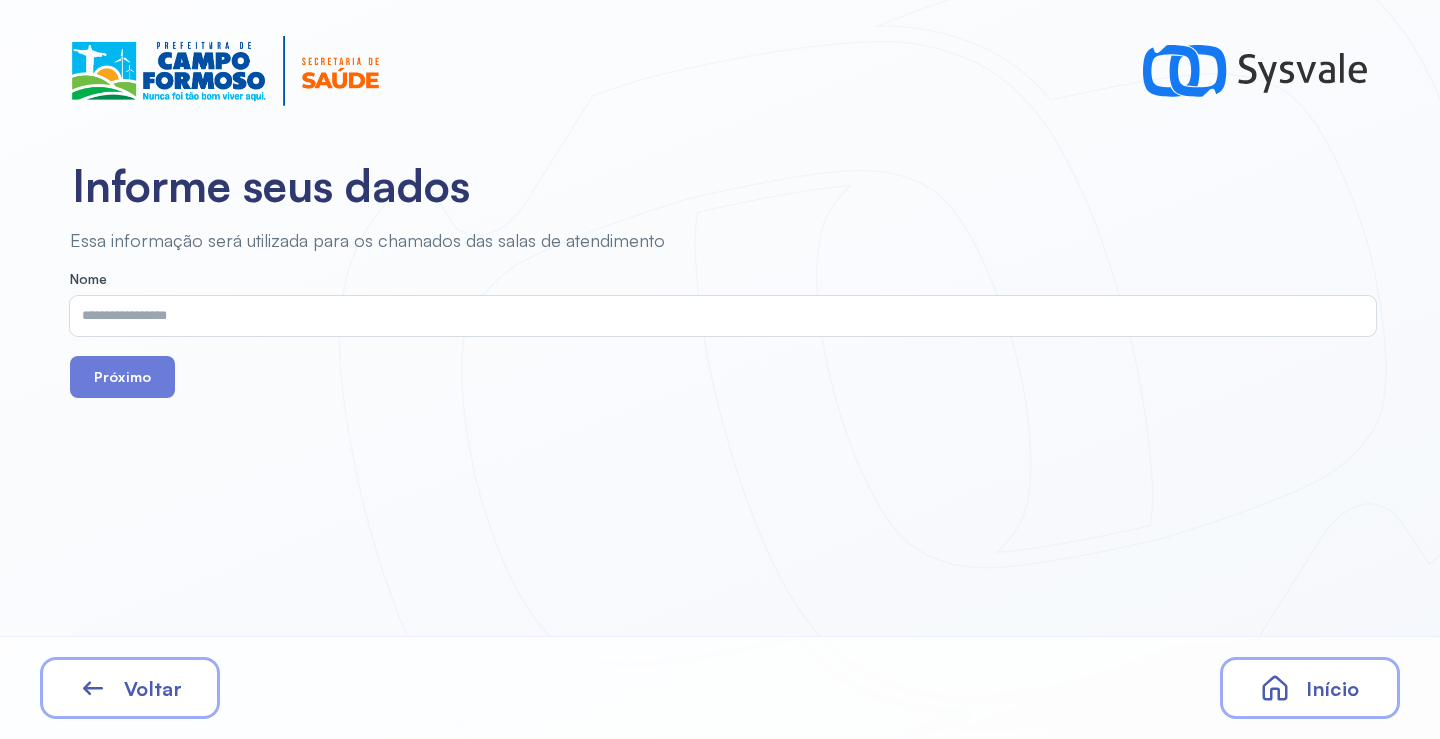 drag, startPoint x: 521, startPoint y: 352, endPoint x: 507, endPoint y: 316, distance: 38.626415 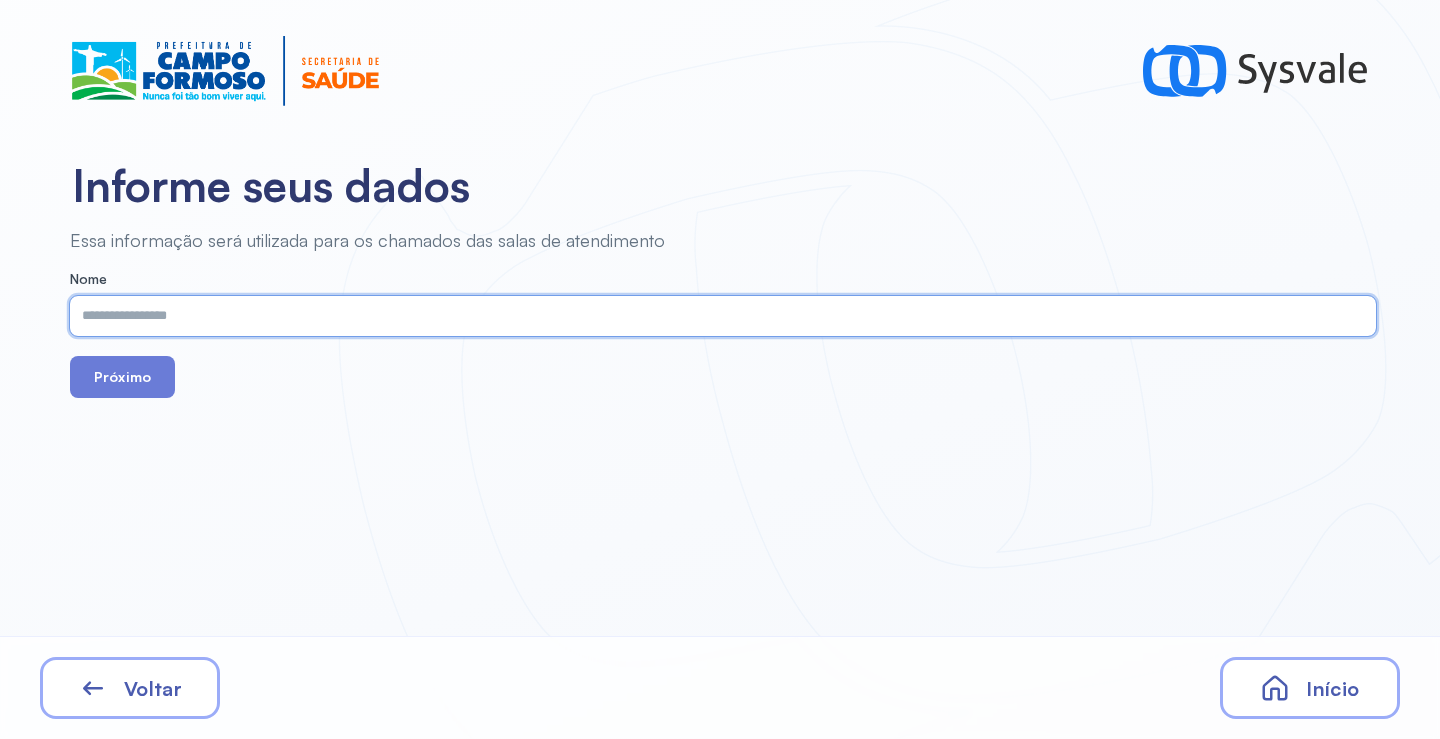 paste on "**********" 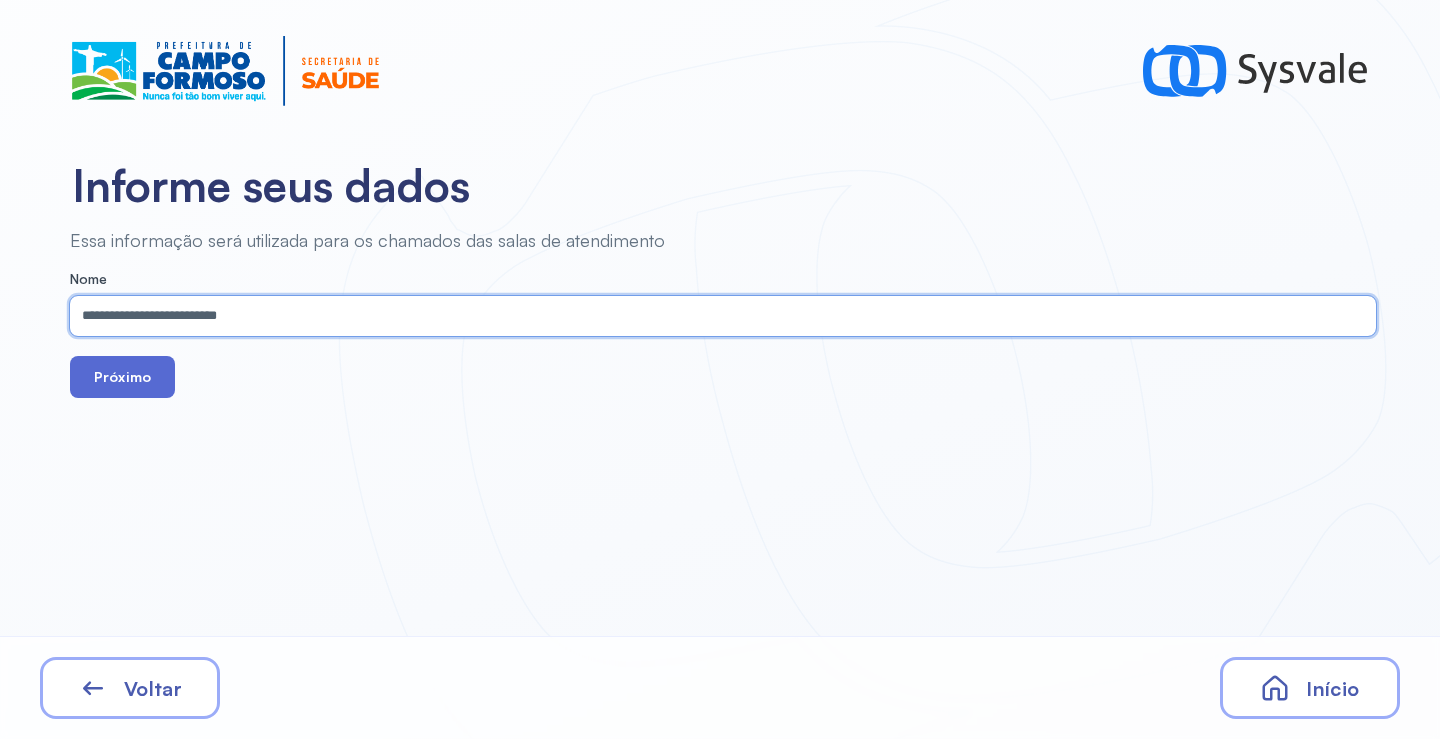 type on "**********" 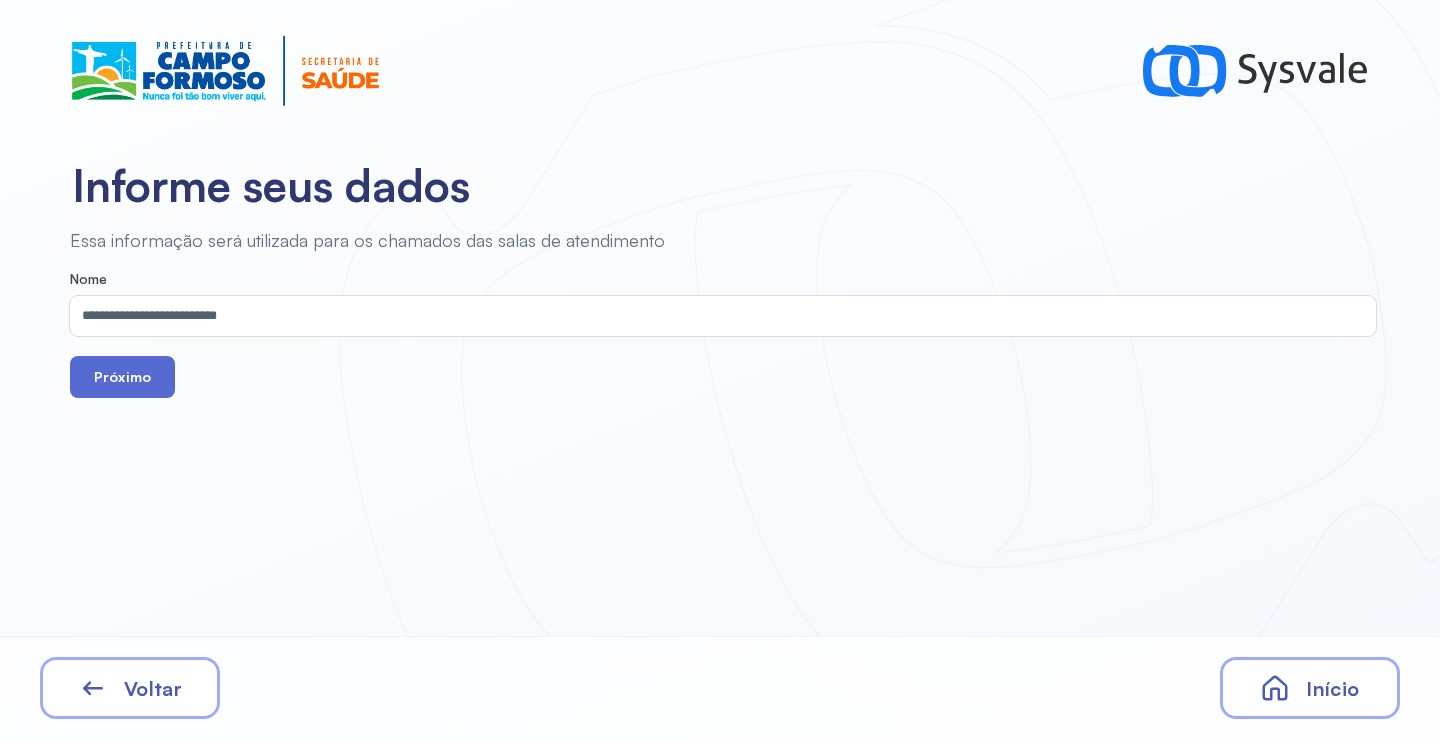 click on "Próximo" at bounding box center (122, 377) 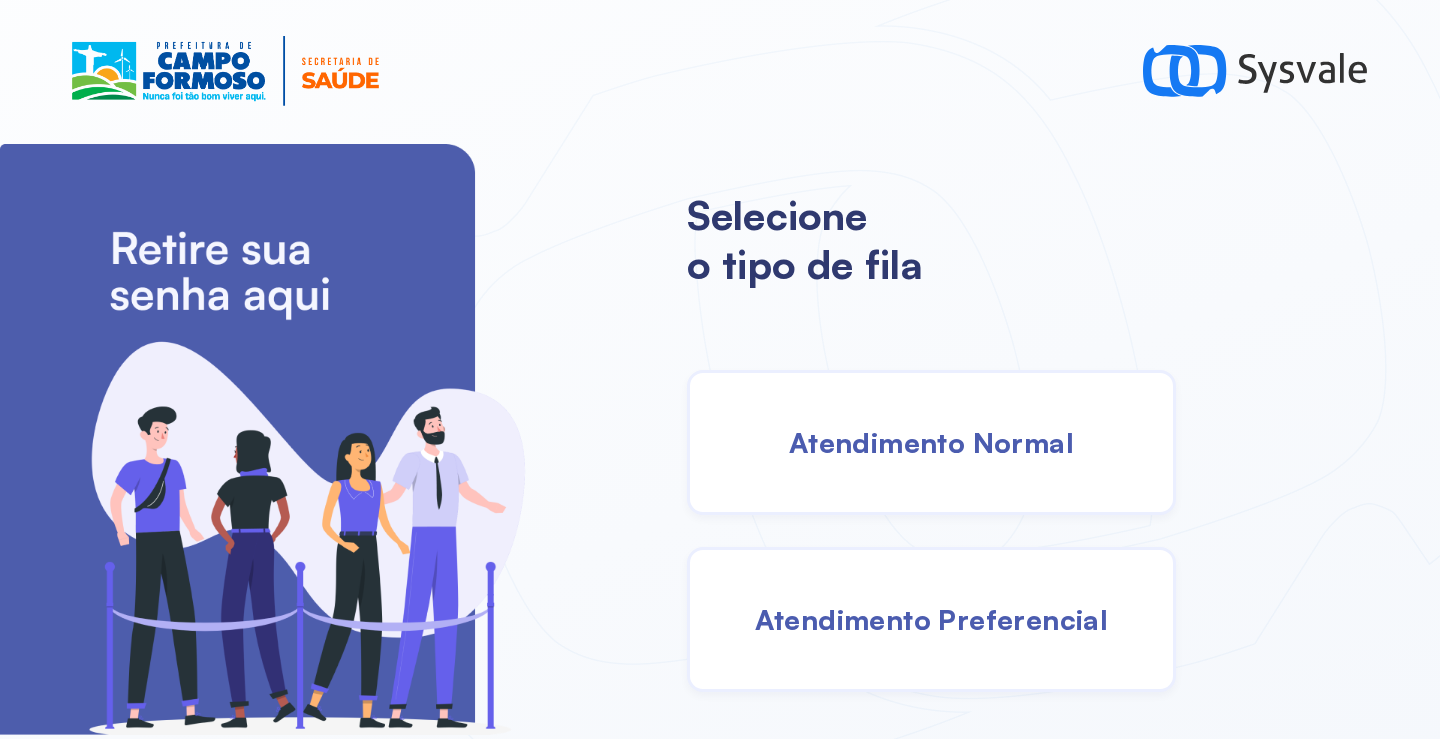 click on "Atendimento Normal" at bounding box center [931, 442] 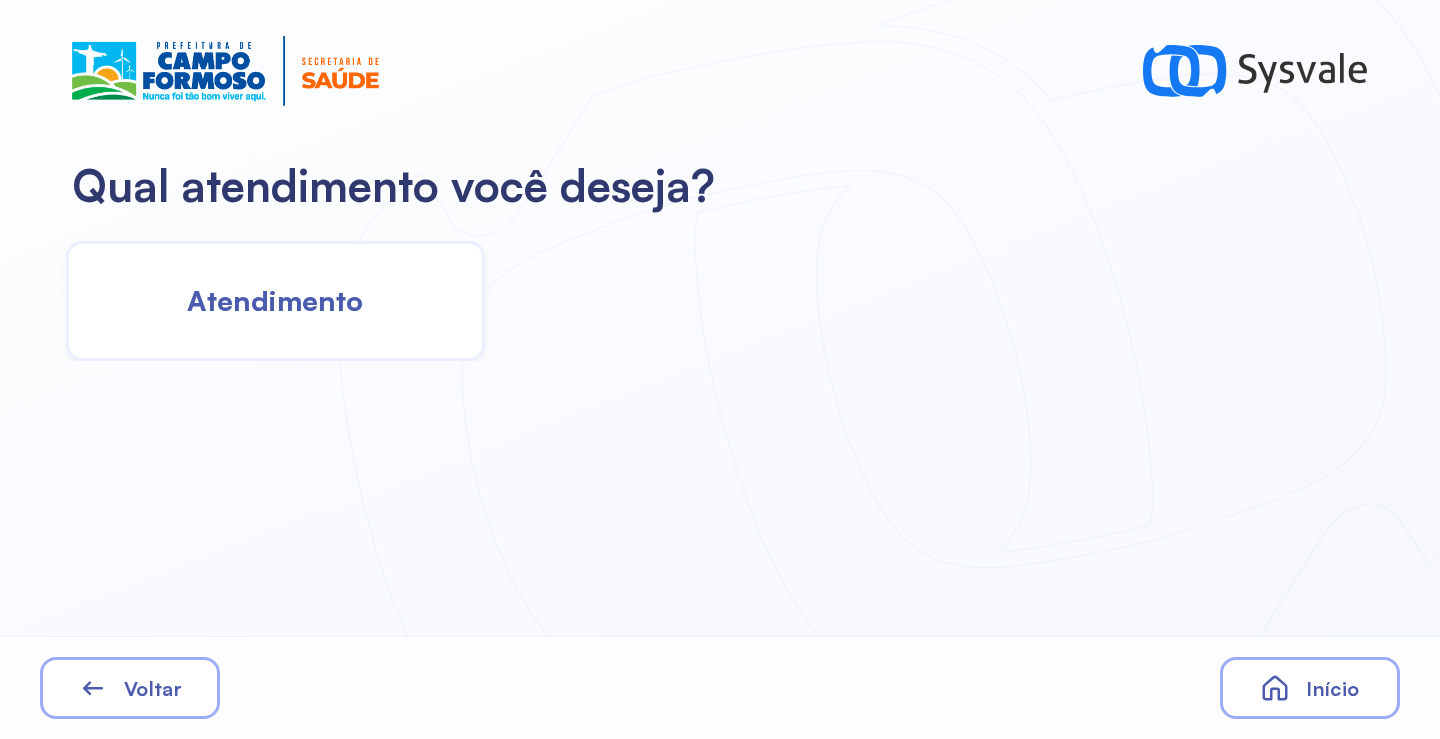 click on "Atendimento" at bounding box center [275, 300] 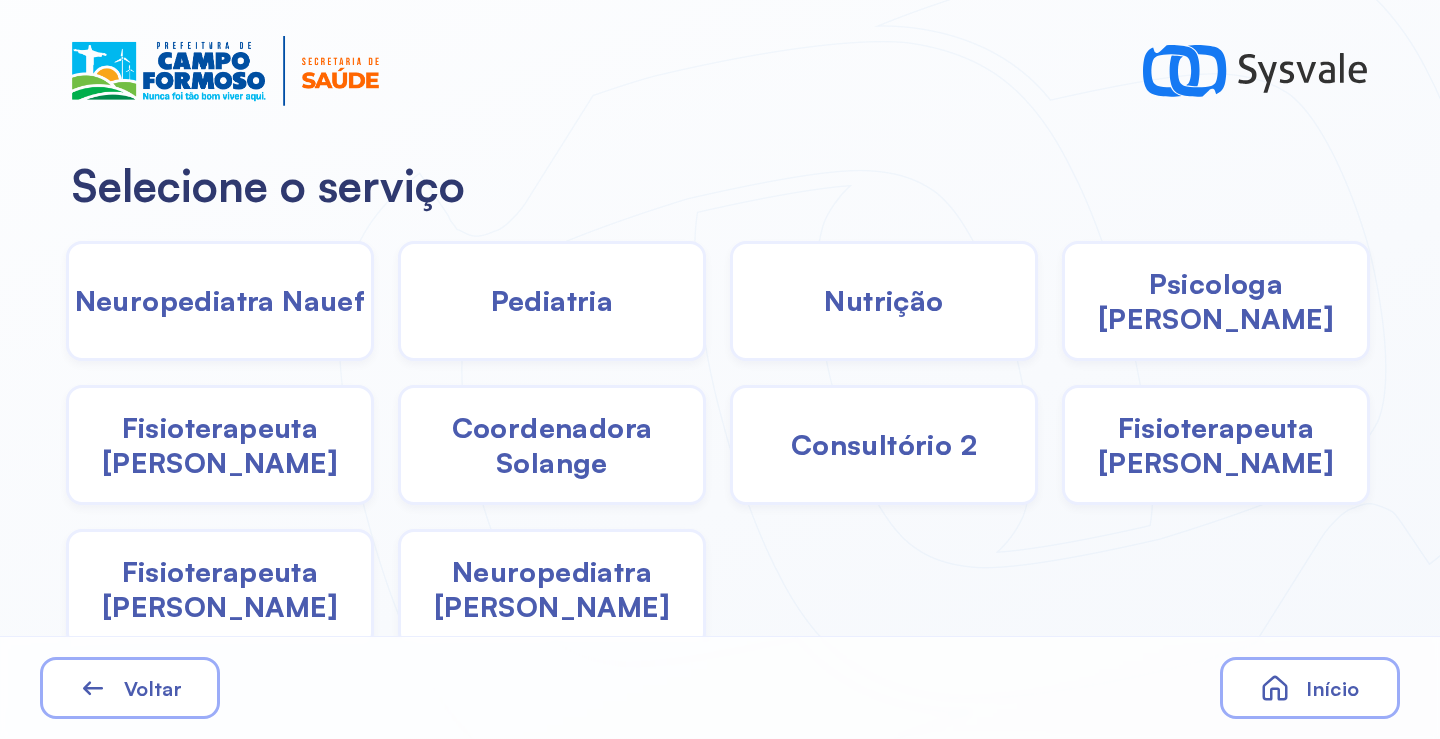 click on "Fisioterapeuta [PERSON_NAME]" at bounding box center (220, 589) 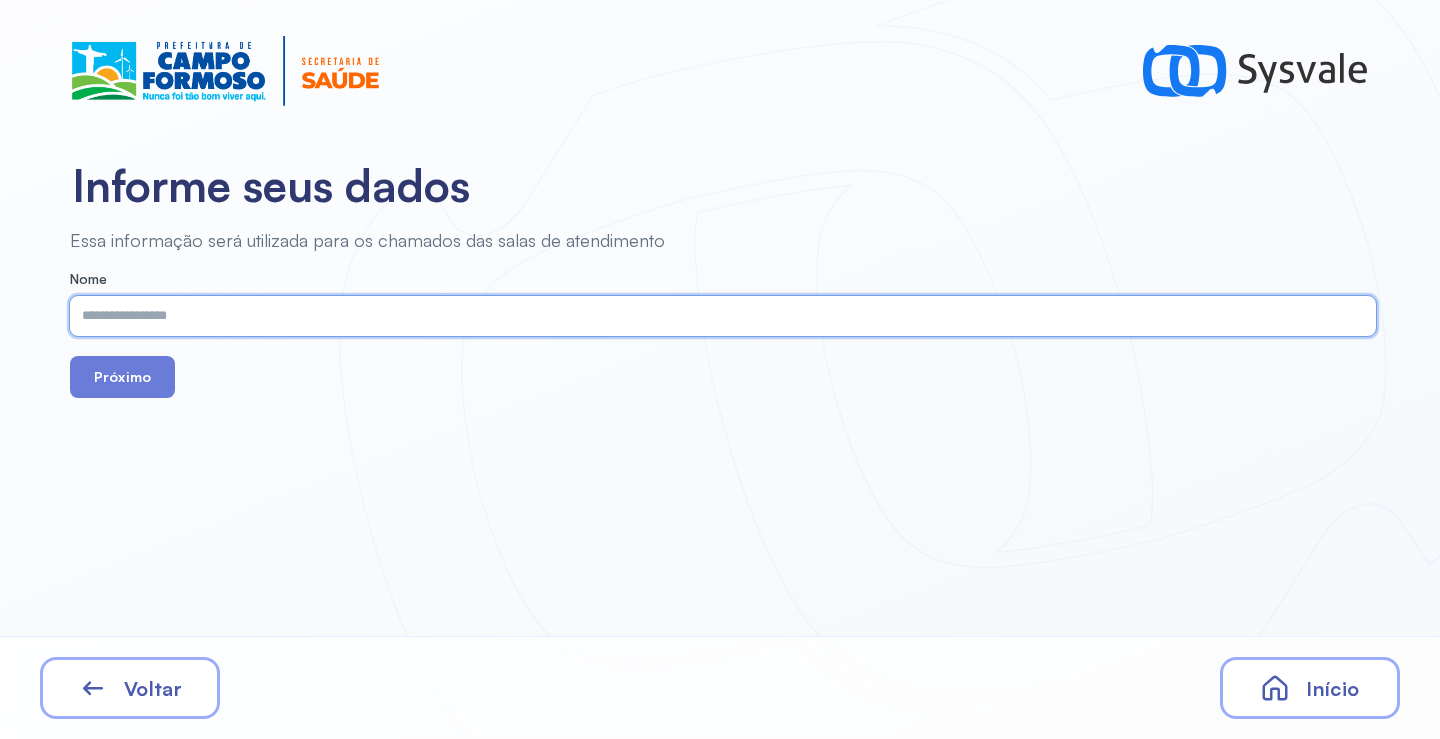 drag, startPoint x: 303, startPoint y: 295, endPoint x: 209, endPoint y: 323, distance: 98.0816 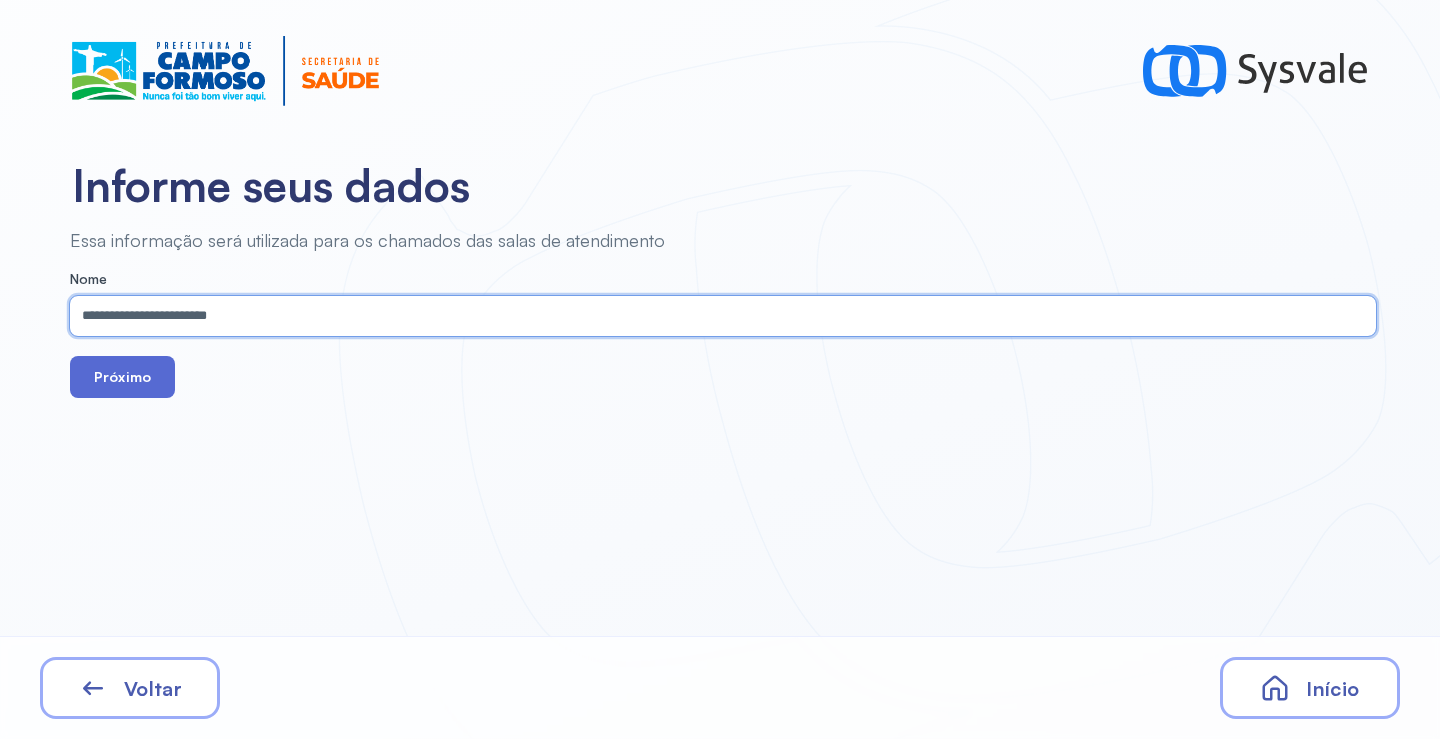 type on "**********" 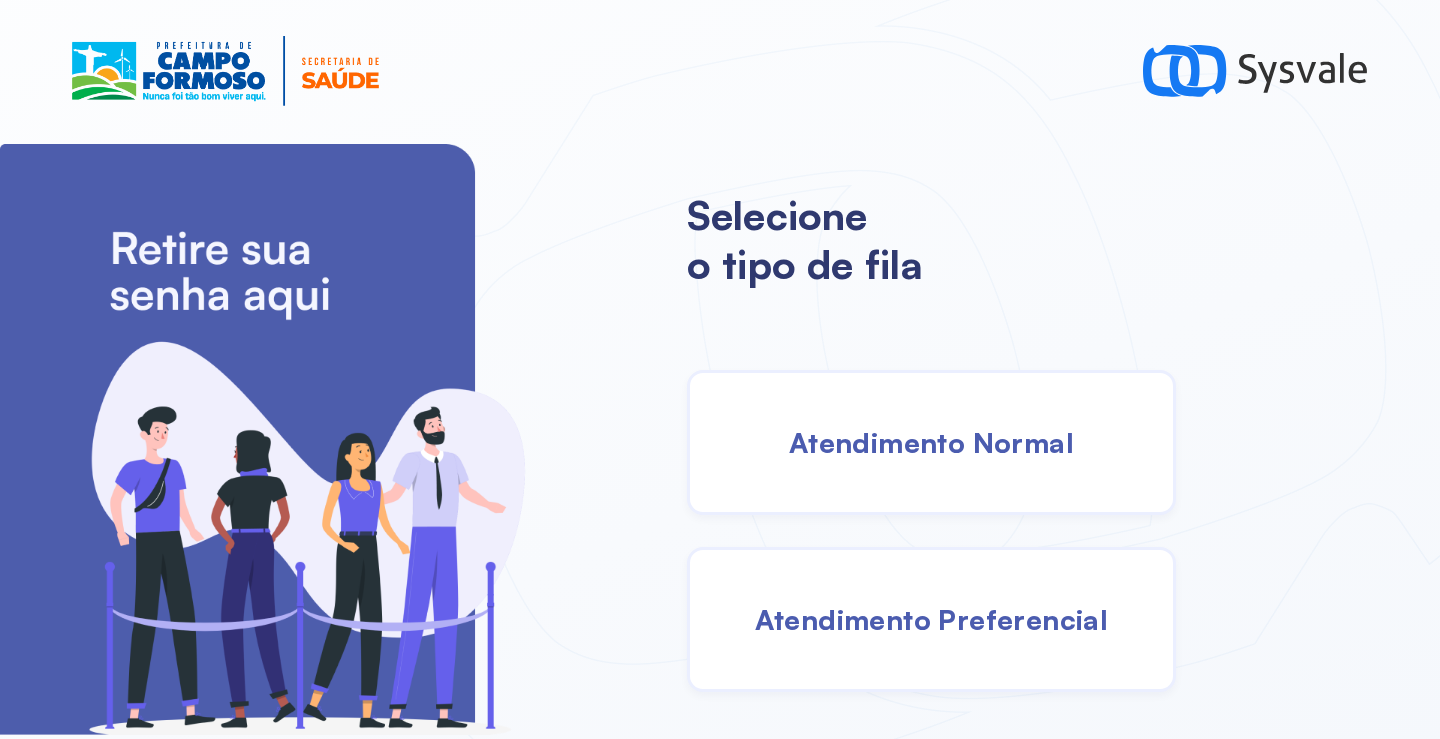 click on "Atendimento Preferencial" at bounding box center [932, 619] 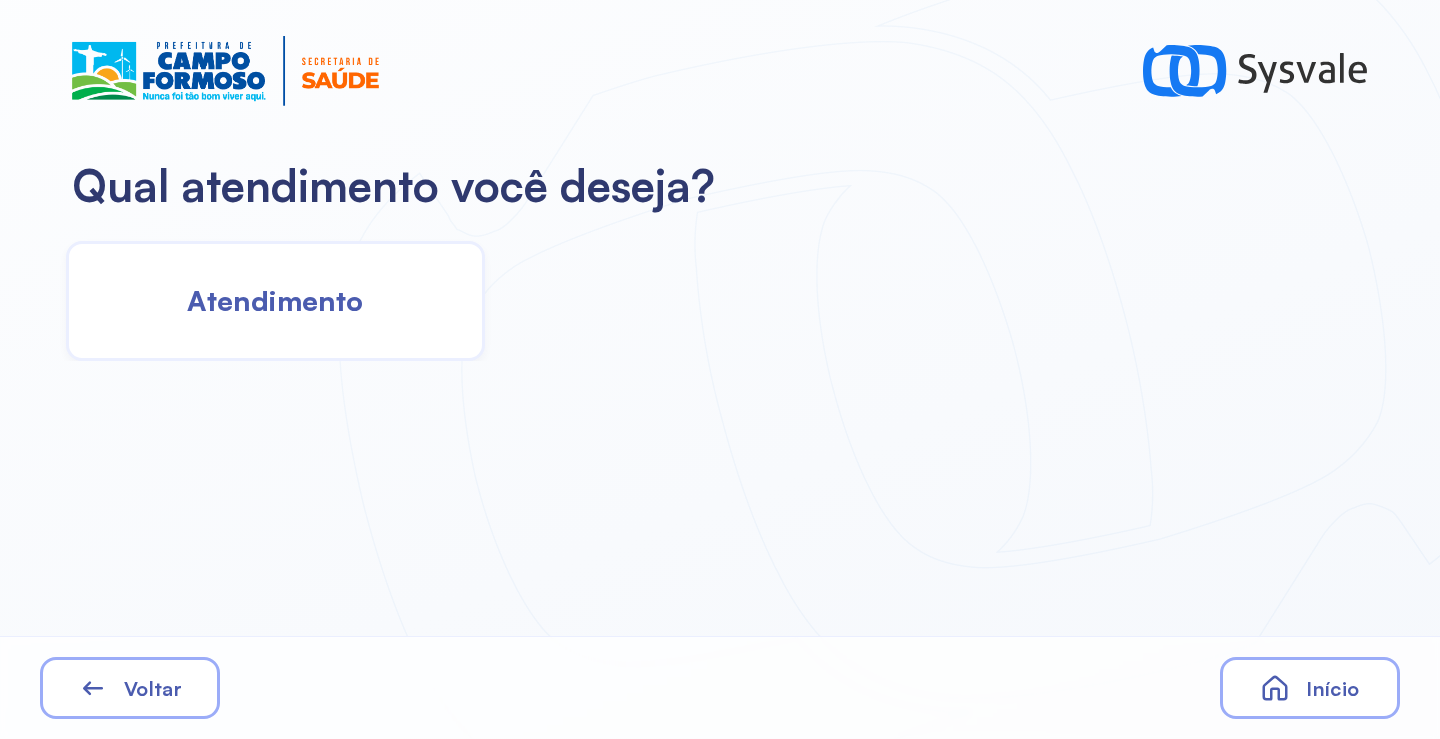 click on "Atendimento" 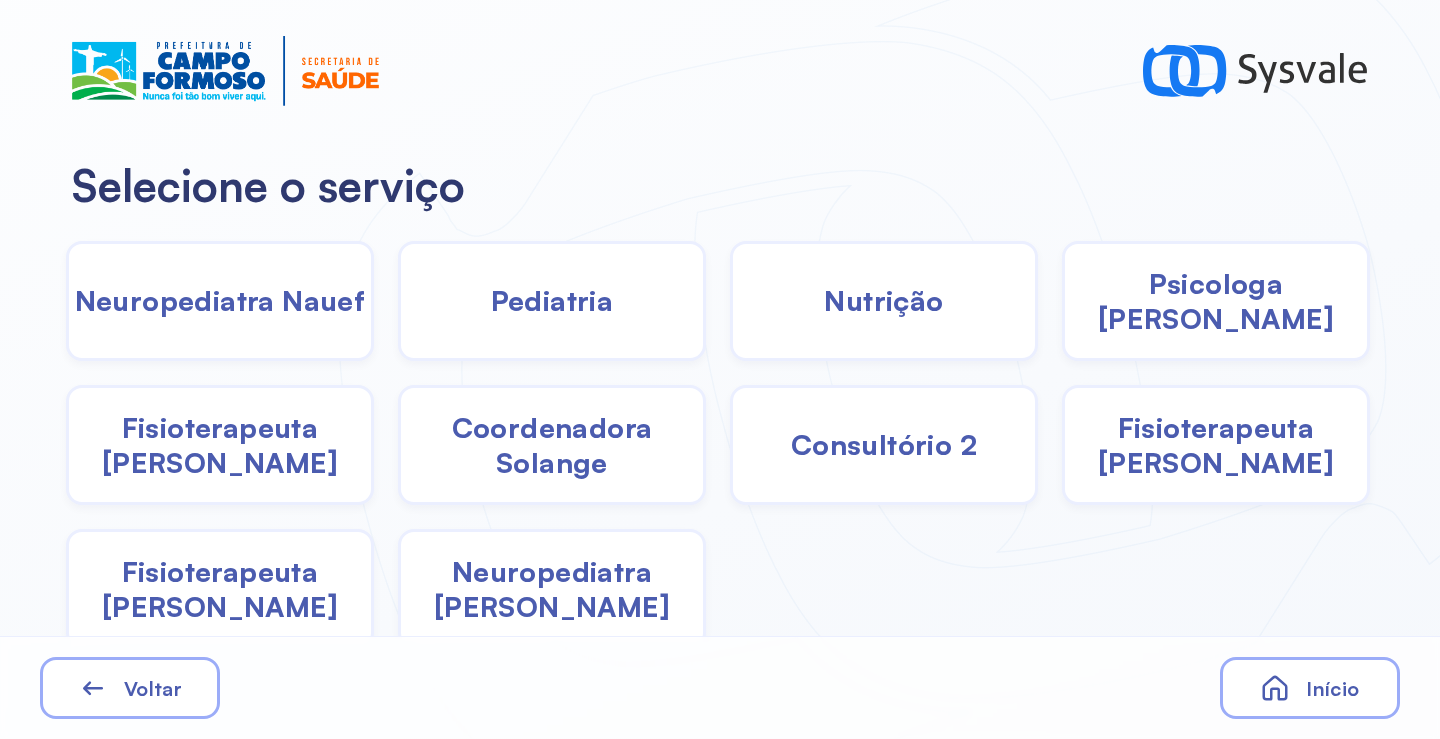 click on "Pediatria" 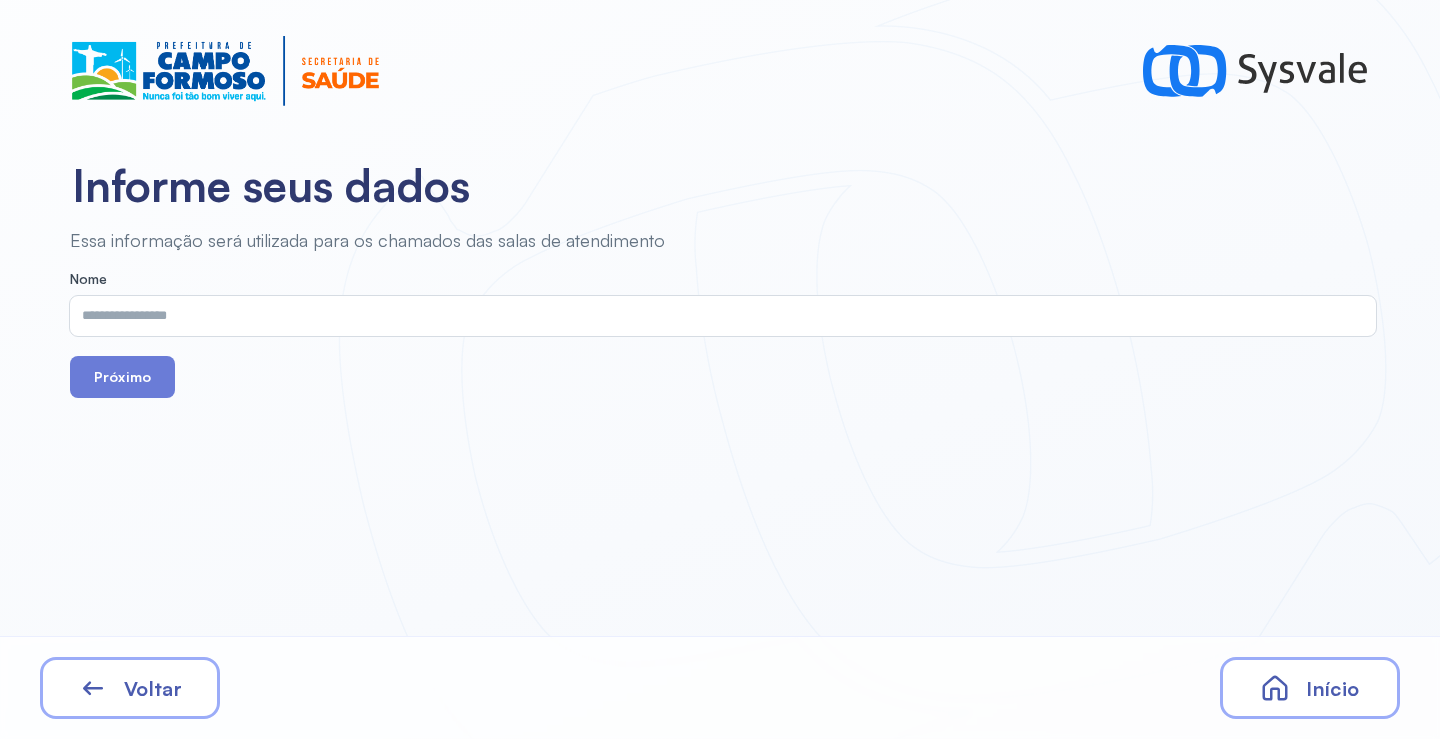 drag, startPoint x: 553, startPoint y: 340, endPoint x: 466, endPoint y: 319, distance: 89.498604 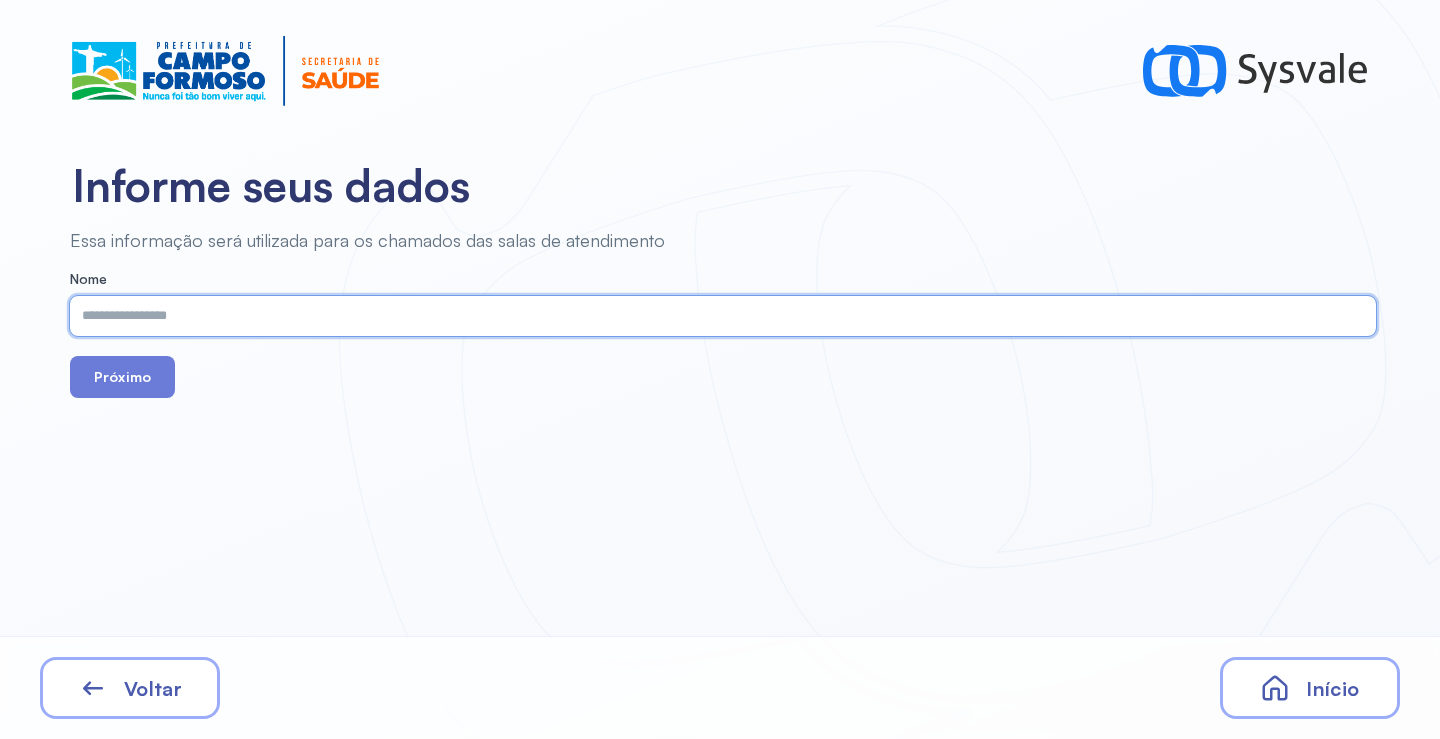 paste on "**********" 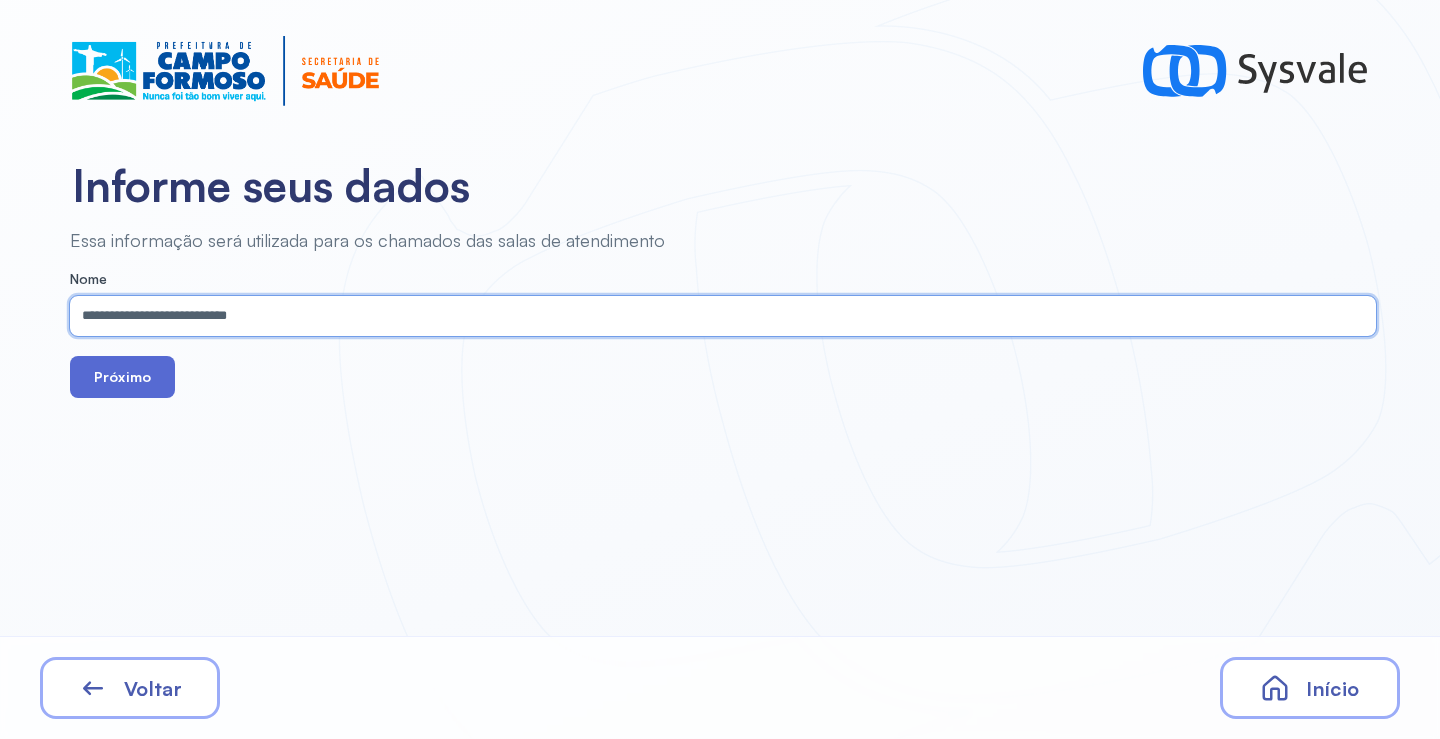 type on "**********" 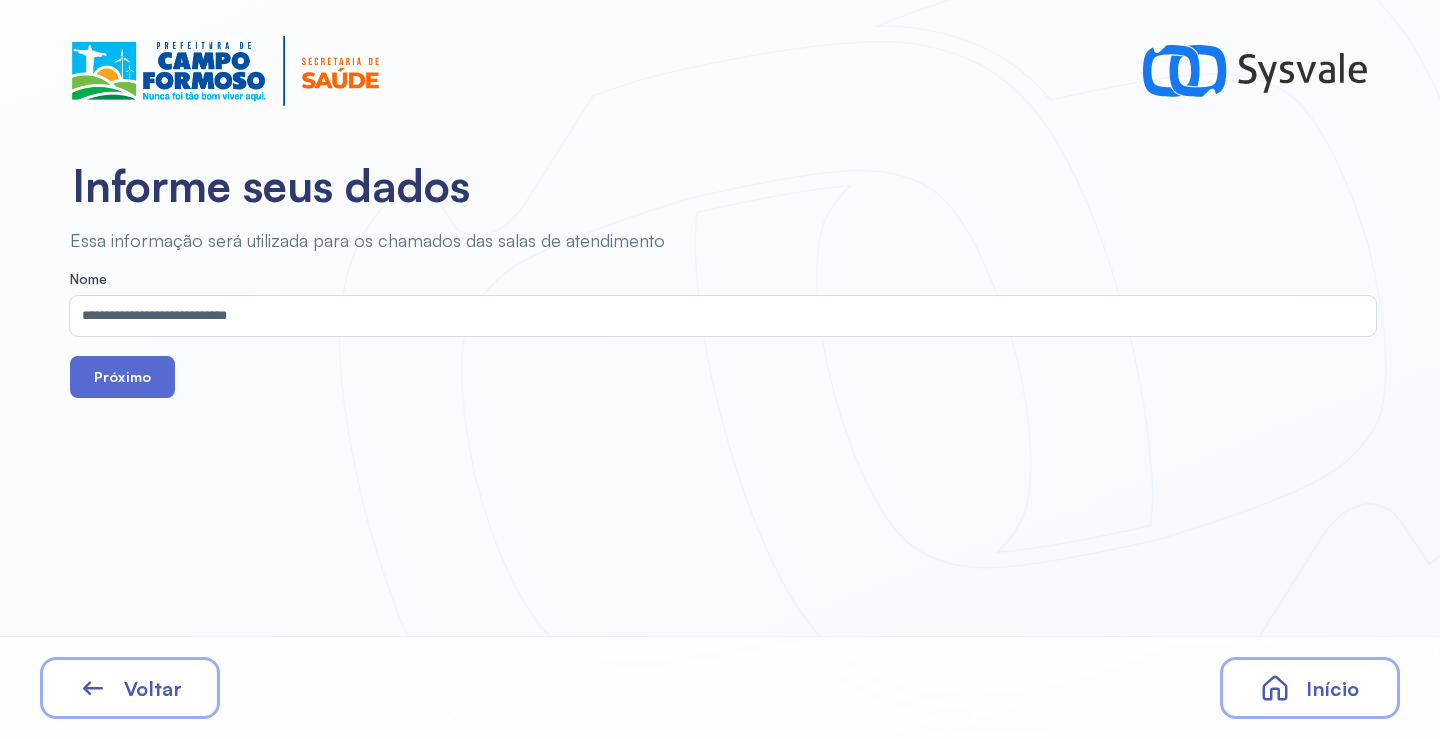 click on "Próximo" at bounding box center [122, 377] 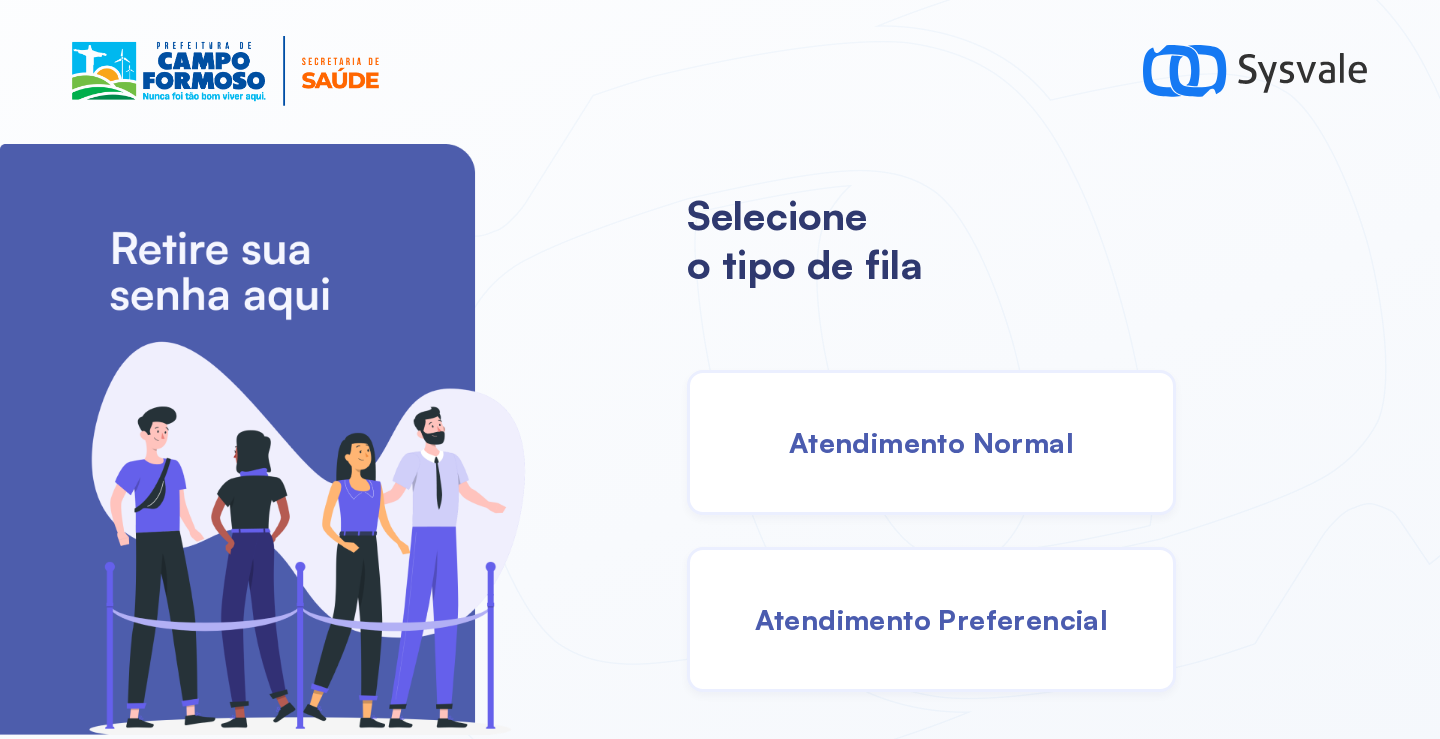 drag, startPoint x: 976, startPoint y: 474, endPoint x: 963, endPoint y: 470, distance: 13.601471 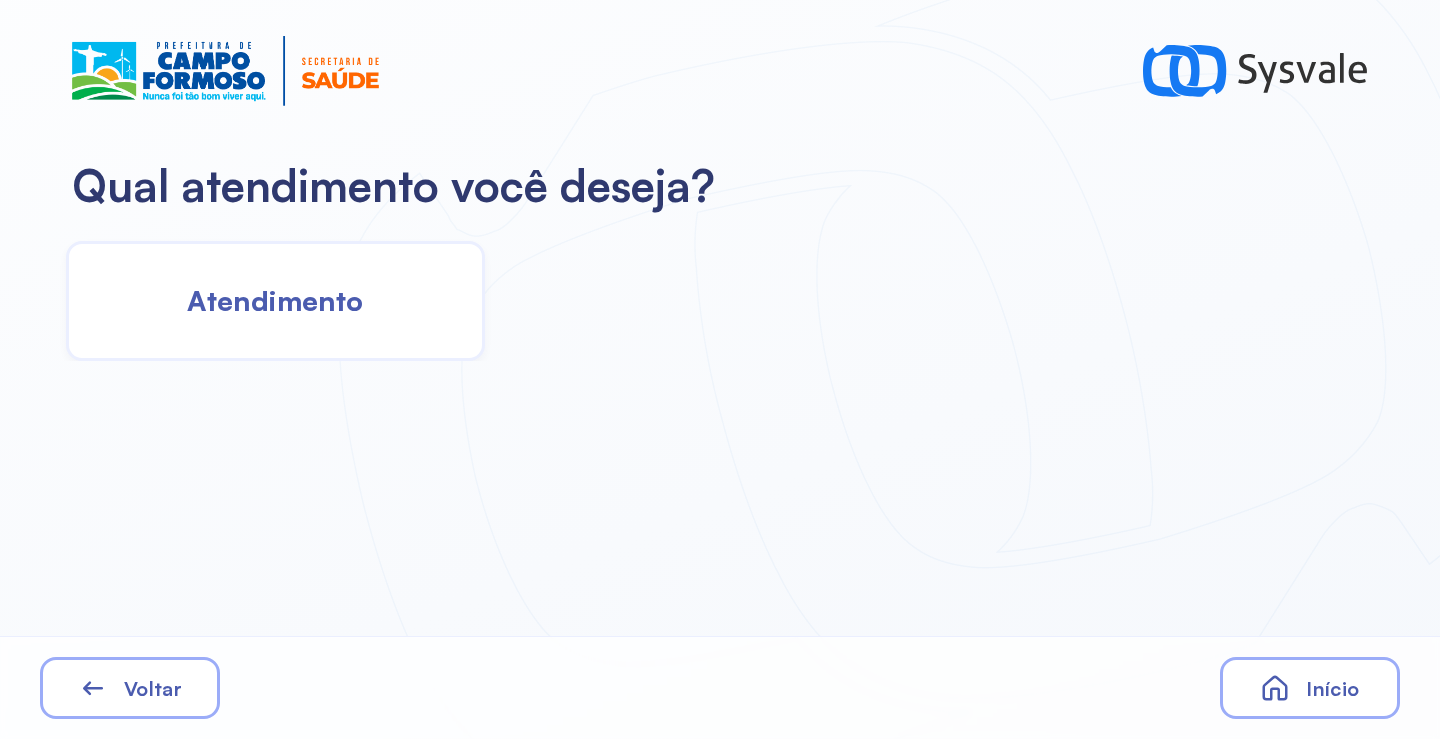 click on "Atendimento" at bounding box center [275, 300] 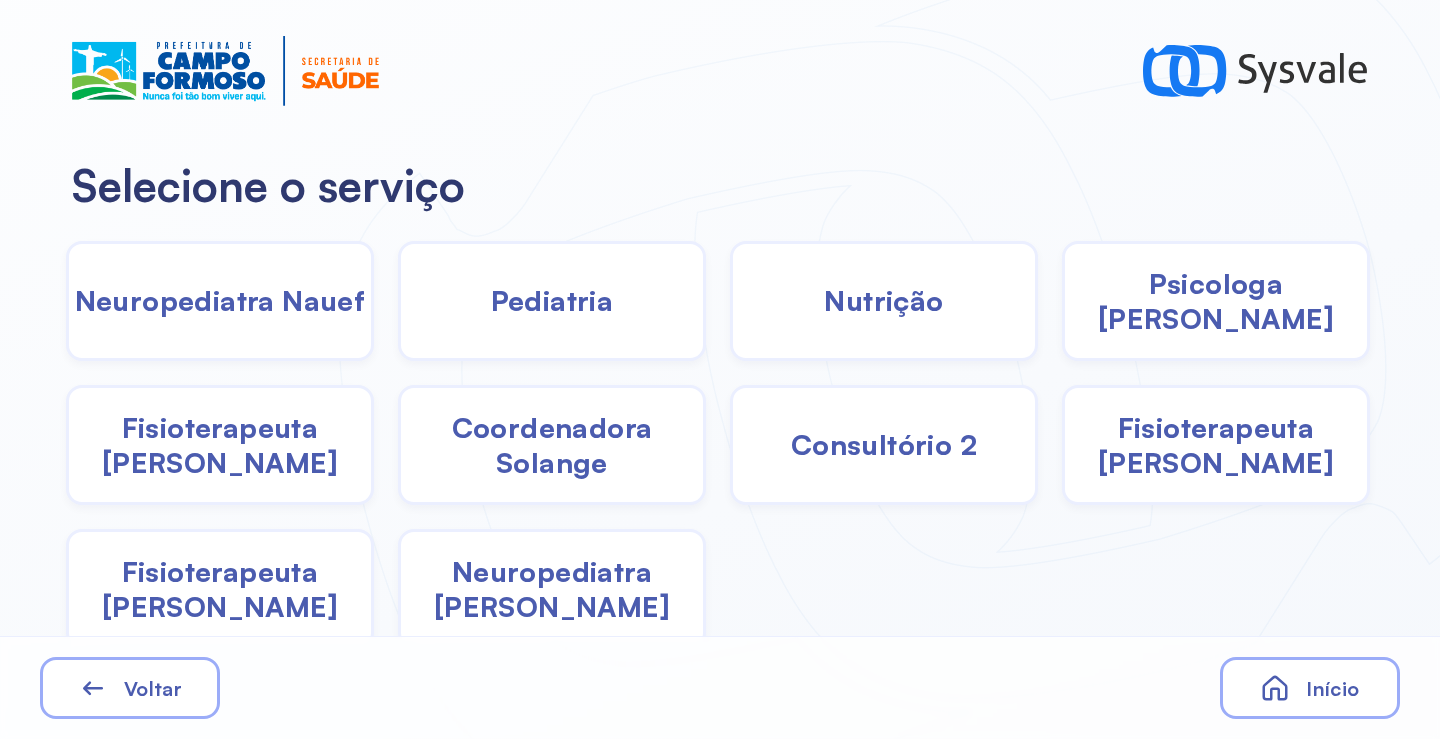 click on "Pediatria" at bounding box center [552, 300] 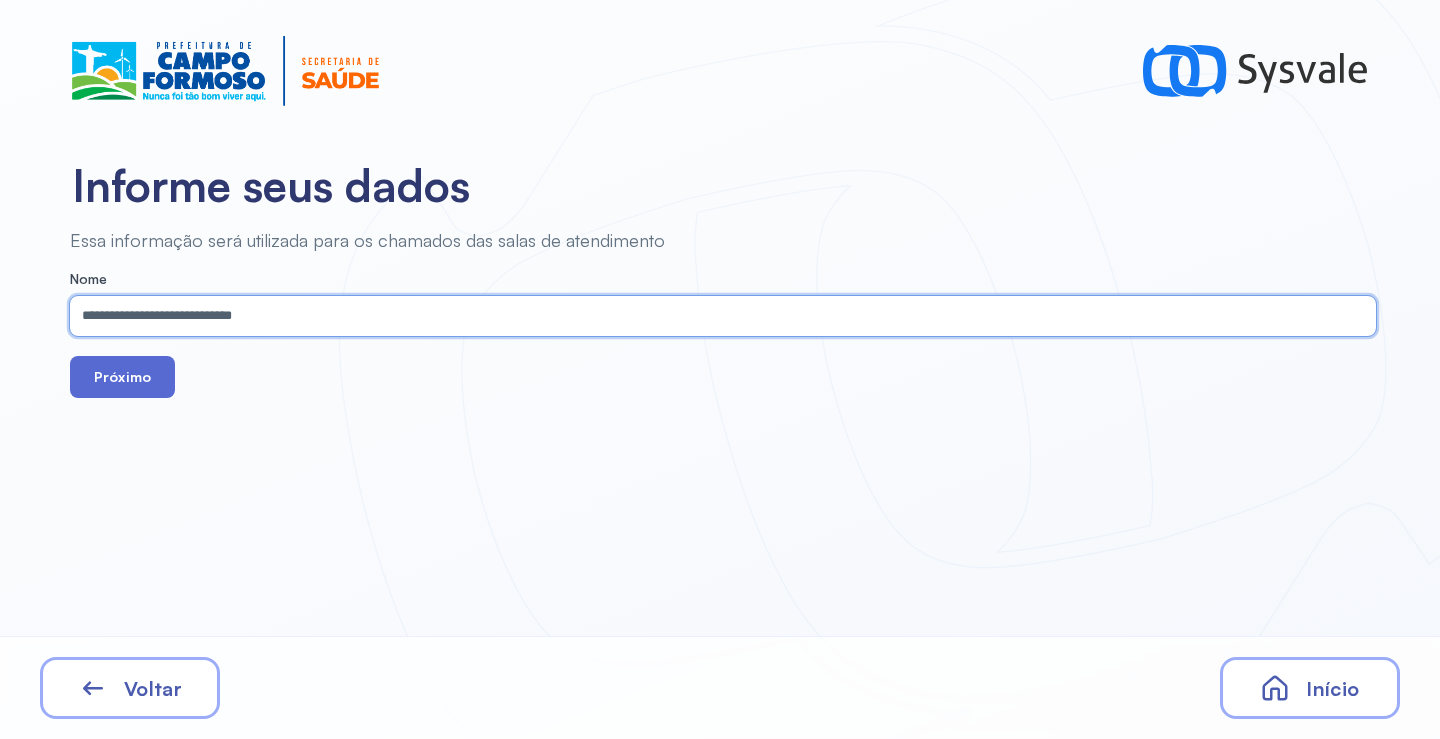 type on "**********" 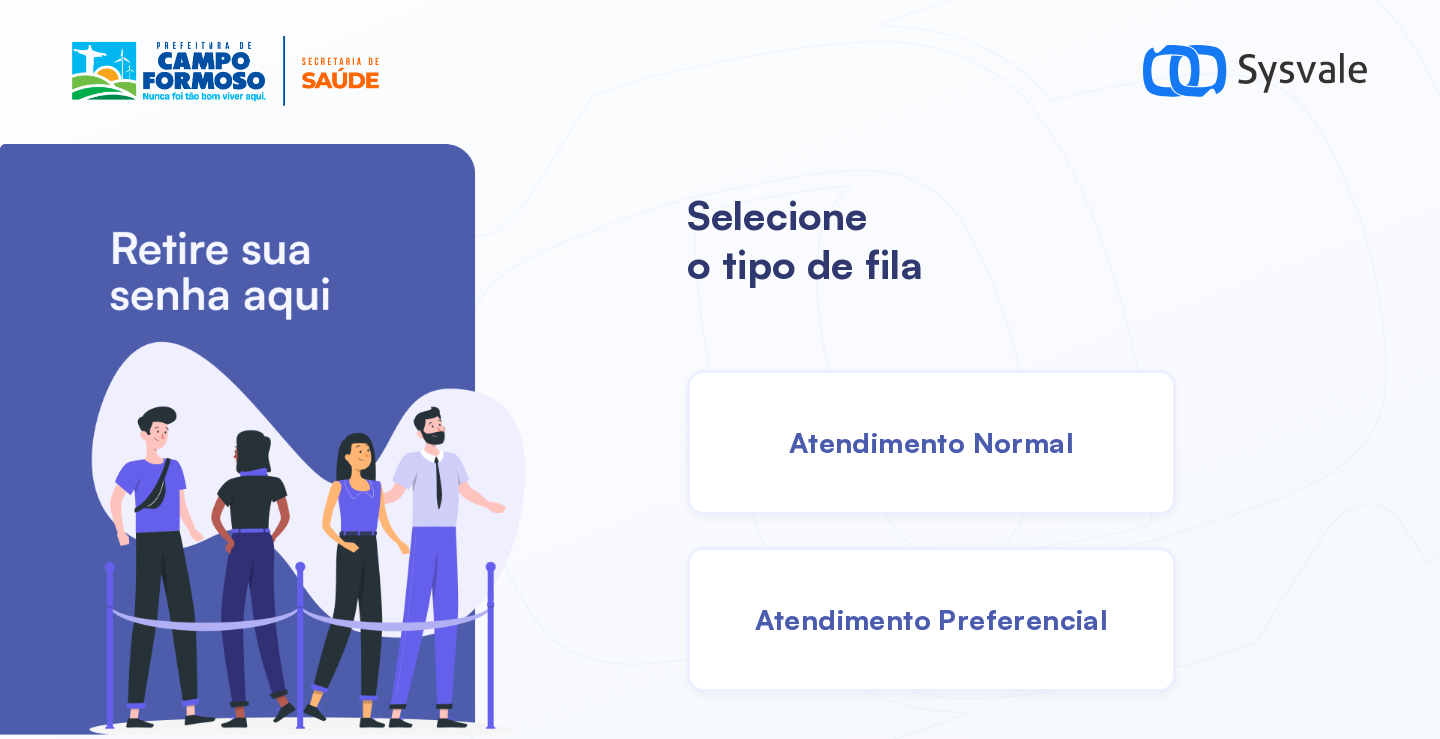 click on "Atendimento Normal" at bounding box center [931, 442] 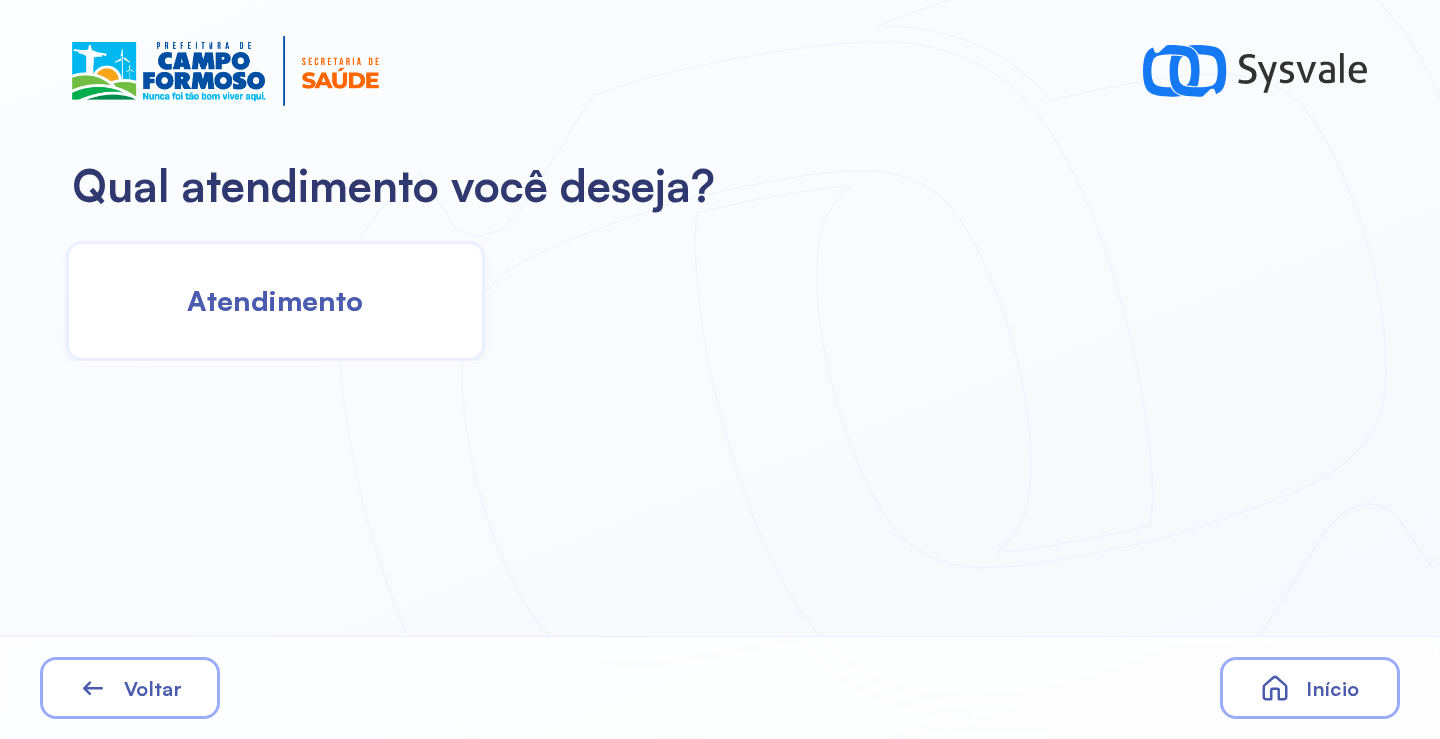 click on "Atendimento" at bounding box center (275, 300) 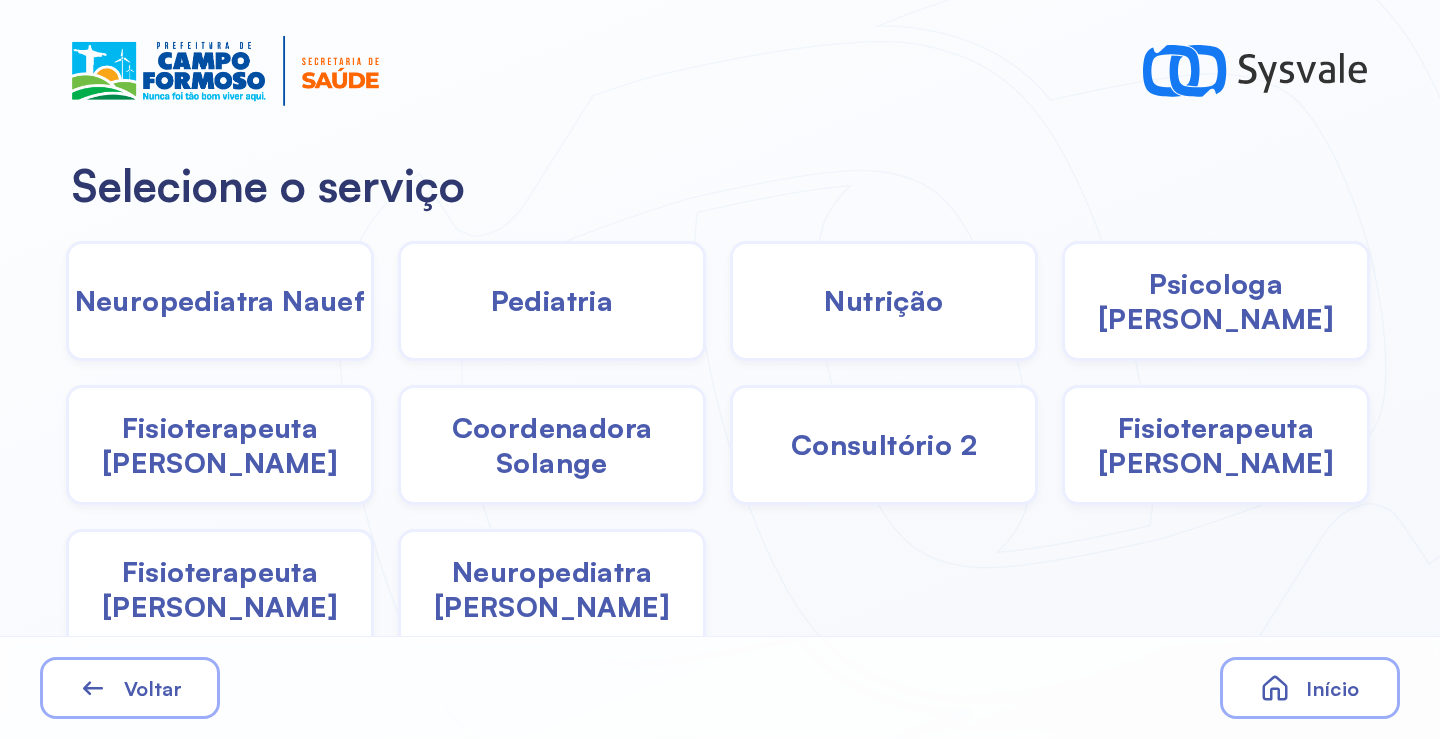 click on "Psicologa [PERSON_NAME]" at bounding box center (1216, 301) 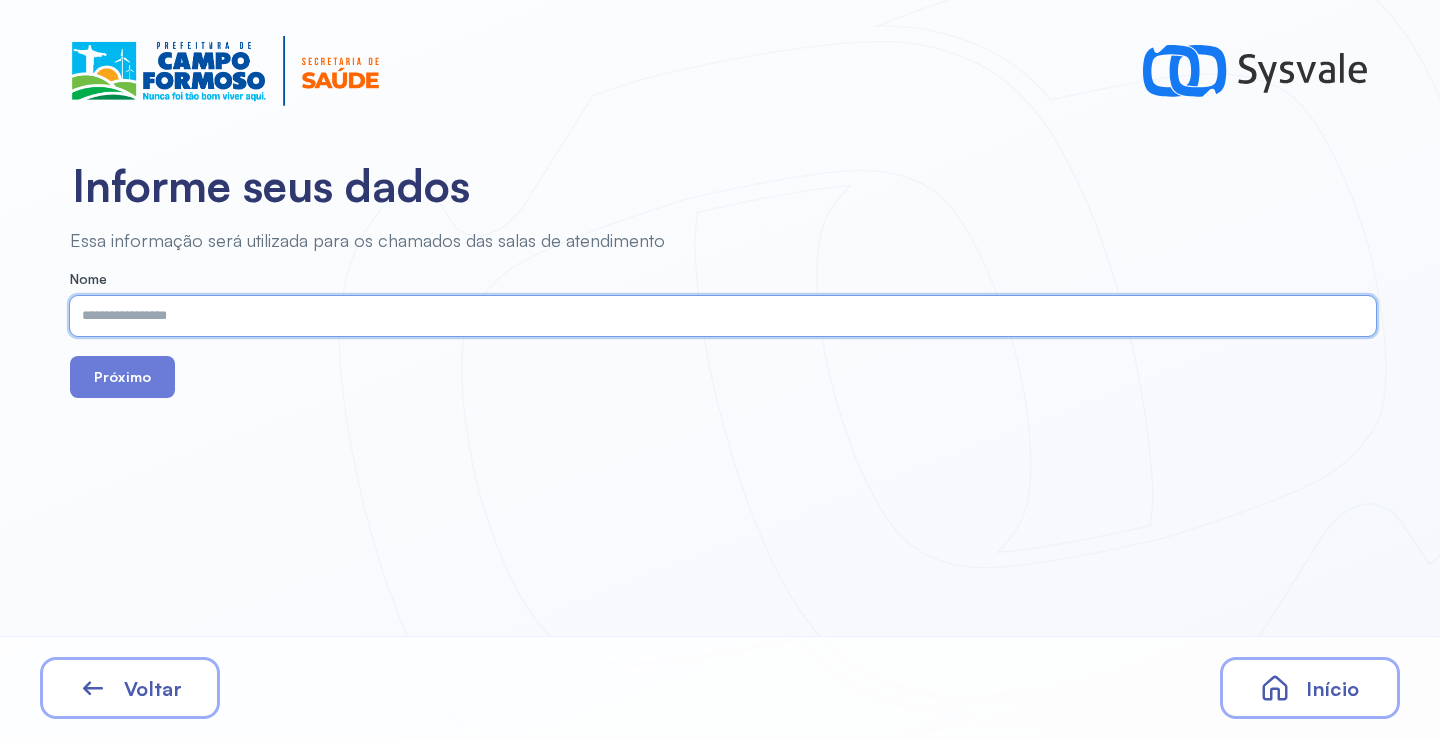 paste on "**********" 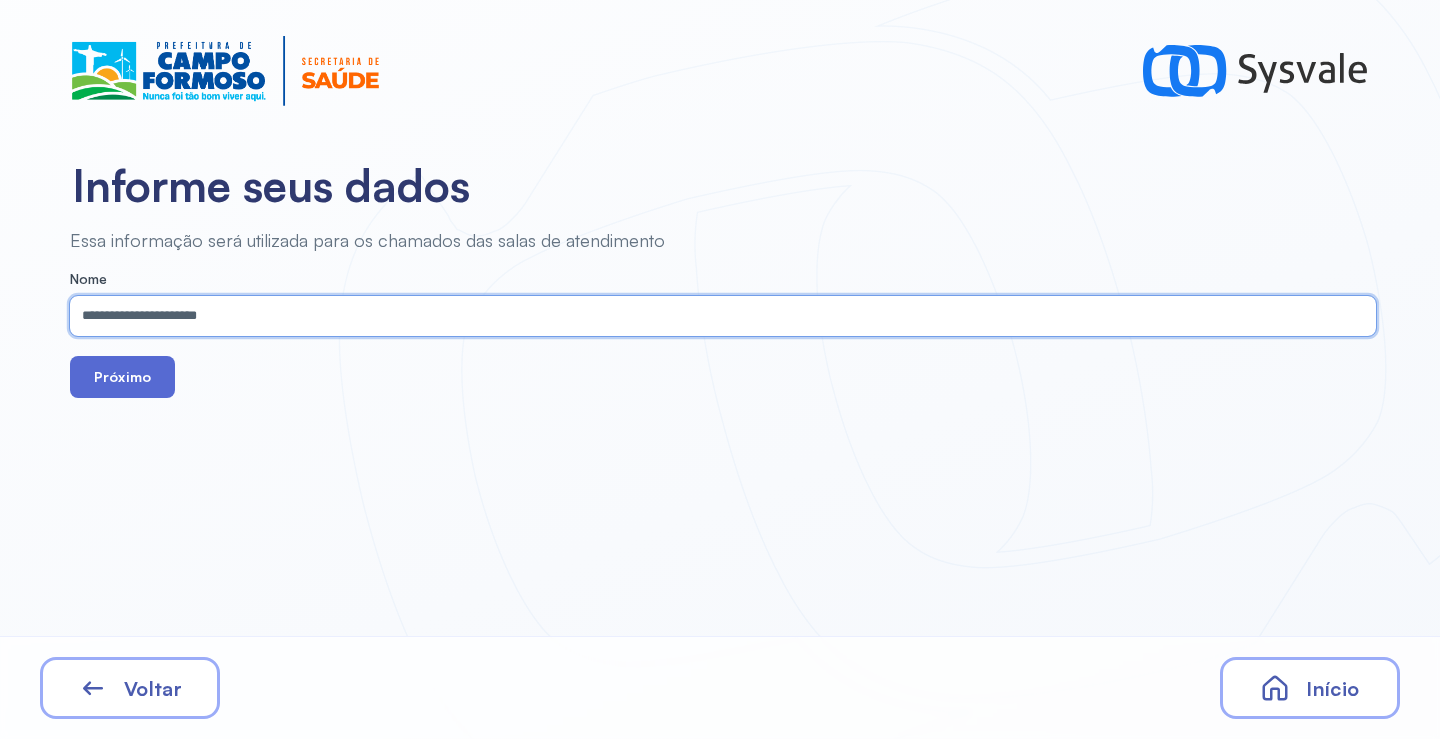 type on "**********" 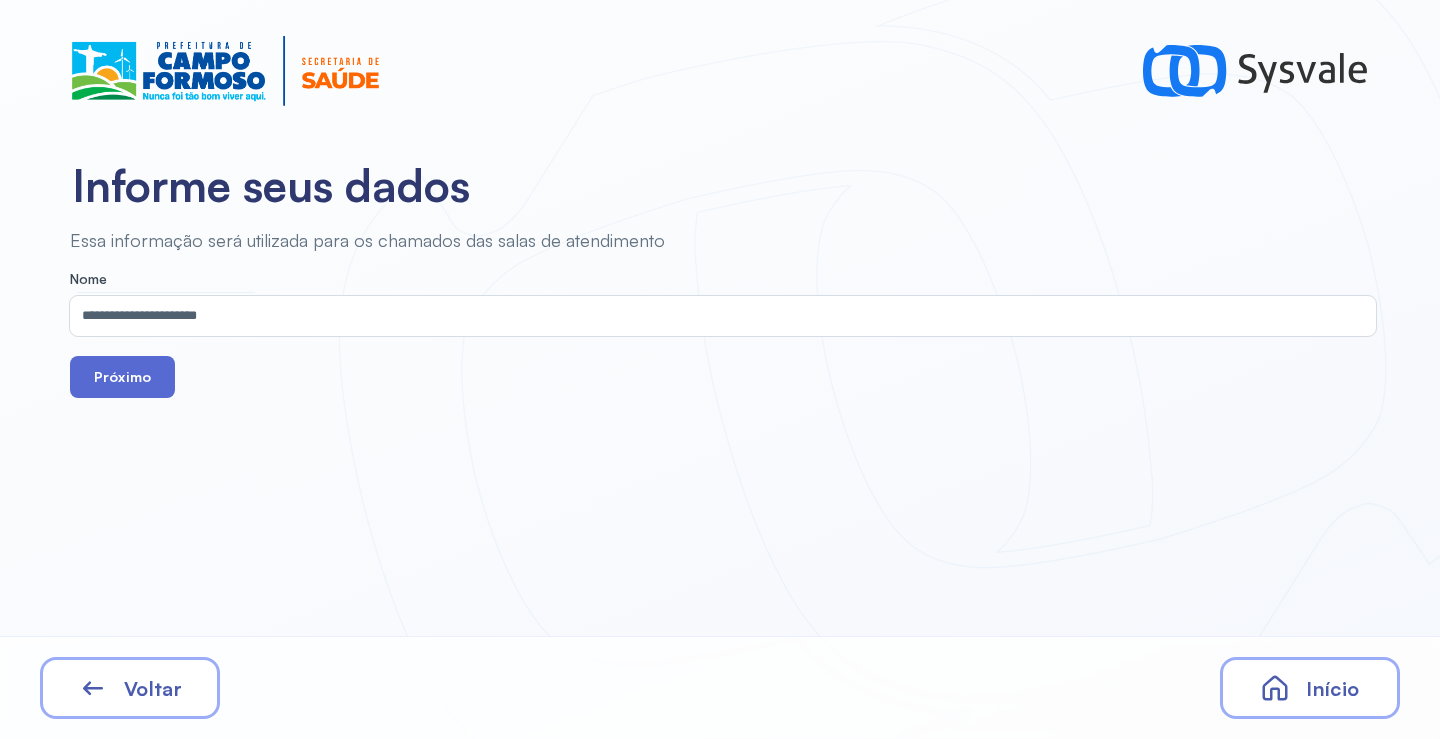 click on "Próximo" at bounding box center [122, 377] 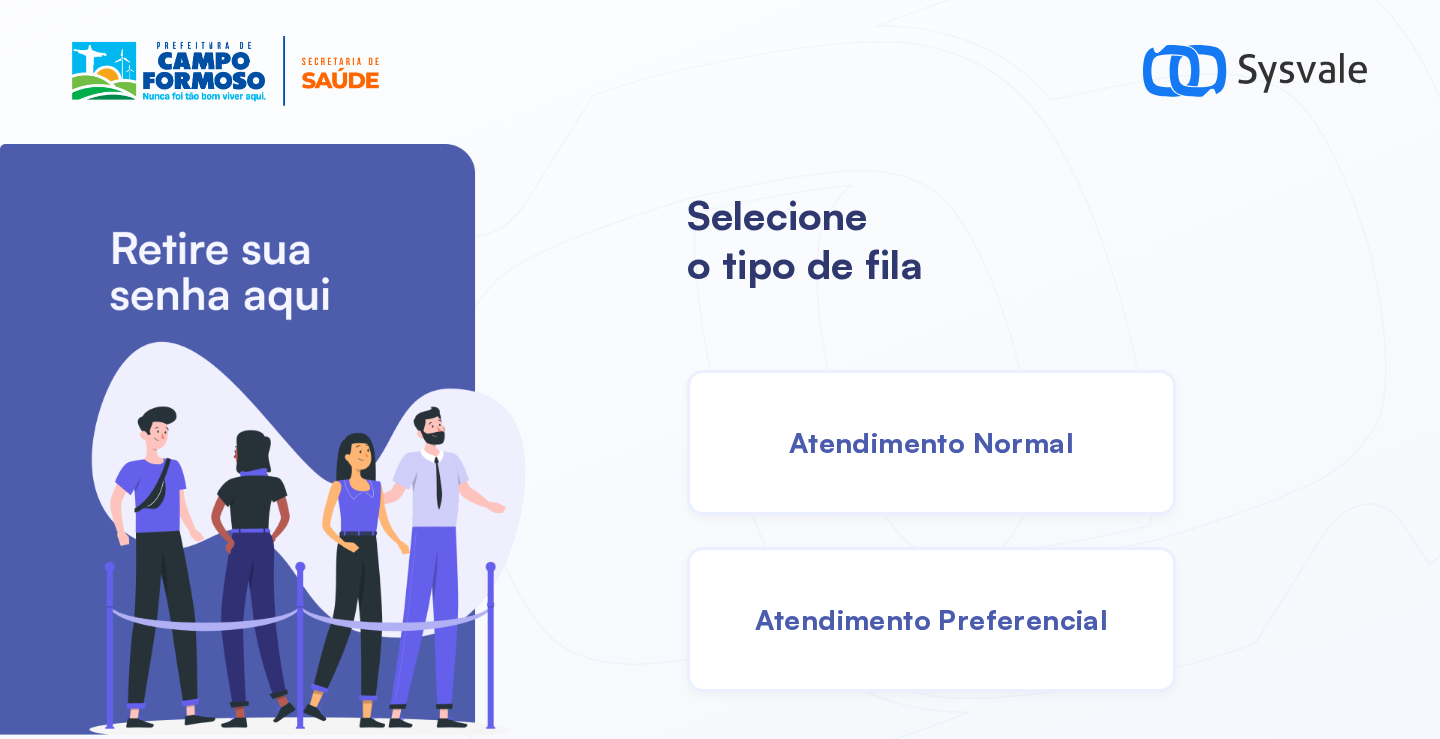 click on "Atendimento Normal" at bounding box center [931, 442] 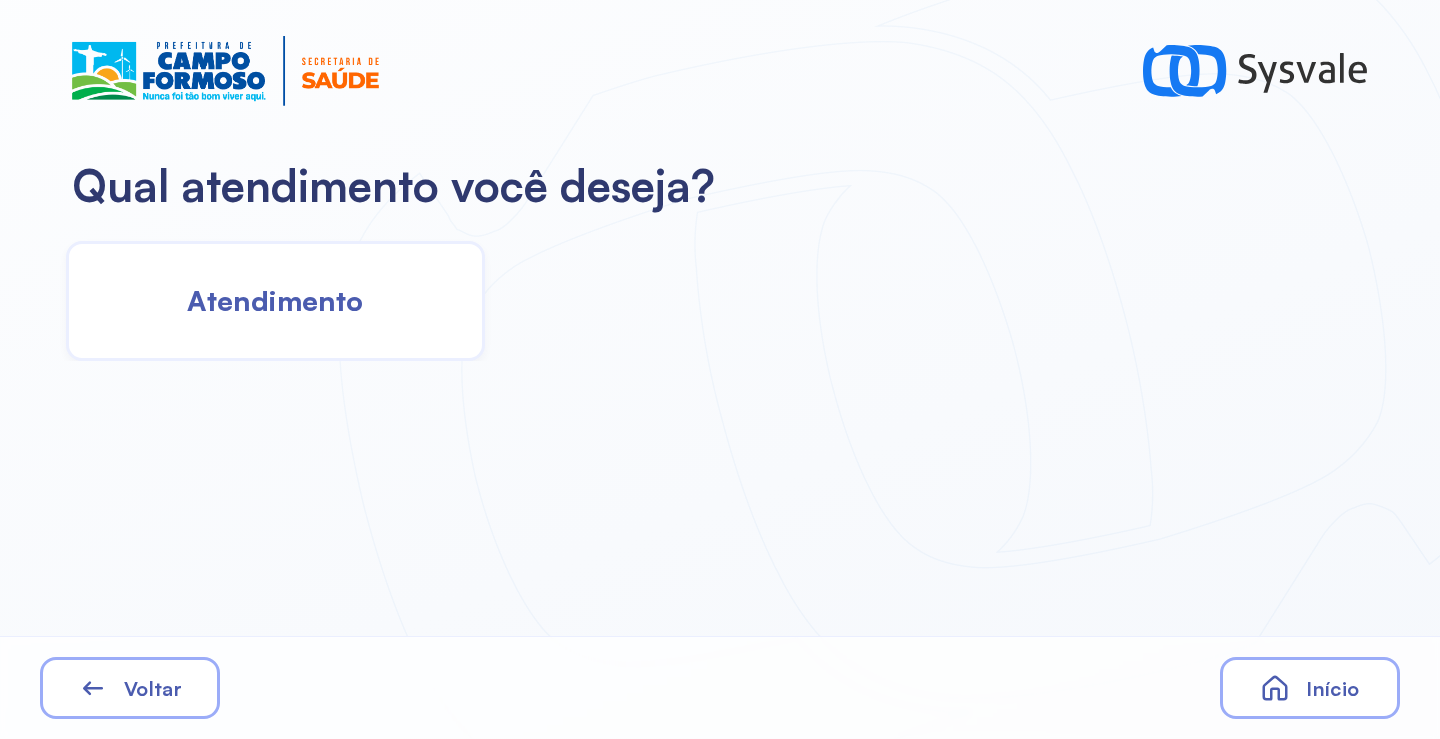 click on "Atendimento" at bounding box center (275, 300) 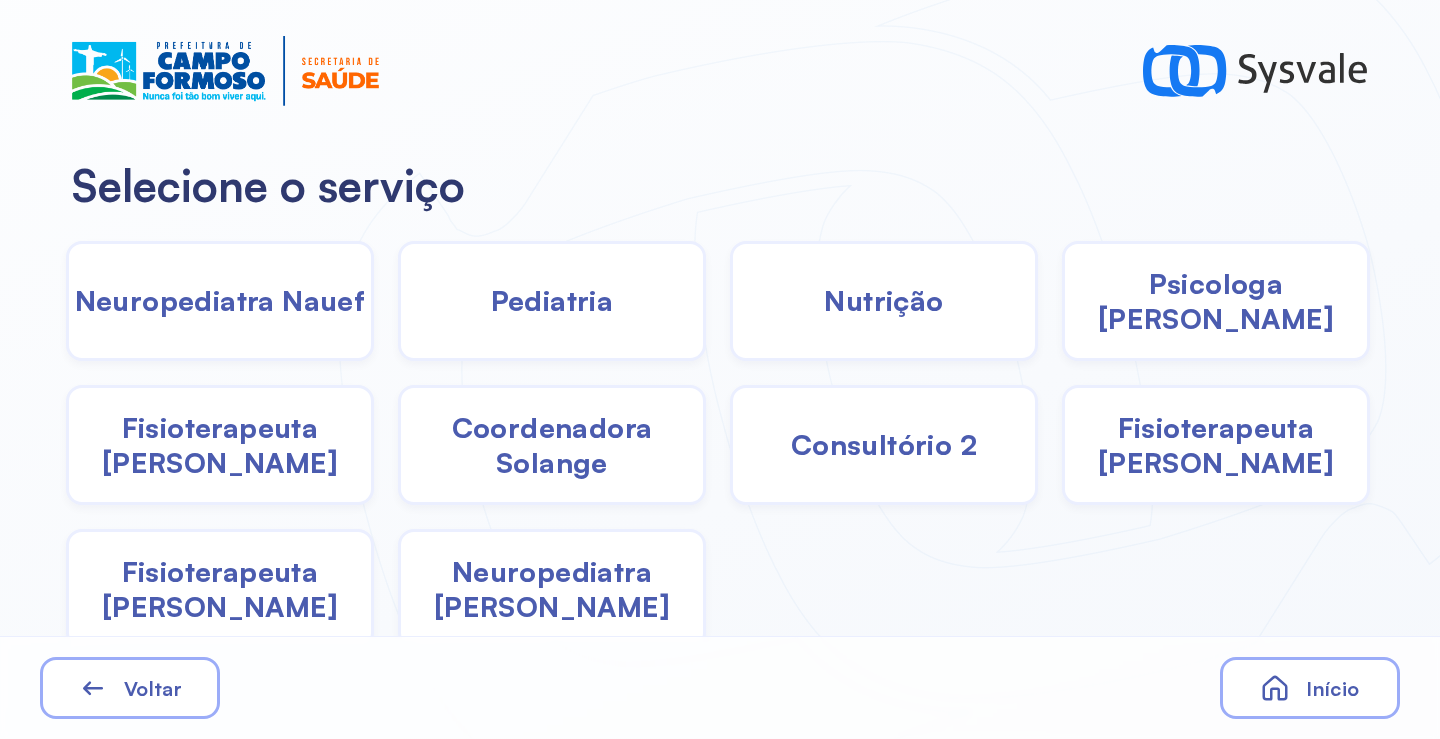 click on "Psicologa [PERSON_NAME]" at bounding box center (1216, 301) 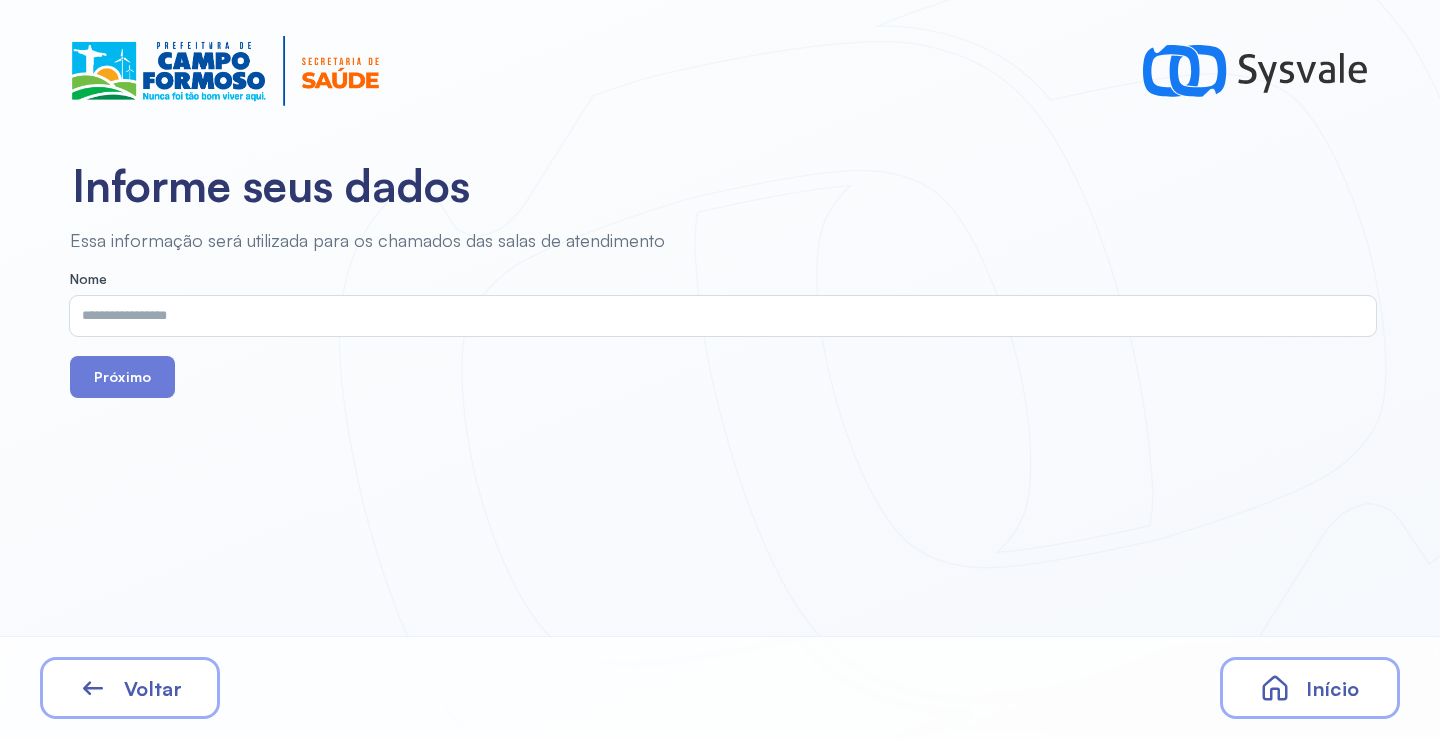 drag, startPoint x: 428, startPoint y: 343, endPoint x: 418, endPoint y: 341, distance: 10.198039 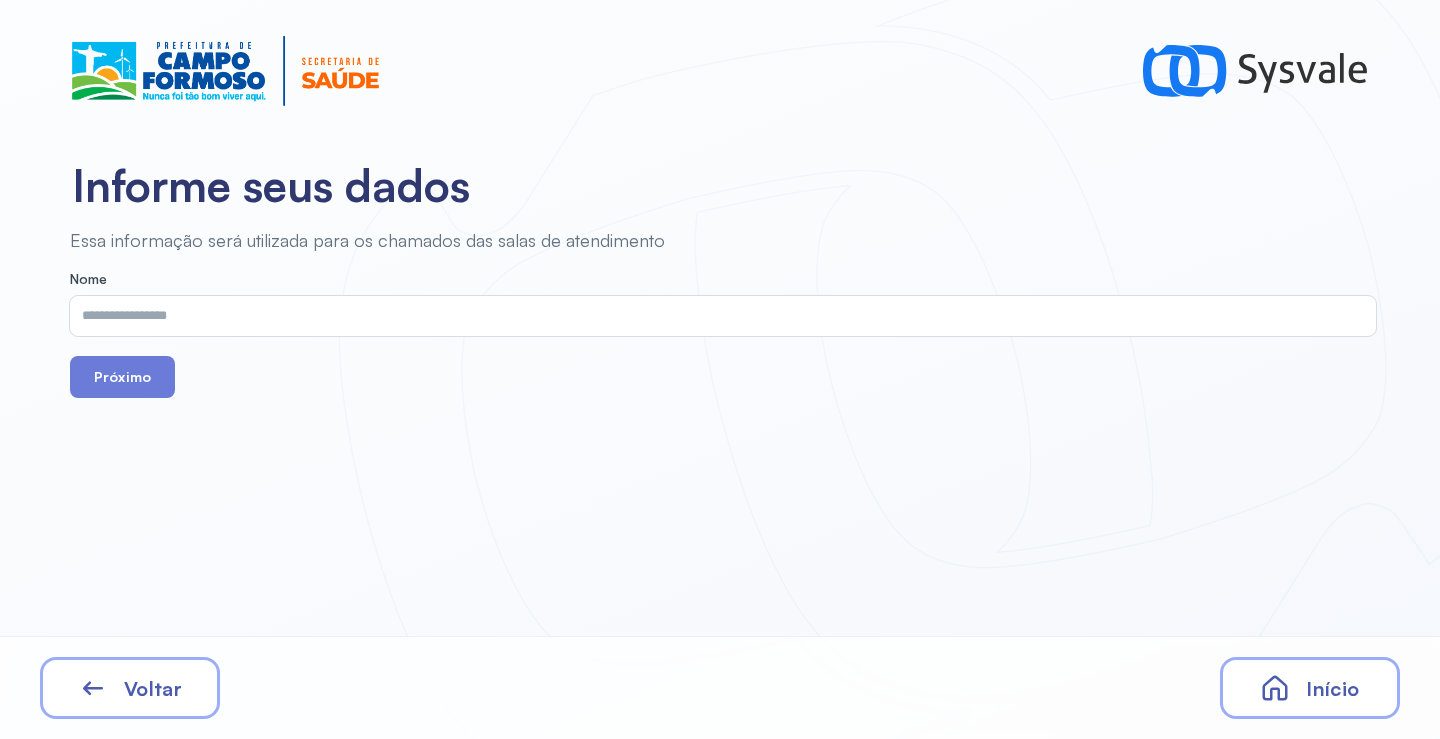 drag, startPoint x: 418, startPoint y: 341, endPoint x: 355, endPoint y: 317, distance: 67.41662 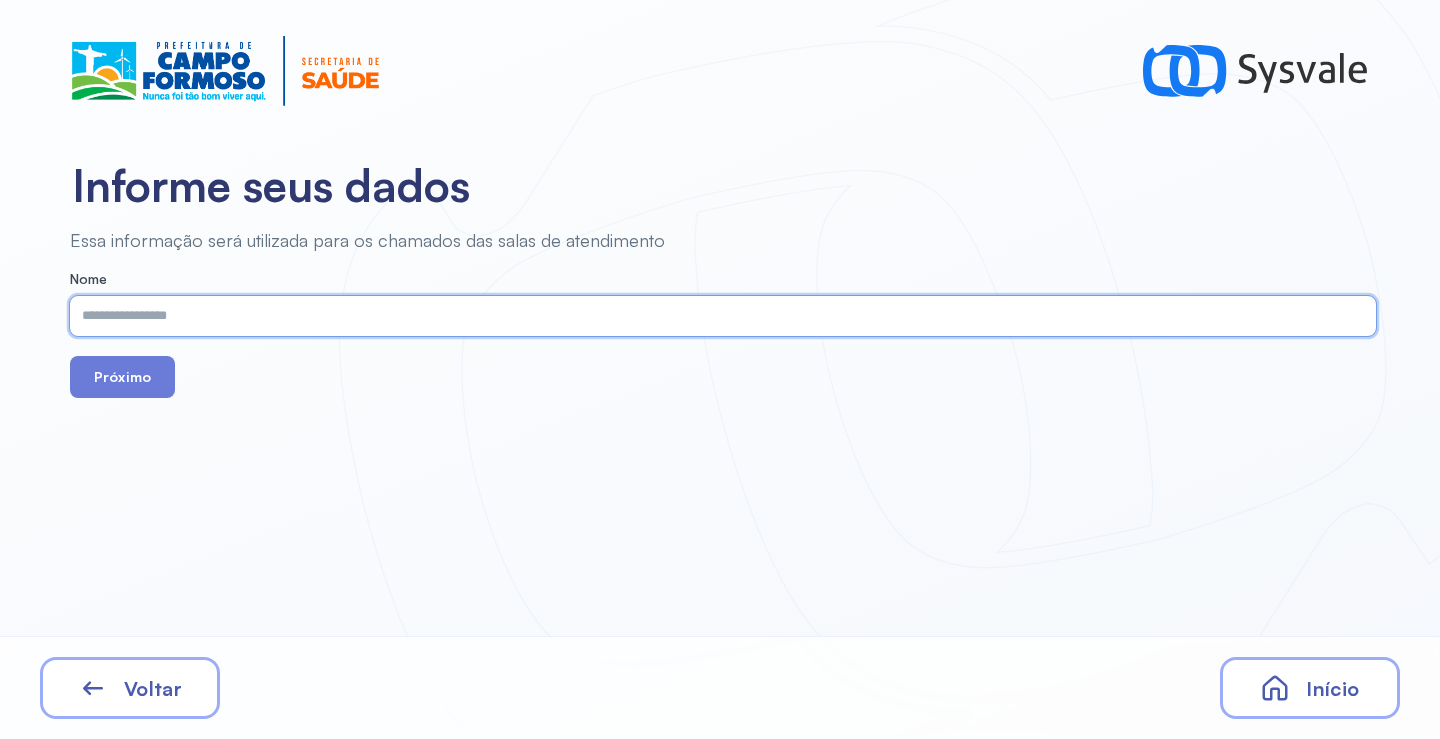 paste on "**********" 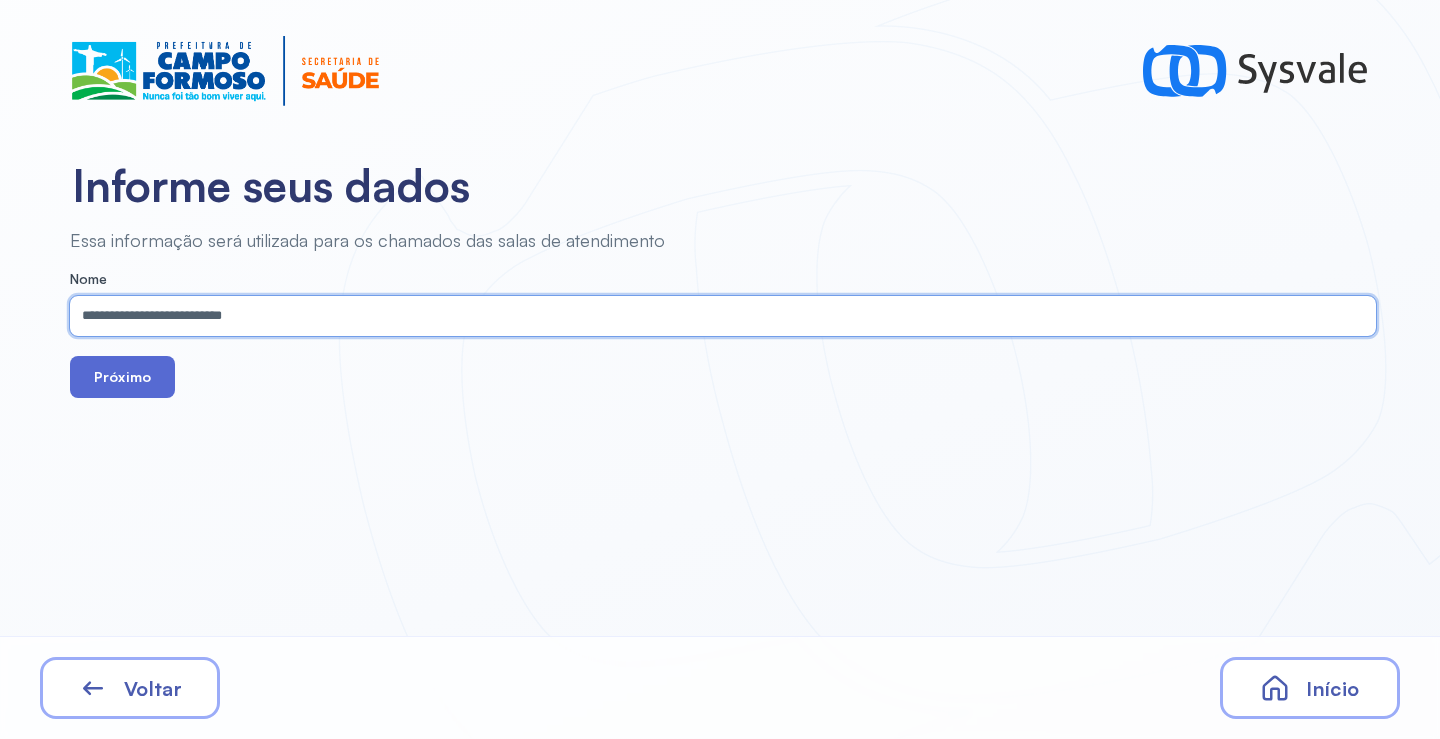 type on "**********" 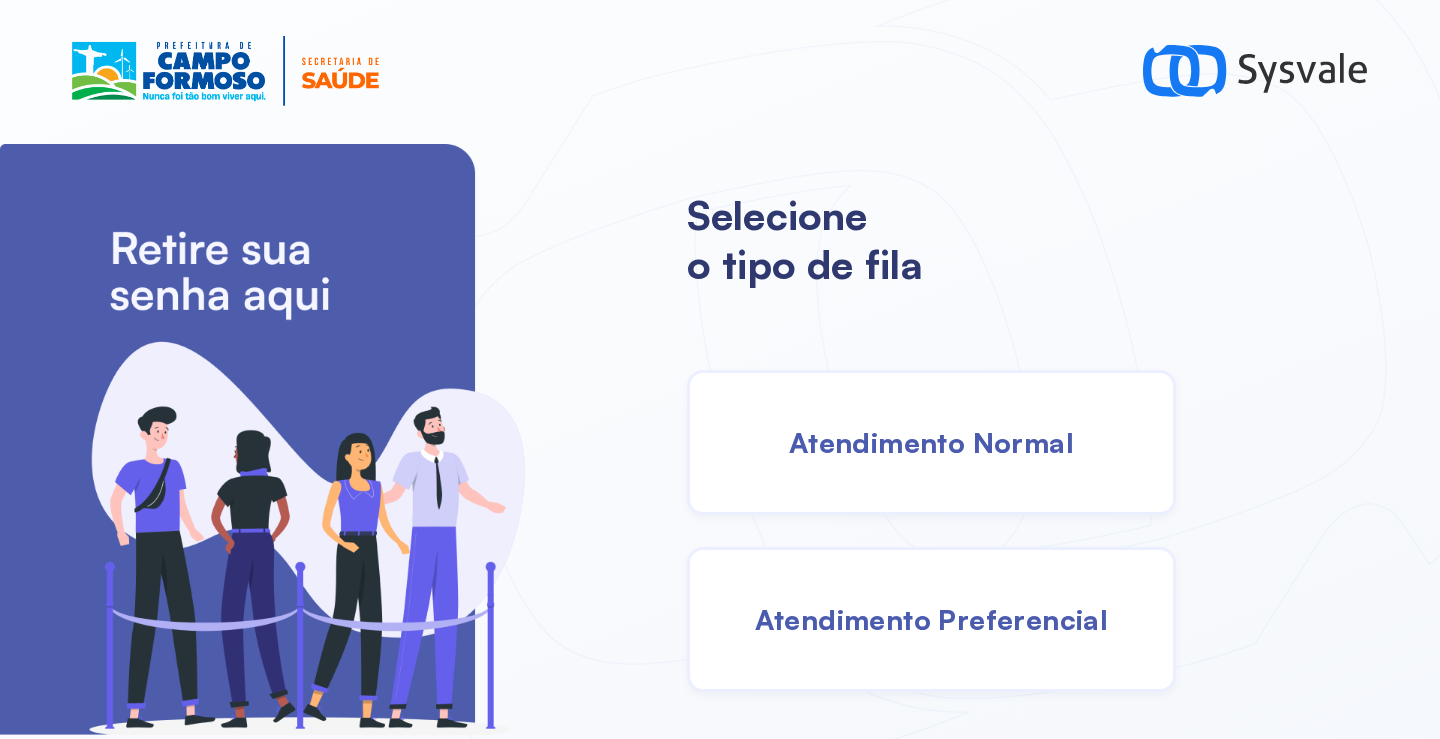 drag, startPoint x: 971, startPoint y: 461, endPoint x: 973, endPoint y: 451, distance: 10.198039 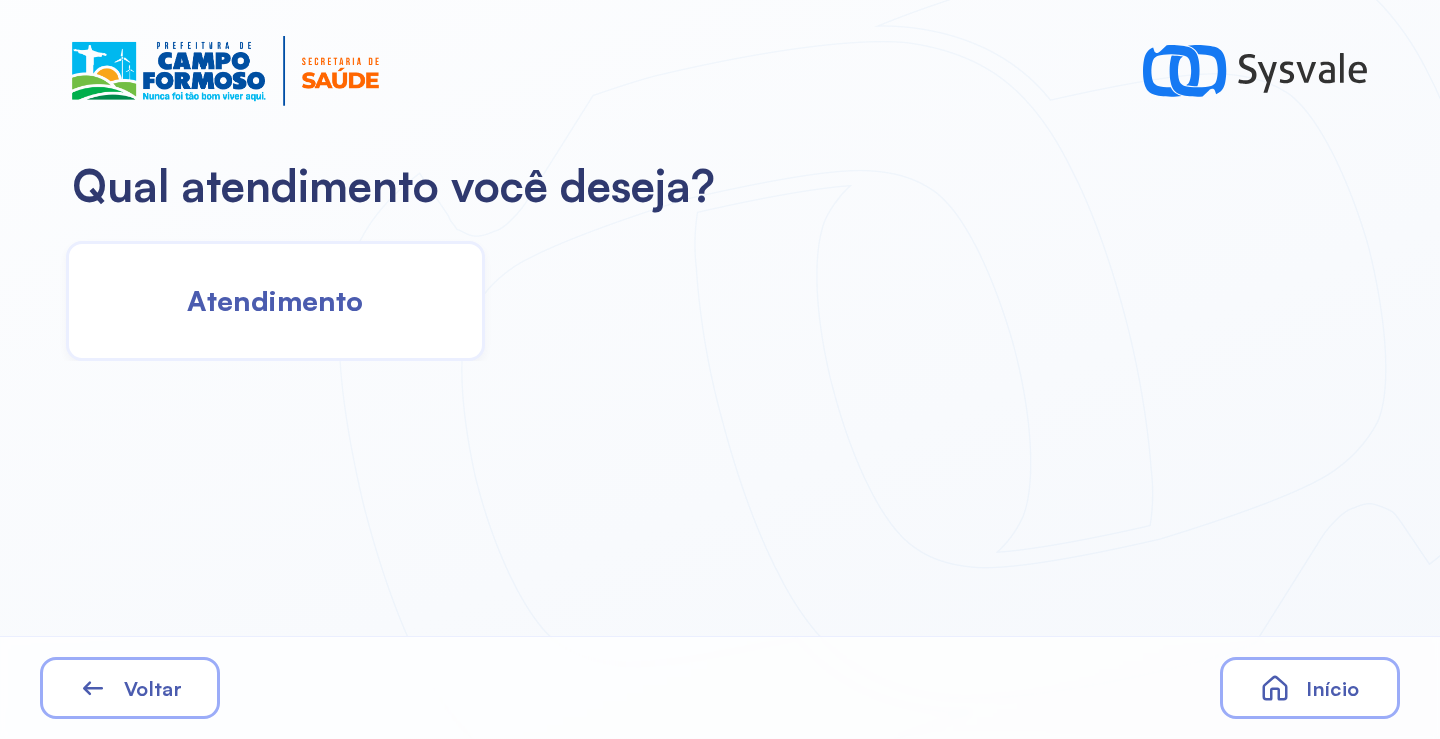 click on "Atendimento" at bounding box center [275, 300] 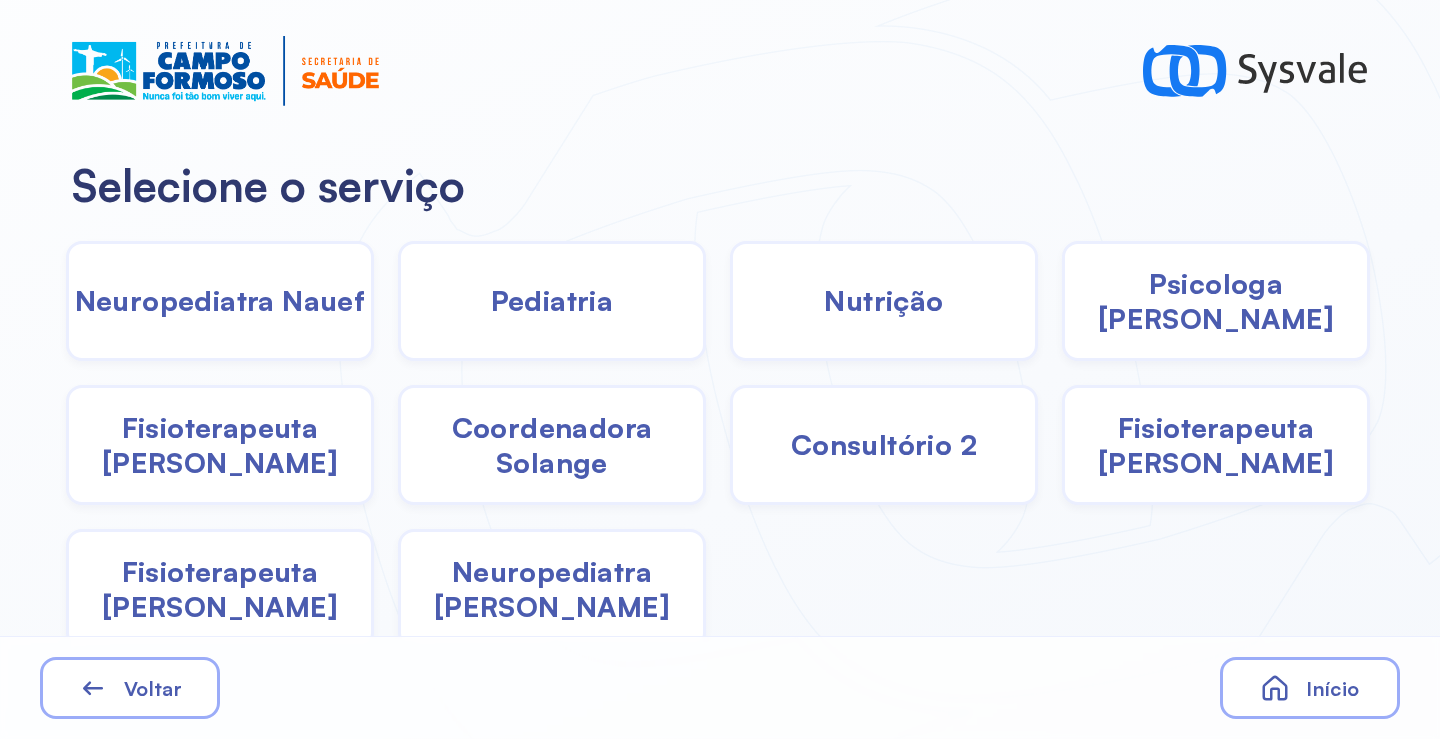 click on "Fisioterapeuta [PERSON_NAME]" at bounding box center [1216, 445] 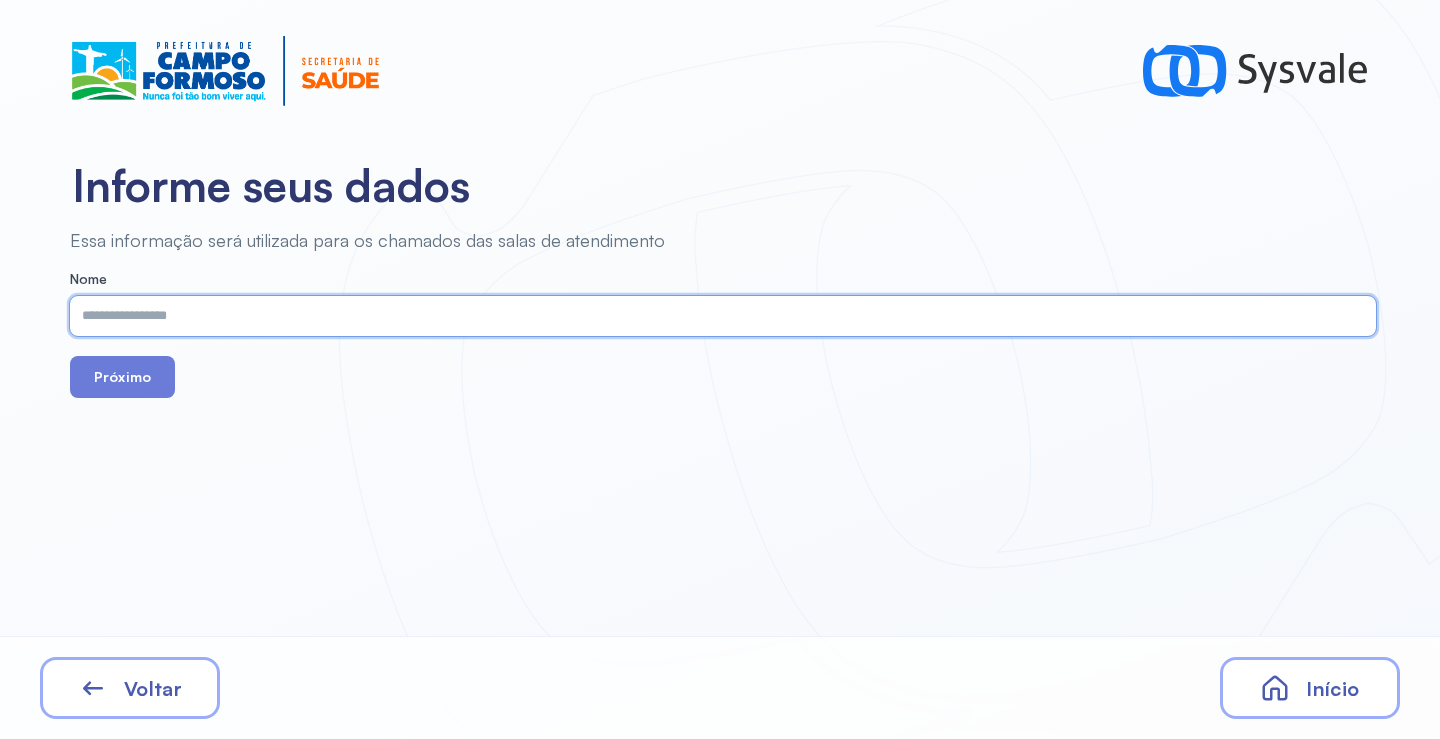 paste on "**********" 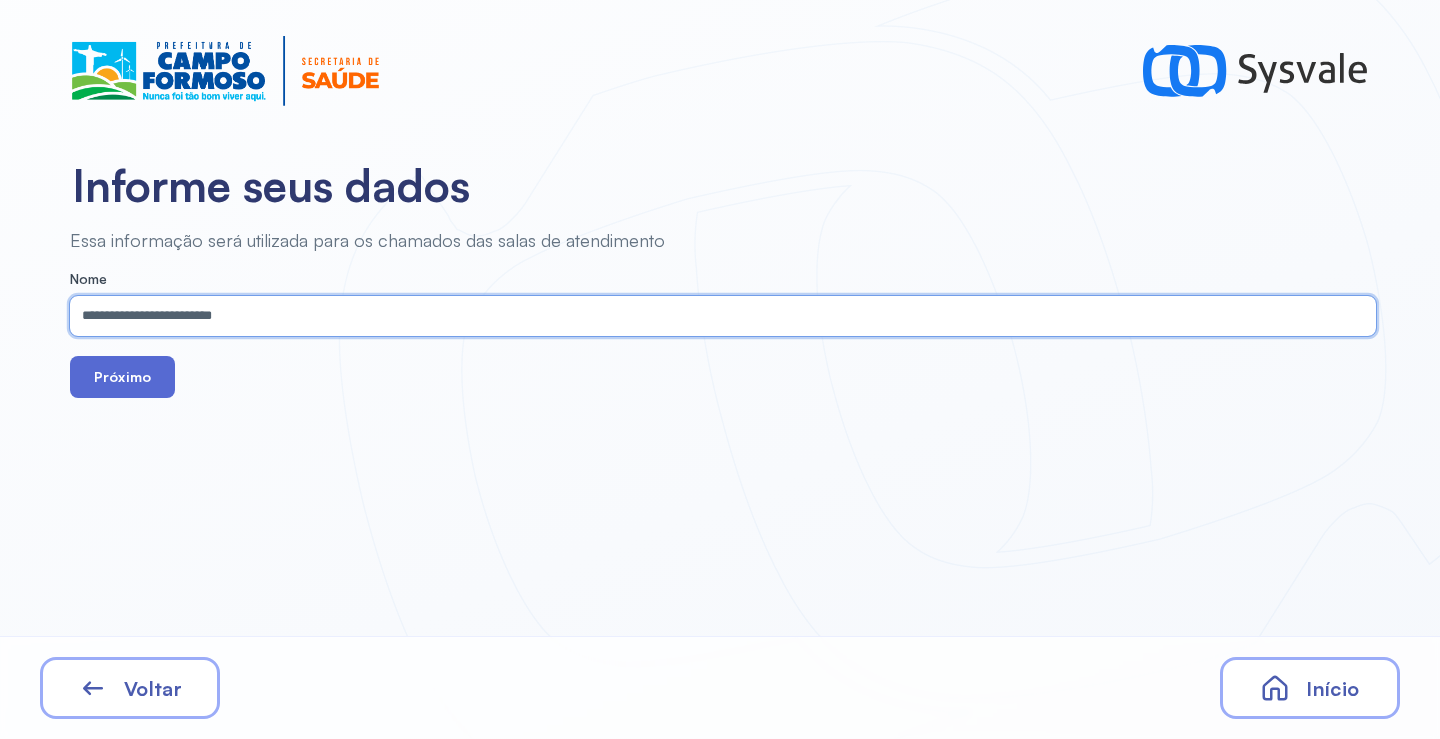 type on "**********" 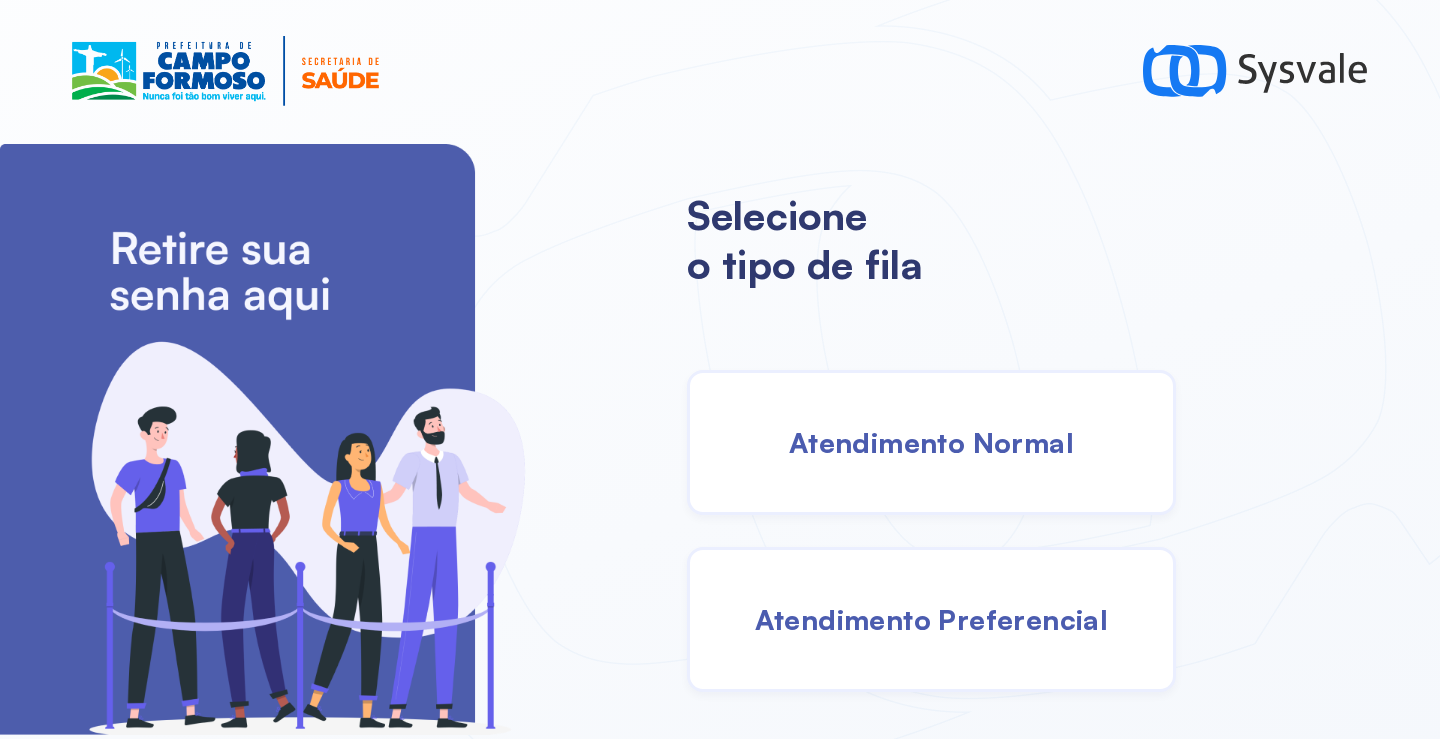 click on "Atendimento Normal" at bounding box center (931, 442) 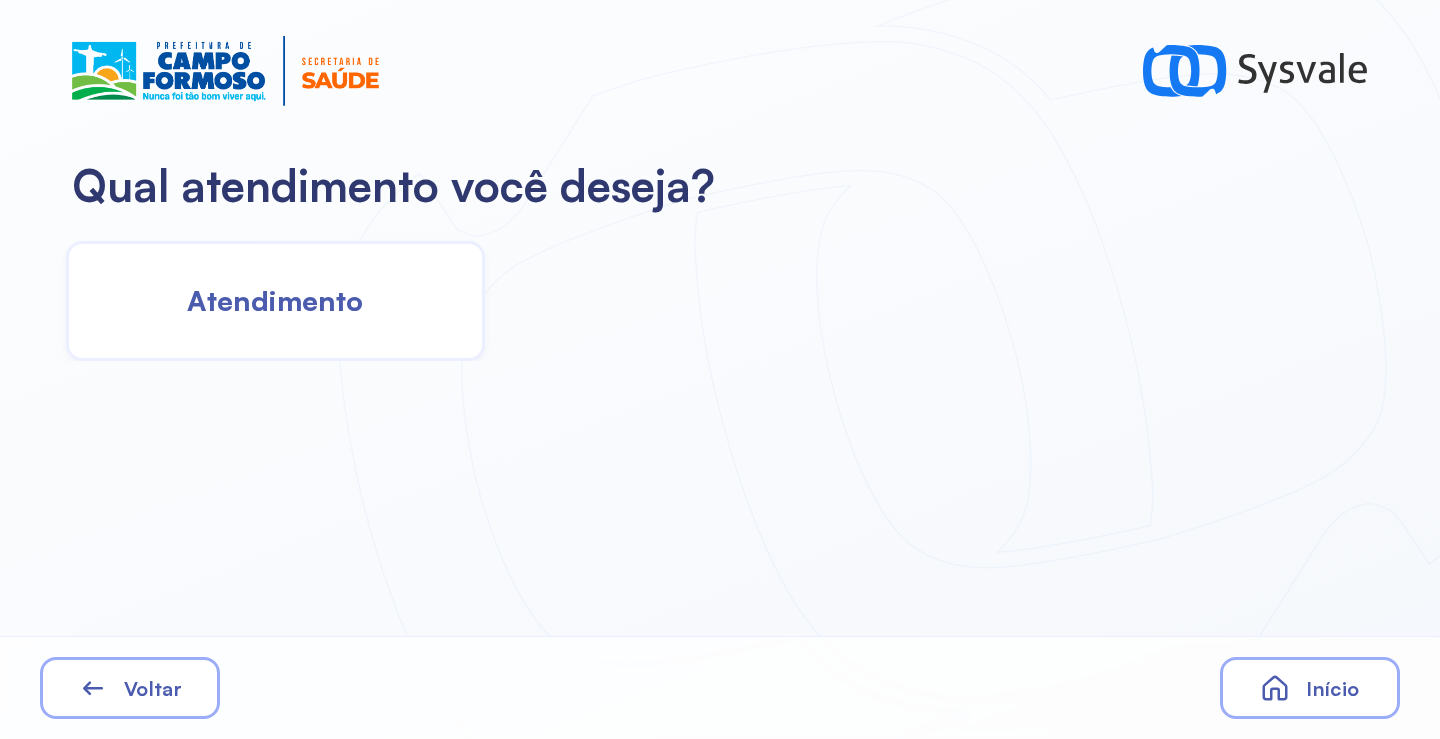 click on "Atendimento" 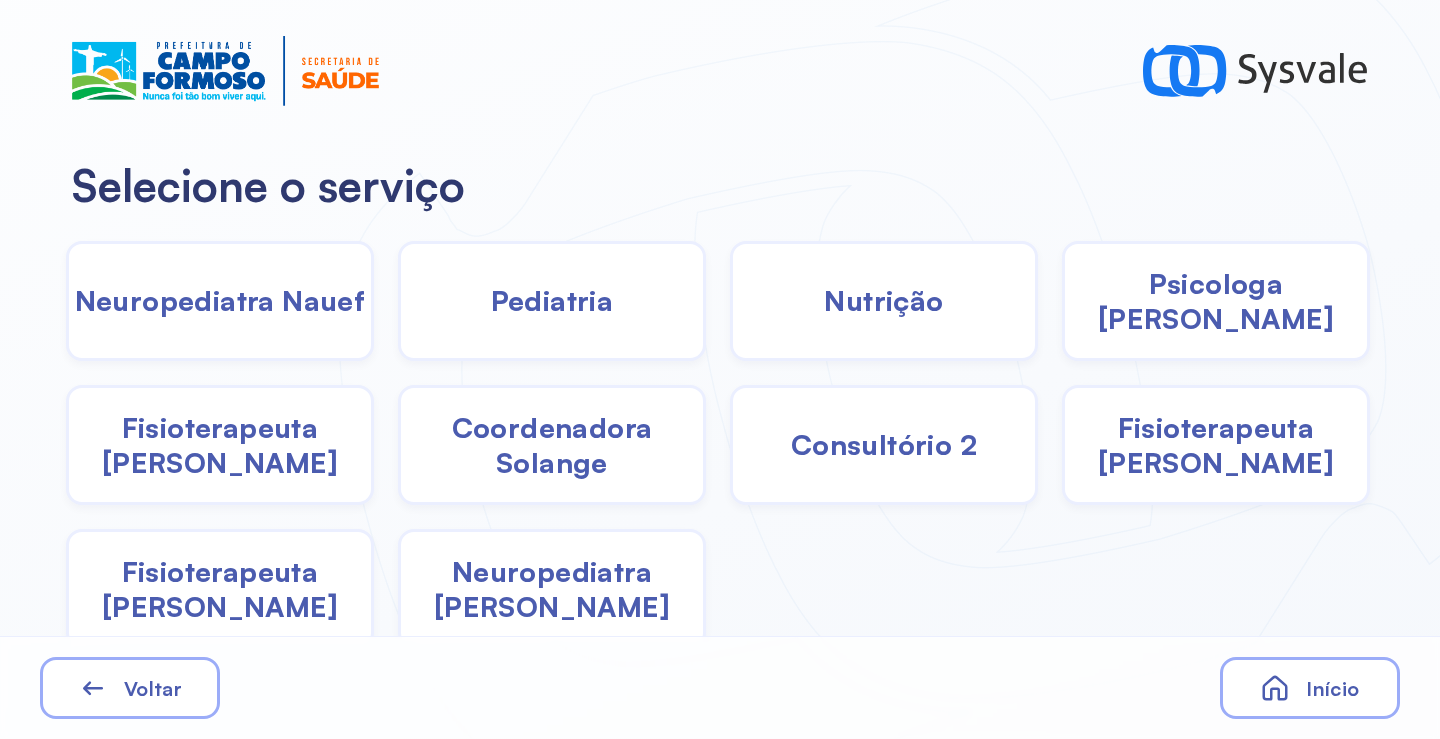 click on "Fisioterapeuta [PERSON_NAME]" at bounding box center (220, 589) 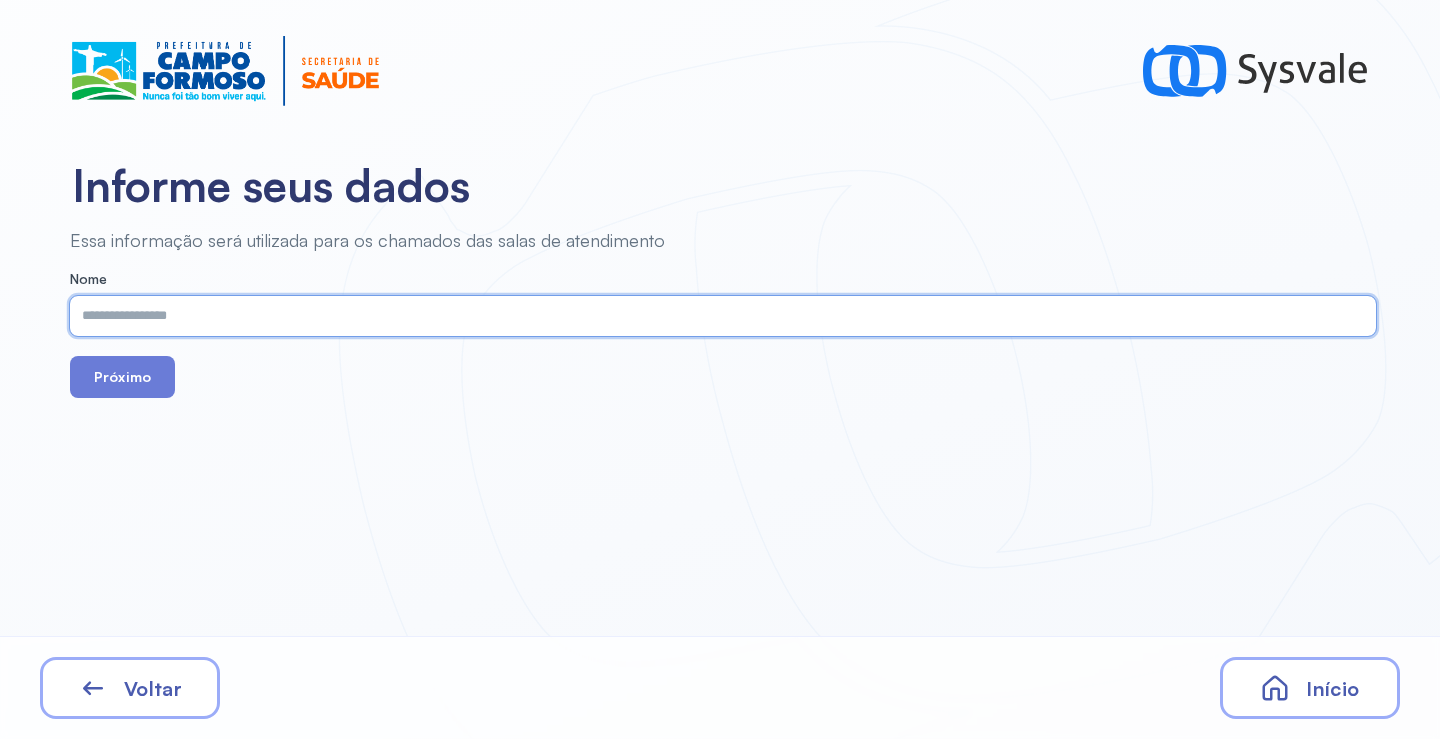 paste on "**********" 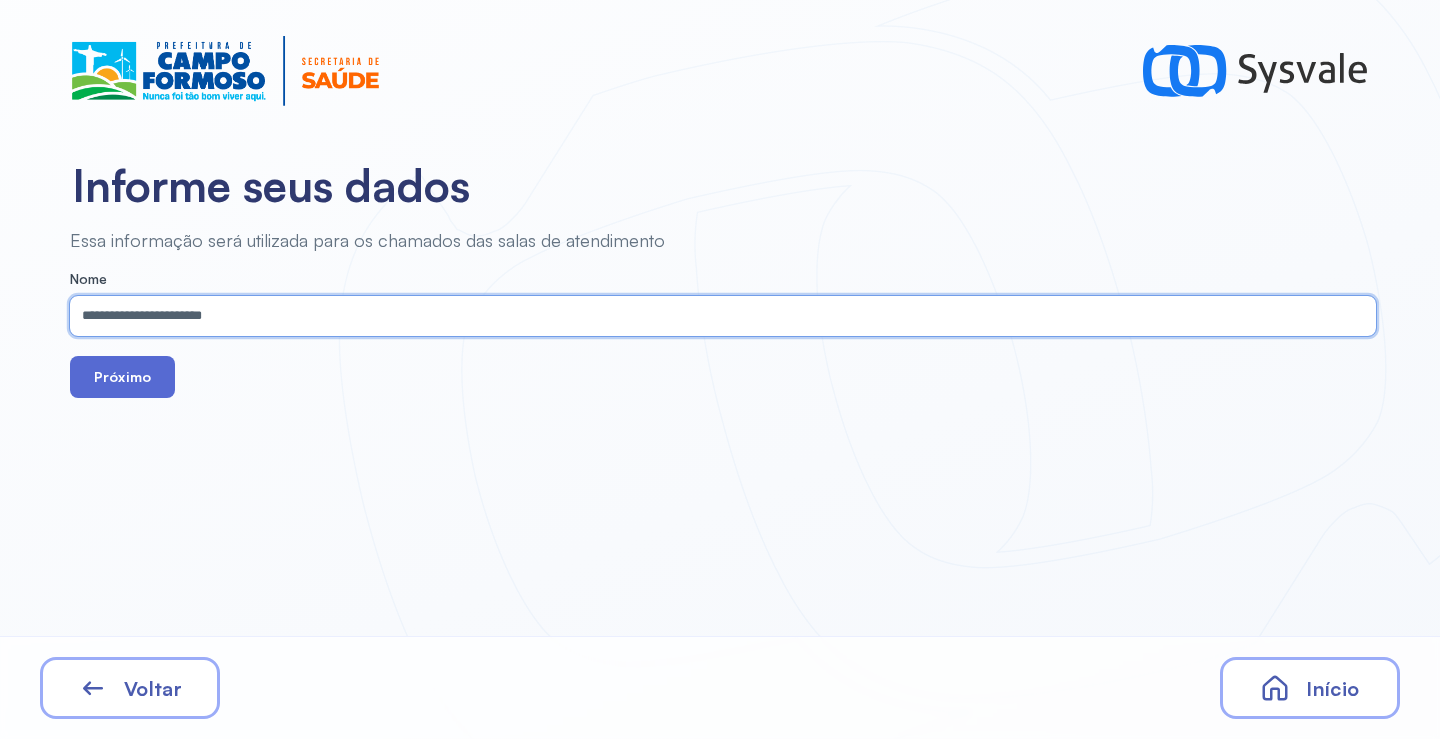 type on "**********" 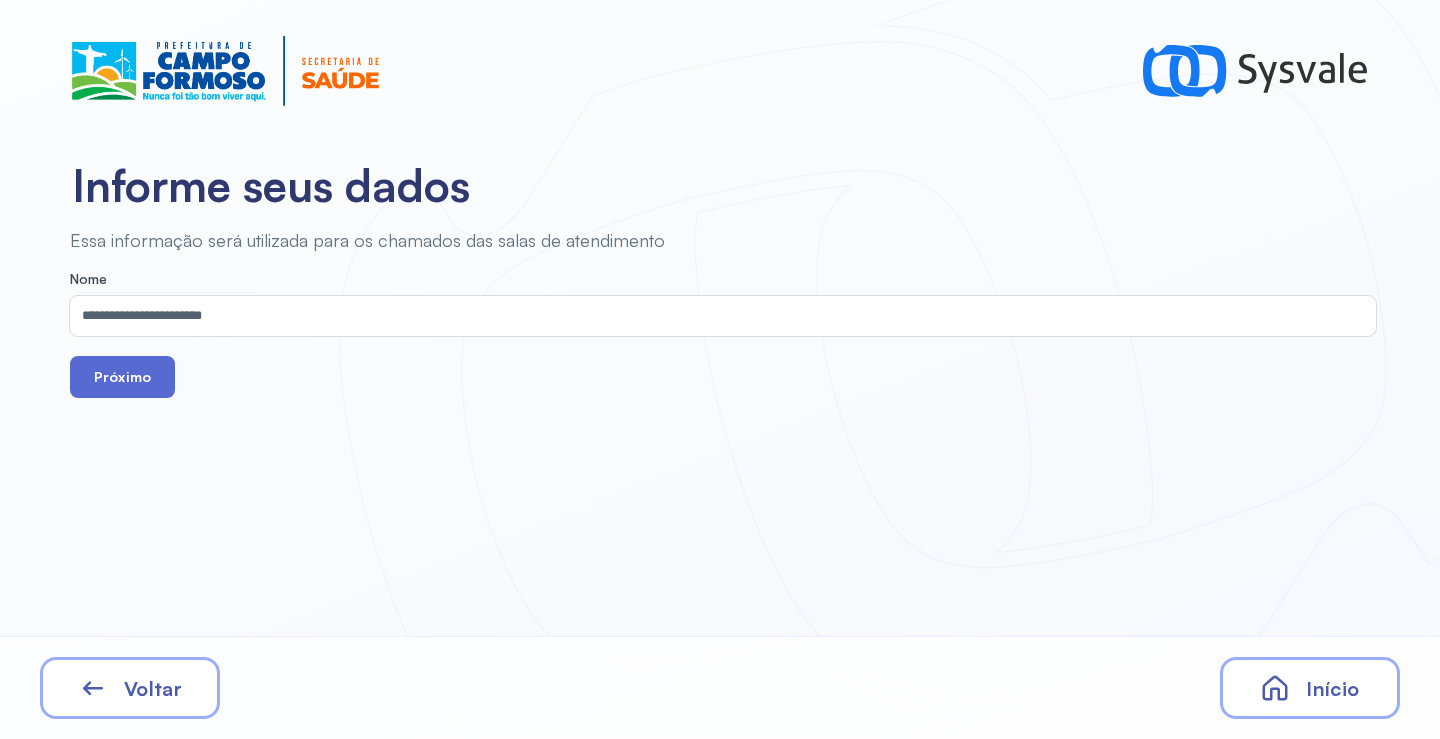 click on "Próximo" at bounding box center [122, 377] 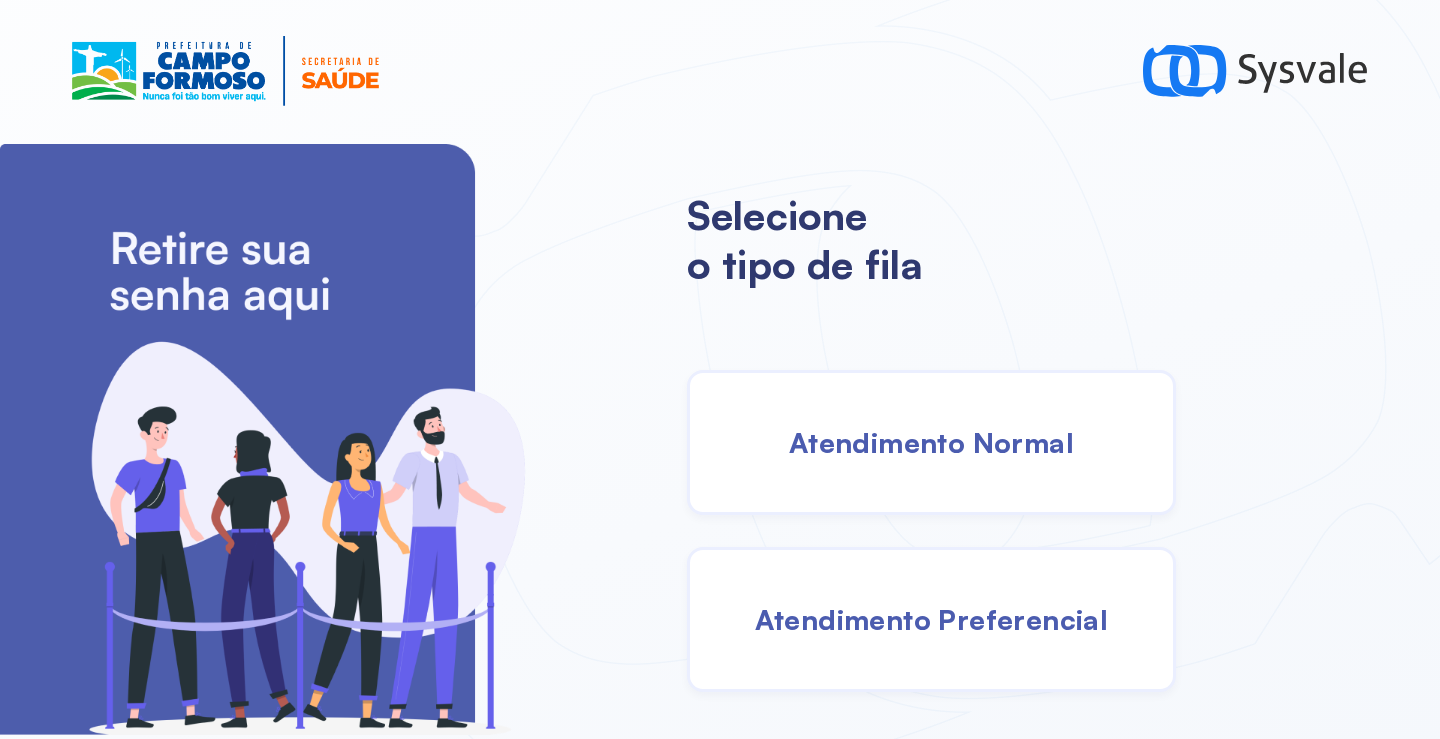 click on "Atendimento Normal" at bounding box center [931, 442] 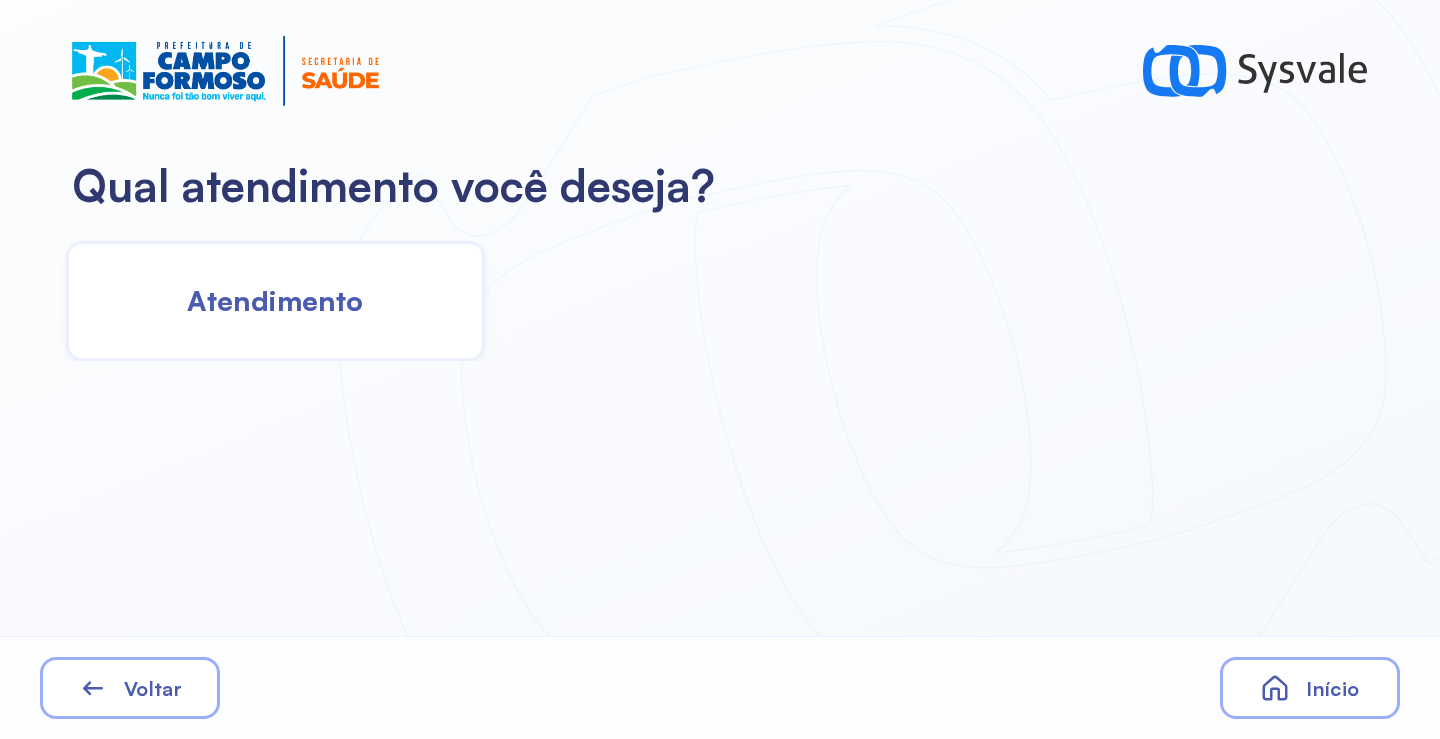 click on "Atendimento" 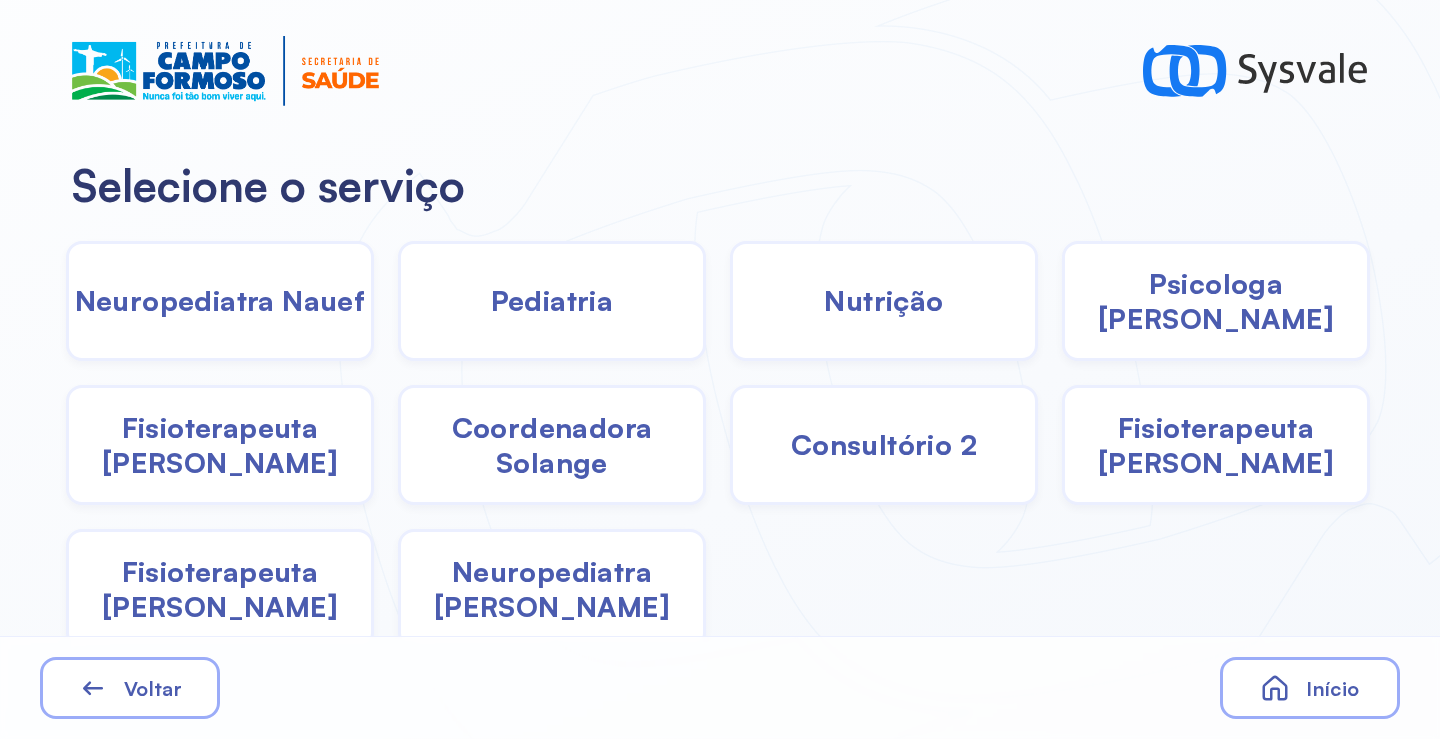 click on "Pediatria" at bounding box center [552, 300] 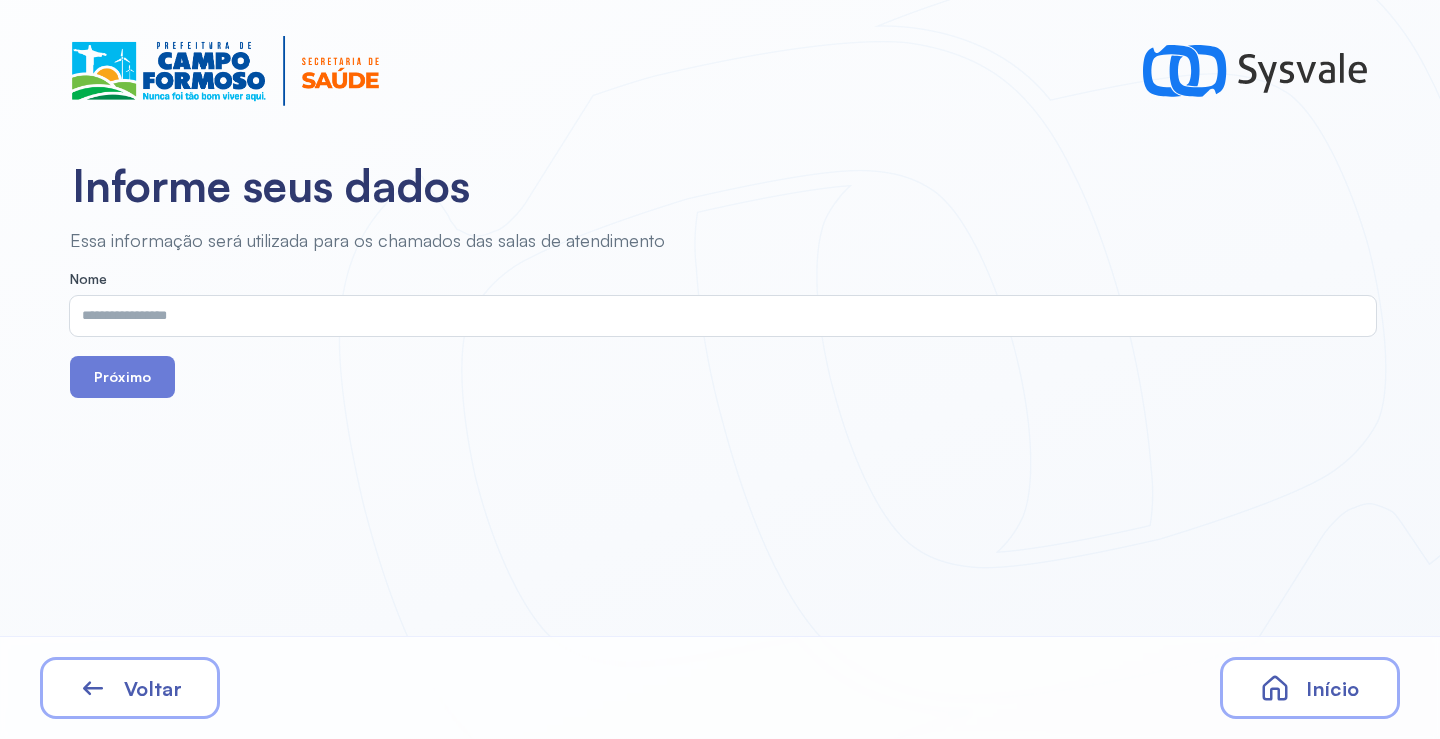 drag, startPoint x: 586, startPoint y: 310, endPoint x: 479, endPoint y: 320, distance: 107.46627 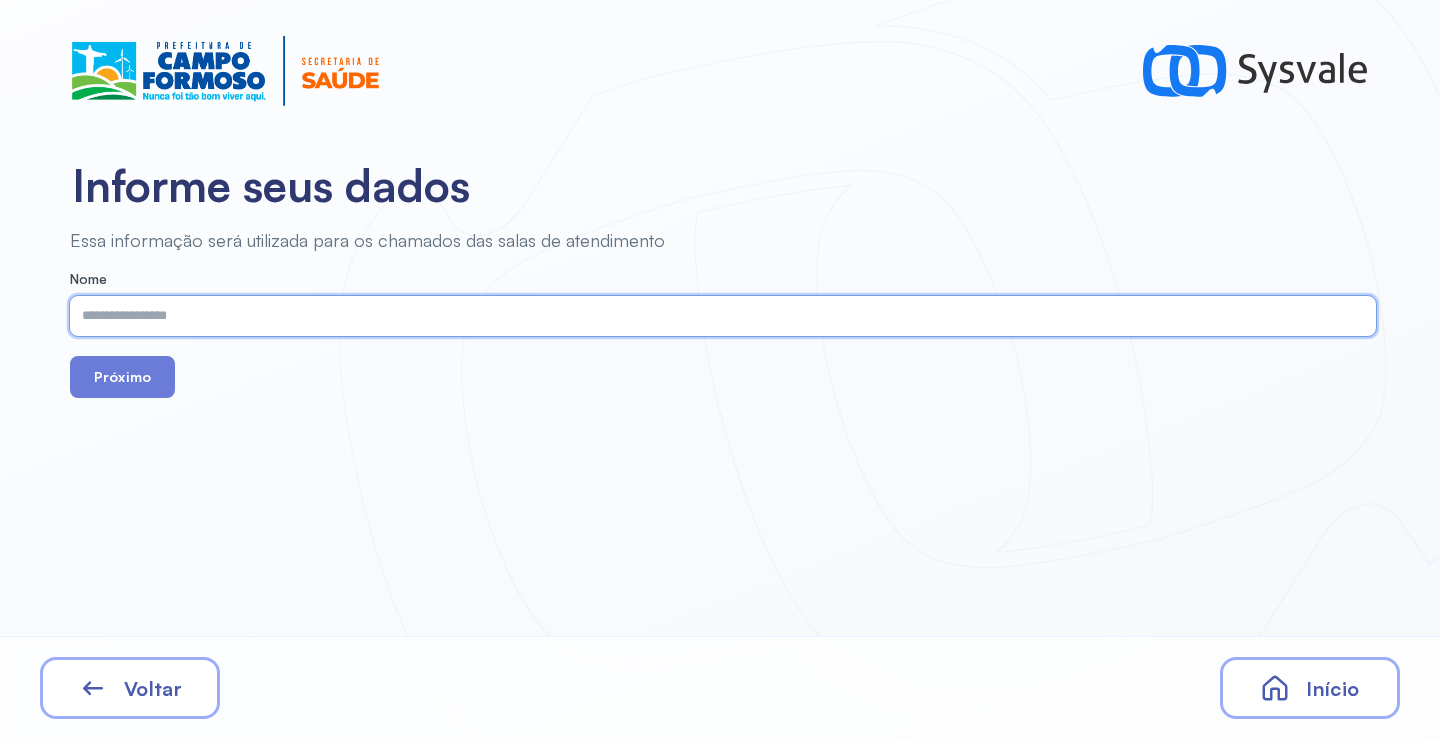paste on "**********" 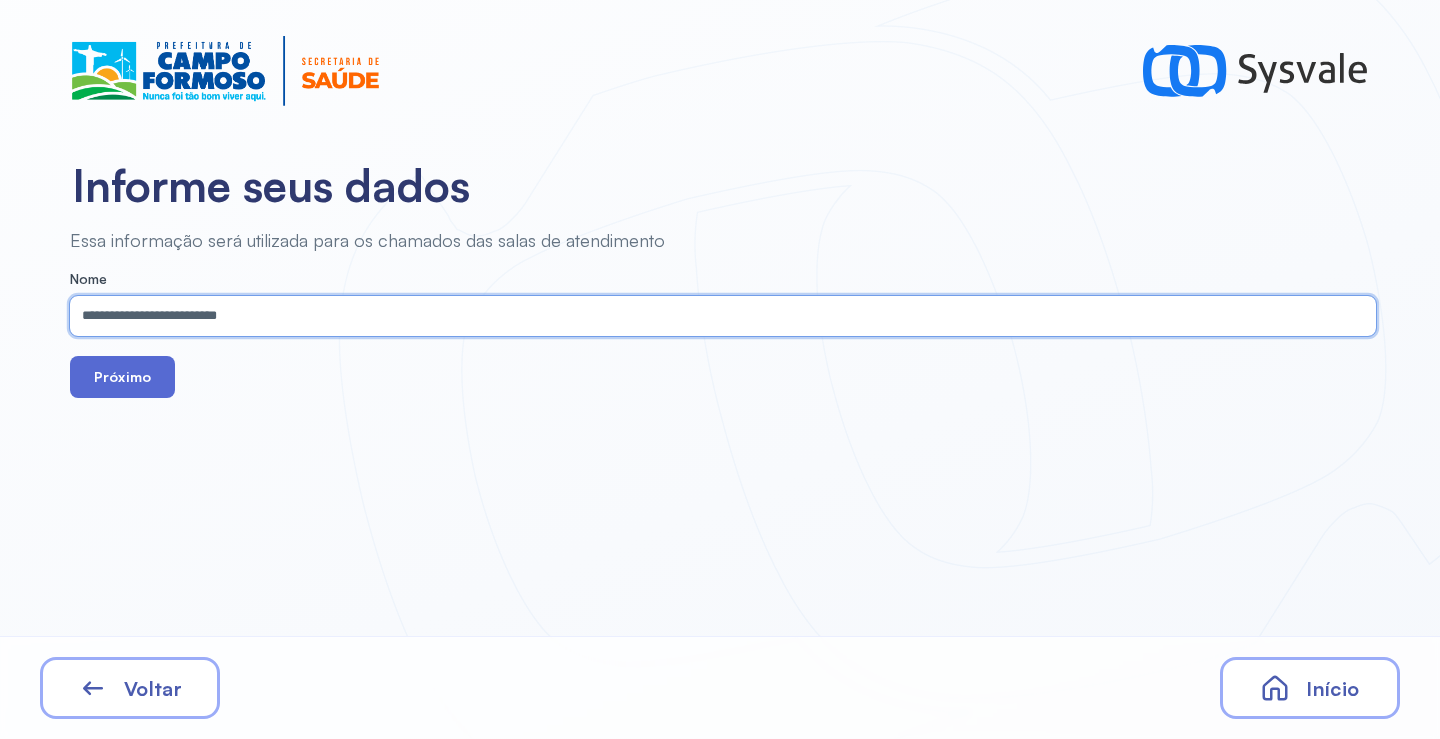 type on "**********" 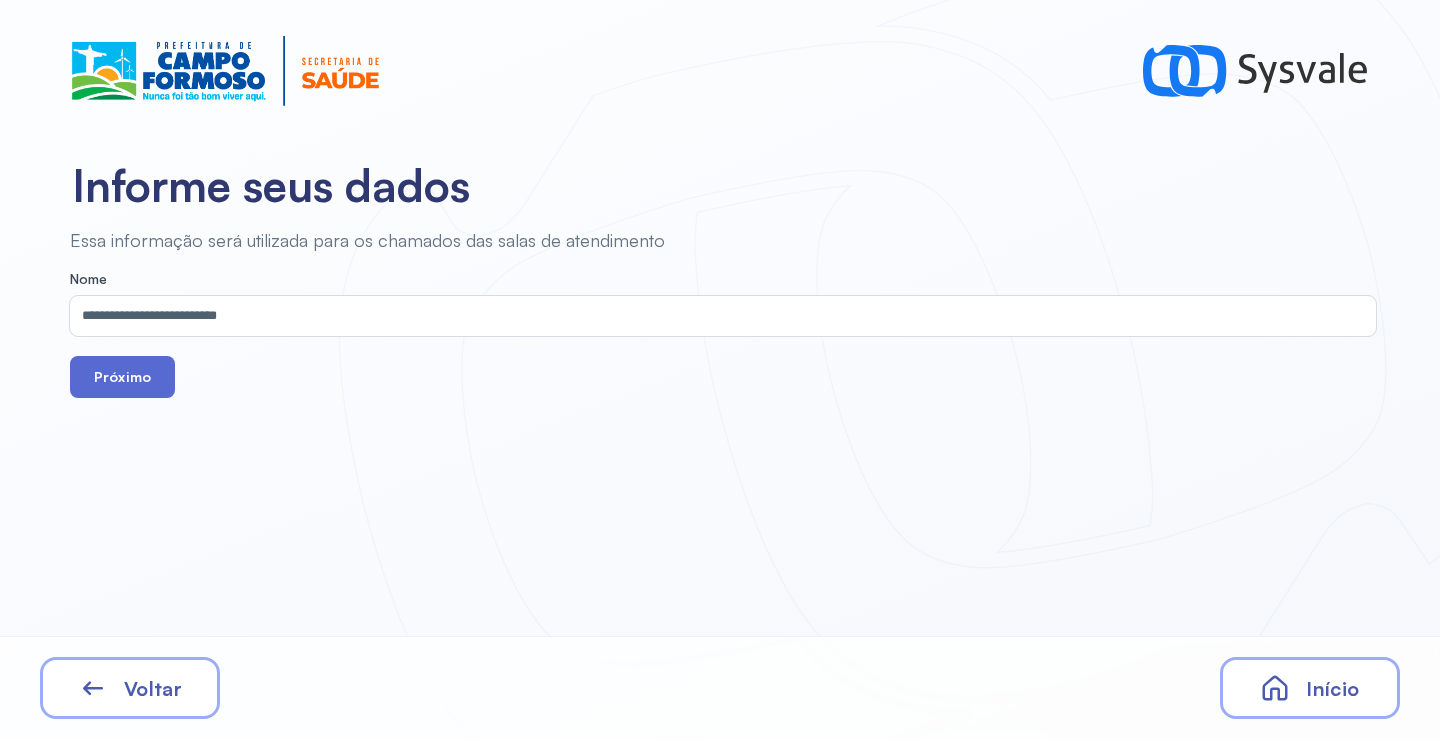 click on "Próximo" at bounding box center (122, 377) 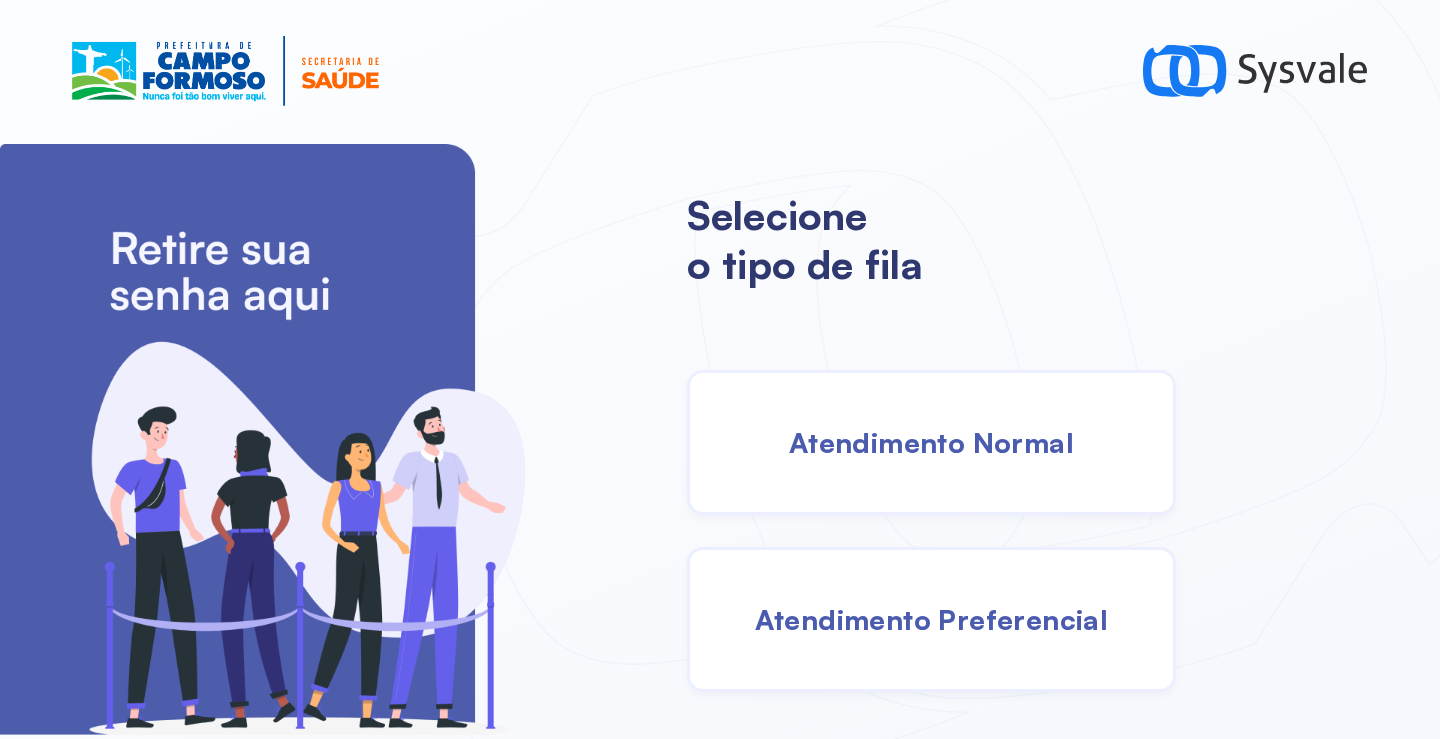 click on "Atendimento Normal" at bounding box center [931, 442] 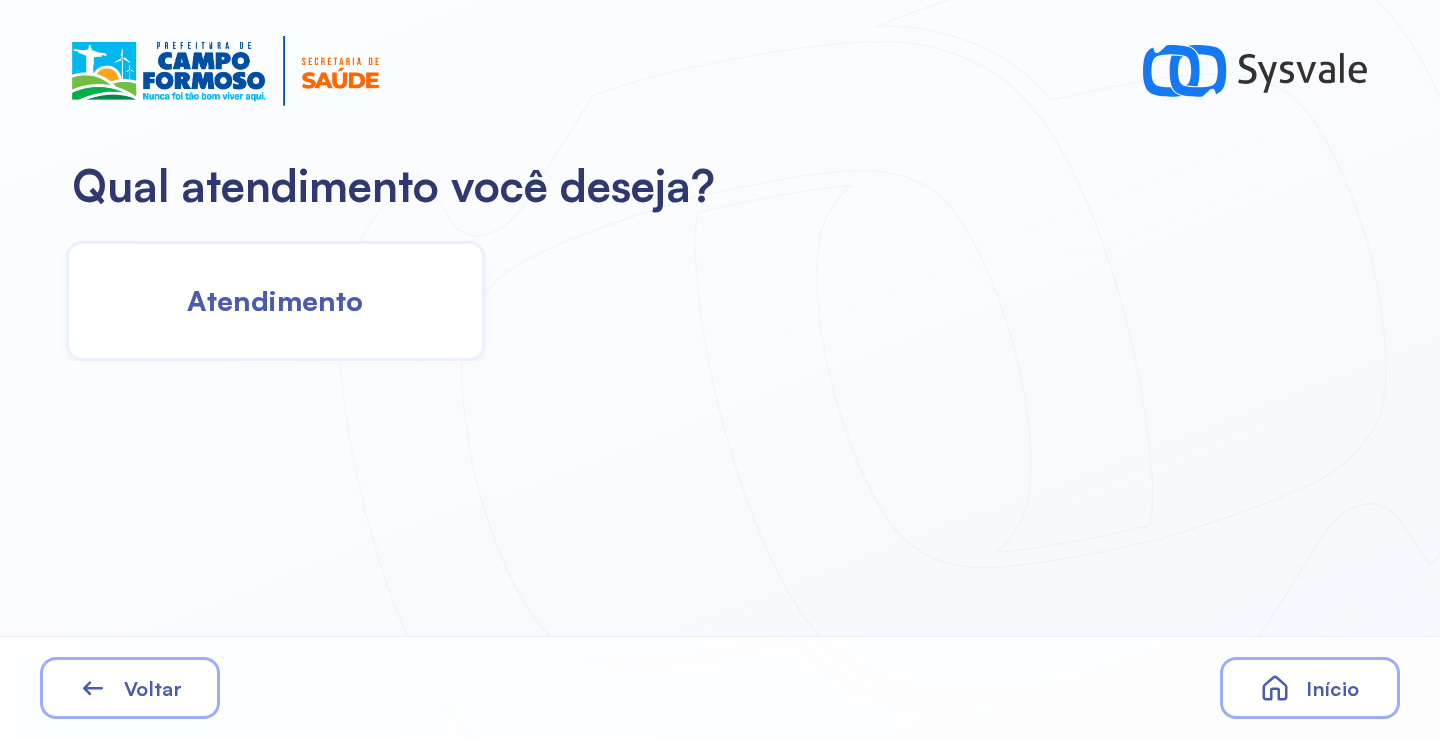 click on "Atendimento" 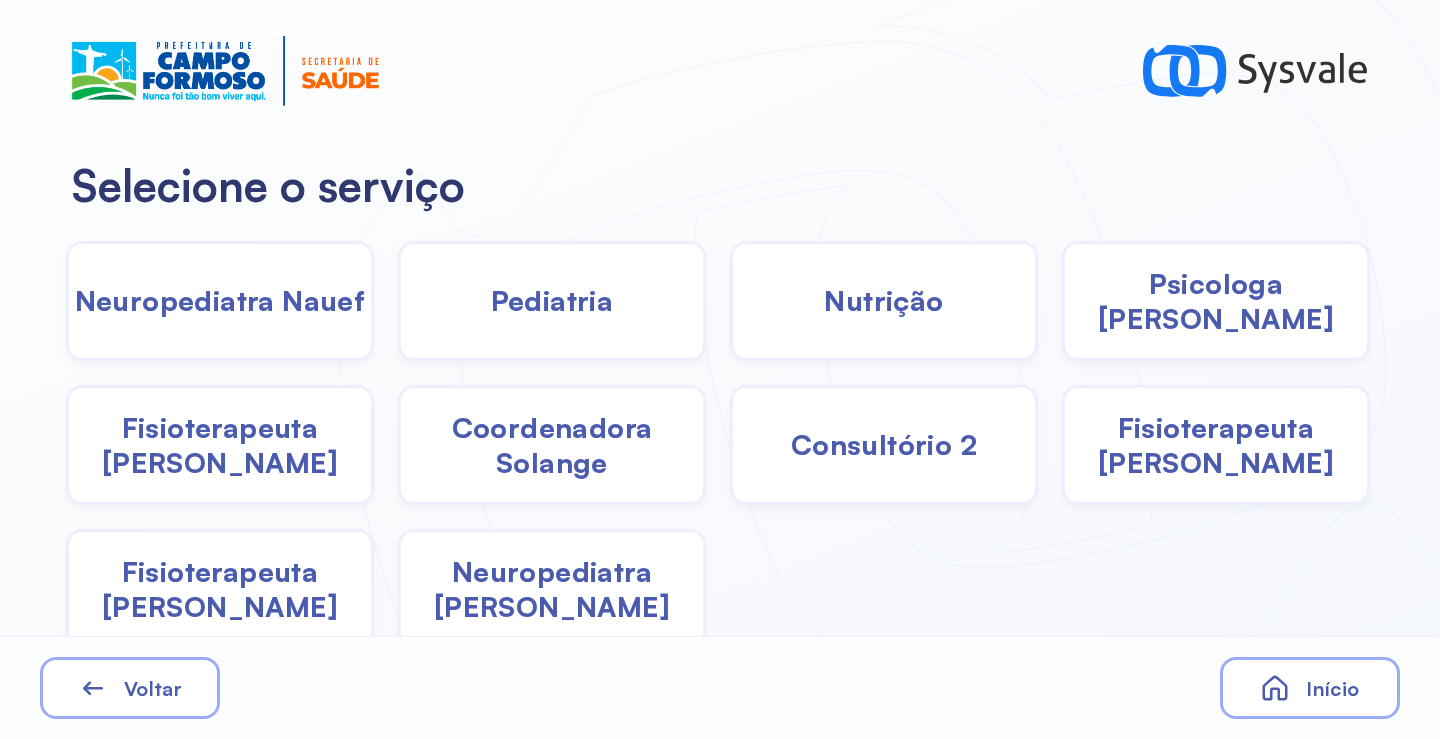 click on "Pediatria" at bounding box center [552, 300] 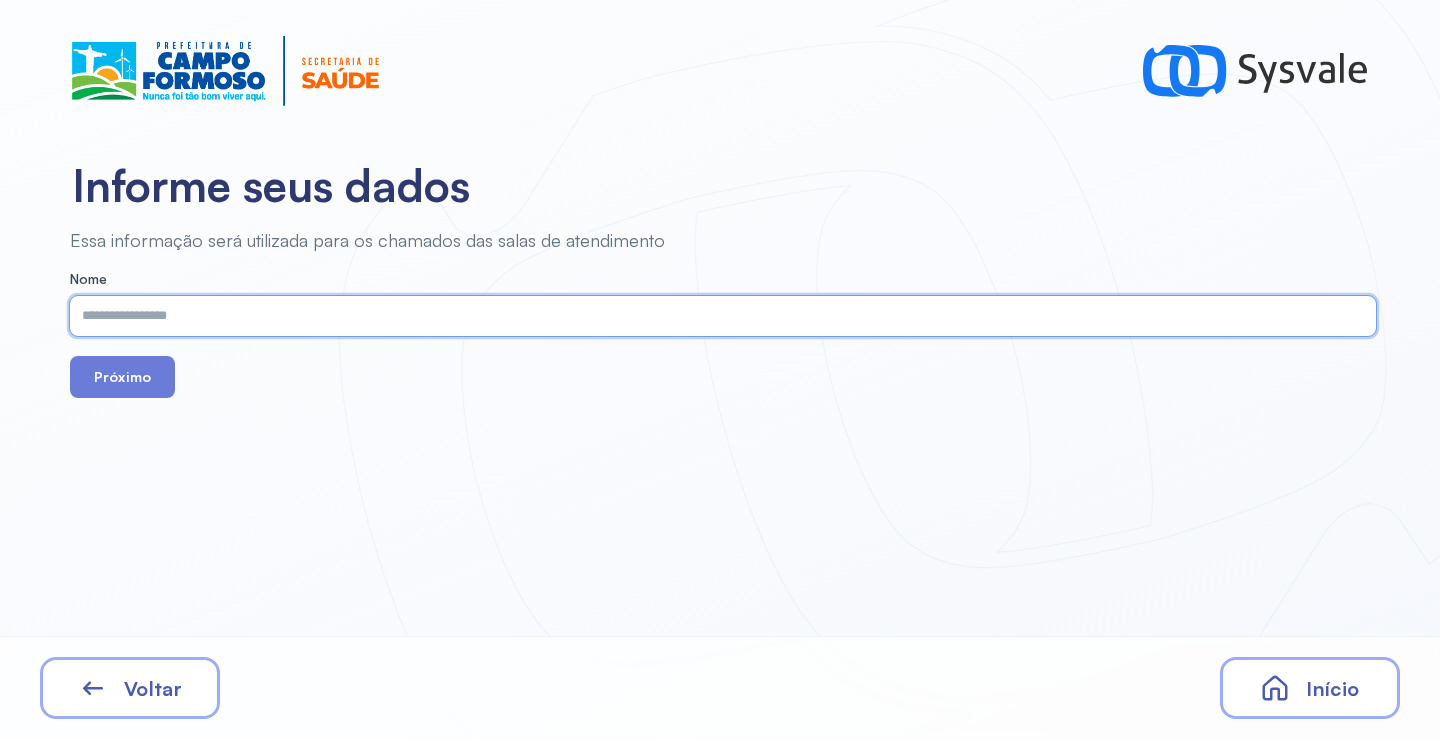 paste on "**********" 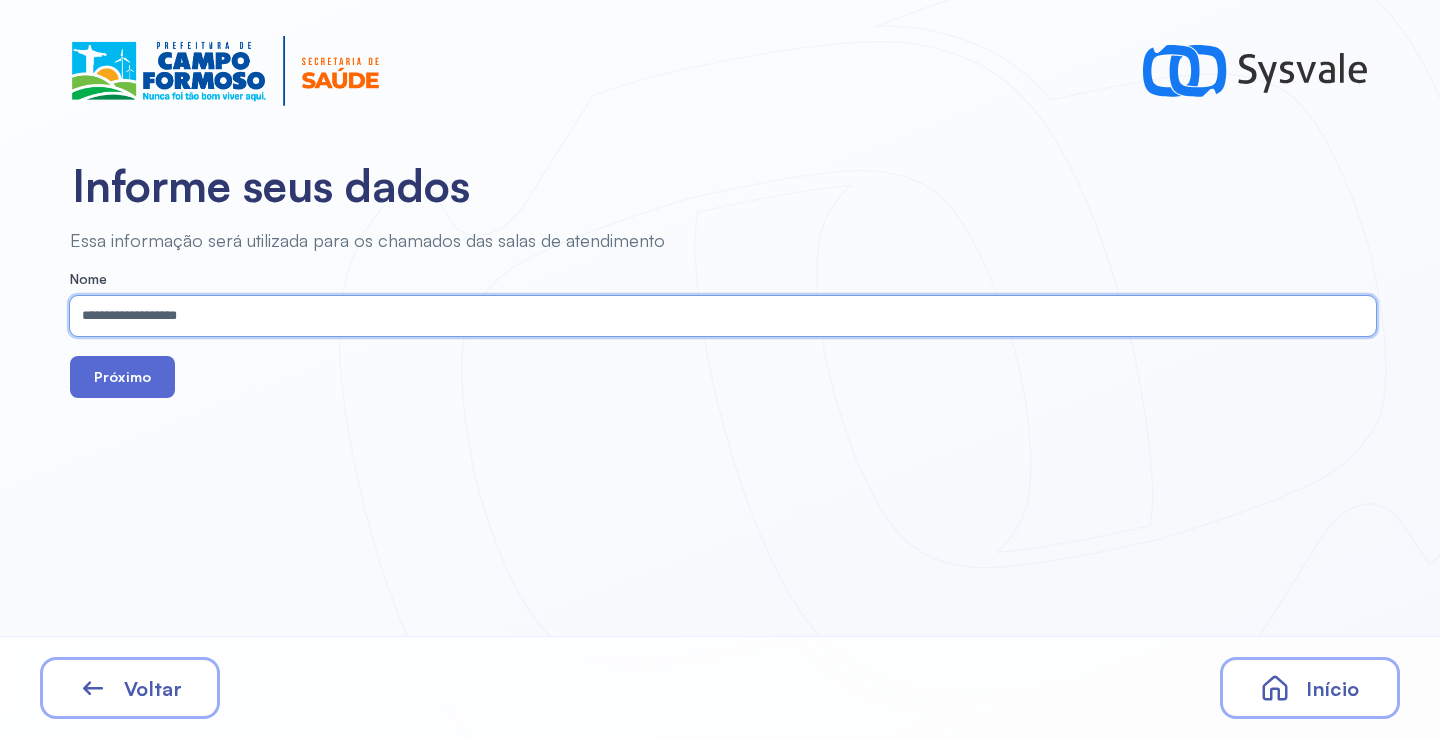 type on "**********" 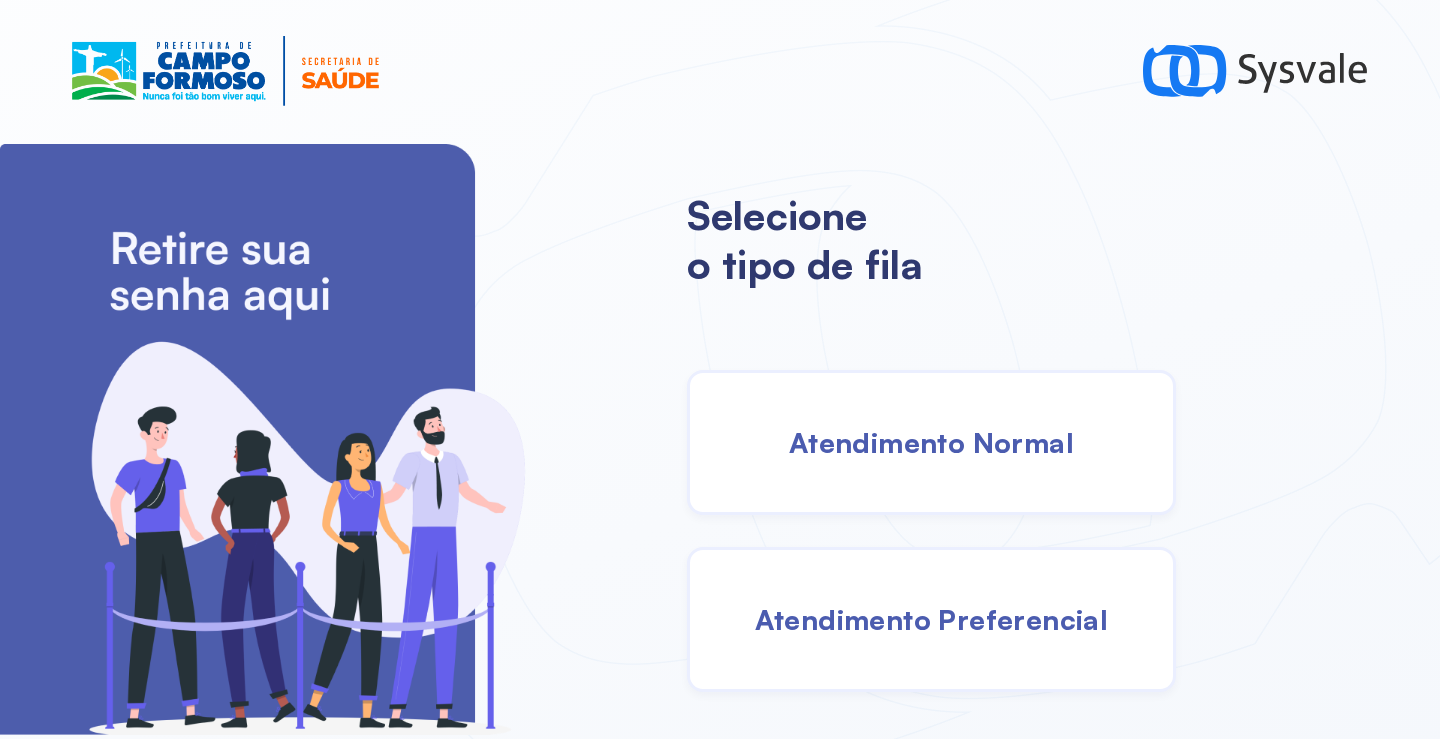 drag, startPoint x: 957, startPoint y: 455, endPoint x: 917, endPoint y: 458, distance: 40.112343 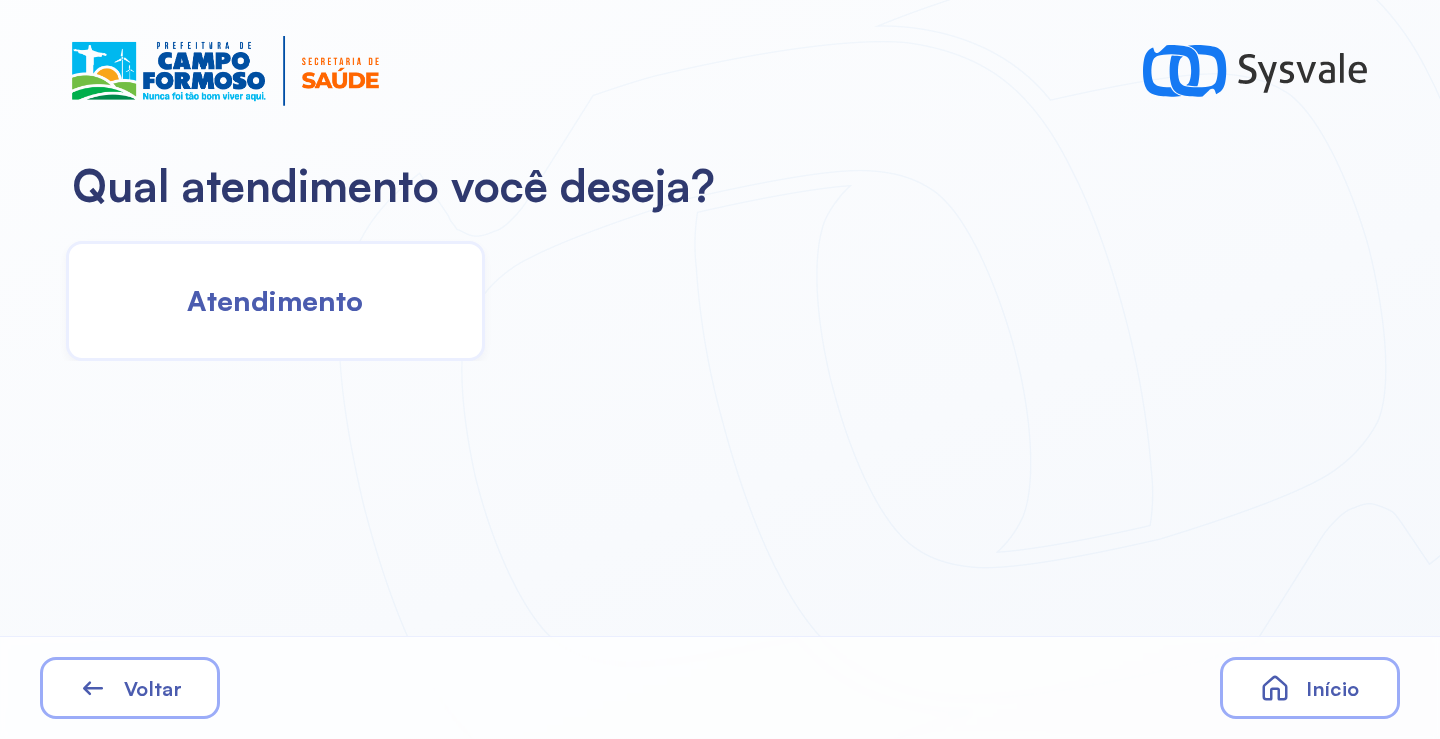 click on "Atendimento" 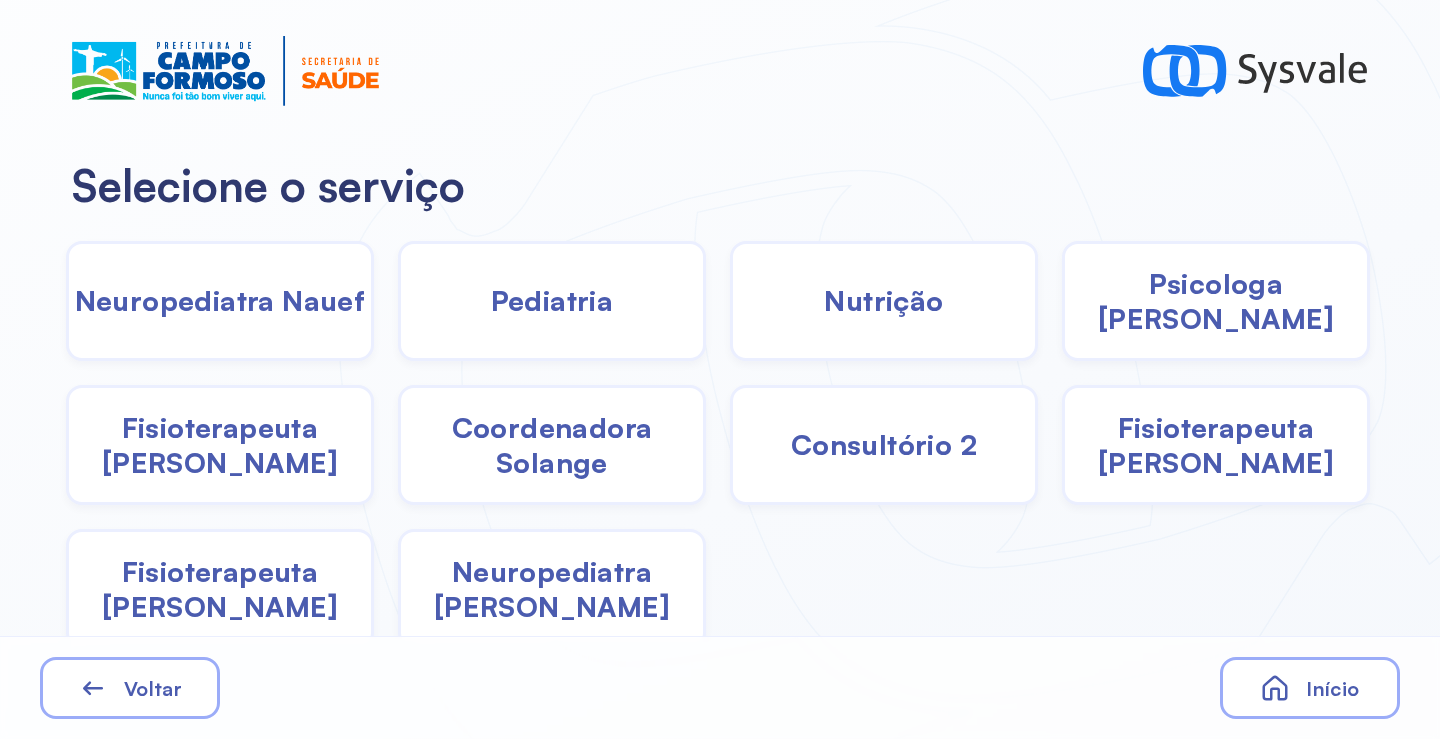 click on "Pediatria" at bounding box center [552, 300] 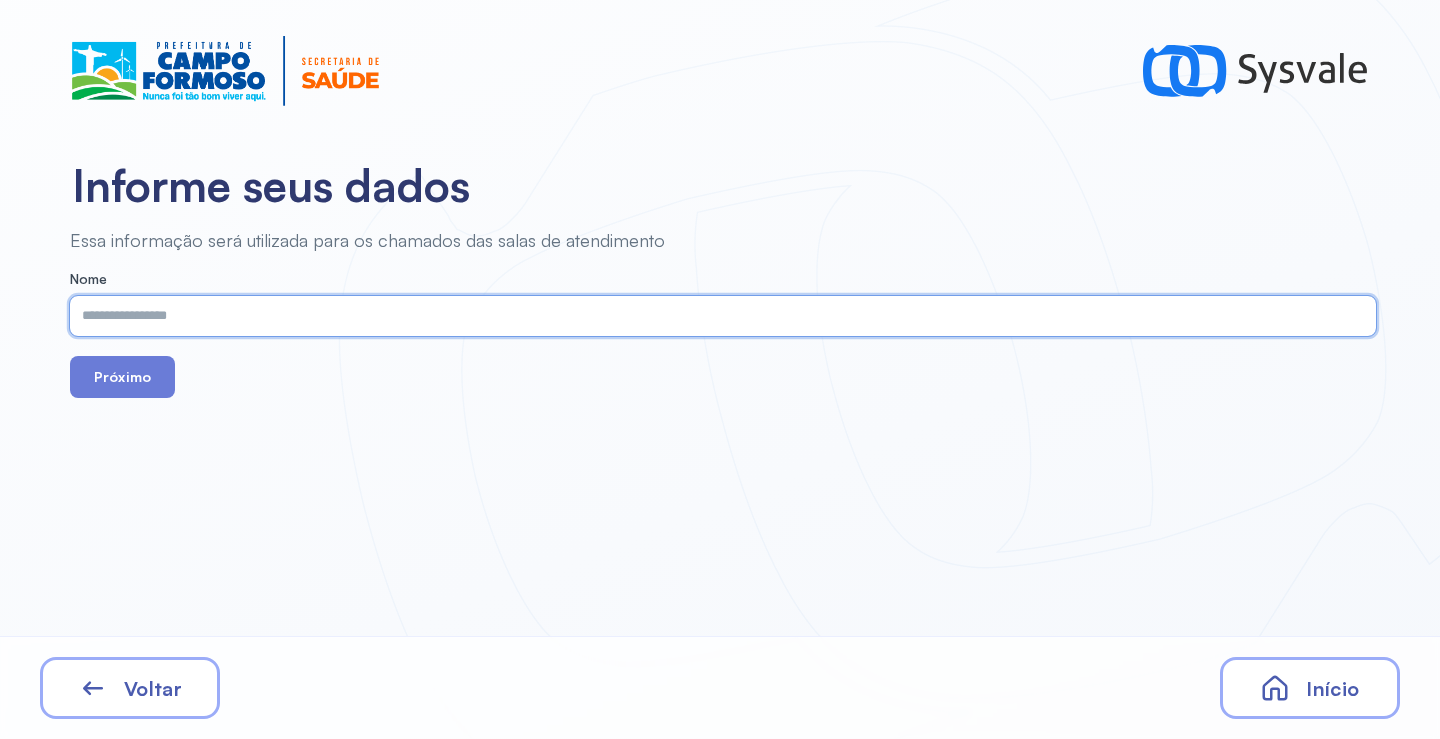 paste on "**********" 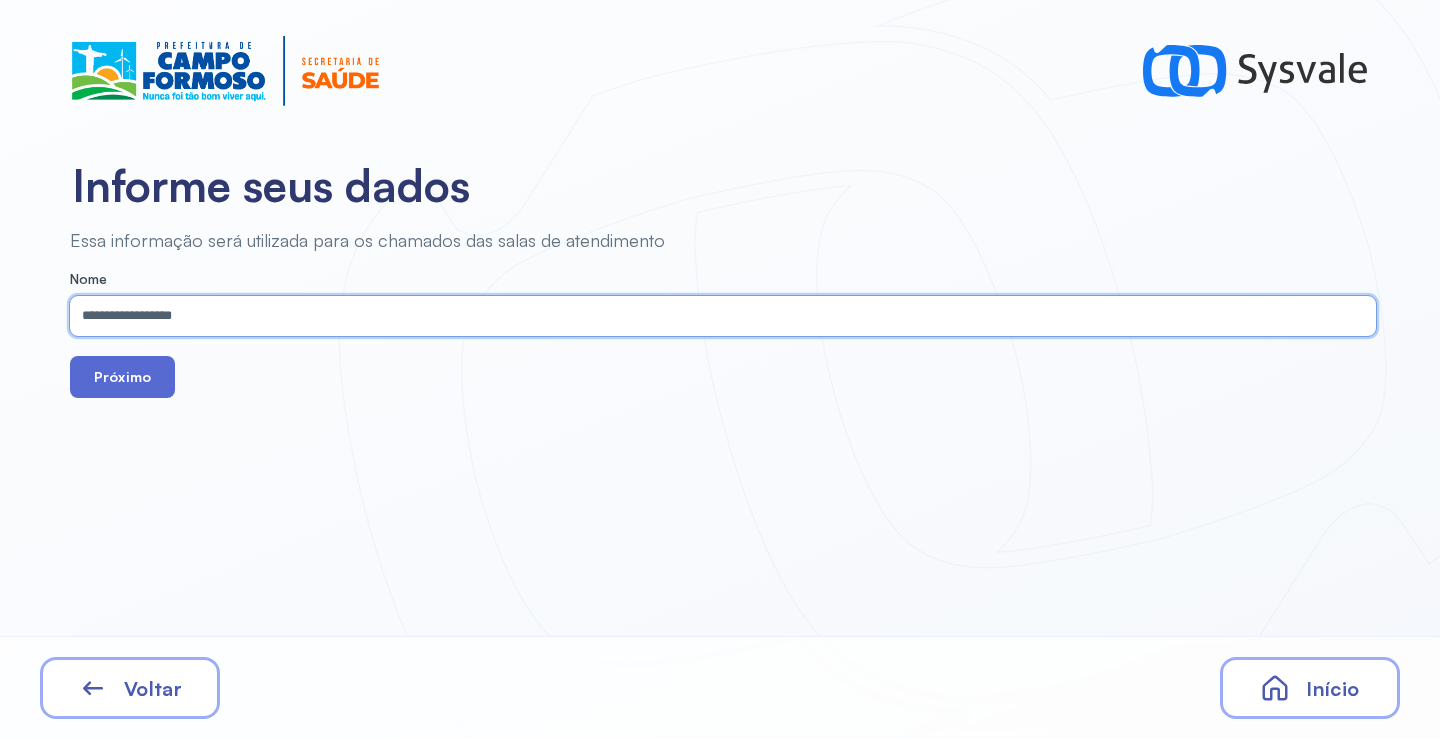 type on "**********" 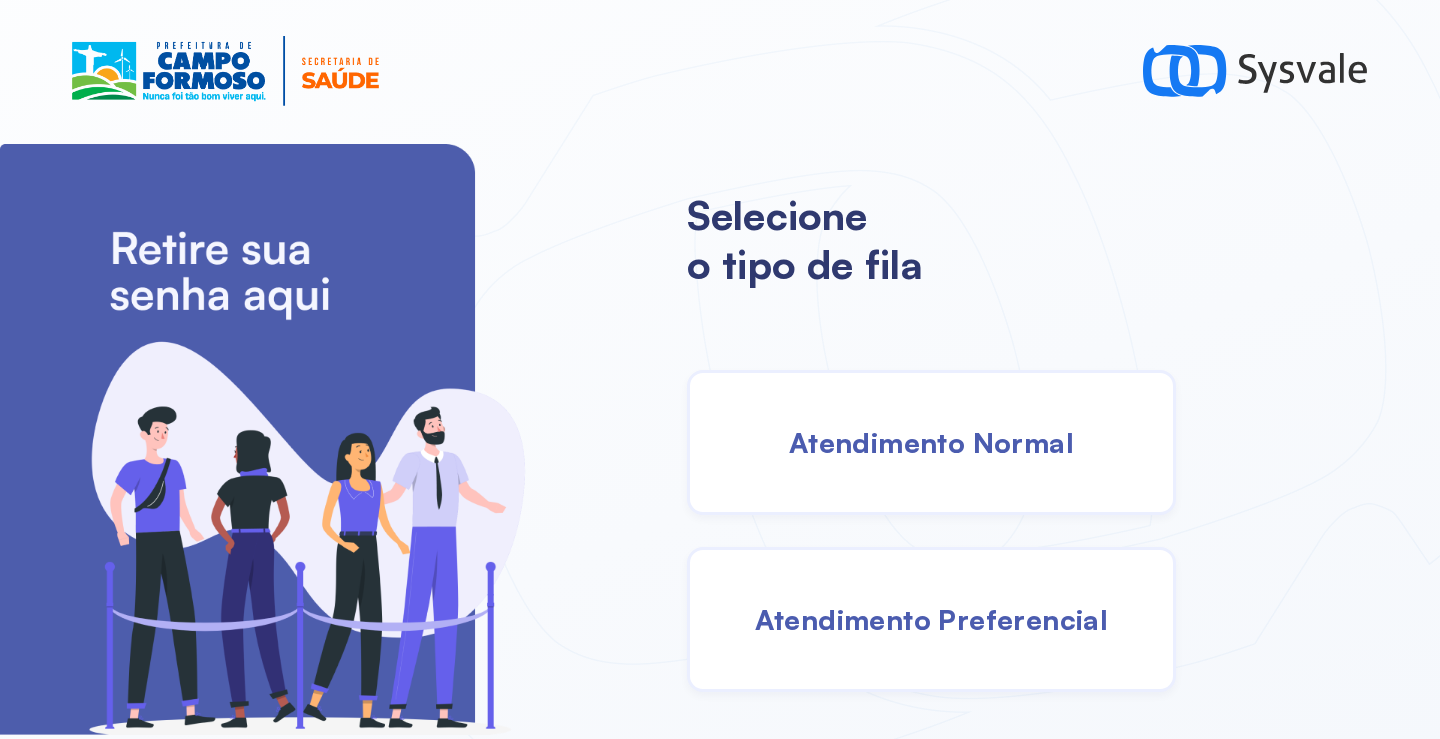 drag, startPoint x: 939, startPoint y: 464, endPoint x: 906, endPoint y: 459, distance: 33.37664 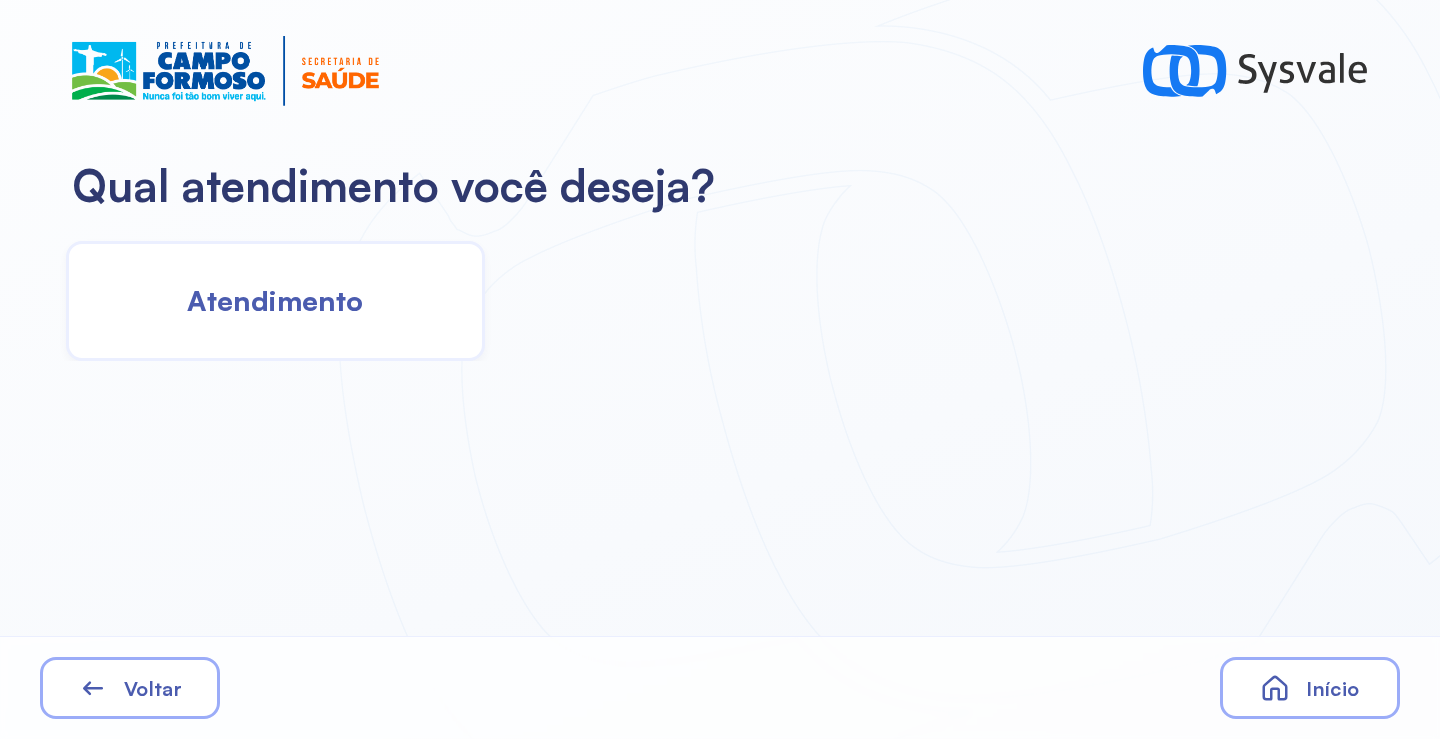 click on "Atendimento" at bounding box center [275, 300] 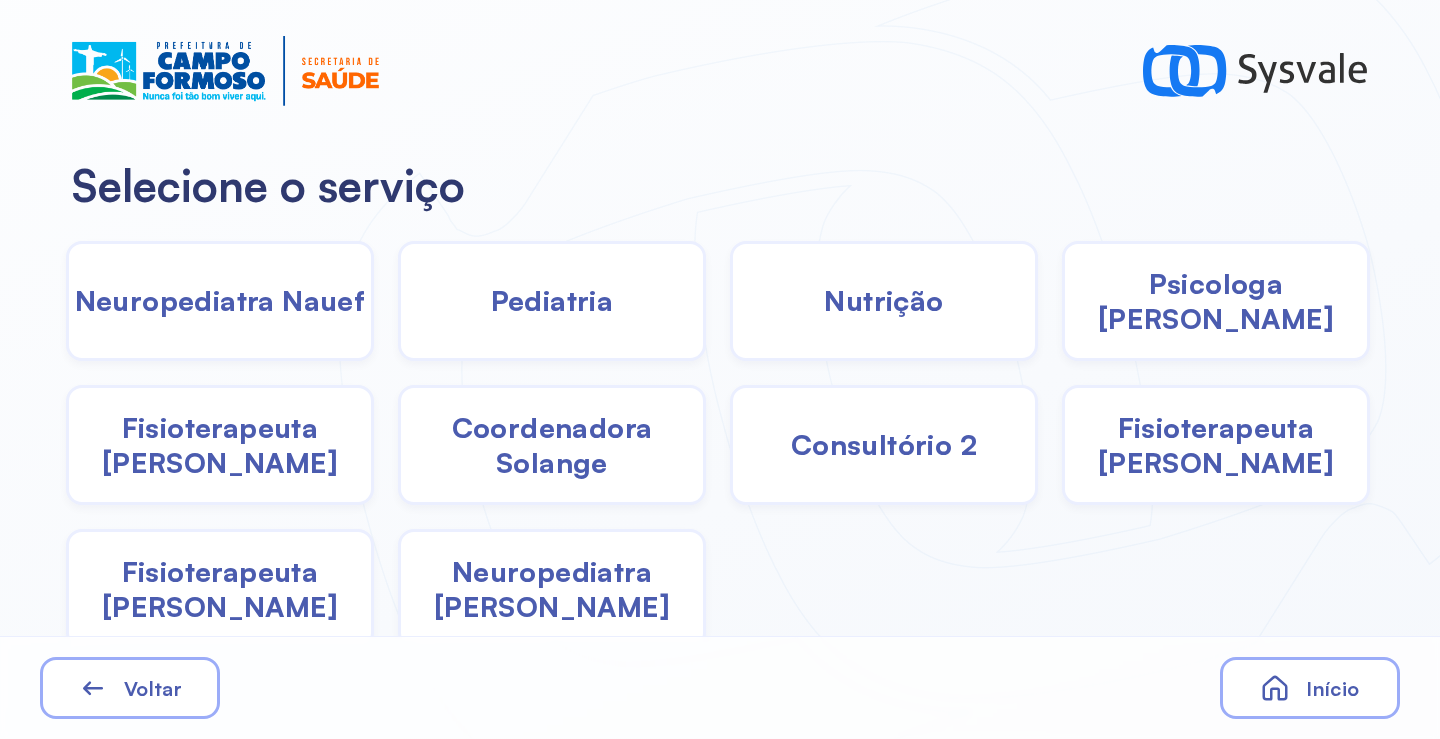 click on "Pediatria" at bounding box center [552, 300] 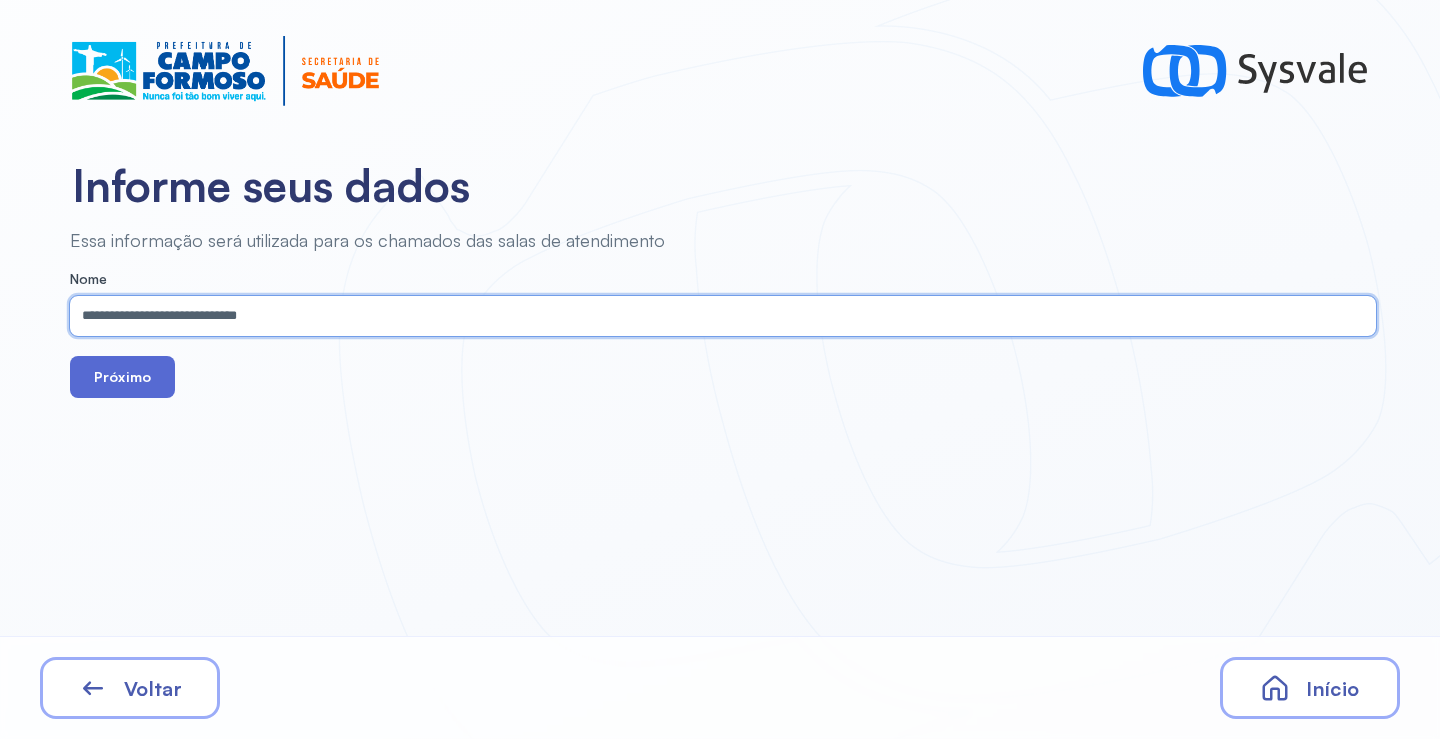 type on "**********" 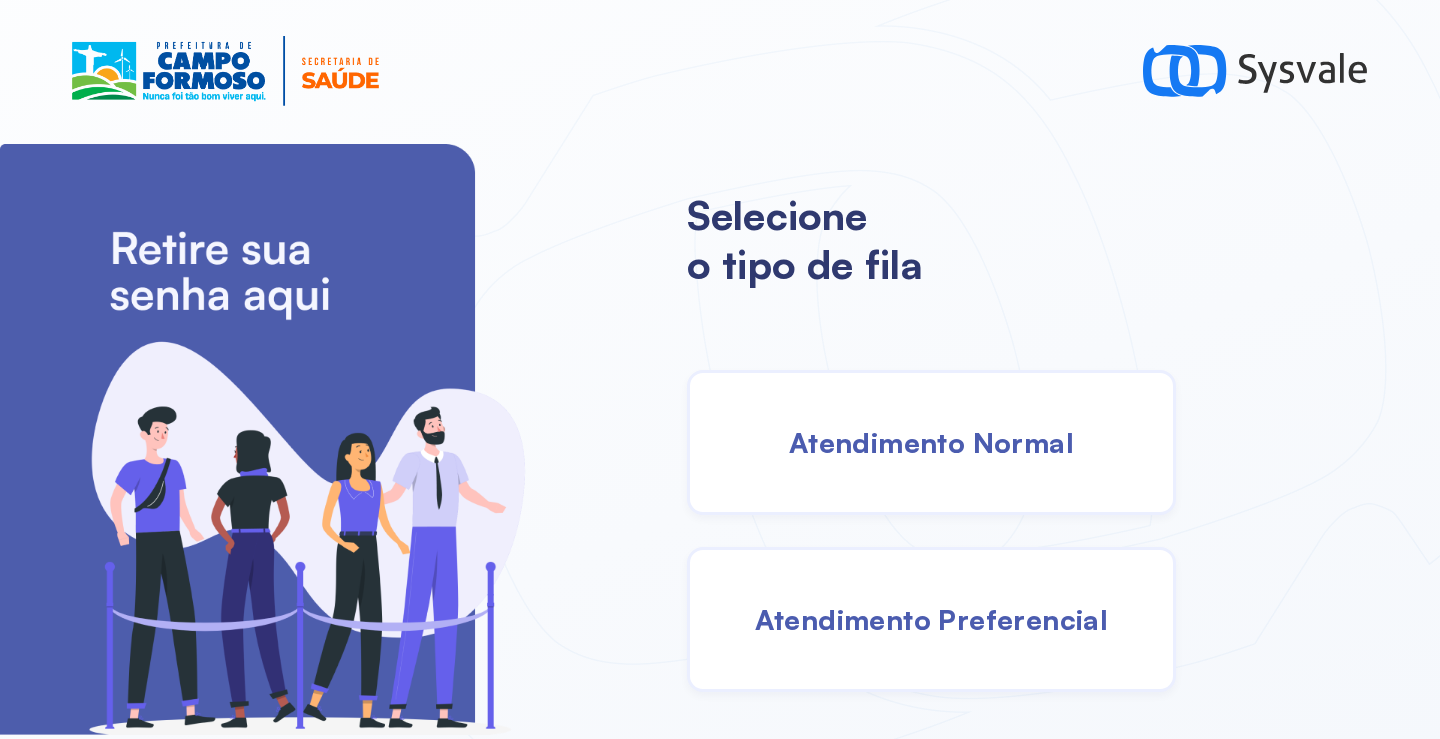 click on "Atendimento Normal" at bounding box center (931, 442) 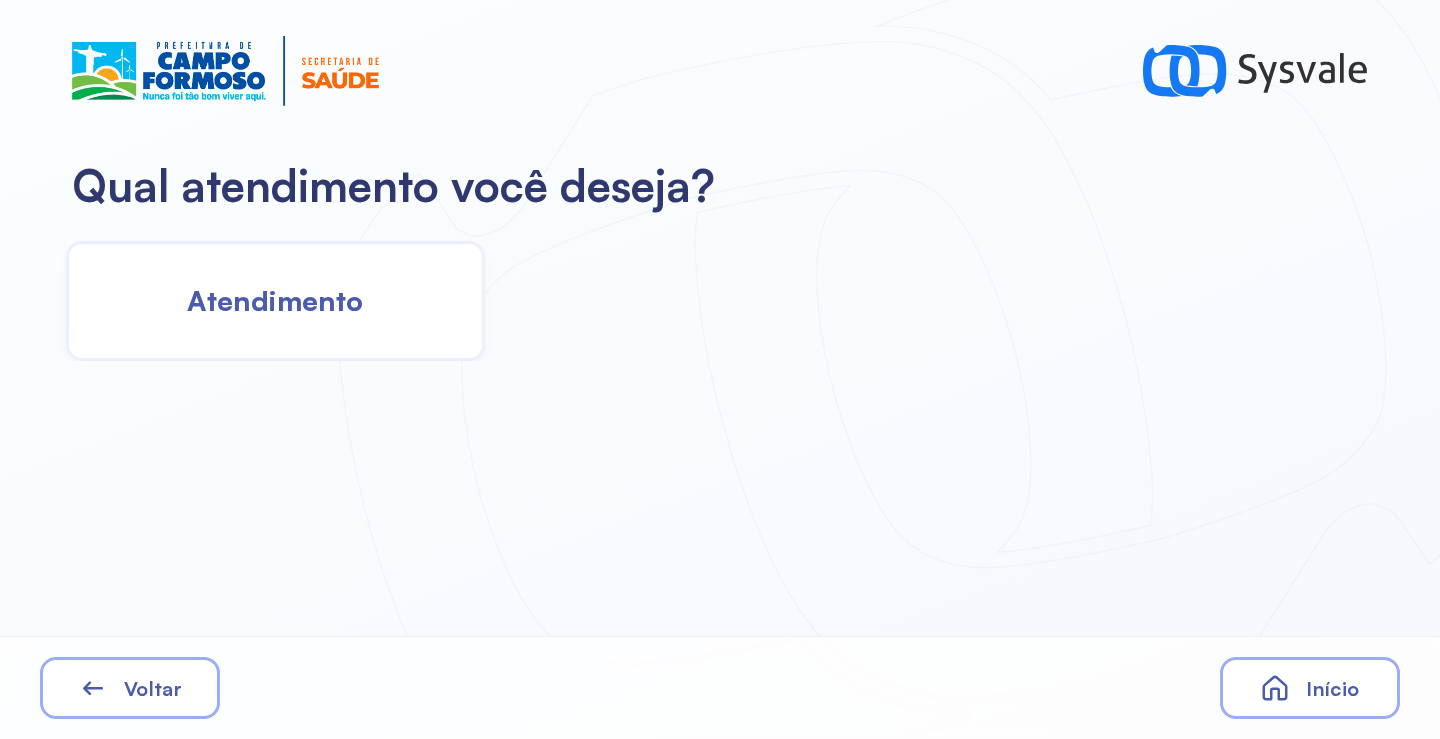 click on "Atendimento" 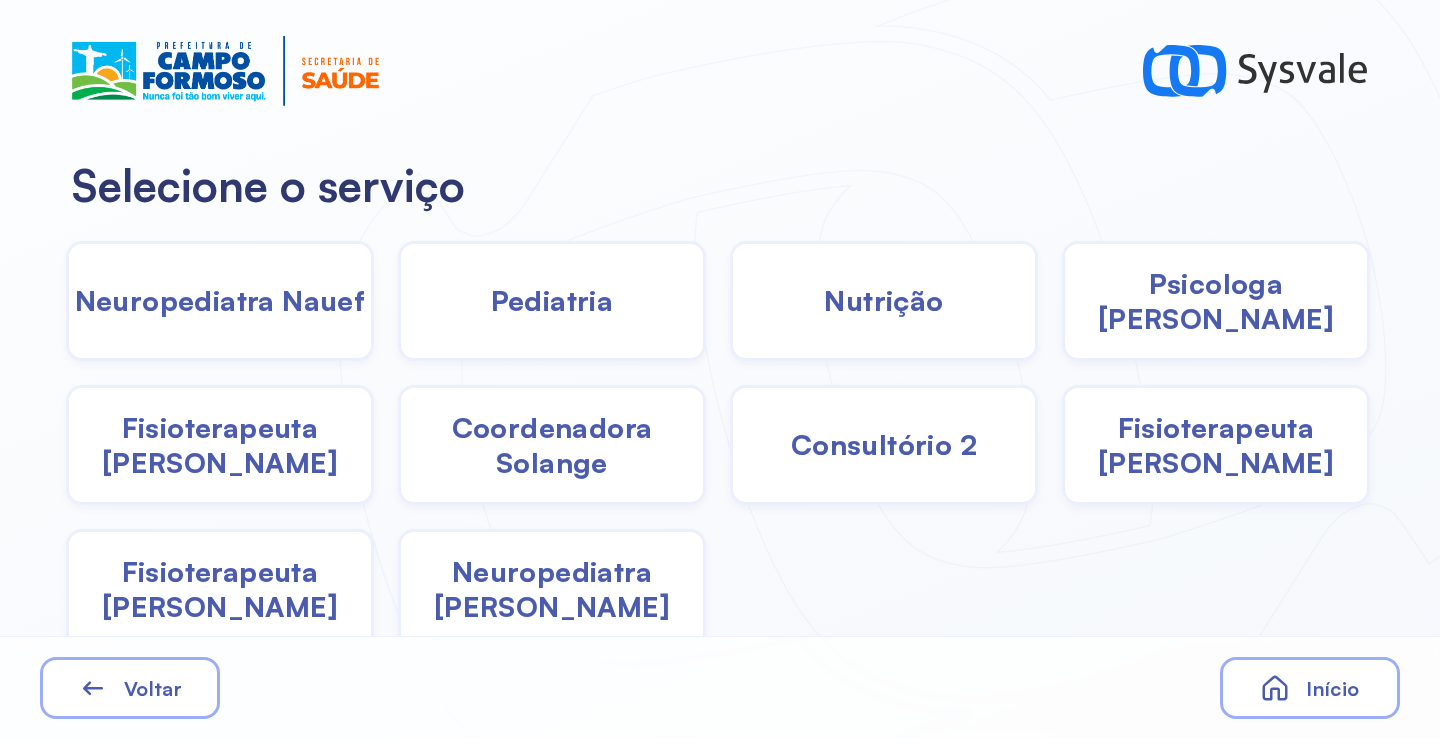 click on "Fisioterapeuta [PERSON_NAME]" at bounding box center [220, 589] 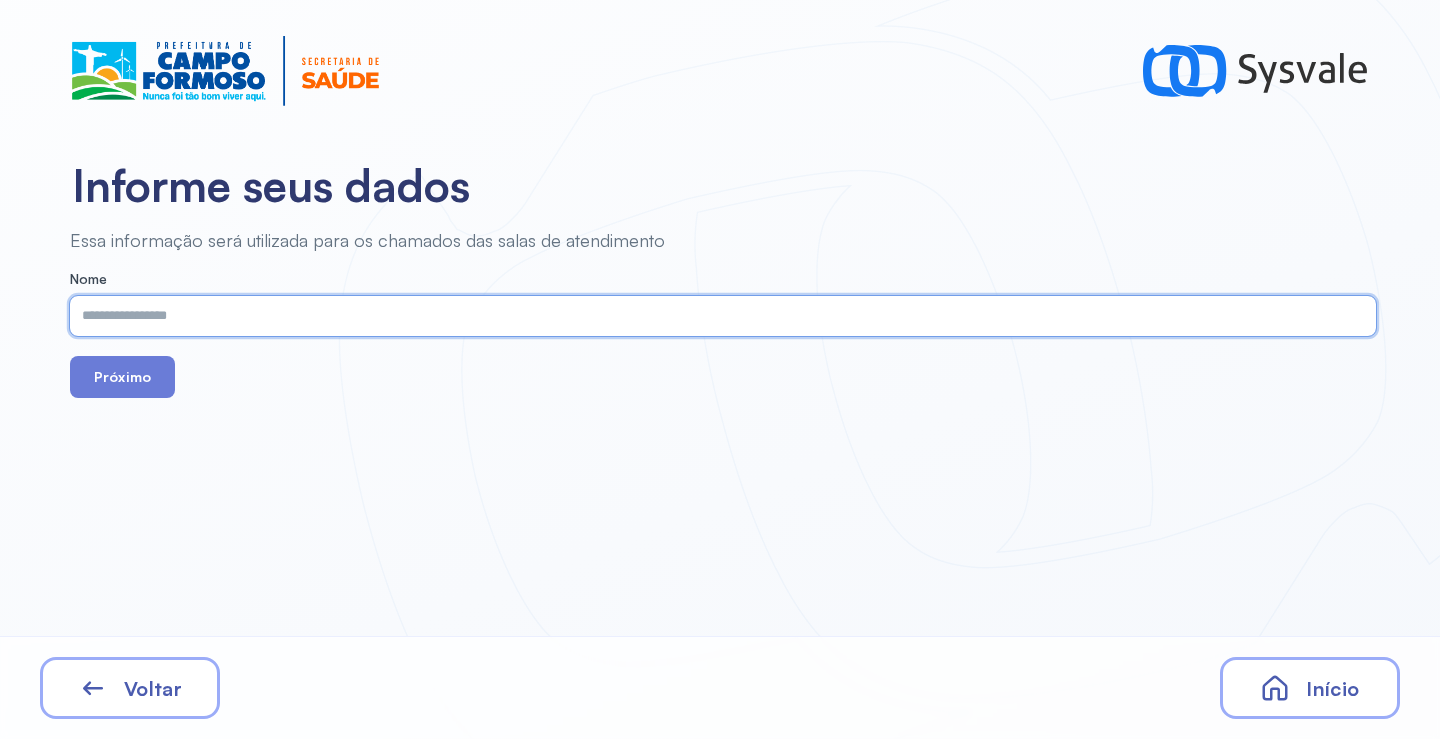 paste on "**********" 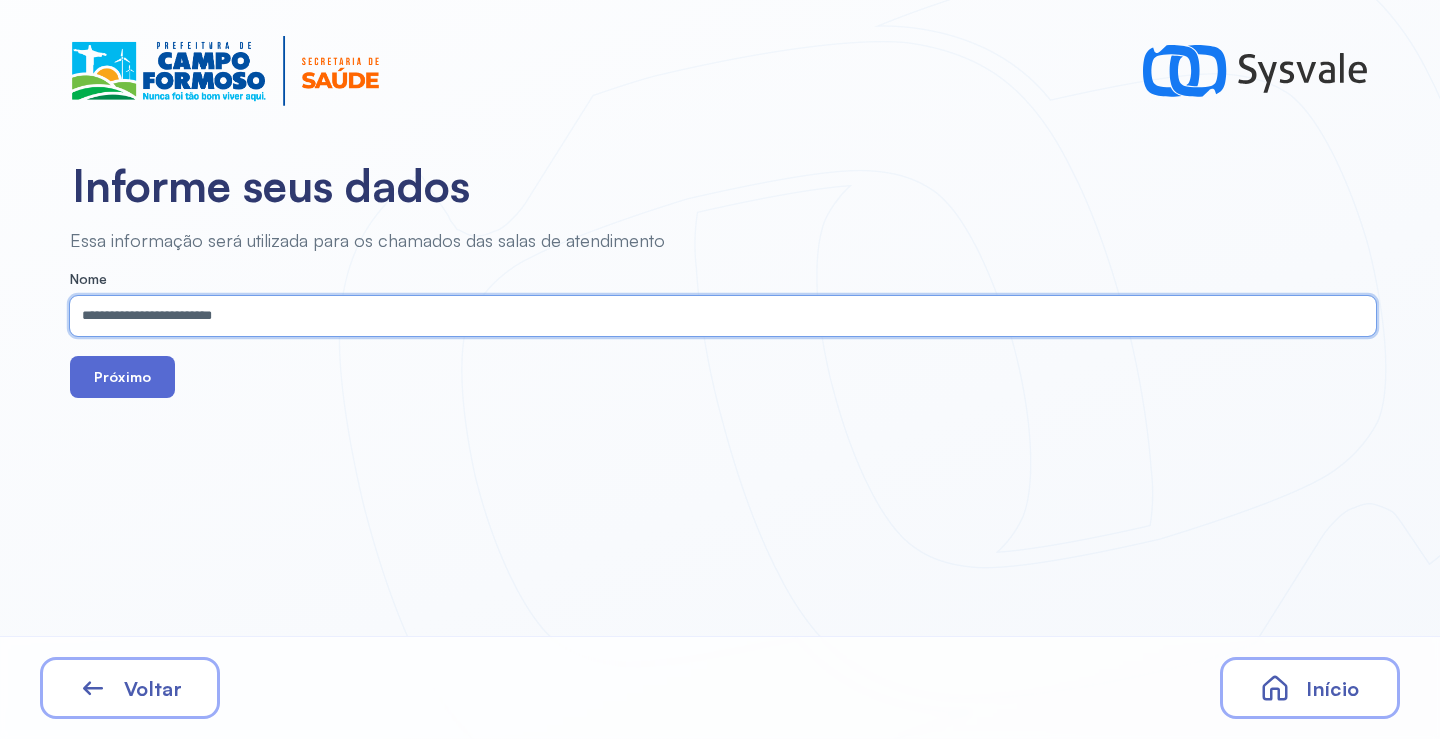 type on "**********" 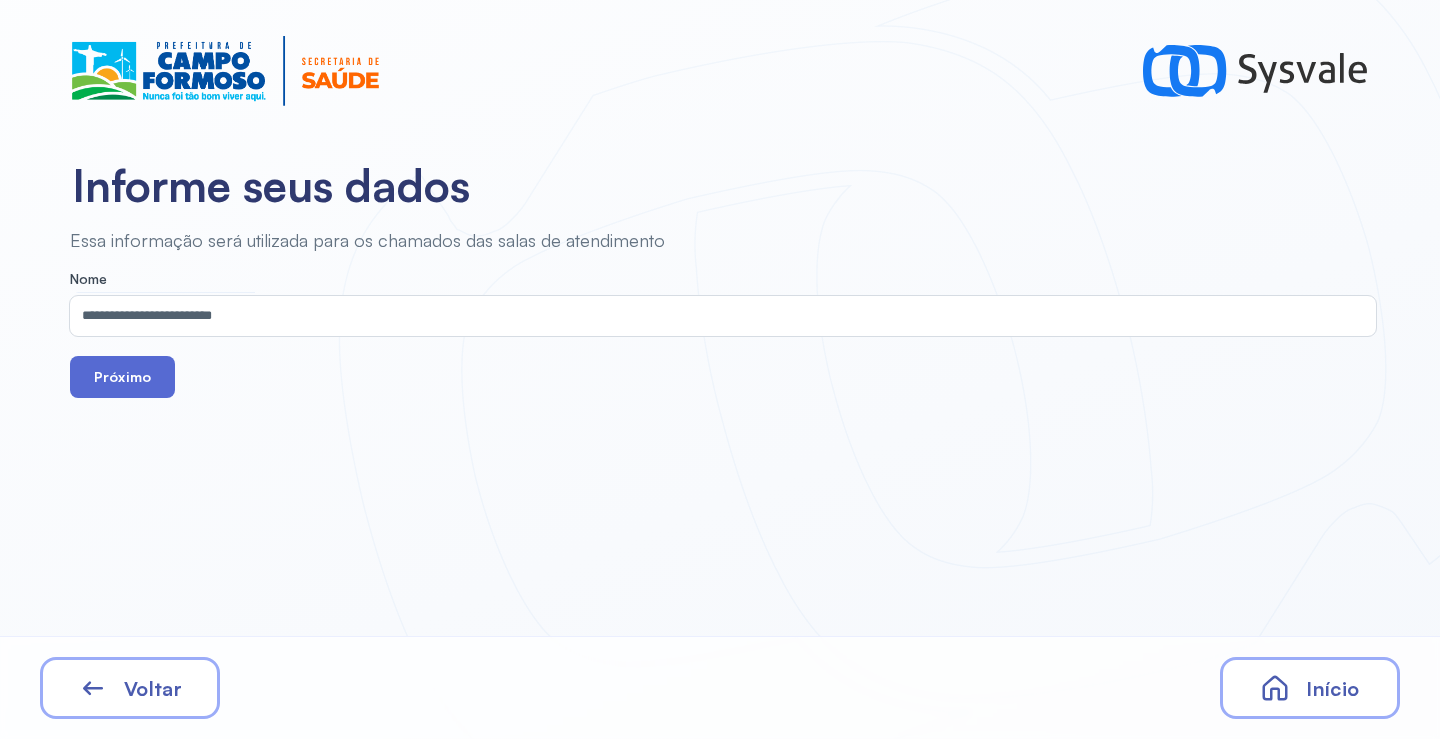 click on "Próximo" at bounding box center (122, 377) 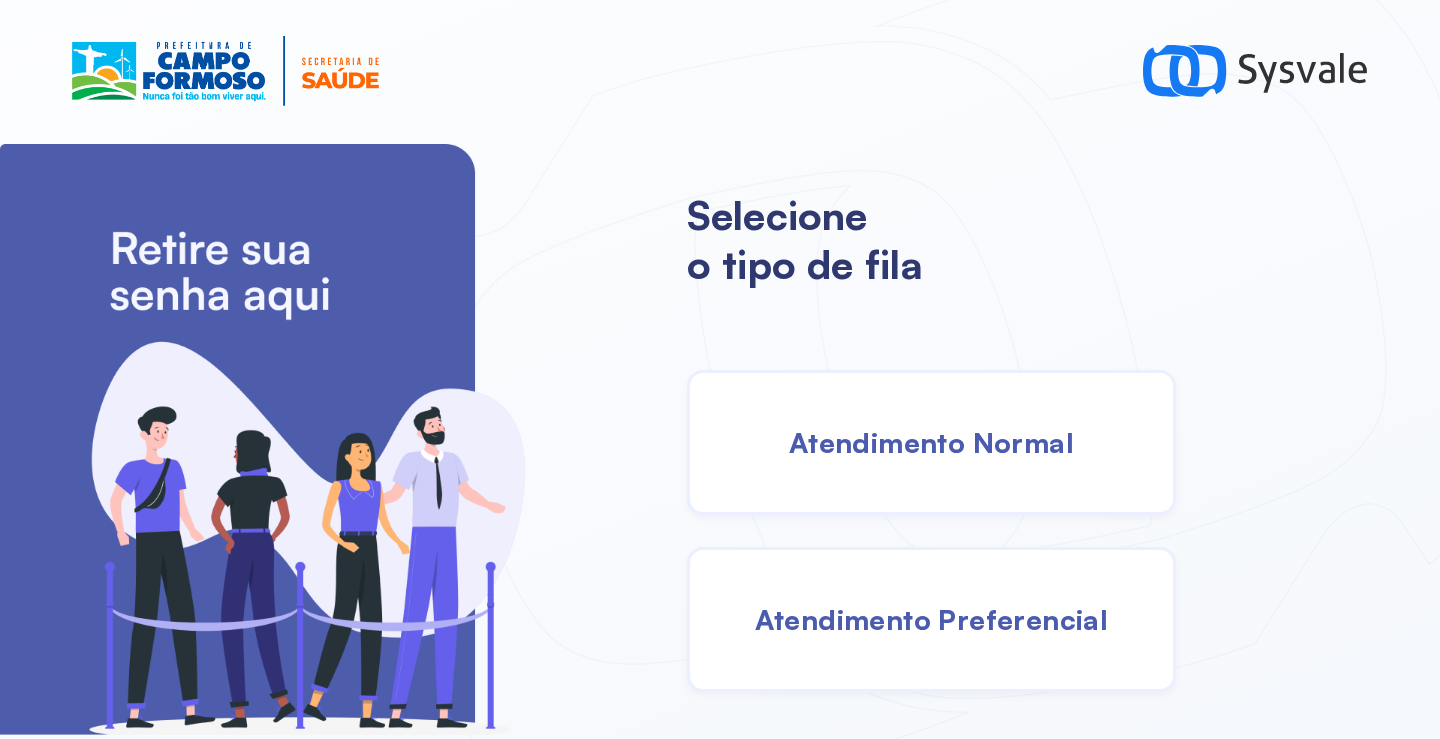 click on "Atendimento Normal" at bounding box center (931, 442) 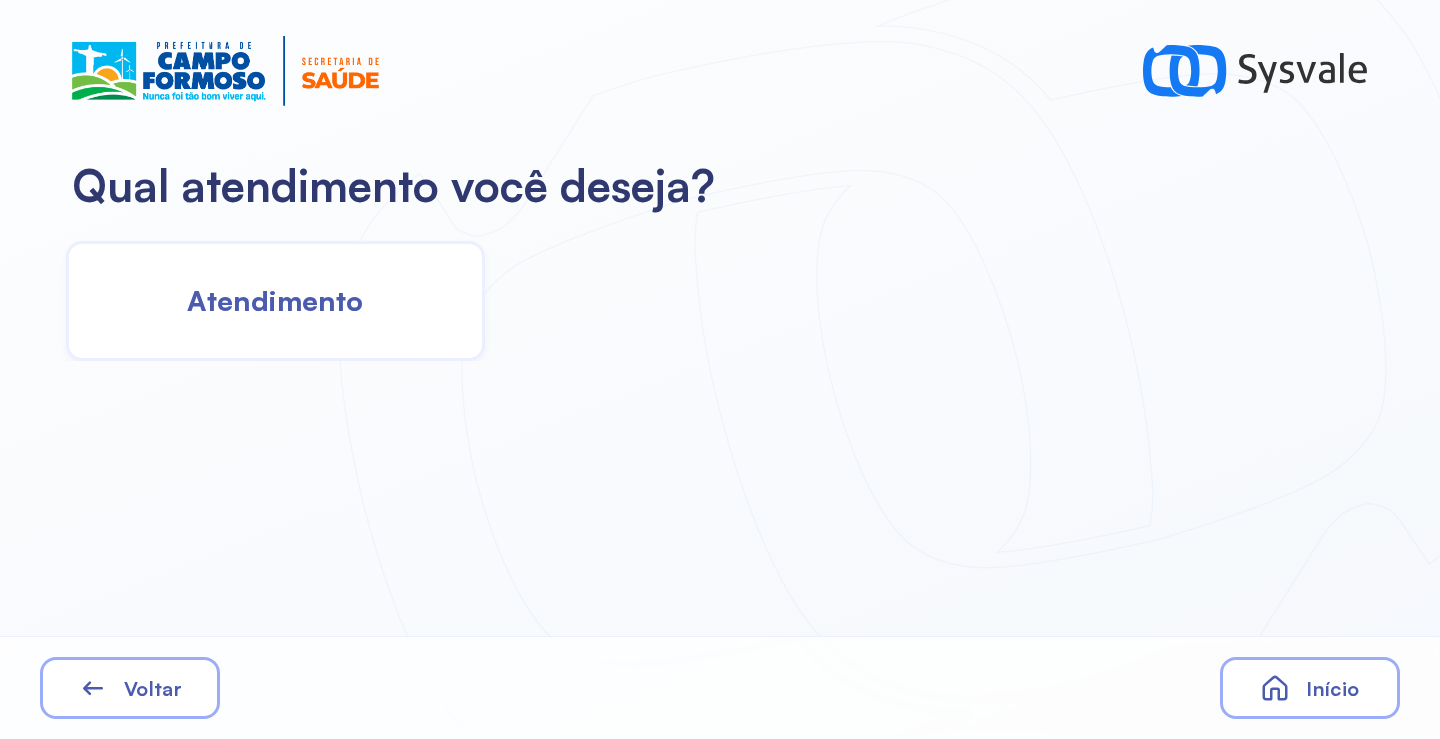 click on "Atendimento" at bounding box center (275, 300) 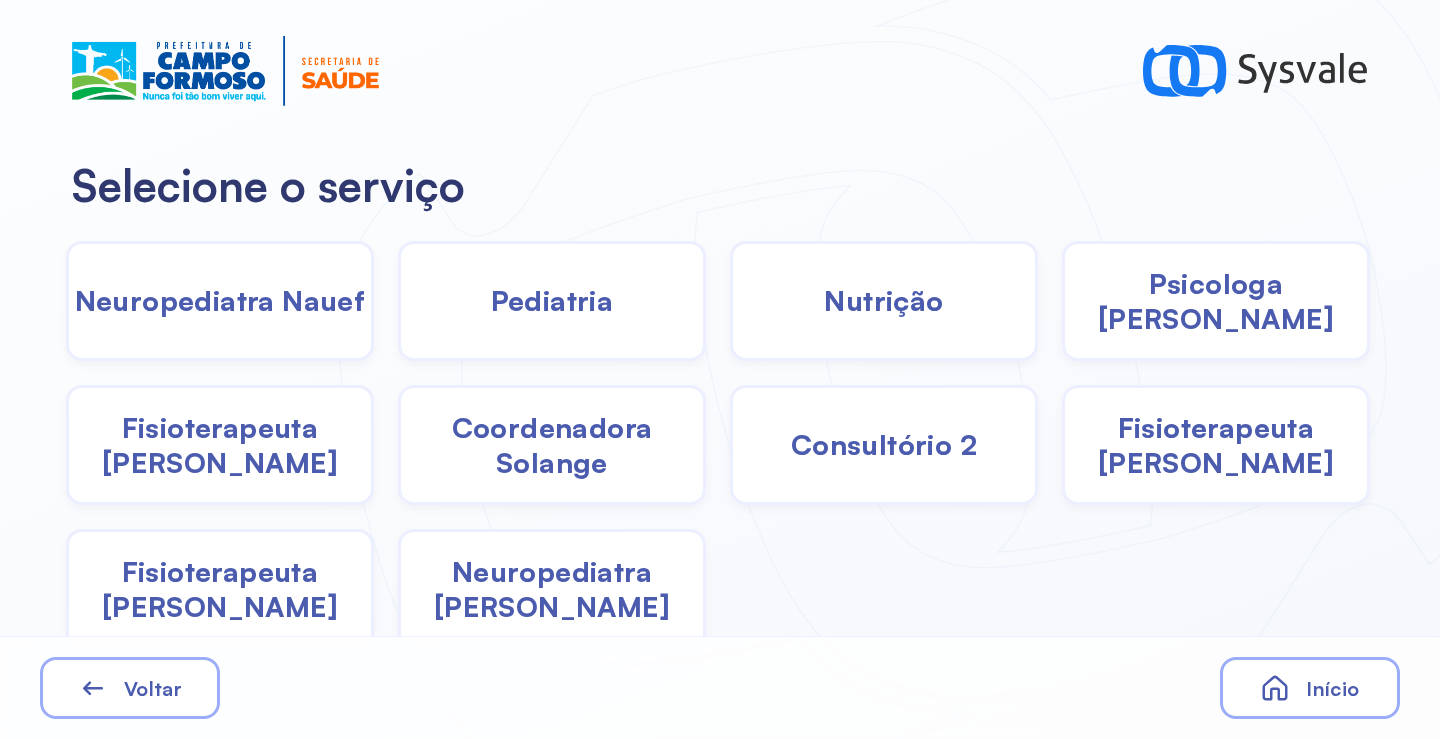 click on "Pediatria" 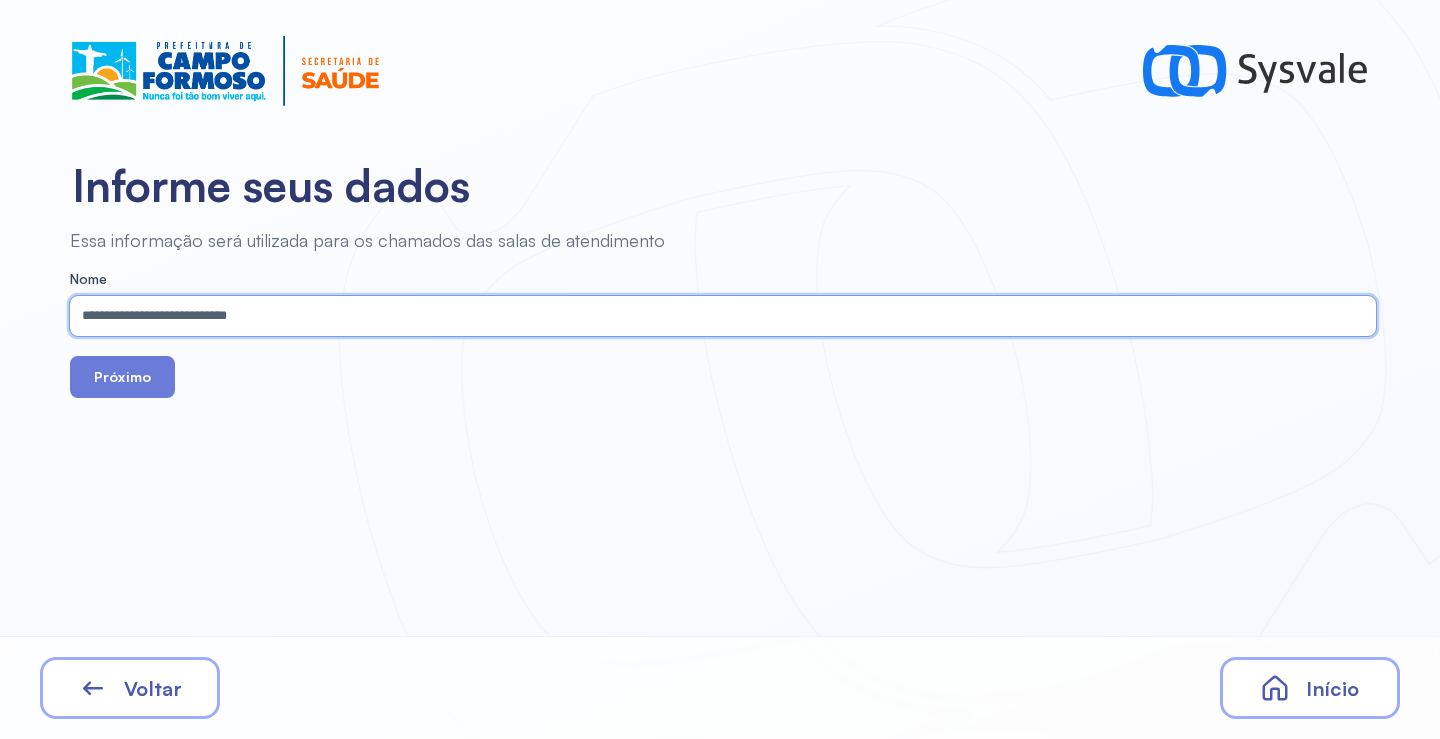 type on "**********" 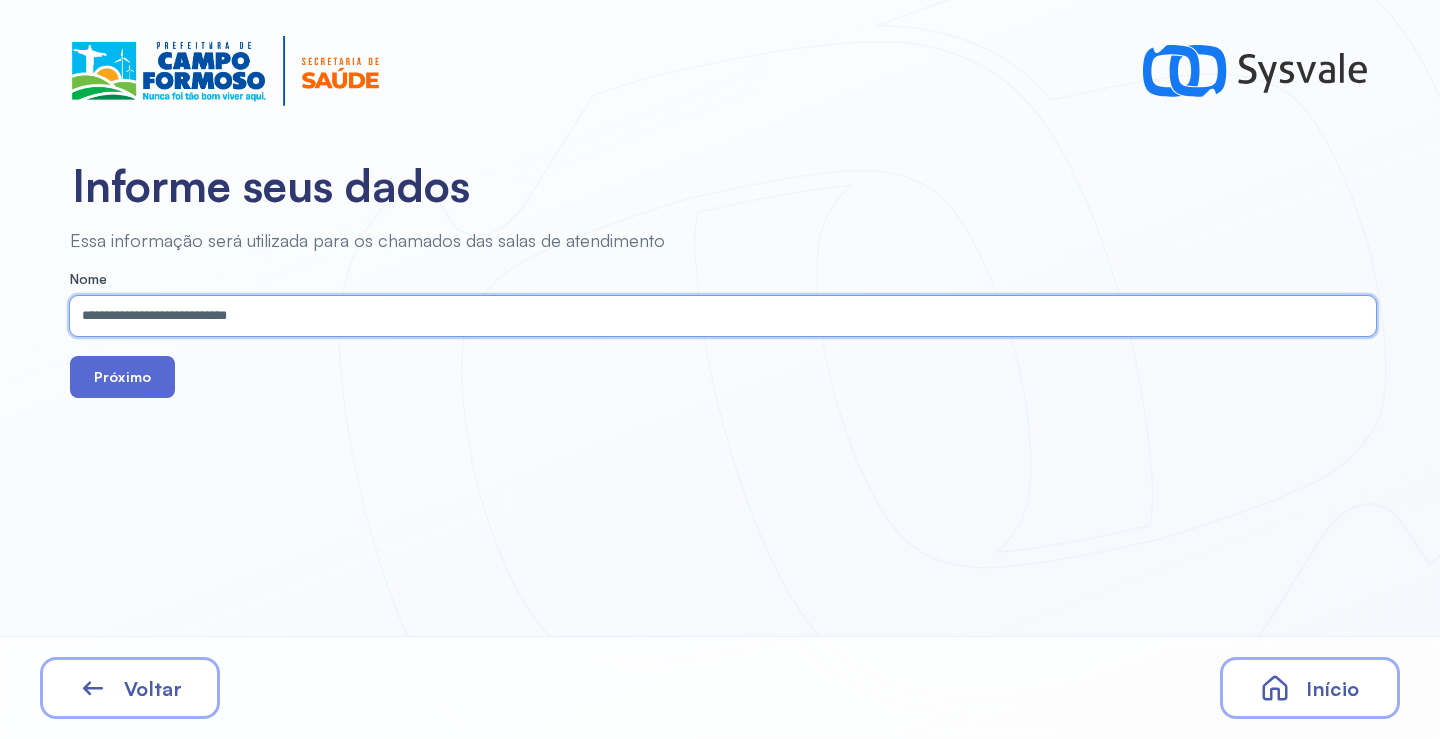 click on "**********" at bounding box center (720, 369) 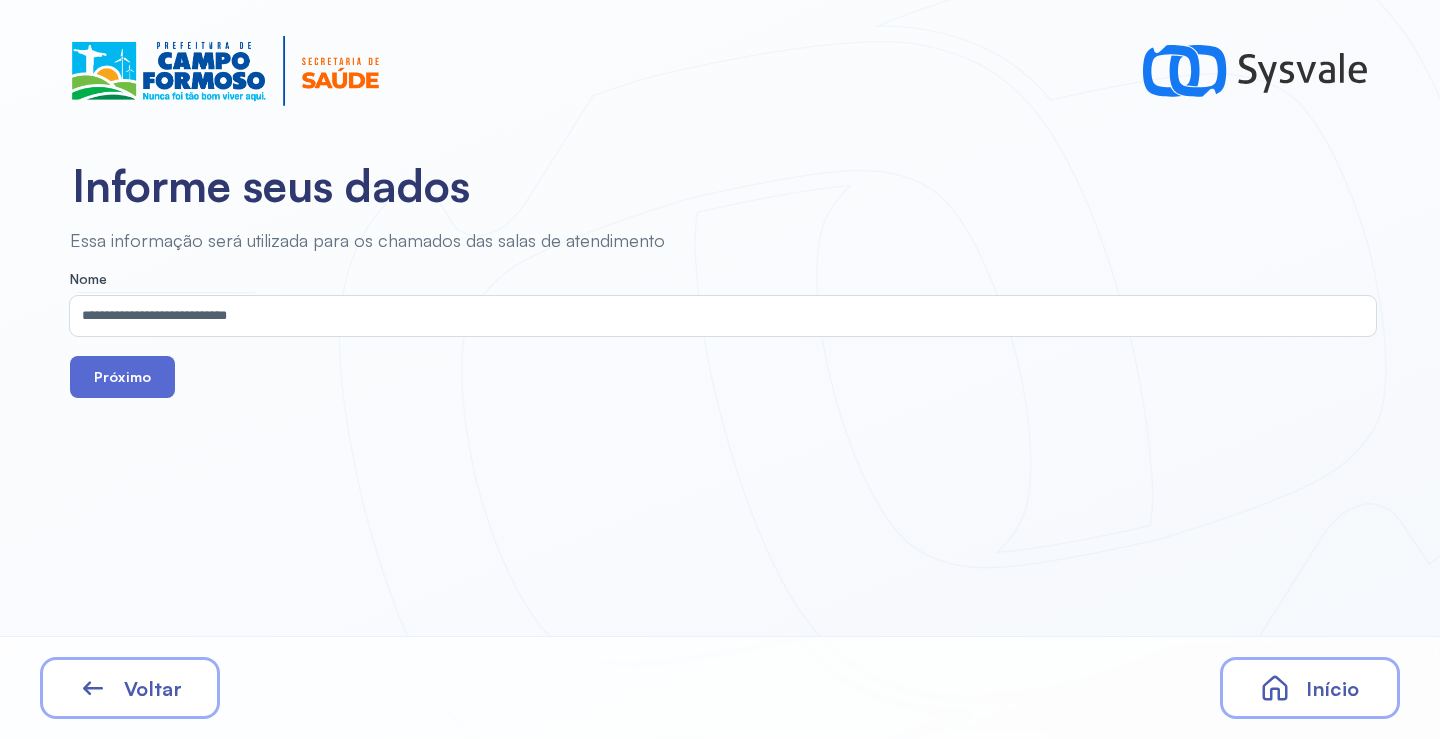 click on "Próximo" at bounding box center [122, 377] 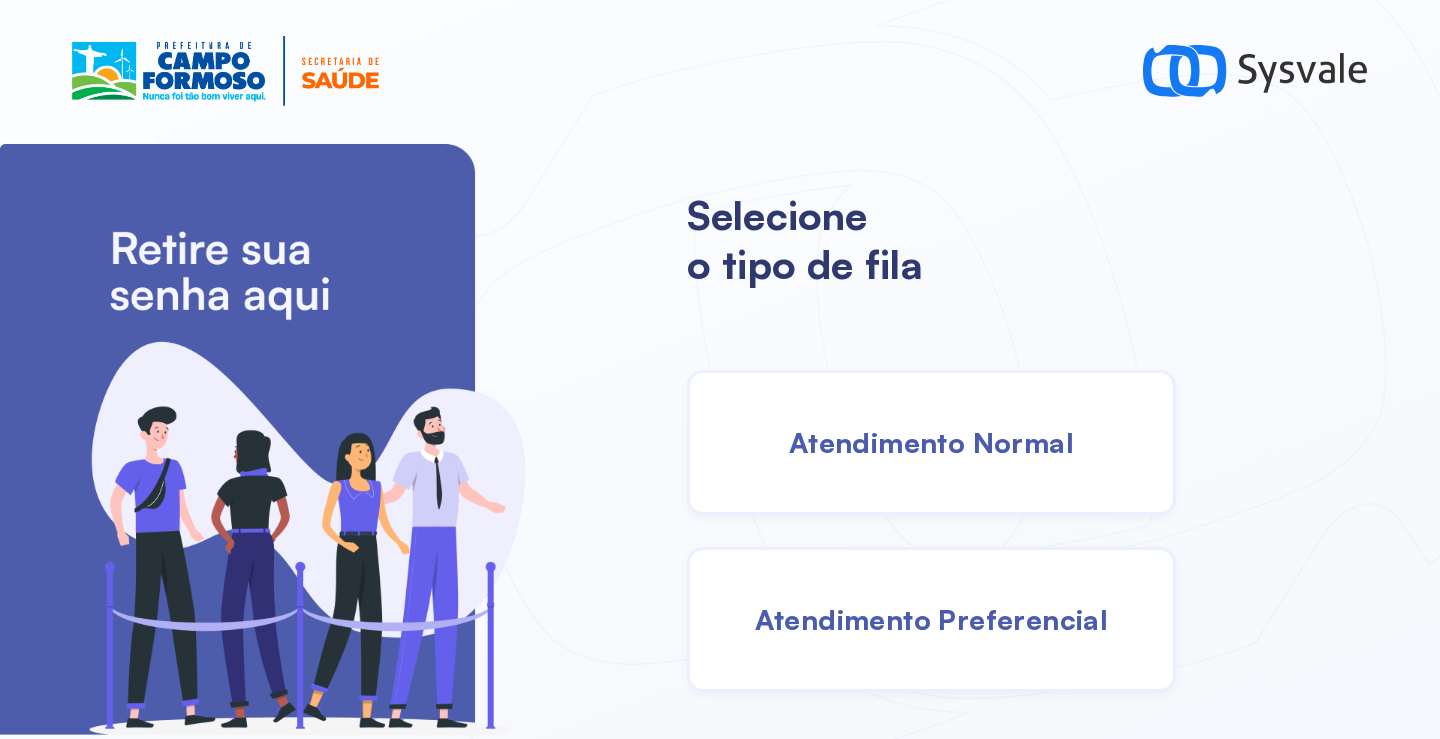click on "Atendimento Normal" at bounding box center (931, 442) 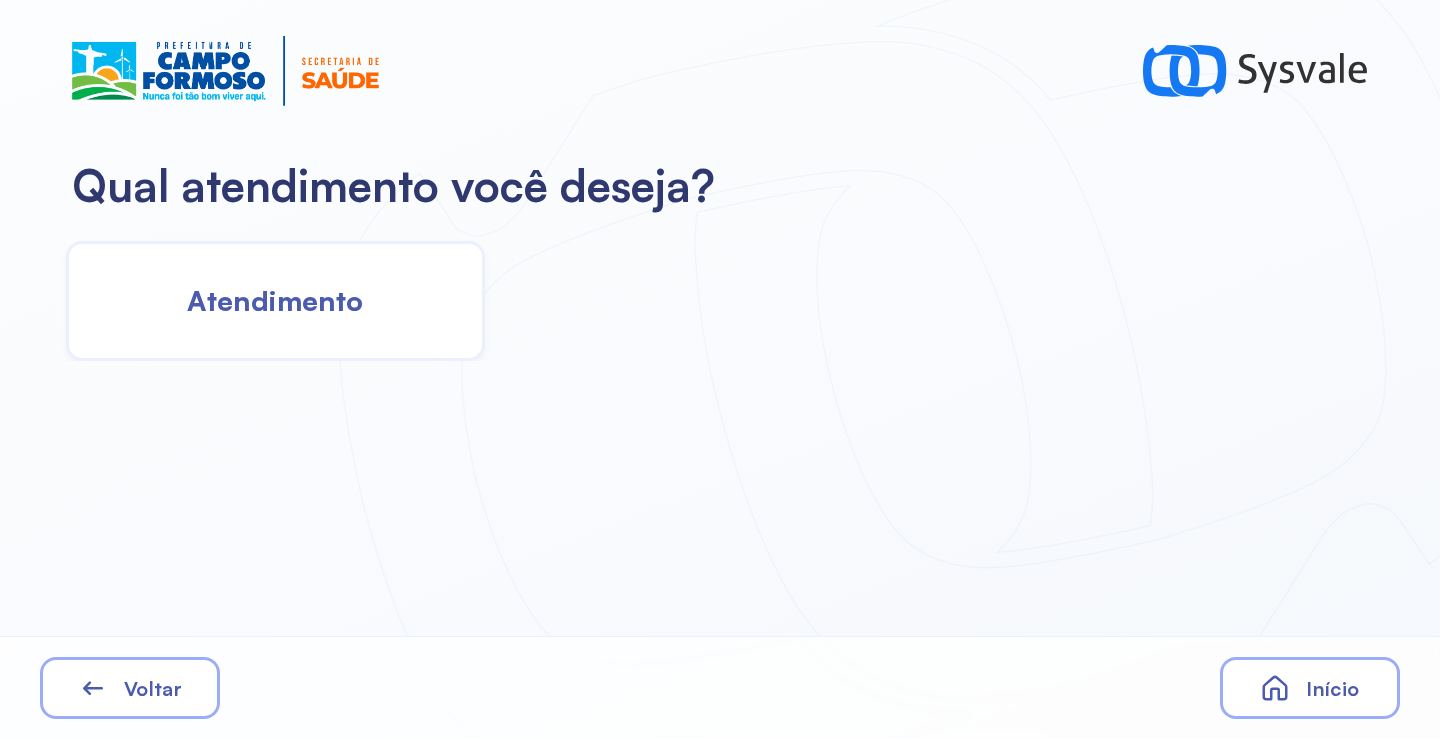 click on "Atendimento" at bounding box center [275, 300] 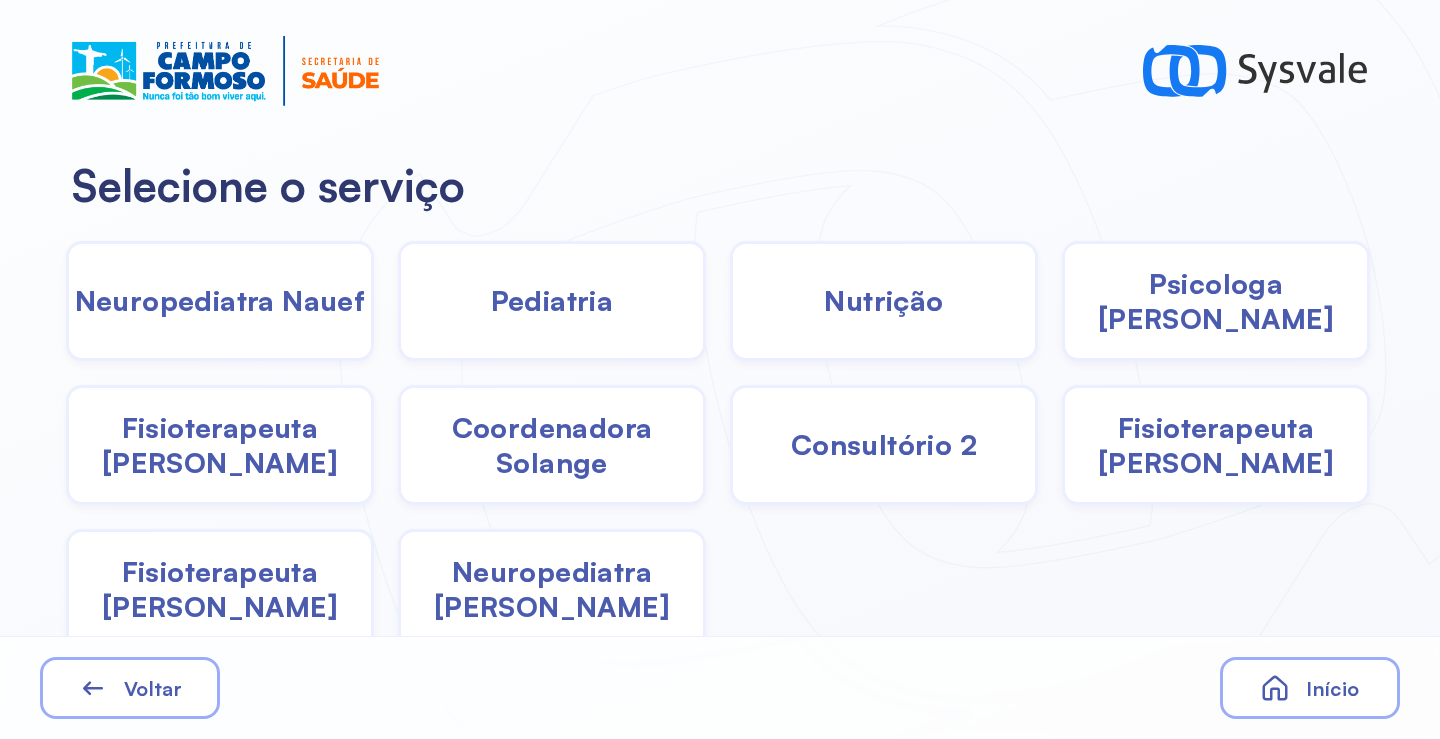 click on "Psicologa [PERSON_NAME]" at bounding box center (1216, 301) 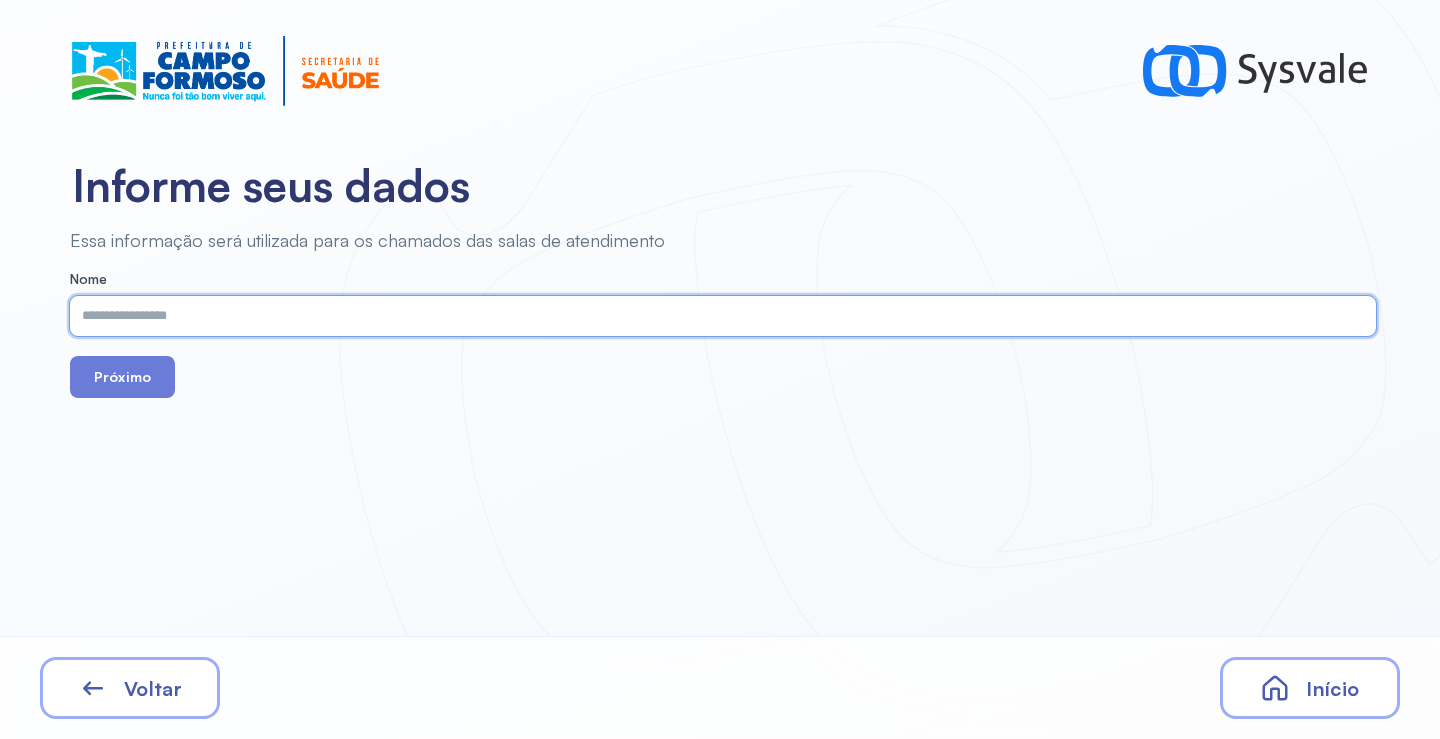 paste on "**********" 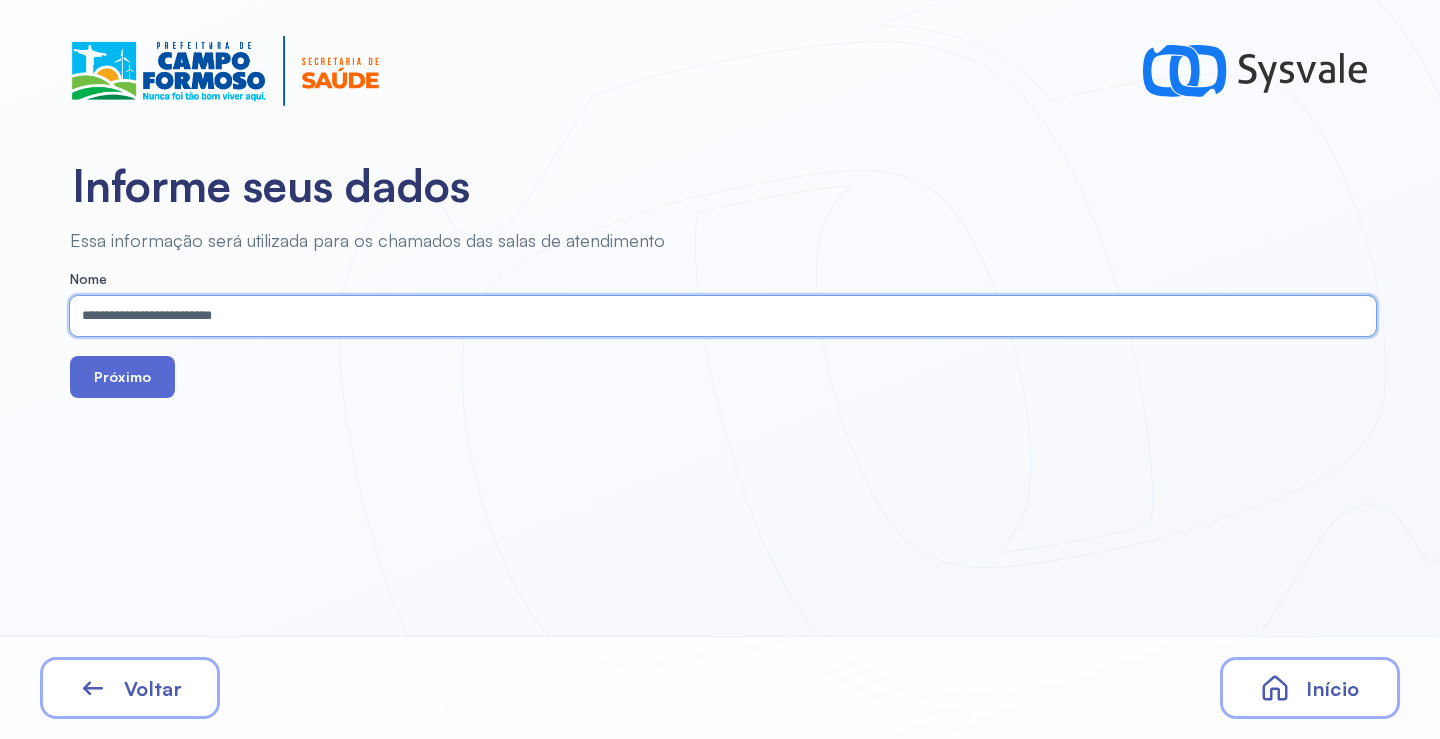 type on "**********" 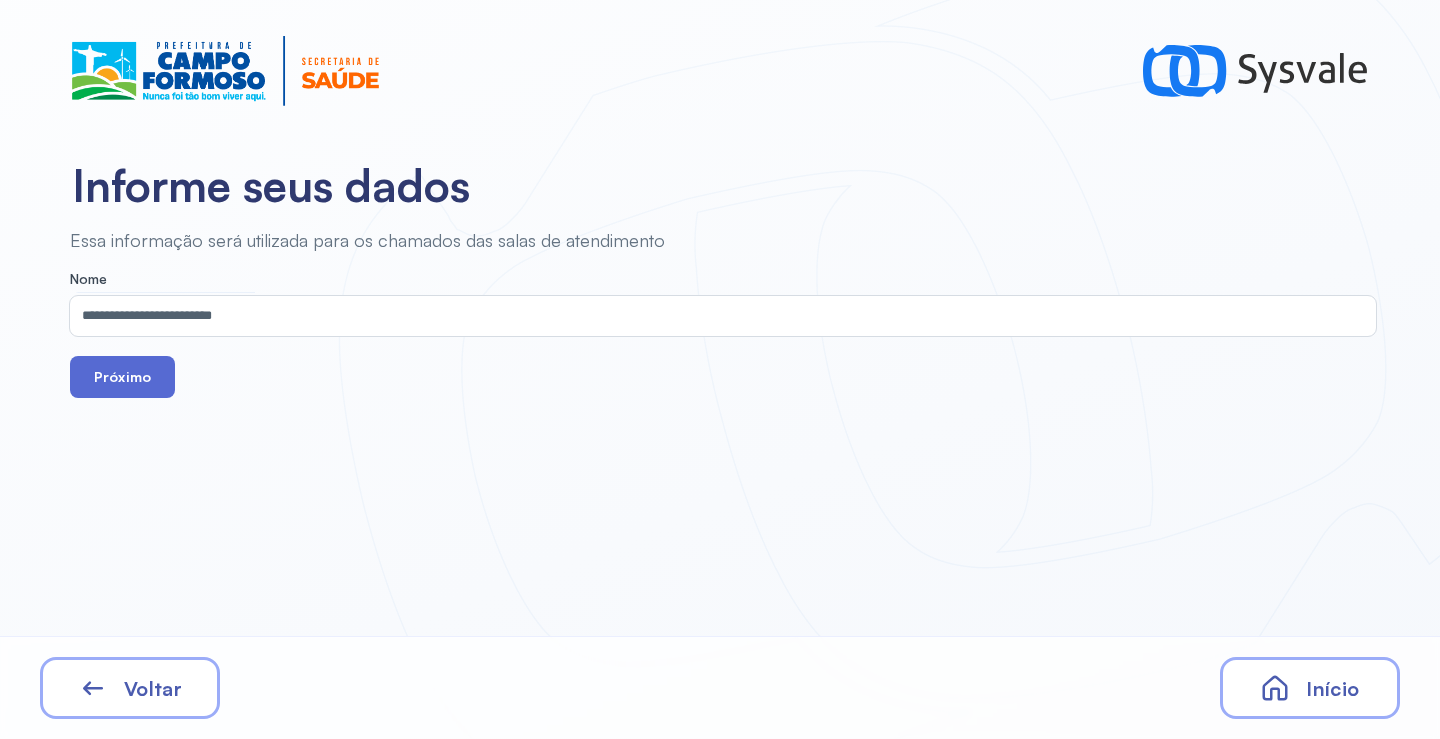 click on "Próximo" at bounding box center (122, 377) 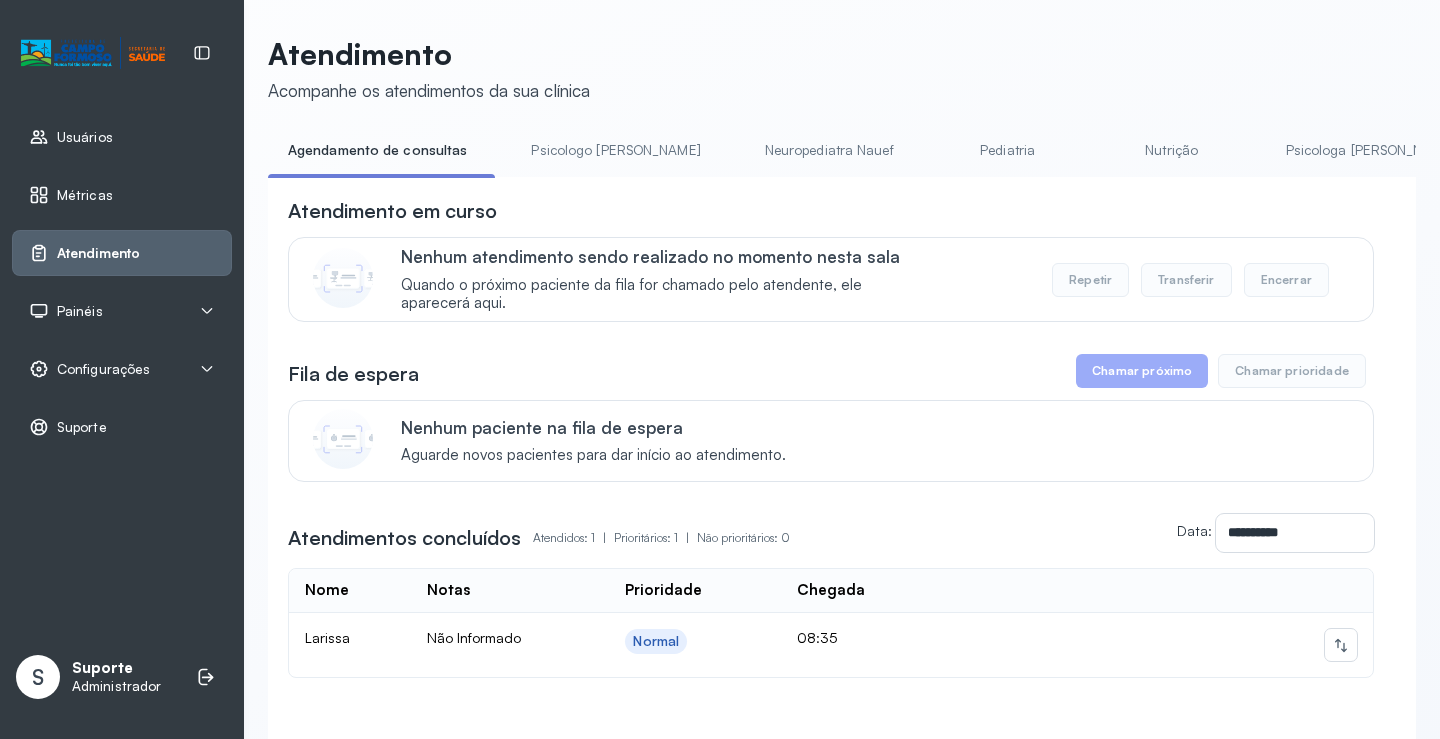 scroll, scrollTop: 0, scrollLeft: 0, axis: both 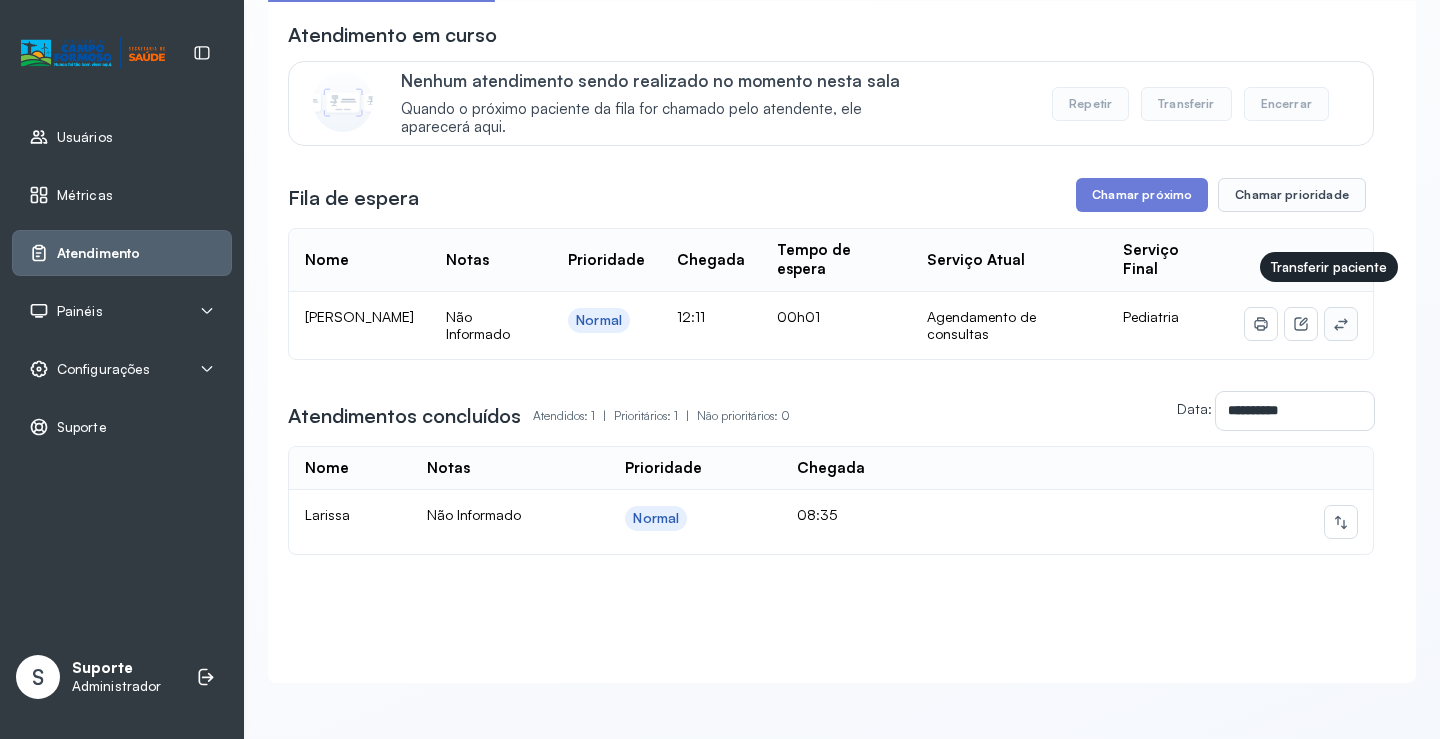 click 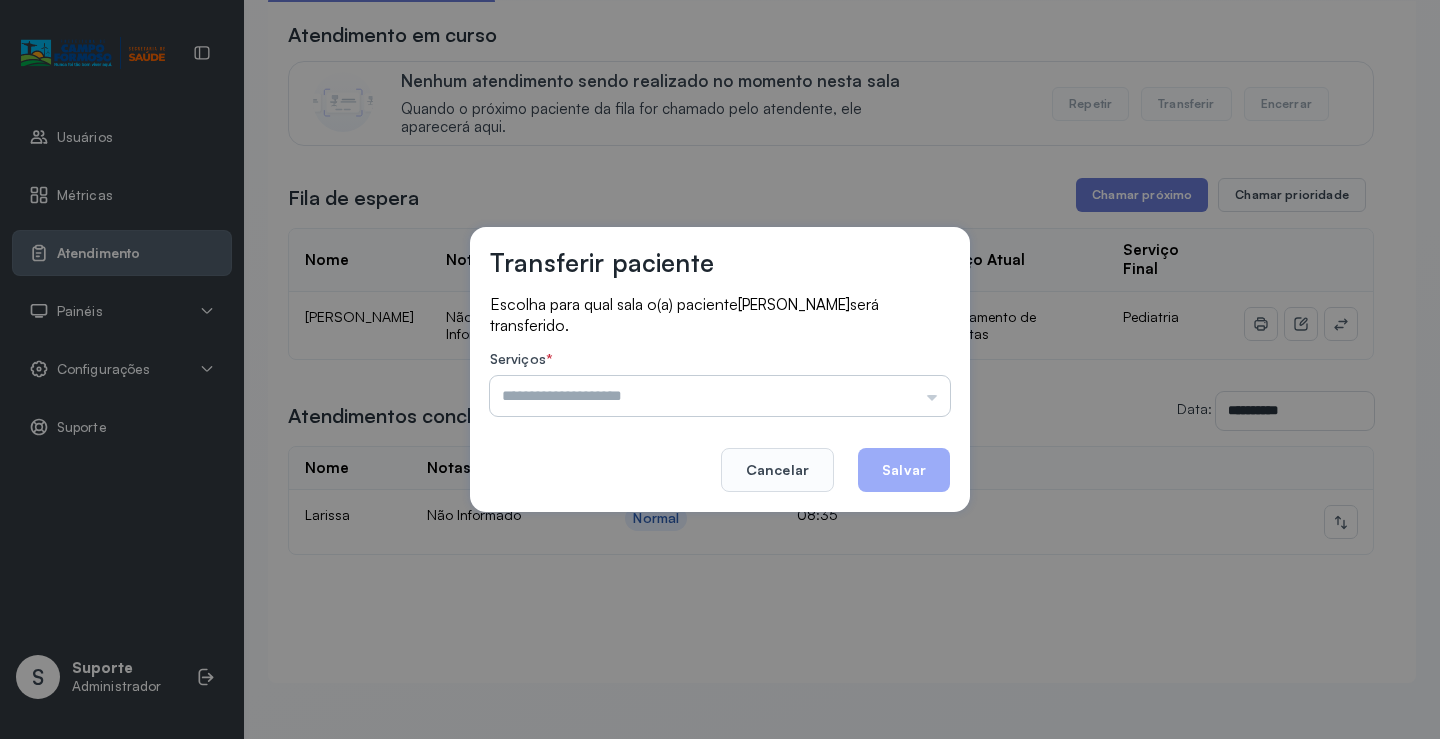 click at bounding box center [720, 396] 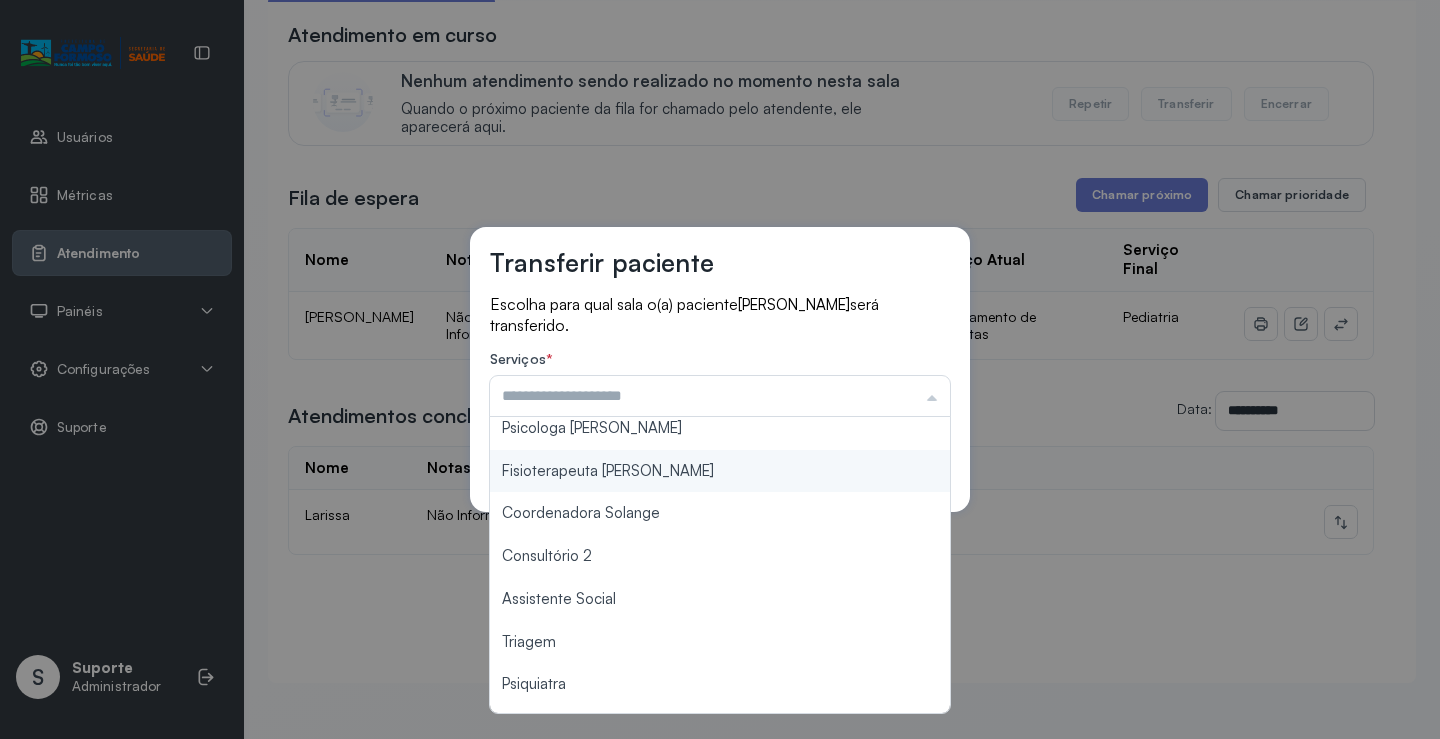 scroll, scrollTop: 200, scrollLeft: 0, axis: vertical 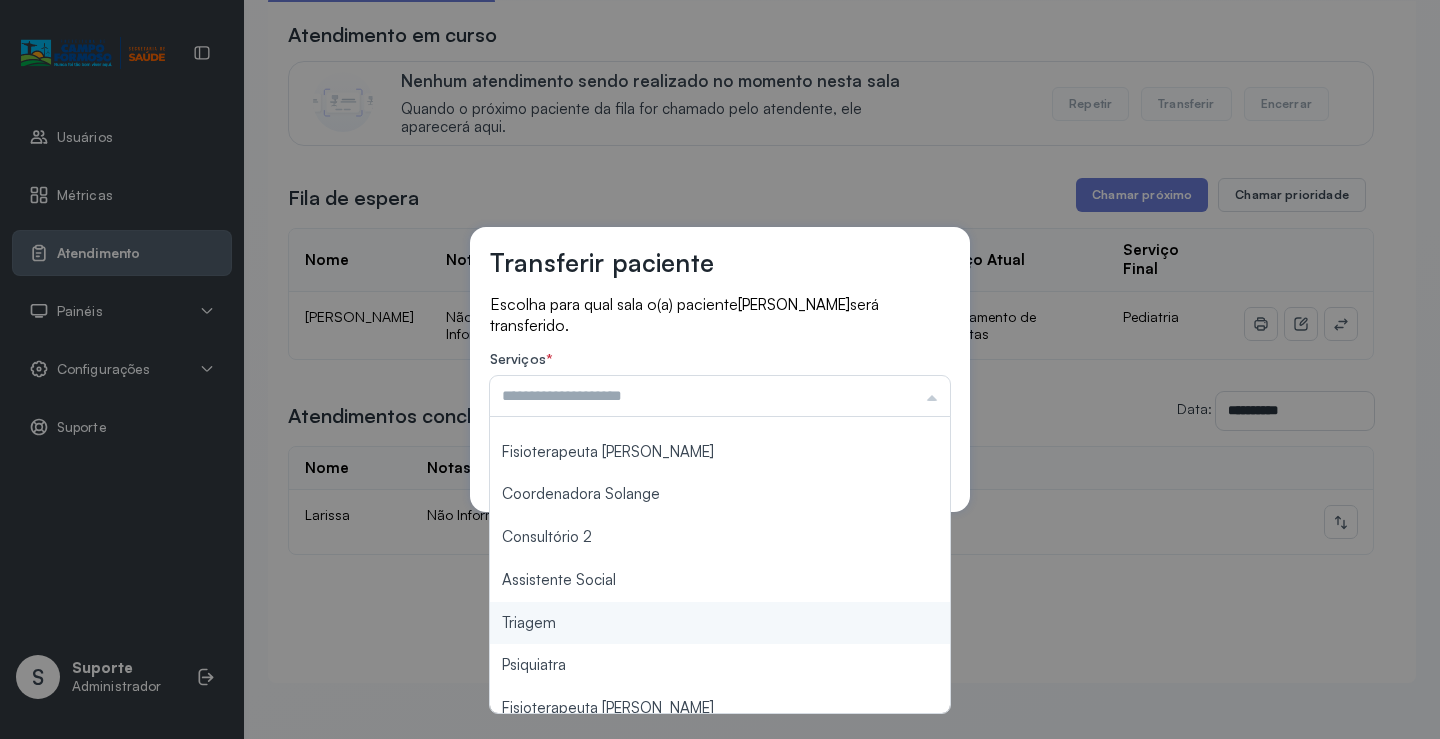 type on "*******" 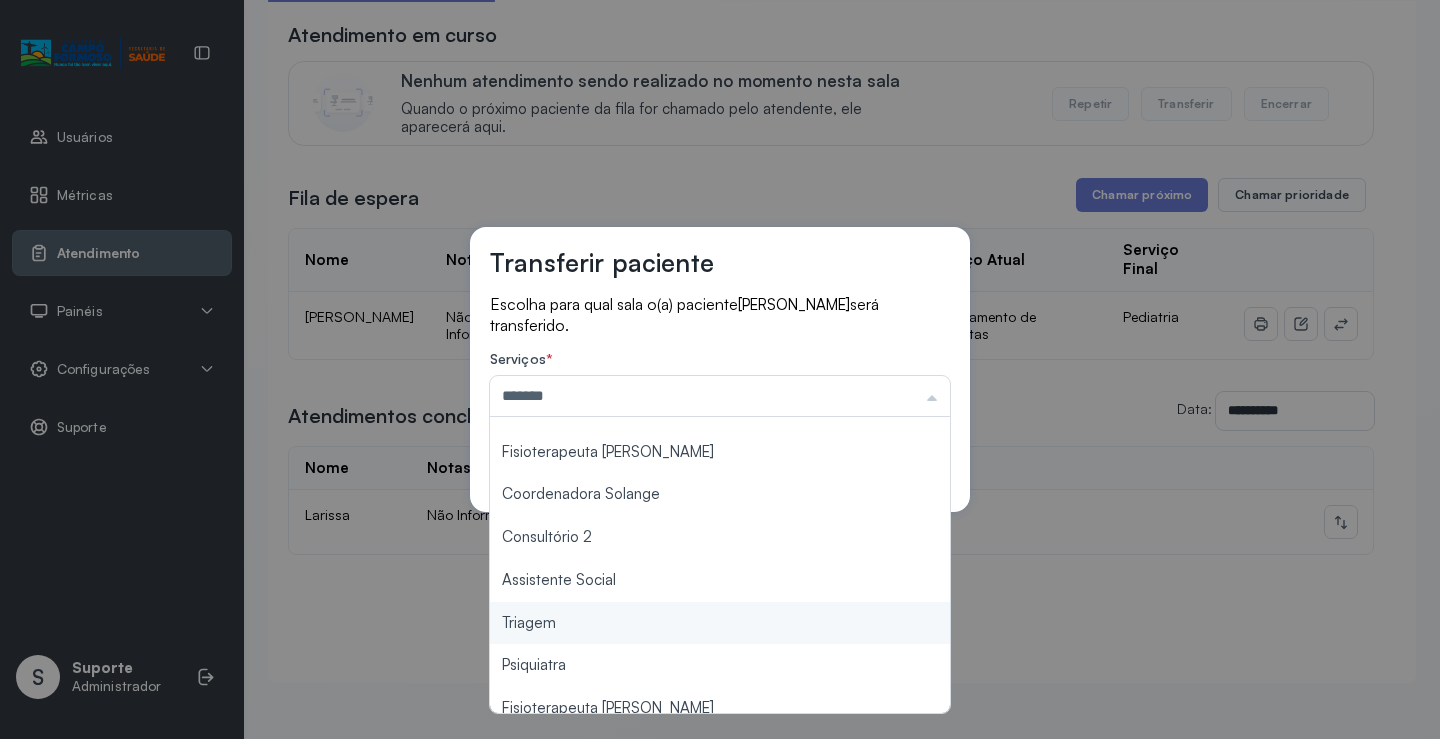 click on "Transferir paciente Escolha para qual sala o(a) paciente  Luna Silva Santos  será transferido.  Serviços  *  ******* Psicologo Pedro Neuropediatra Nauef Pediatria Nutrição Psicologa Alana Fisioterapeuta Janusia Coordenadora Solange Consultório 2 Assistente Social Triagem Psiquiatra Fisioterapeuta Francyne Fisioterapeuta Morgana Neuropediatra João Cancelar Salvar" at bounding box center (720, 369) 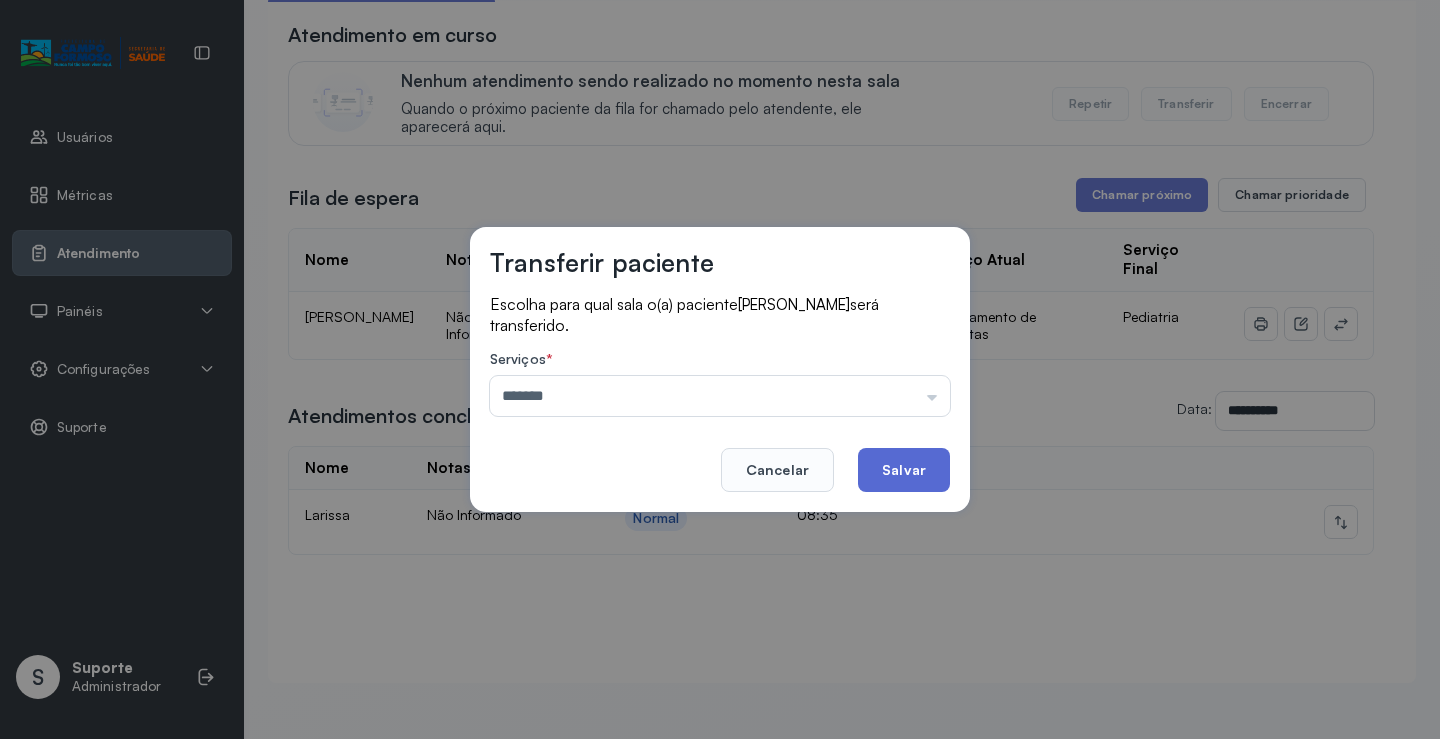 click on "Salvar" 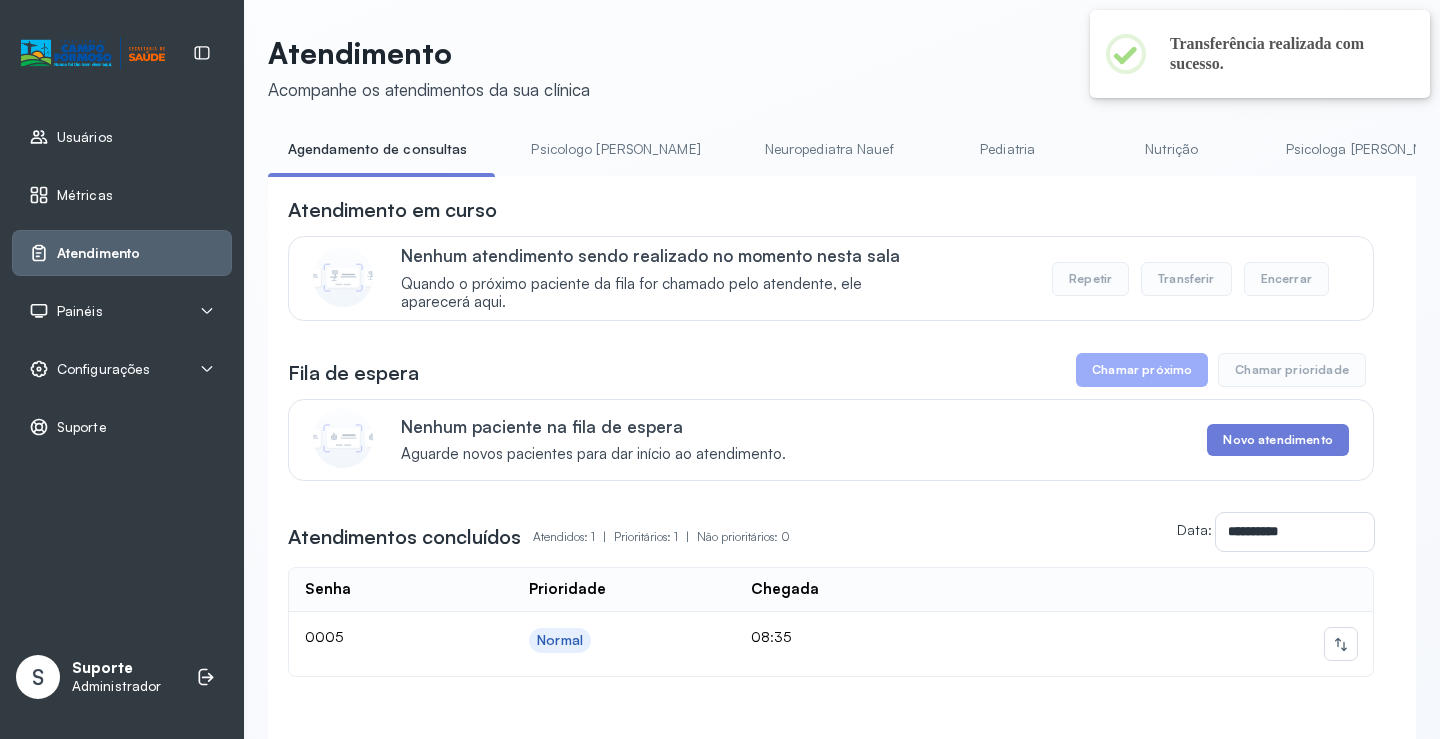 scroll, scrollTop: 144, scrollLeft: 0, axis: vertical 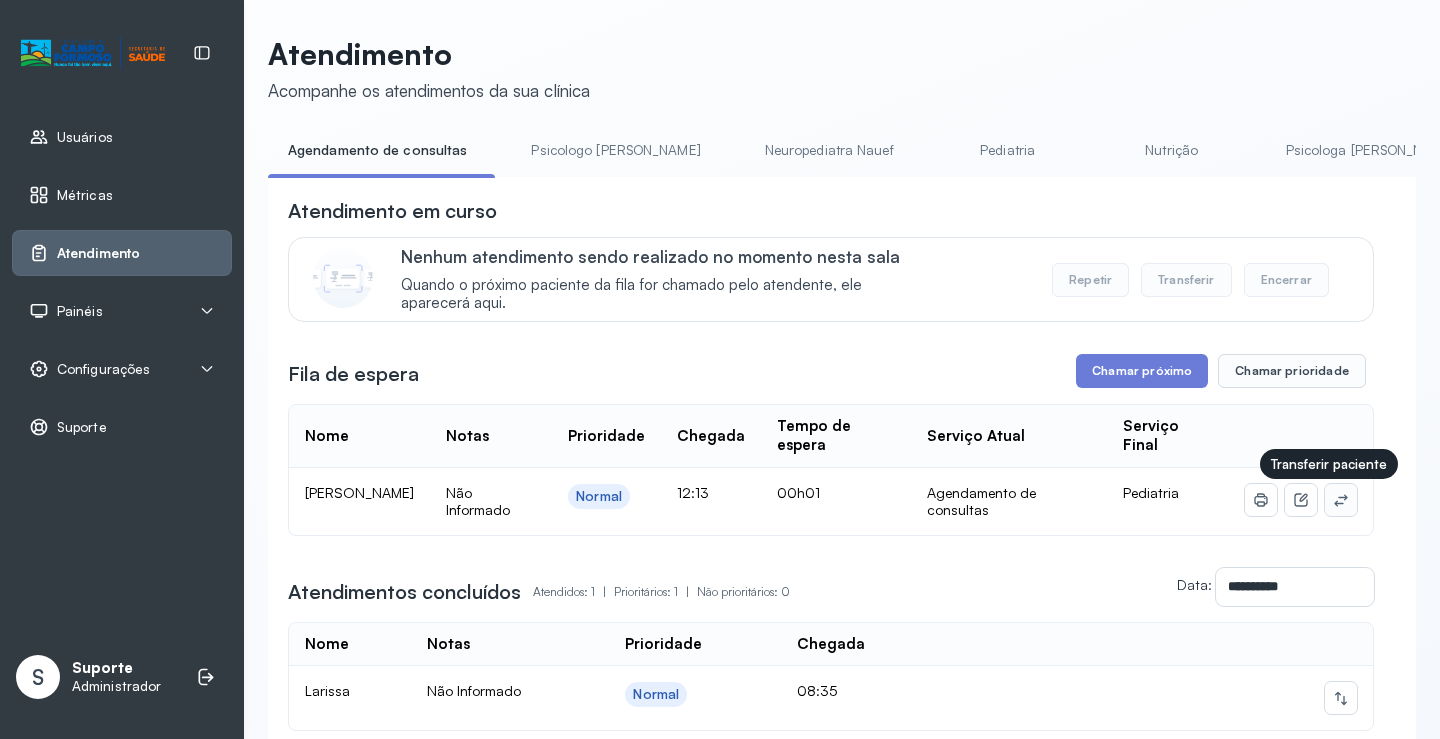 click 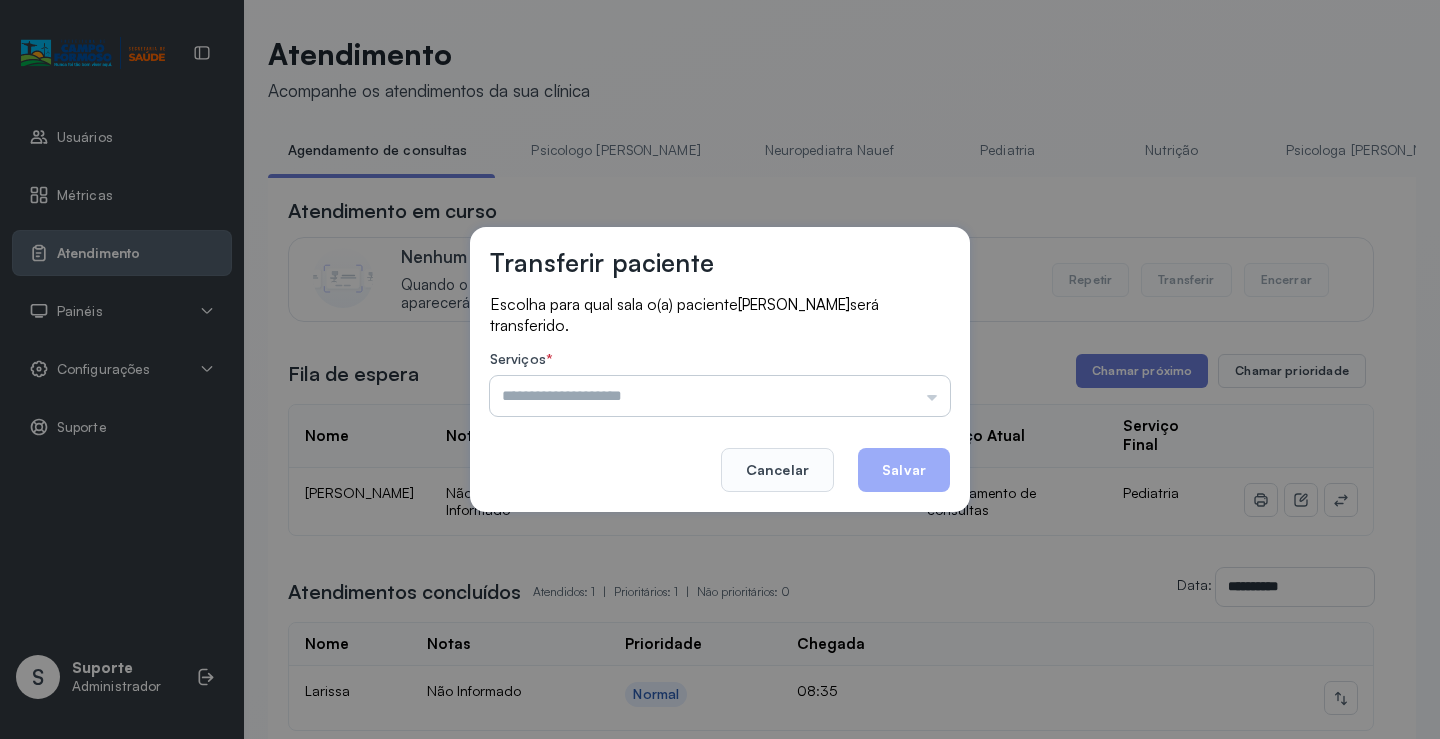 click at bounding box center (720, 396) 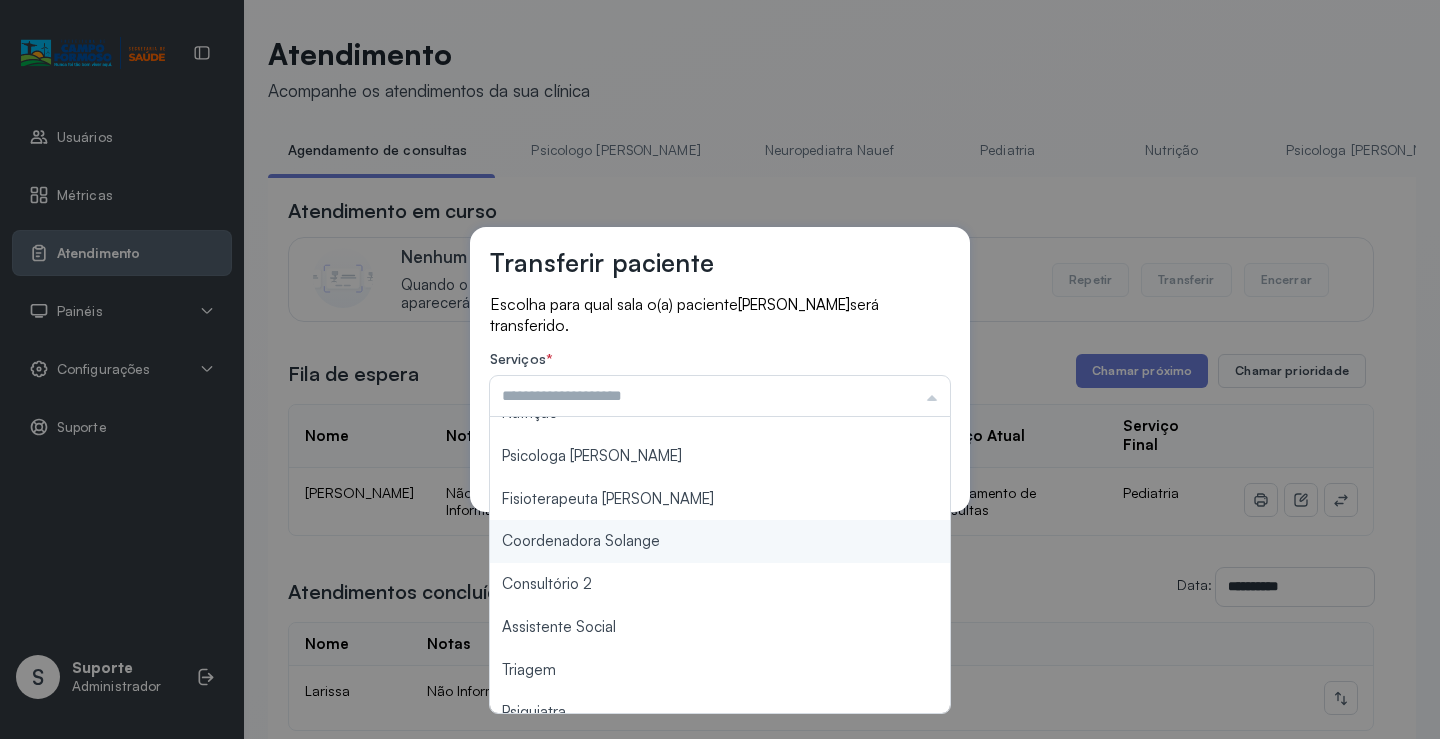scroll, scrollTop: 200, scrollLeft: 0, axis: vertical 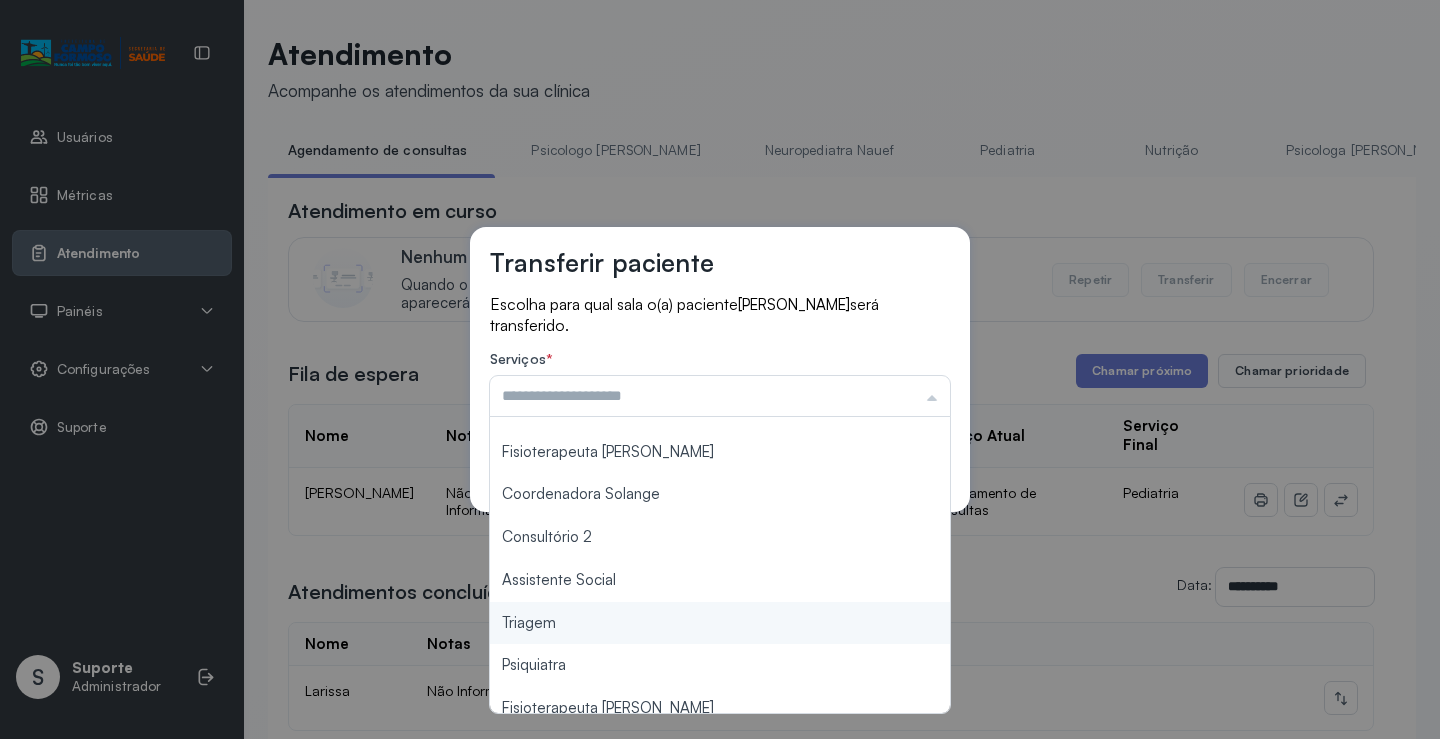 type on "*******" 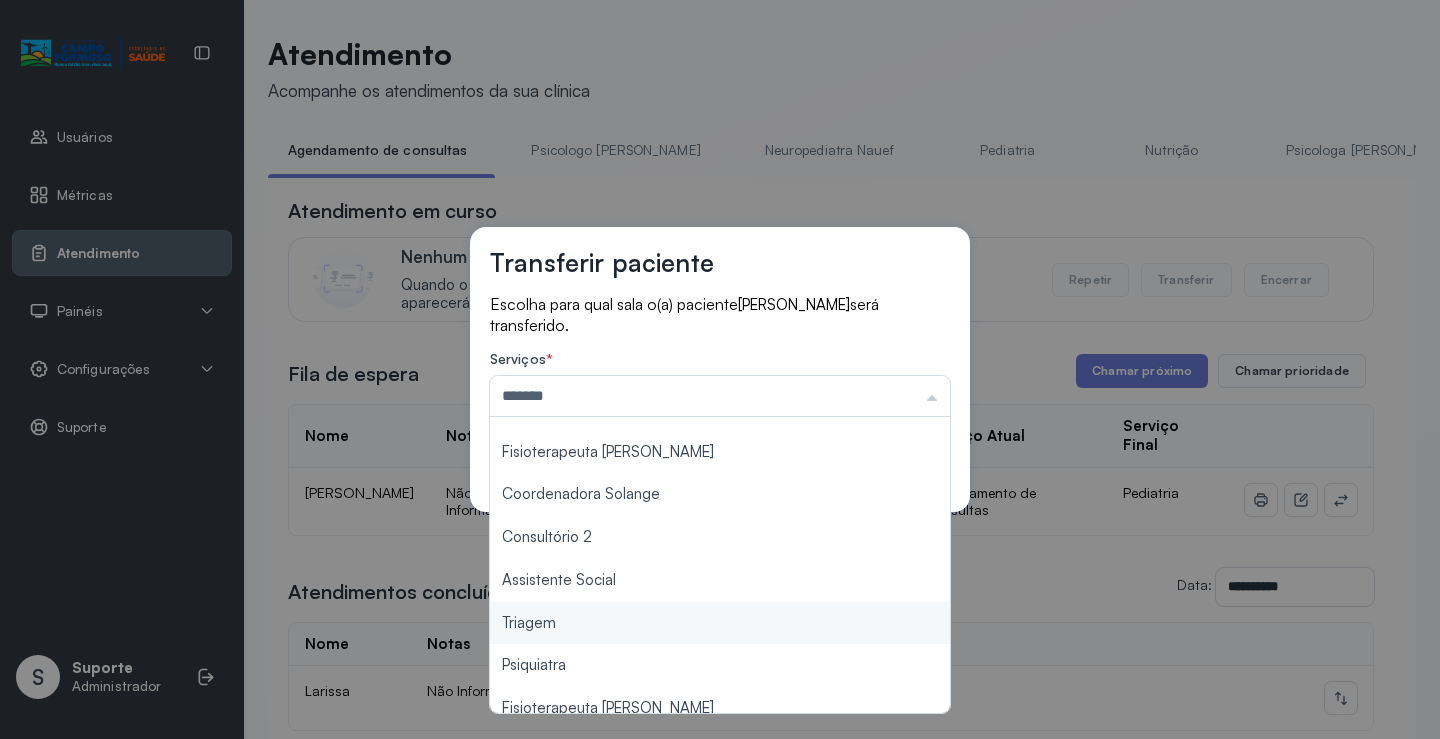 click on "Transferir paciente Escolha para qual sala o(a) paciente  Bryan Gabriel Rodrigues da Silva  será transferido.  Serviços  *  ******* Psicologo Pedro Neuropediatra Nauef Pediatria Nutrição Psicologa Alana Fisioterapeuta Janusia Coordenadora Solange Consultório 2 Assistente Social Triagem Psiquiatra Fisioterapeuta Francyne Fisioterapeuta Morgana Neuropediatra João Cancelar Salvar" at bounding box center [720, 369] 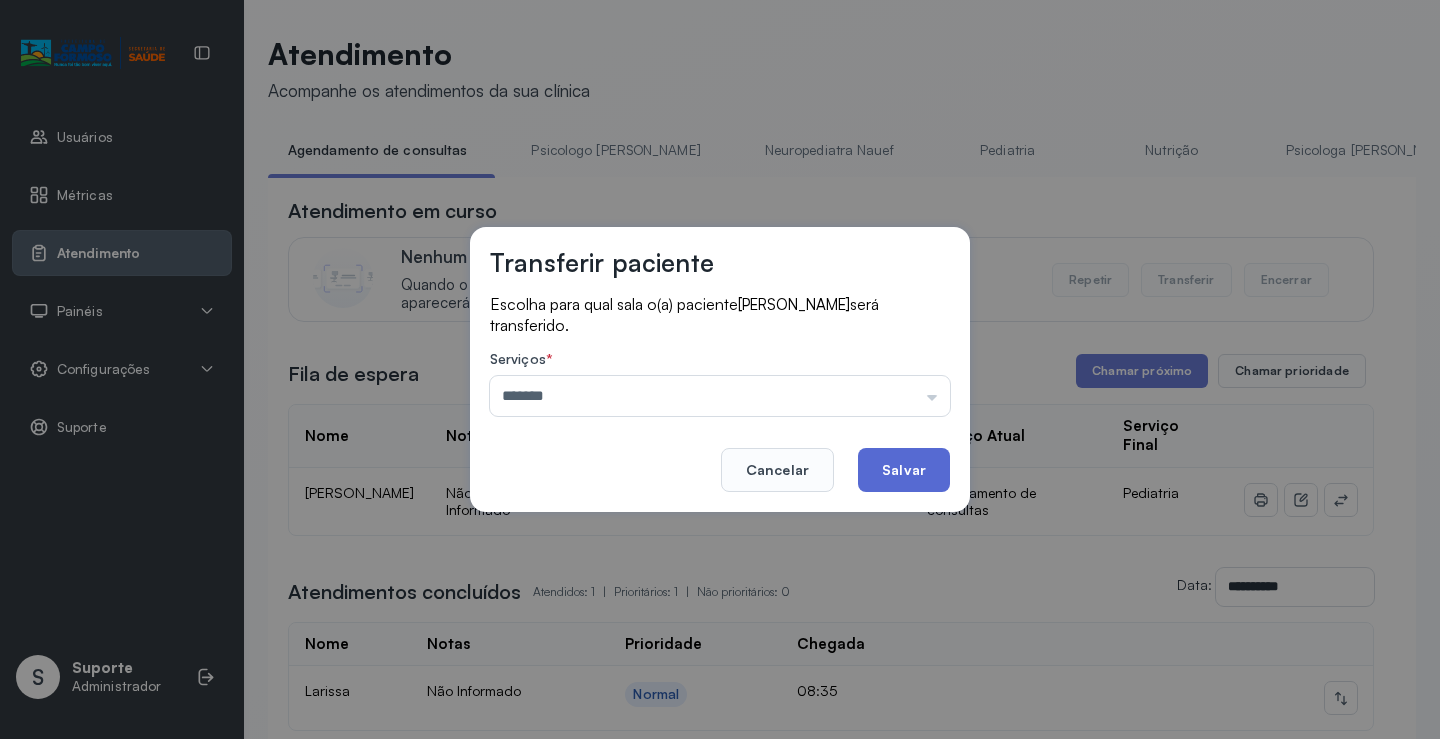 click on "Salvar" 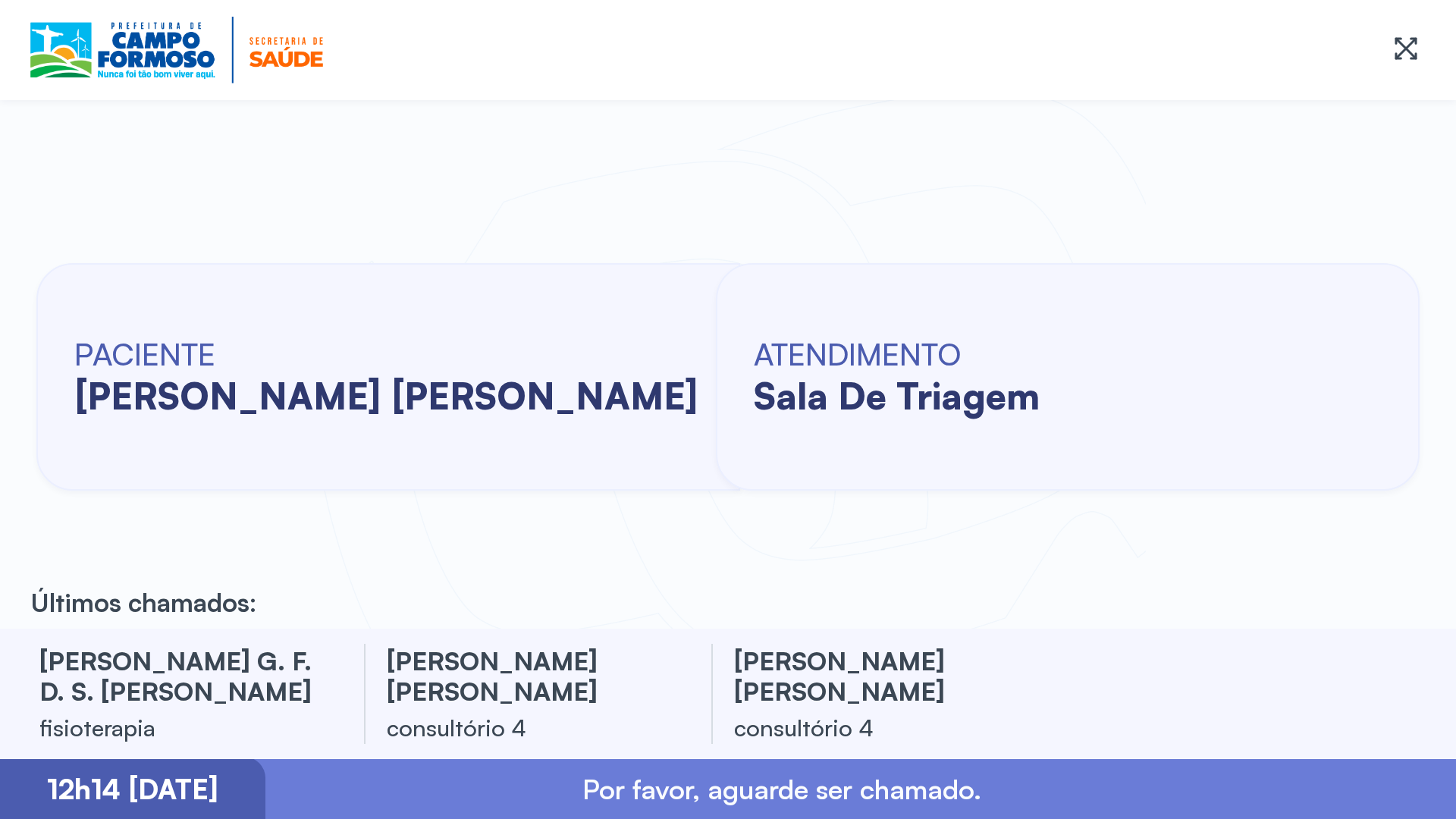 scroll, scrollTop: 0, scrollLeft: 0, axis: both 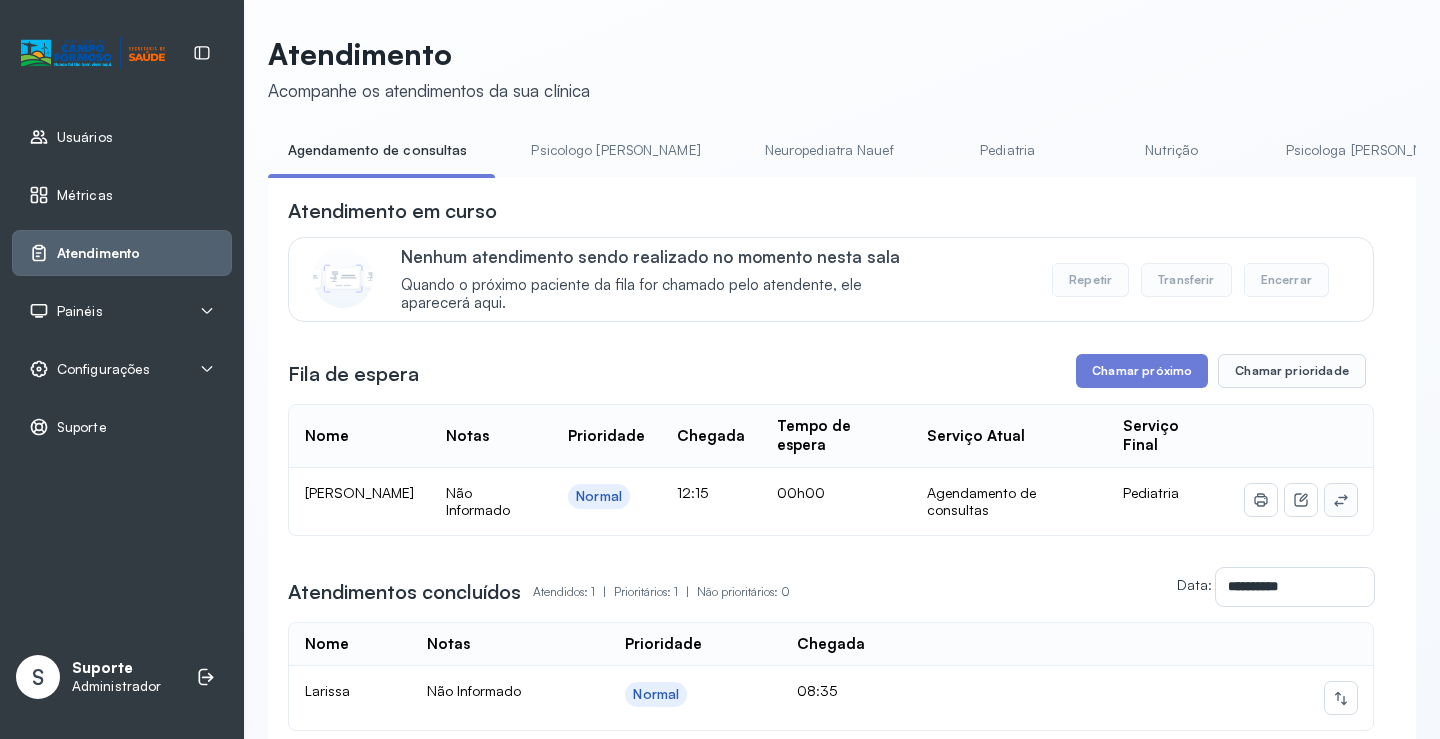 click 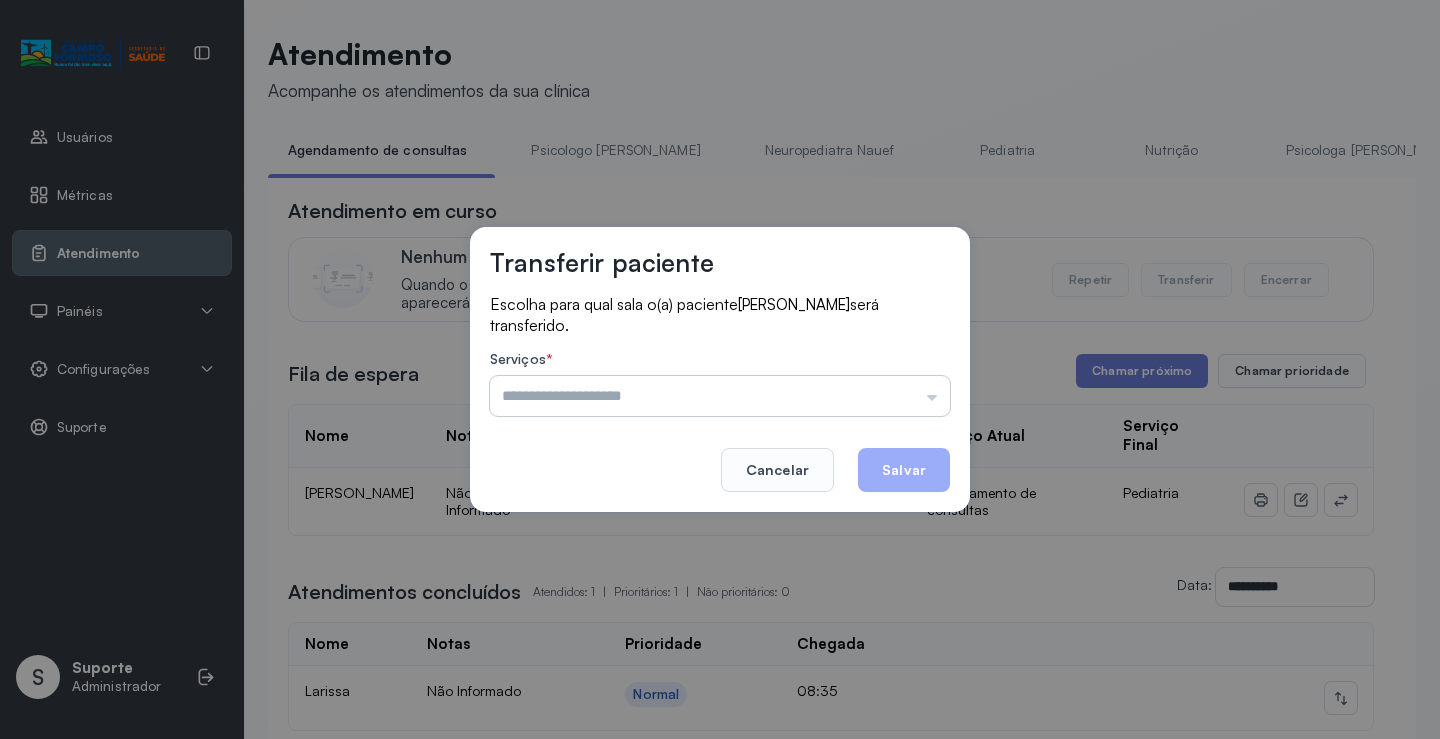 click at bounding box center (720, 396) 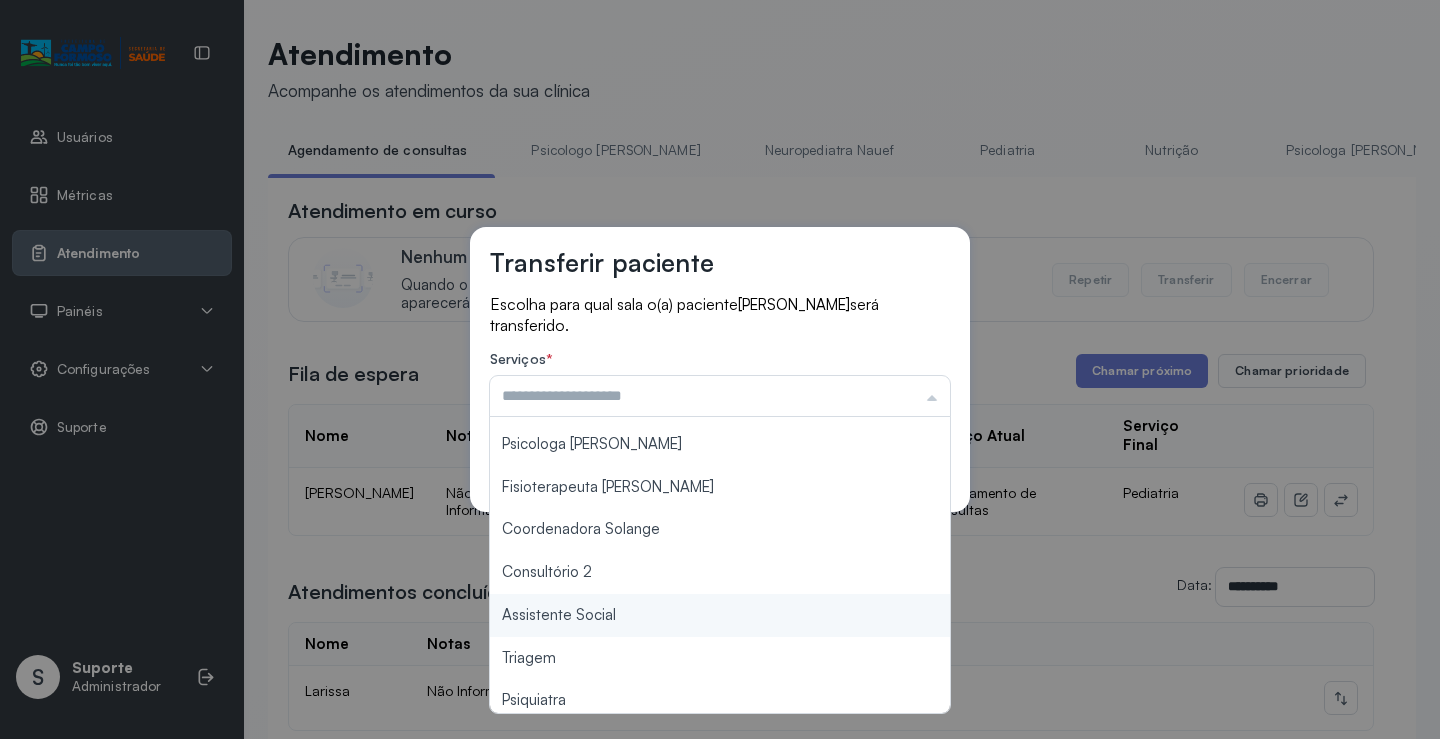 scroll, scrollTop: 200, scrollLeft: 0, axis: vertical 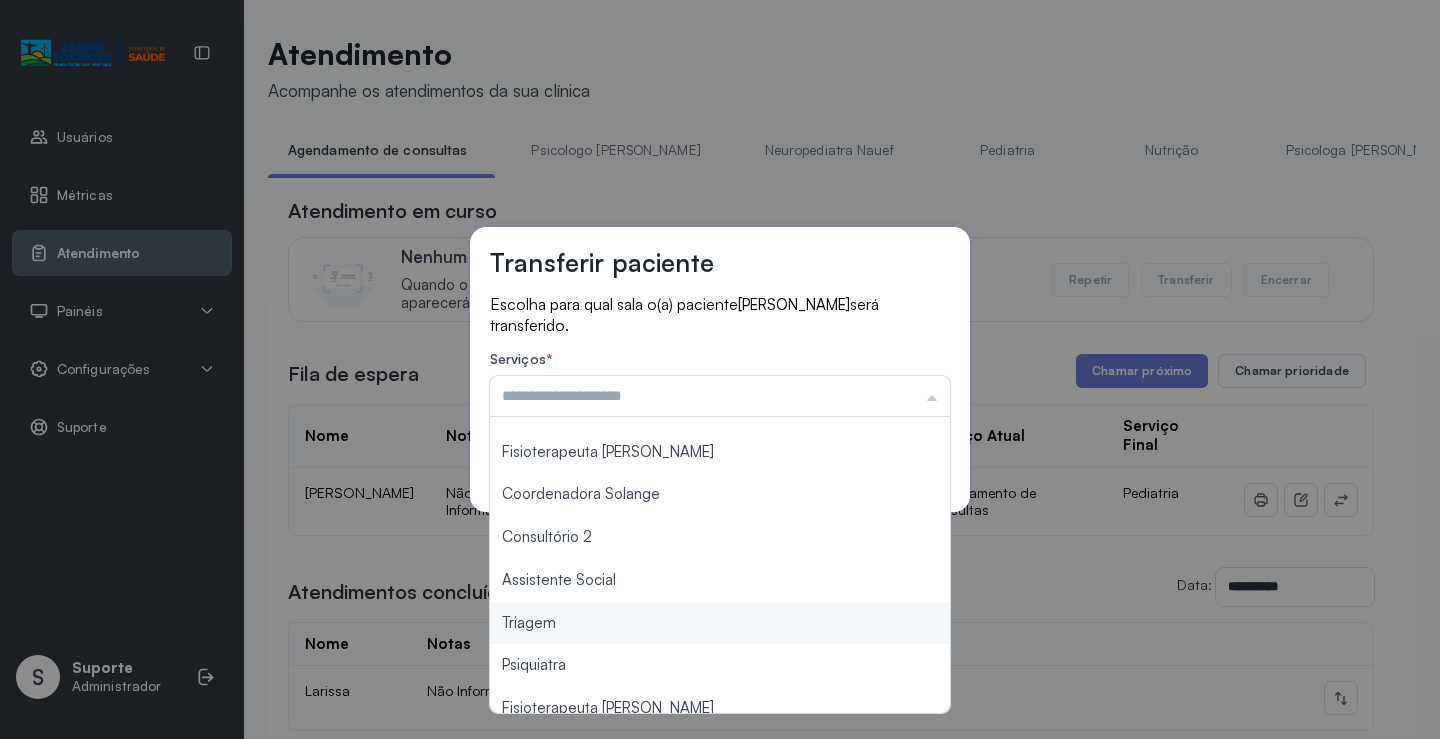 type on "*******" 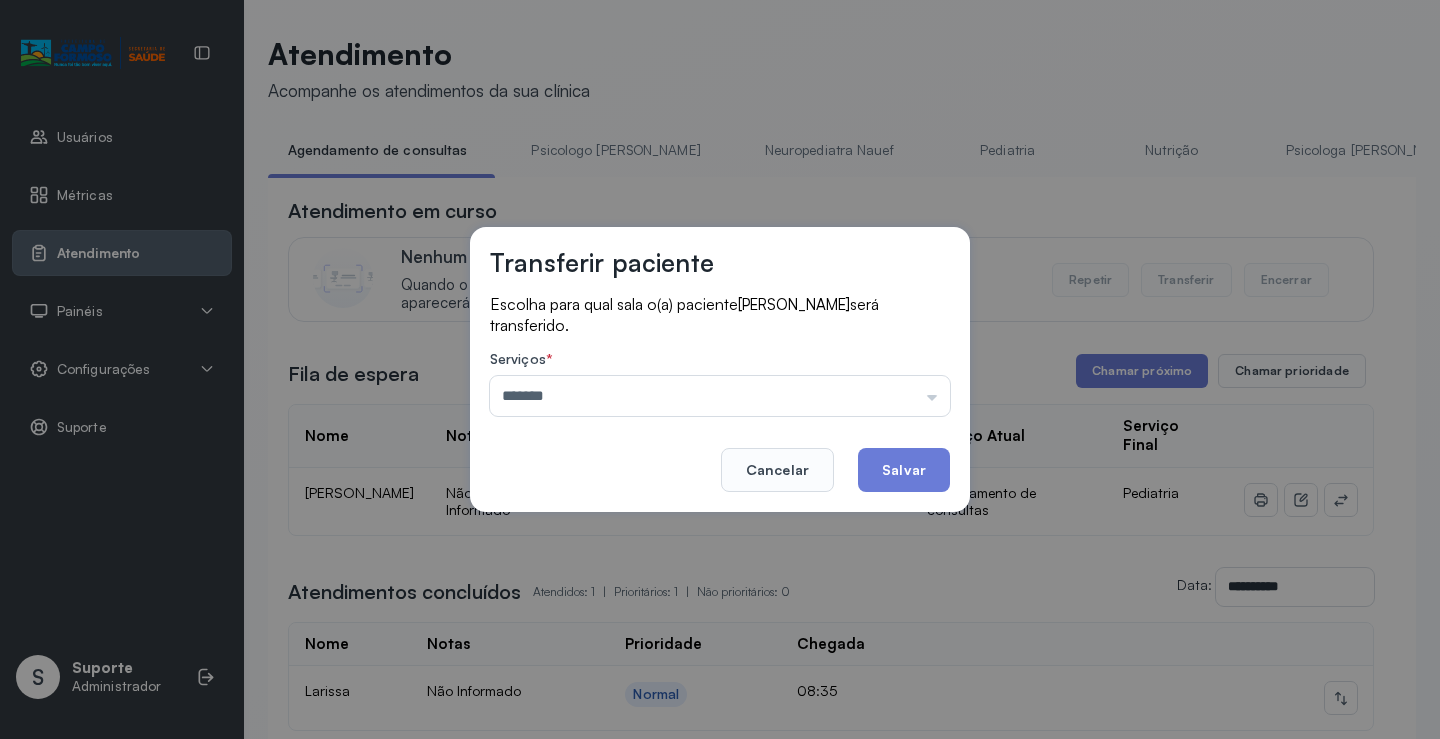 click on "Transferir paciente Escolha para qual sala o(a) paciente  Lunna Maria Rodrigues da Silva  será transferido.  Serviços  *  ******* Psicologo Pedro Neuropediatra Nauef Pediatria Nutrição Psicologa Alana Fisioterapeuta Janusia Coordenadora Solange Consultório 2 Assistente Social Triagem Psiquiatra Fisioterapeuta Francyne Fisioterapeuta Morgana Neuropediatra João Cancelar Salvar" at bounding box center (720, 369) 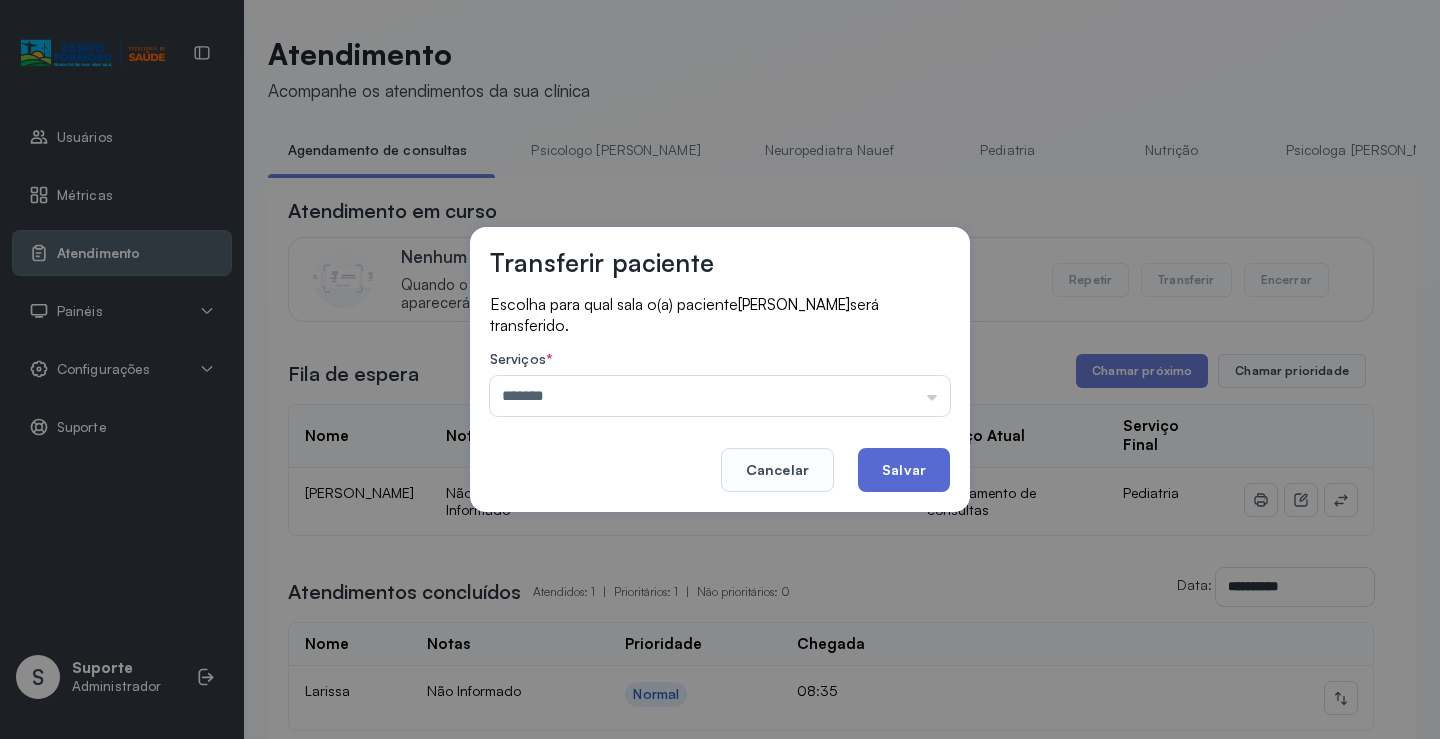 click on "Salvar" 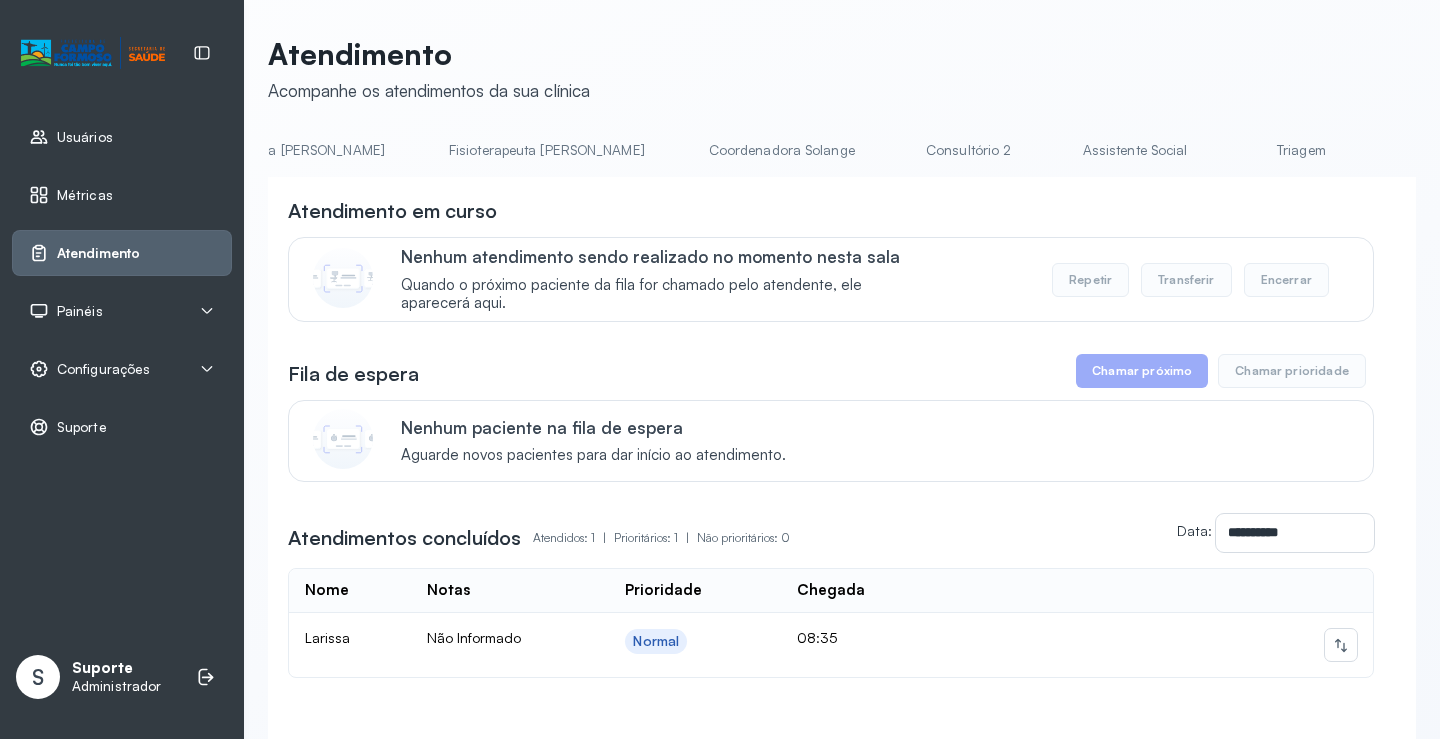 scroll, scrollTop: 0, scrollLeft: 1091, axis: horizontal 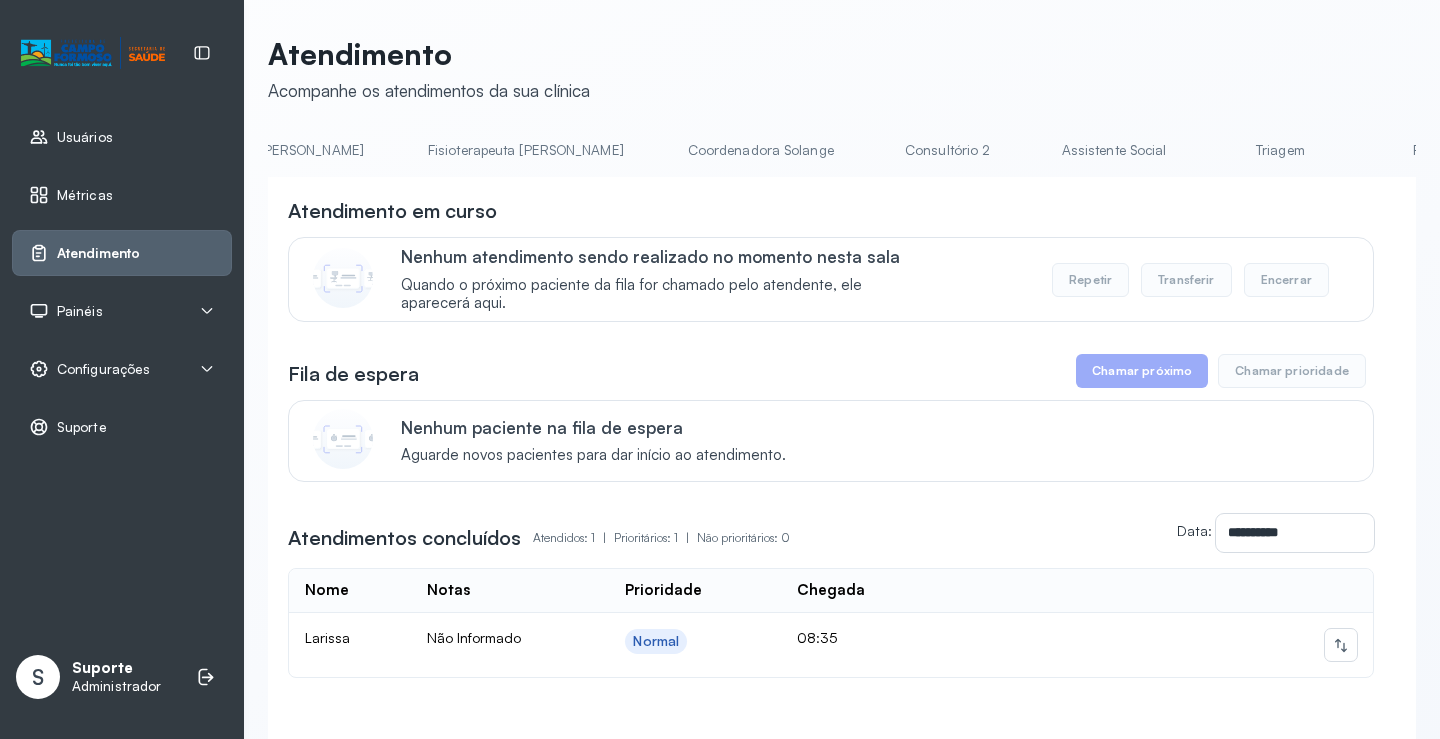 click on "Triagem" at bounding box center (1280, 150) 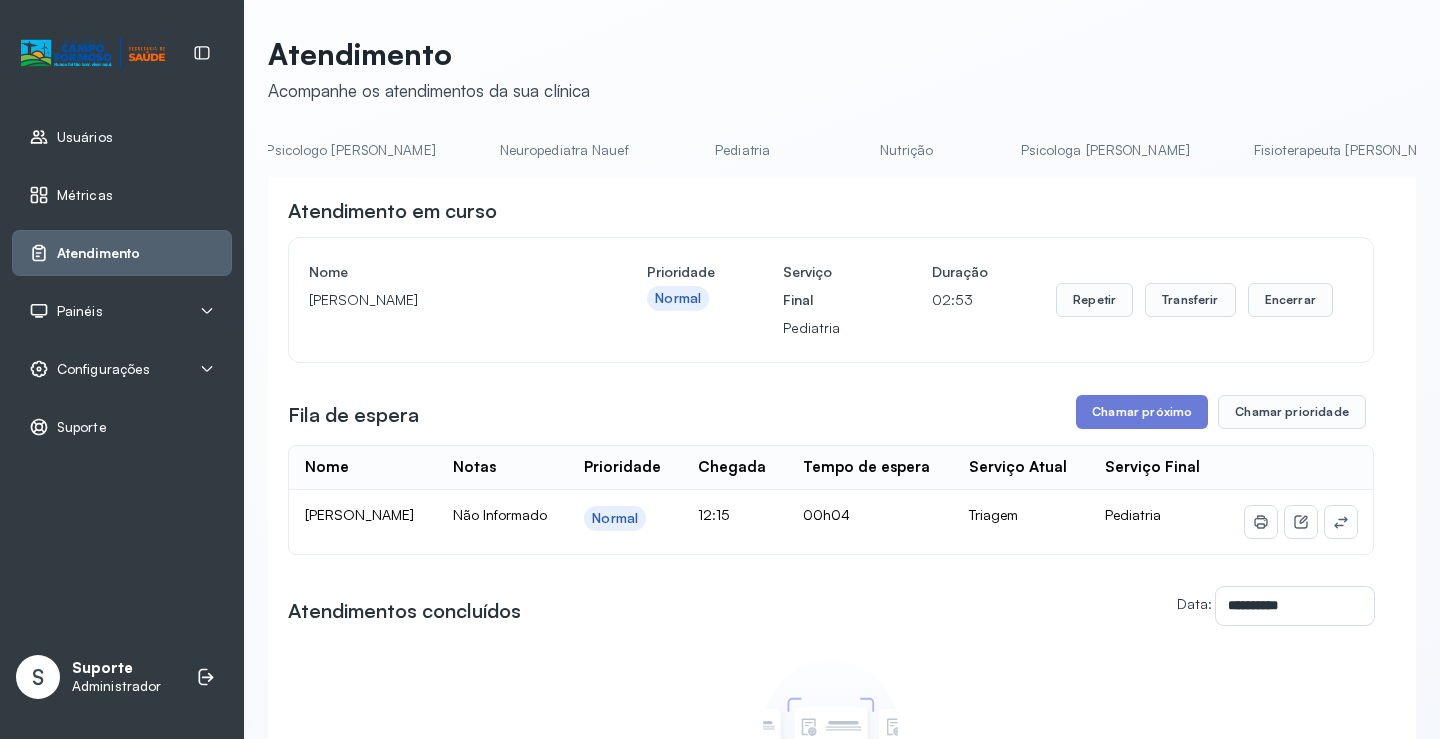 scroll, scrollTop: 0, scrollLeft: 0, axis: both 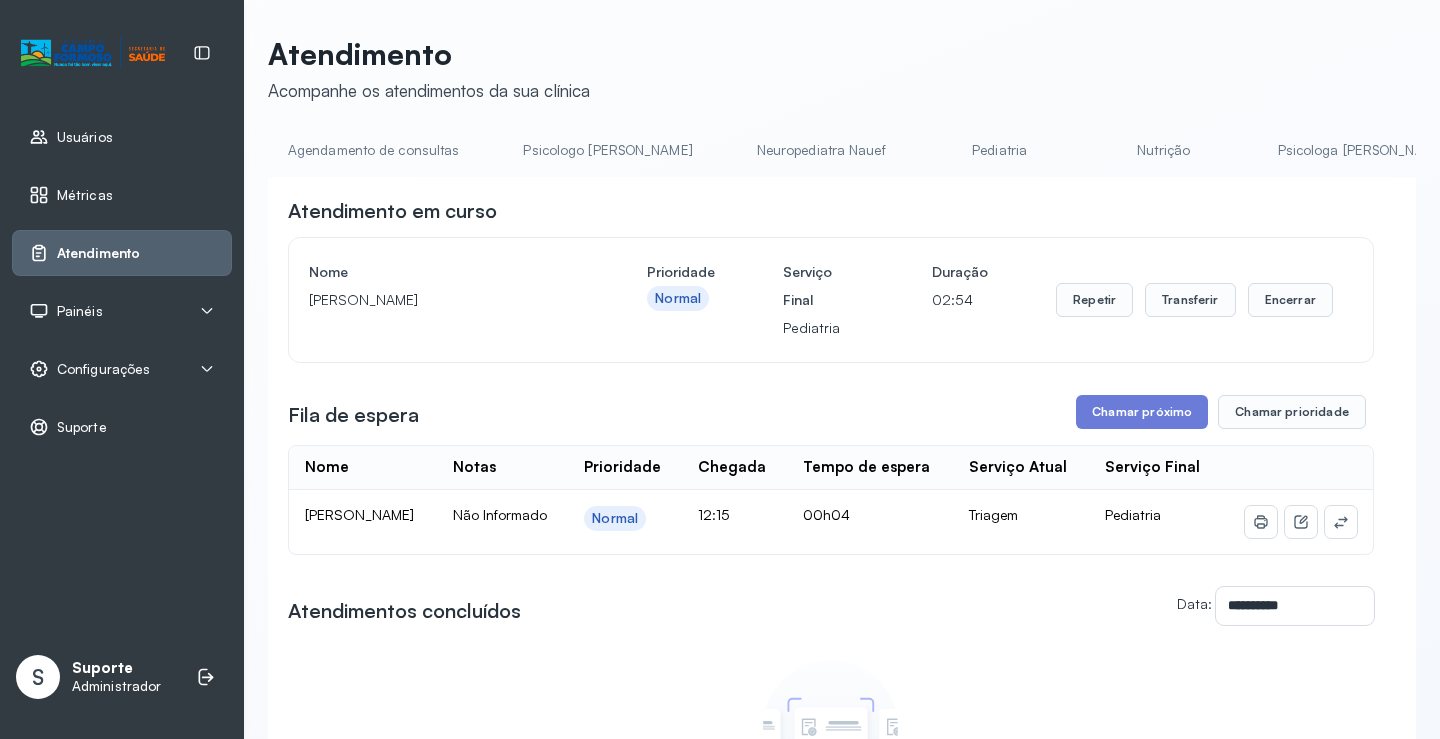 click on "Agendamento de consultas" at bounding box center [373, 150] 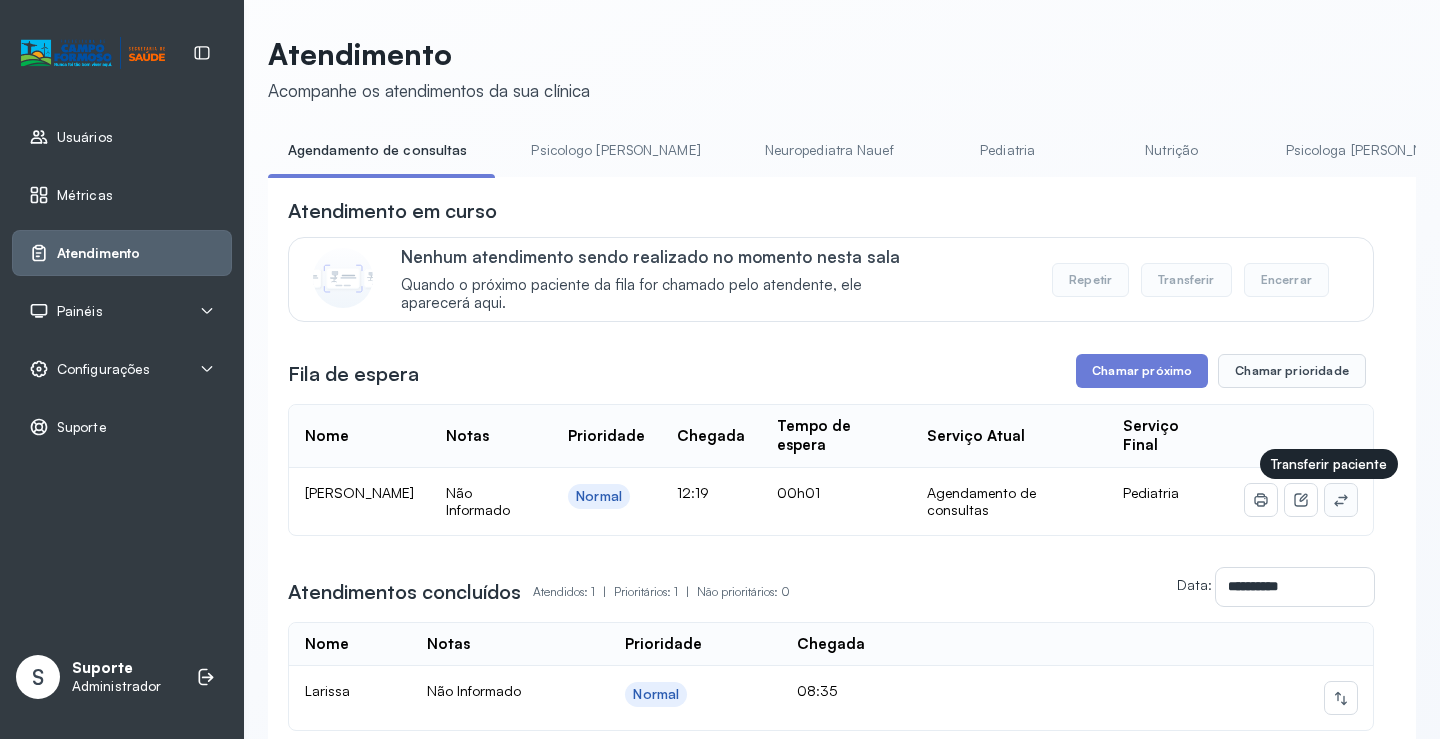 click 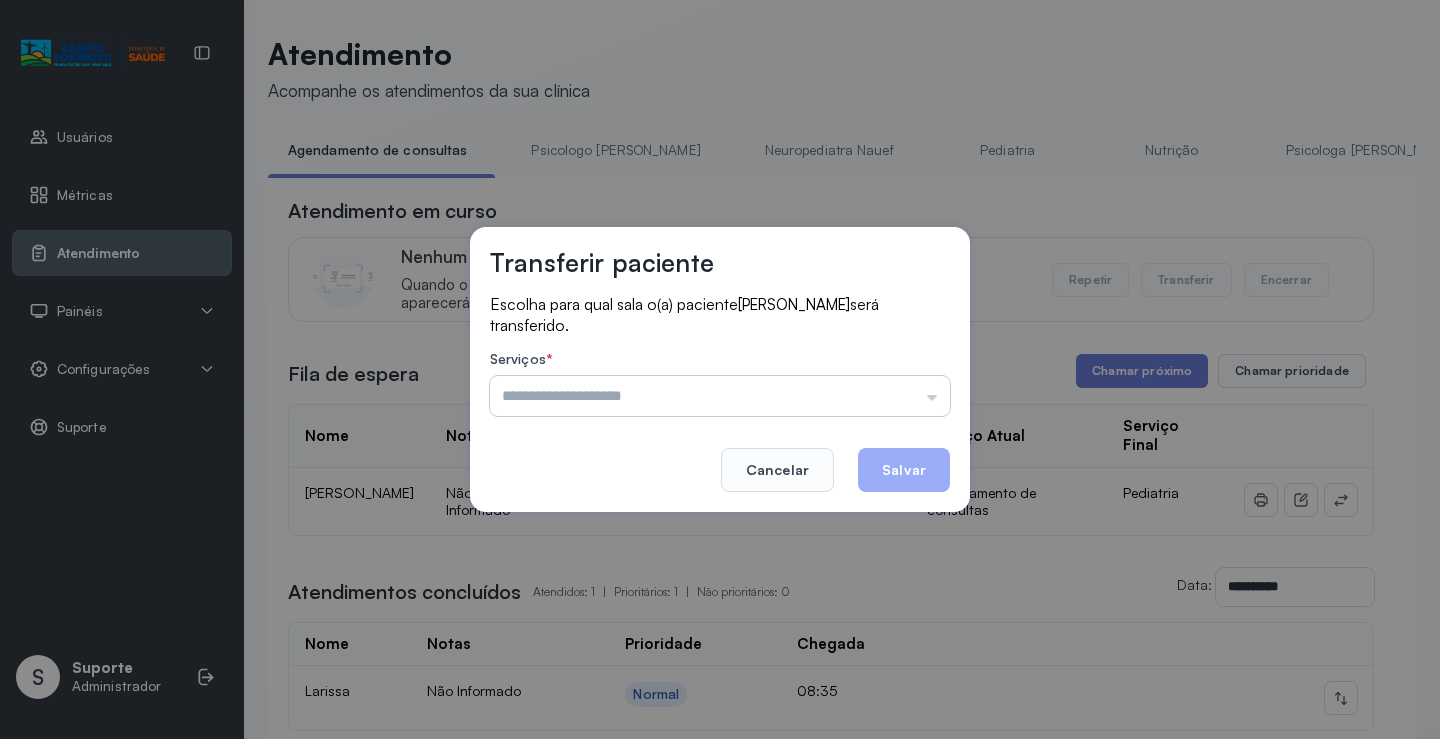click at bounding box center (720, 396) 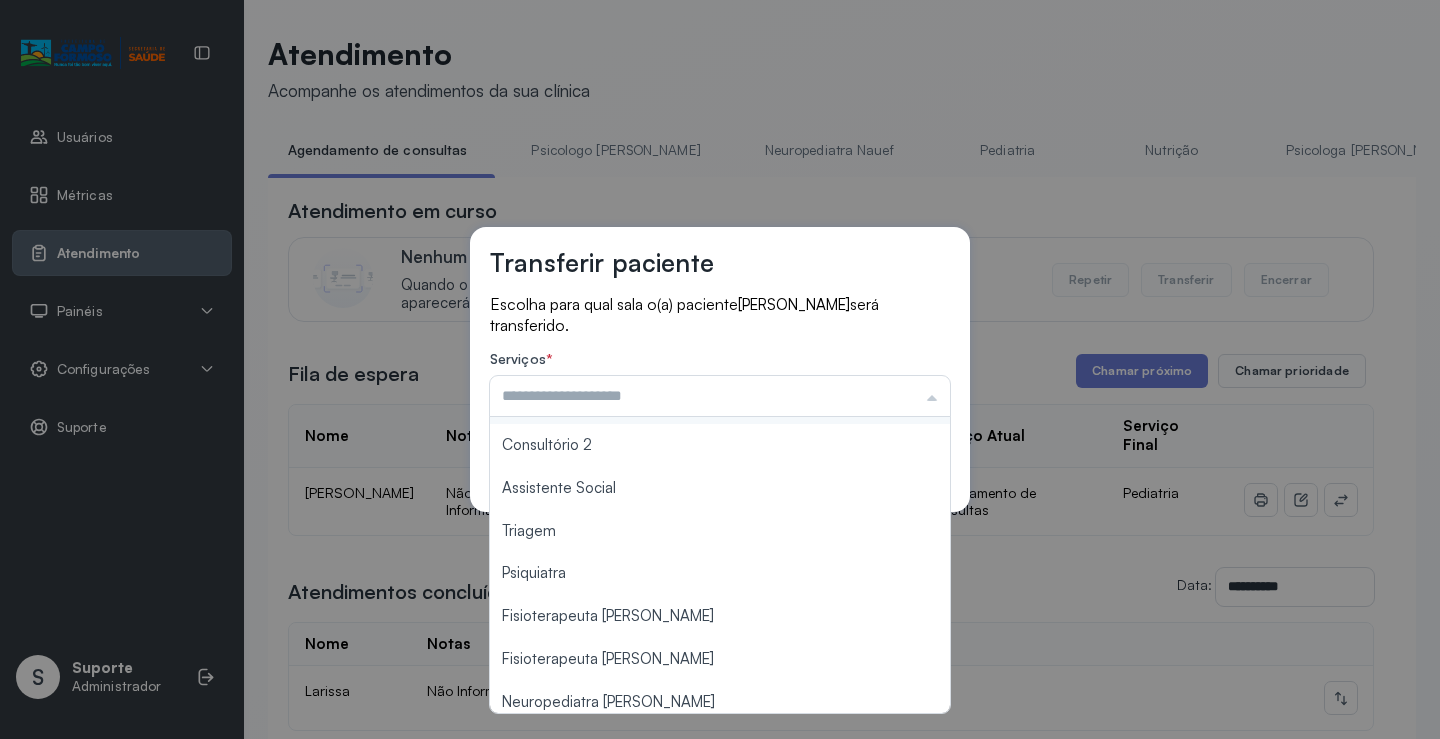 scroll, scrollTop: 303, scrollLeft: 0, axis: vertical 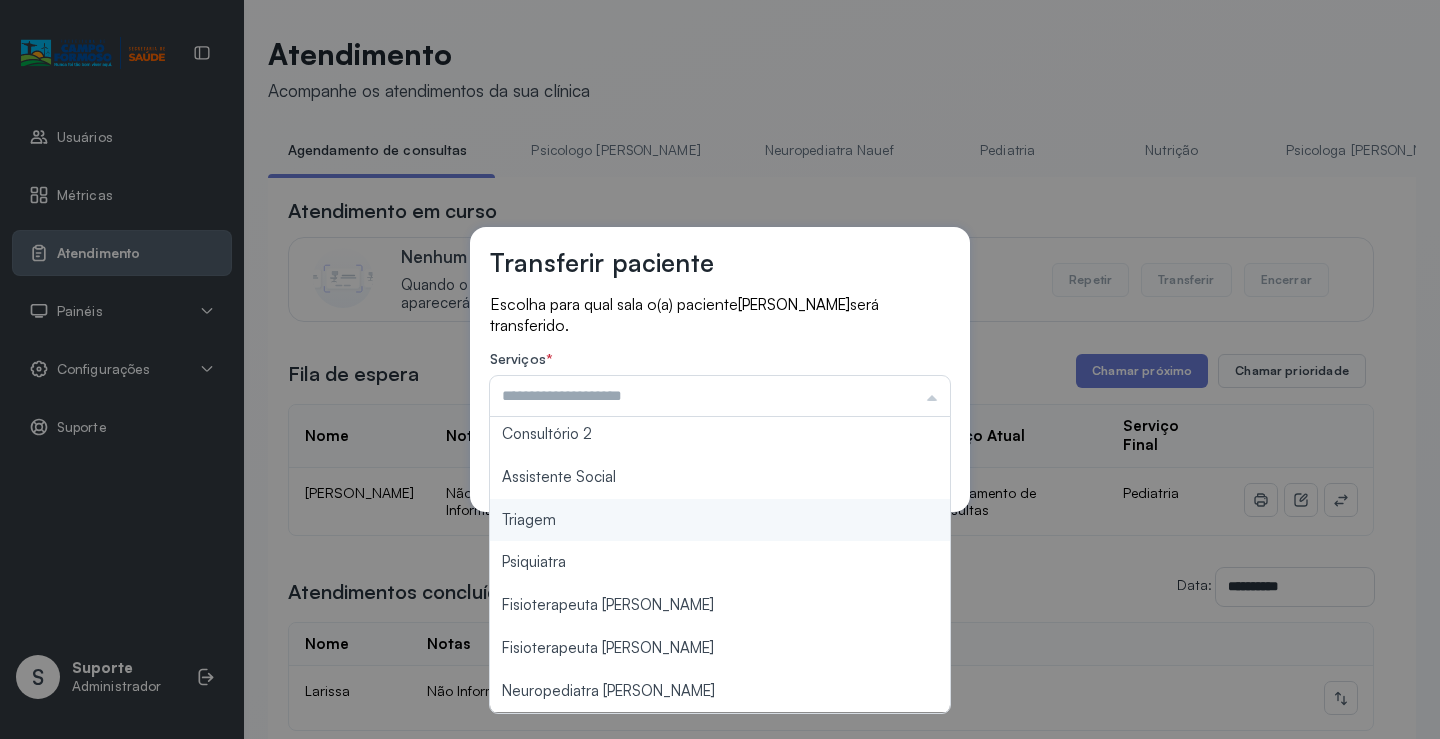 type on "*******" 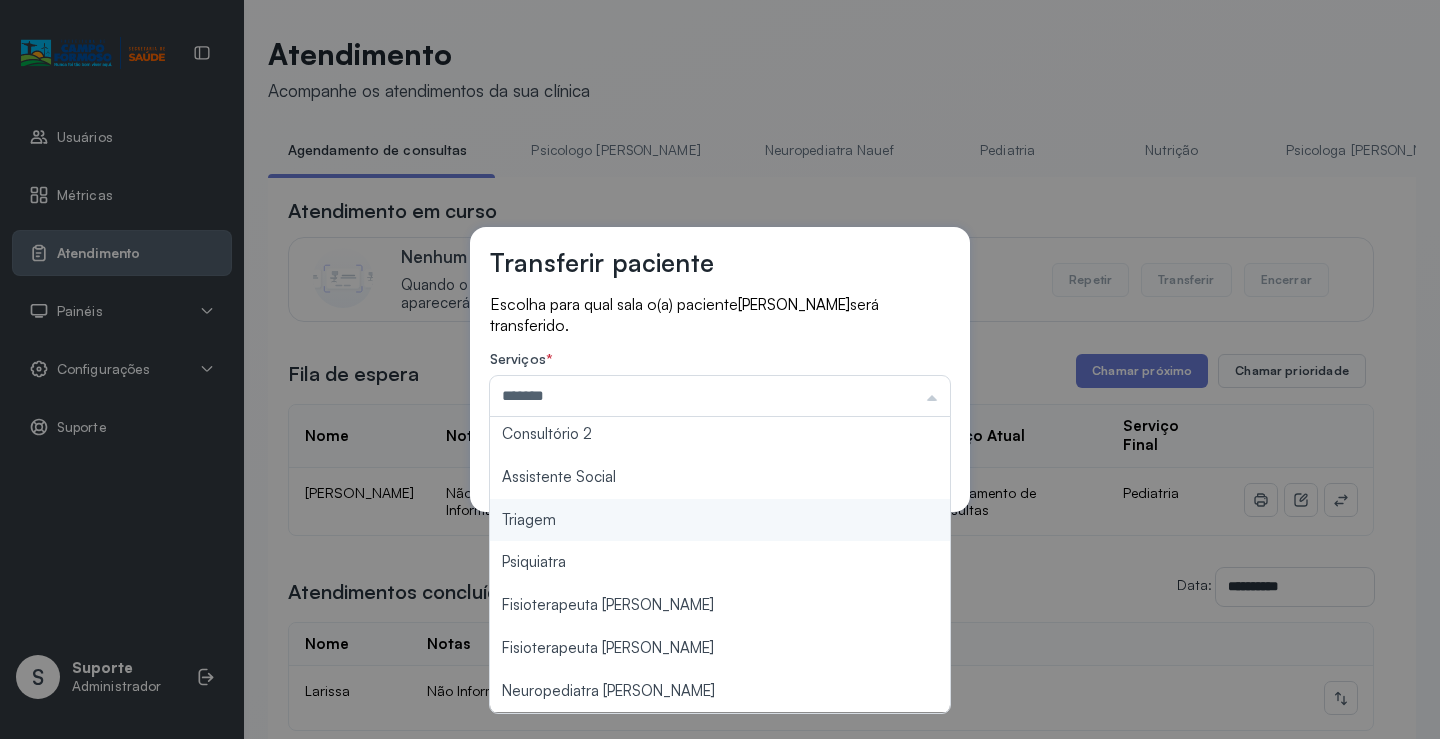 click on "Transferir paciente Escolha para qual sala o(a) paciente  Gabriel Chaves de Araújo Novaes  será transferido.  Serviços  *  ******* Psicologo Pedro Neuropediatra Nauef Pediatria Nutrição Psicologa Alana Fisioterapeuta Janusia Coordenadora Solange Consultório 2 Assistente Social Triagem Psiquiatra Fisioterapeuta Francyne Fisioterapeuta Morgana Neuropediatra João Cancelar Salvar" at bounding box center (720, 369) 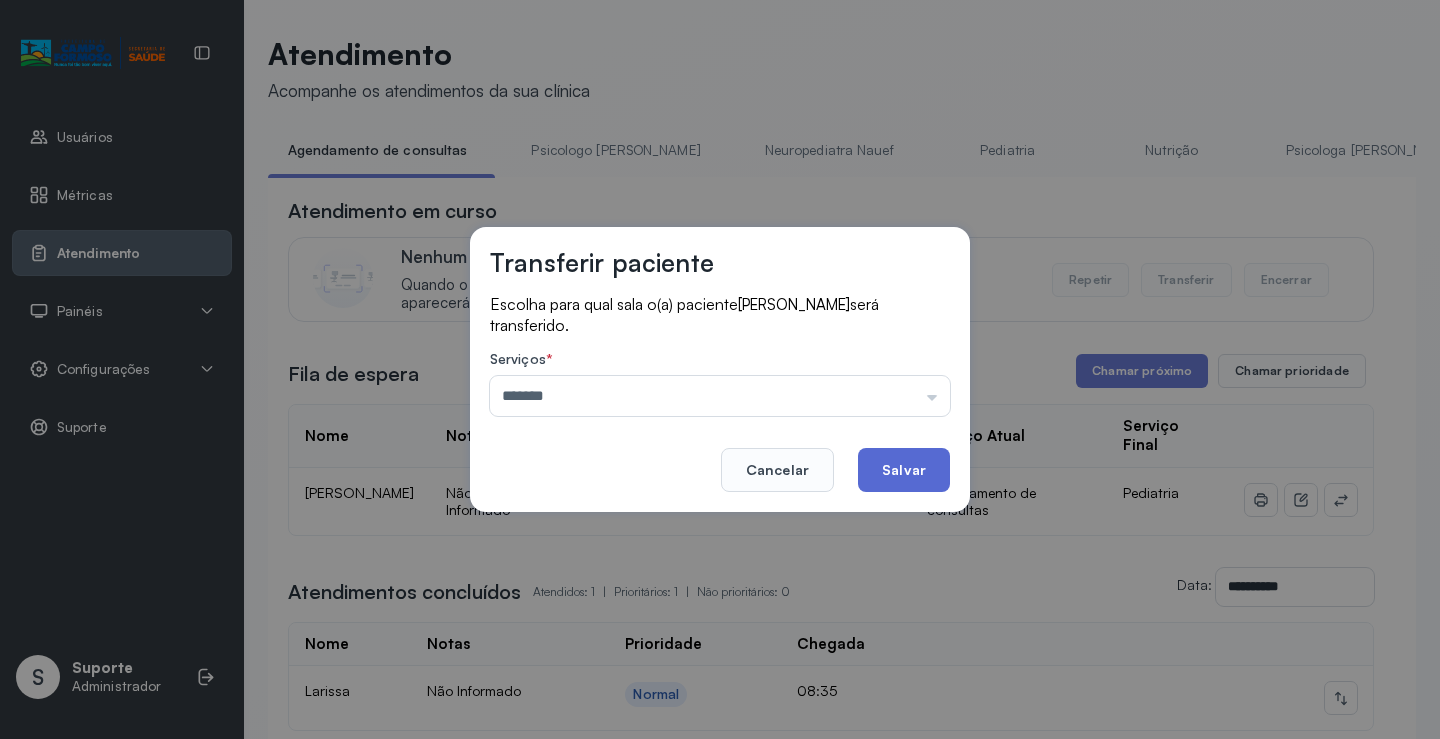 click on "Salvar" 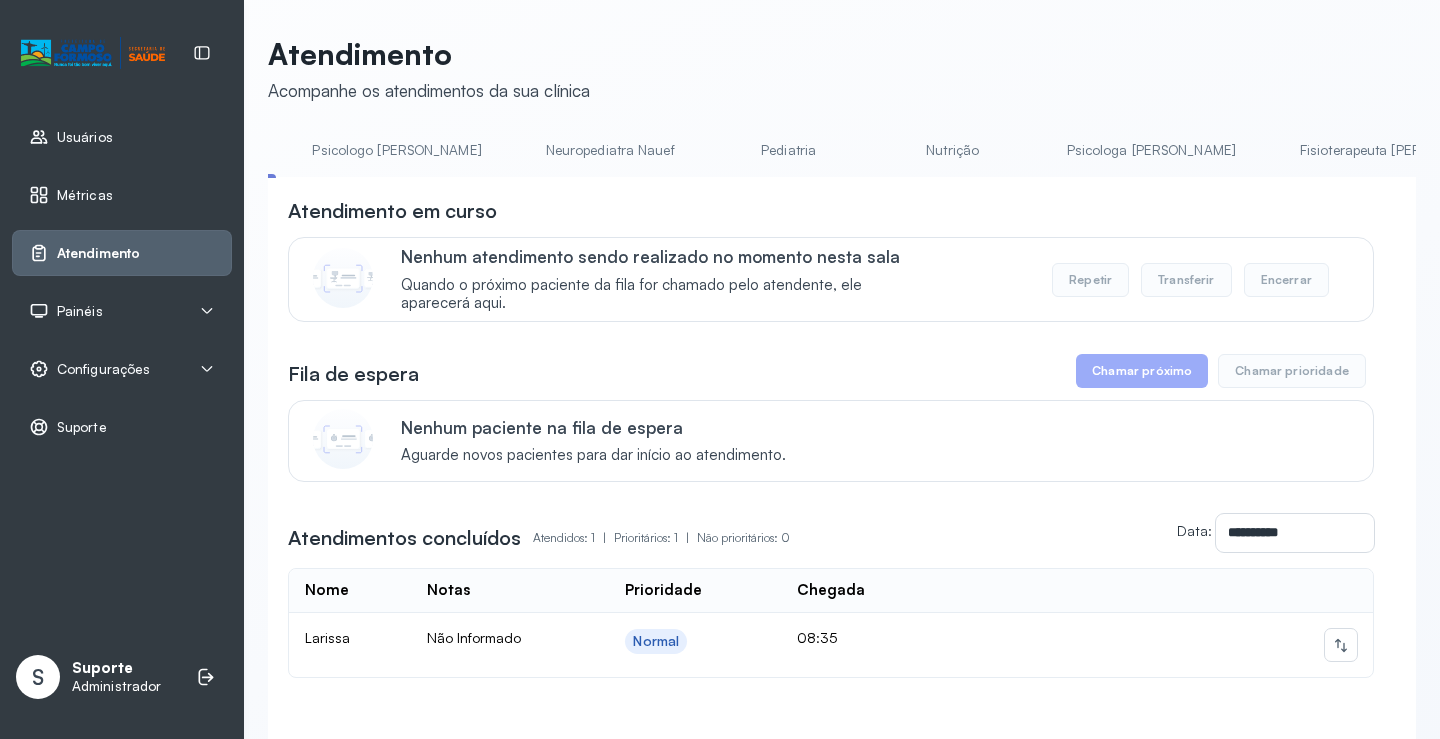 scroll, scrollTop: 0, scrollLeft: 401, axis: horizontal 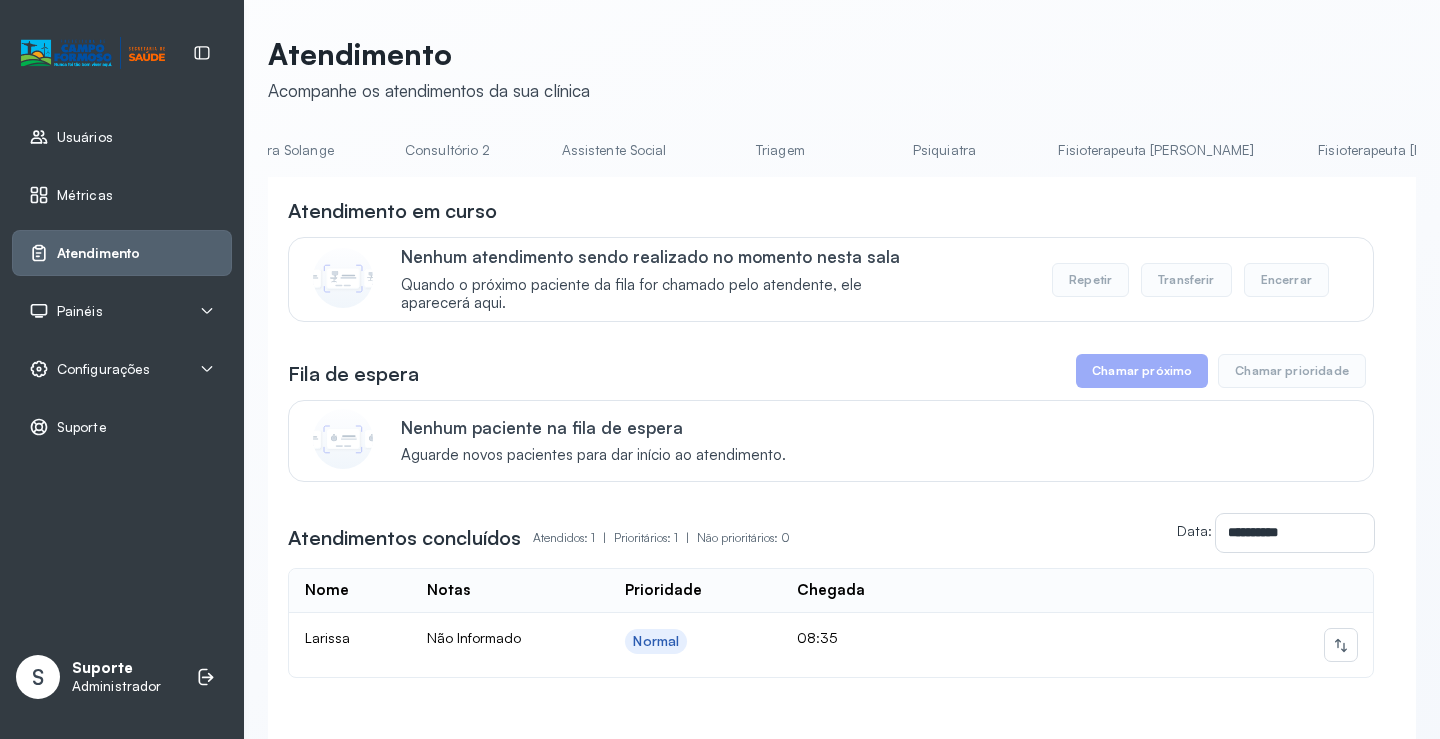click on "Triagem" at bounding box center (780, 150) 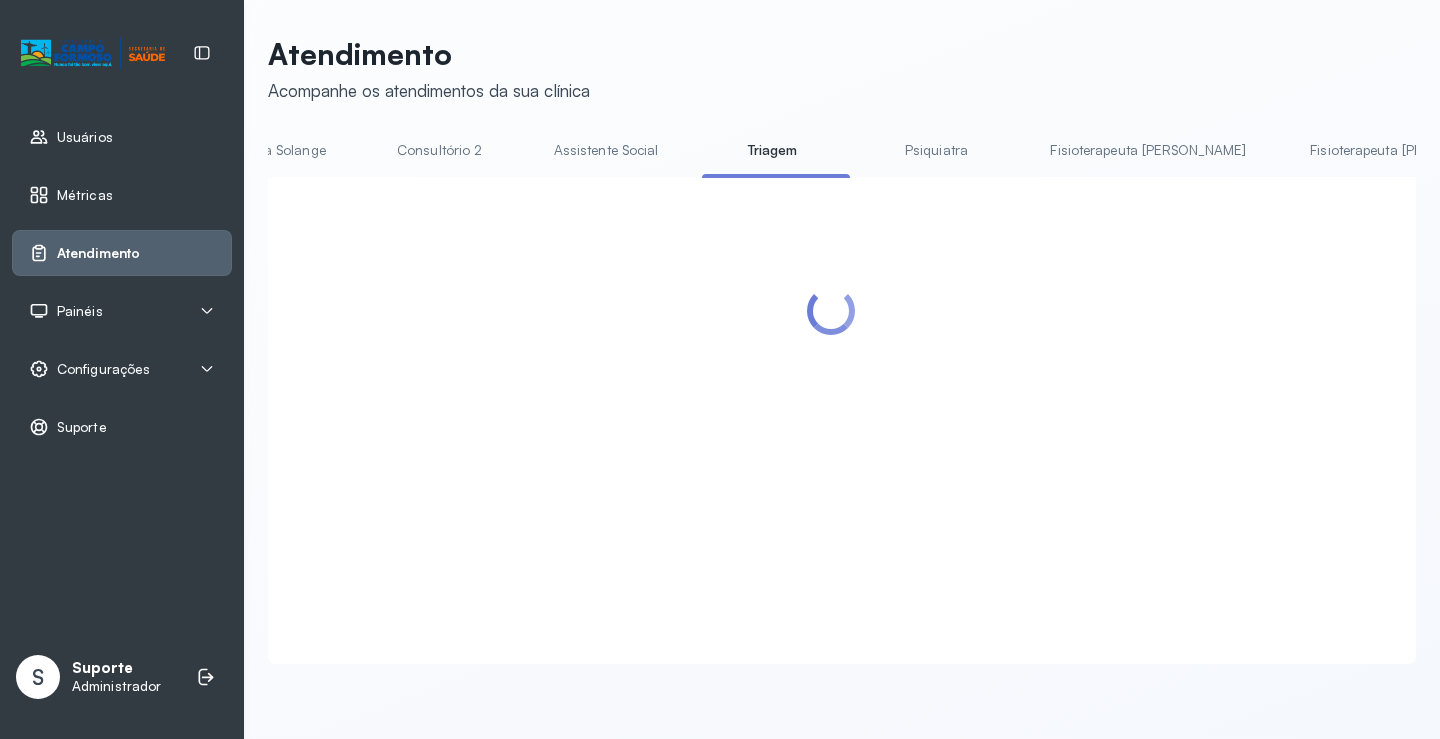 scroll, scrollTop: 0, scrollLeft: 1586, axis: horizontal 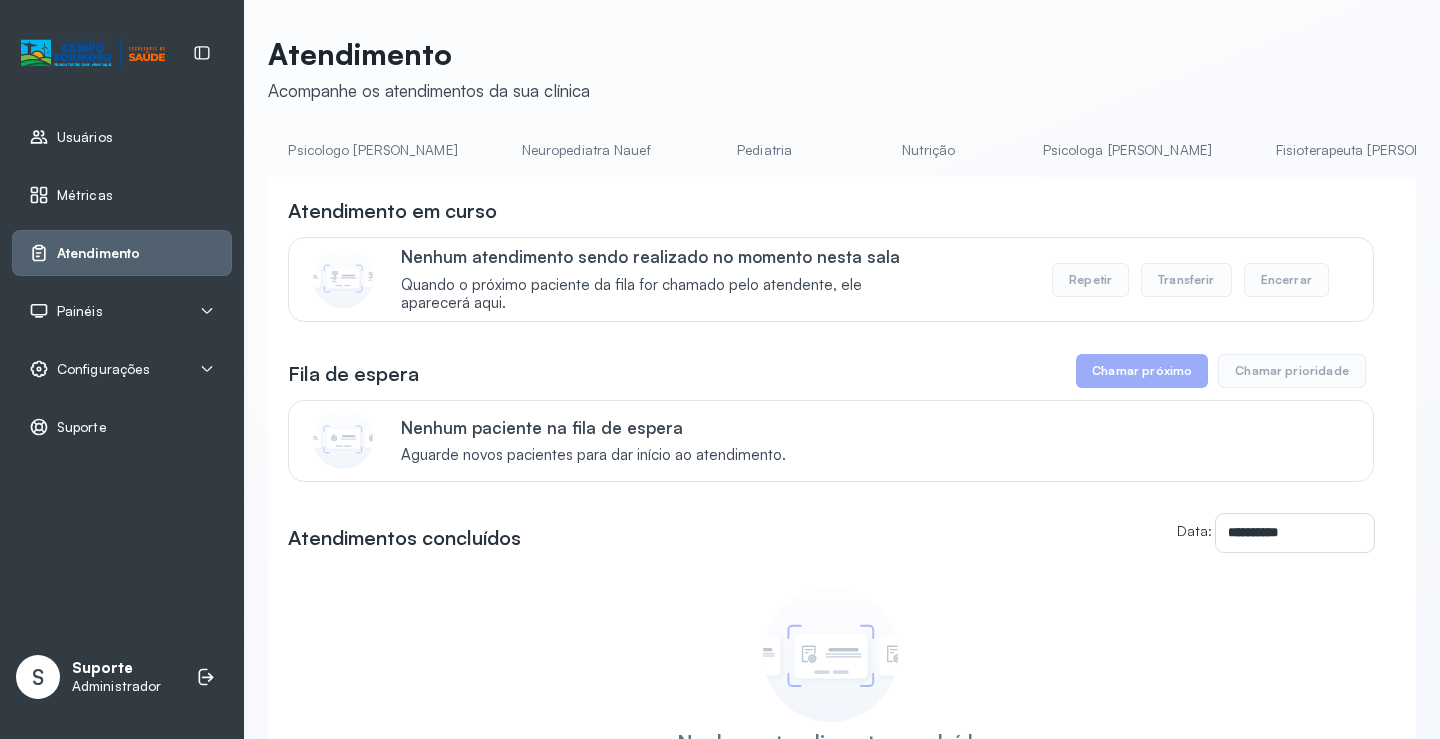 click on "Pediatria" at bounding box center (765, 150) 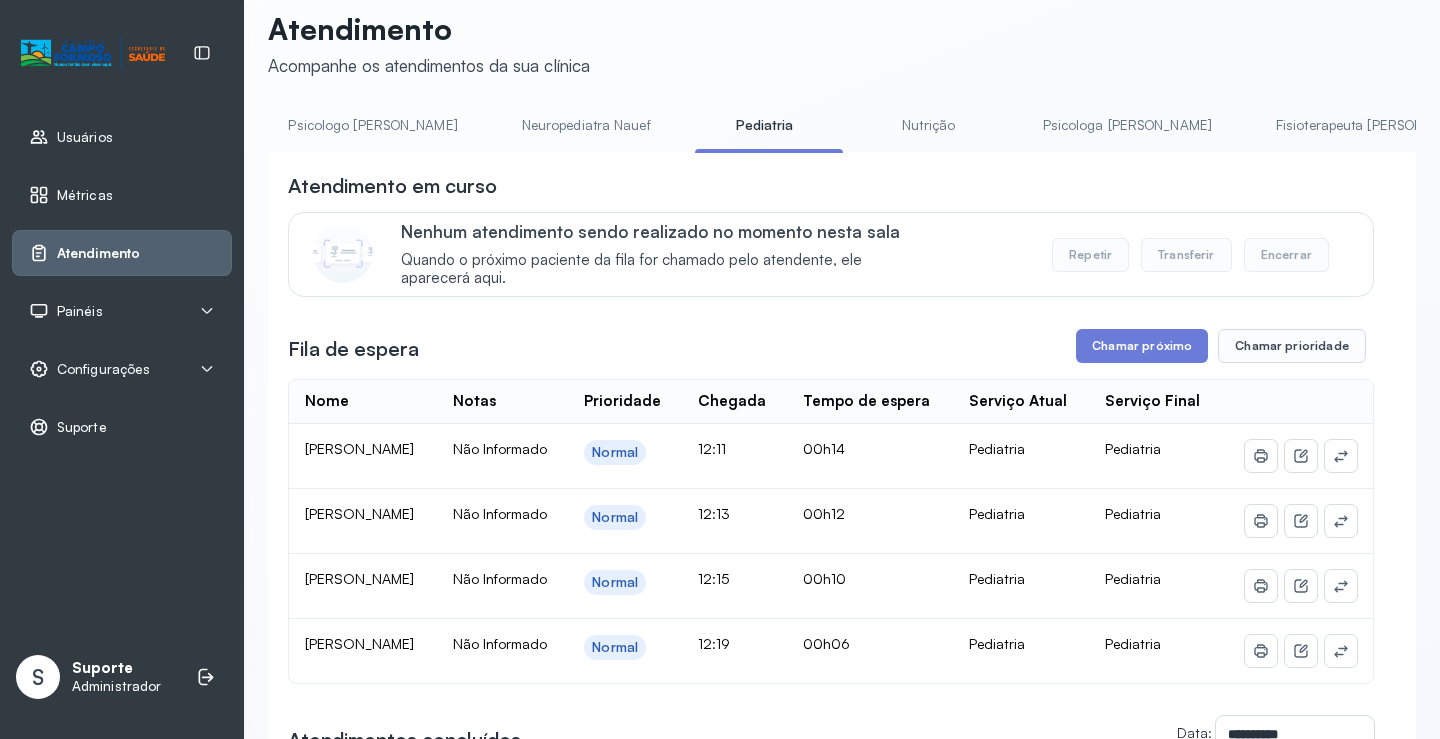 scroll, scrollTop: 0, scrollLeft: 0, axis: both 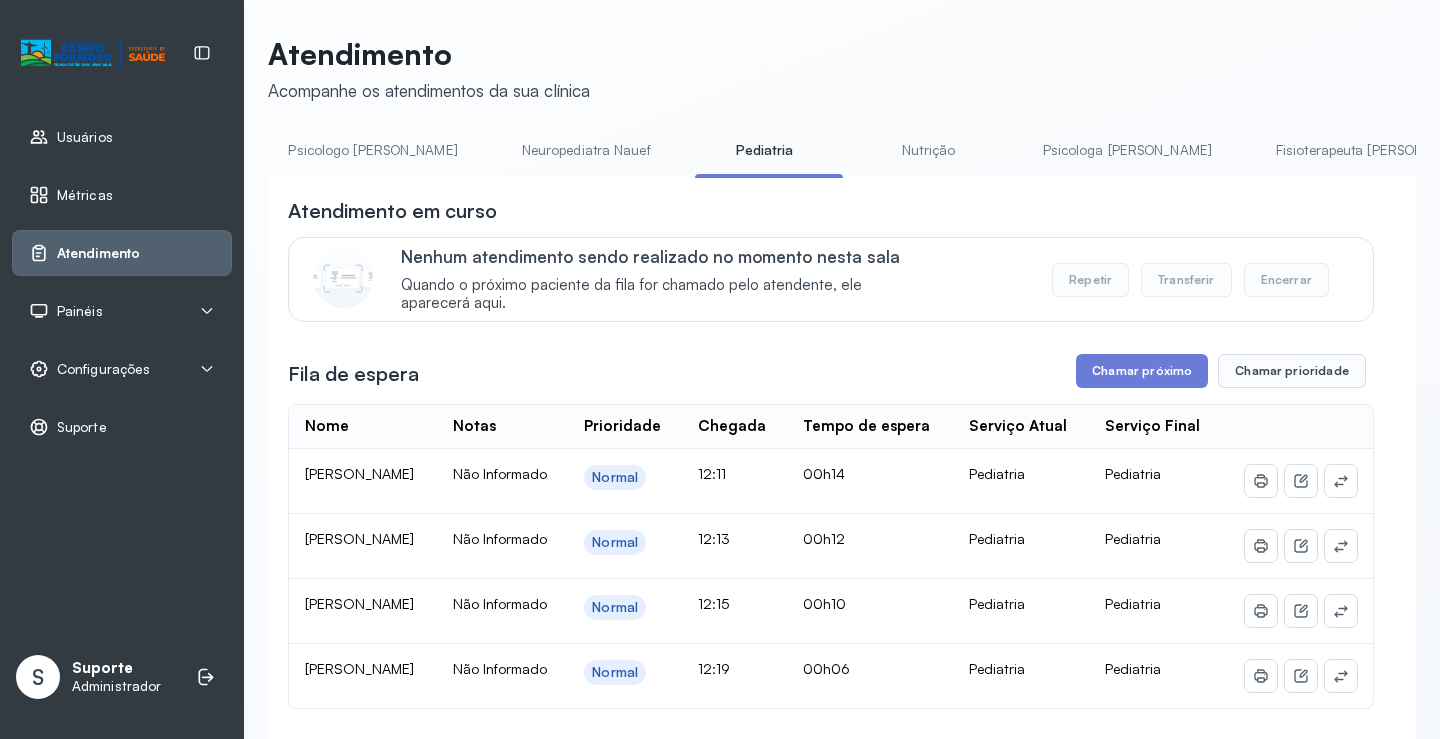 click on "Psicologo [PERSON_NAME]" at bounding box center [372, 150] 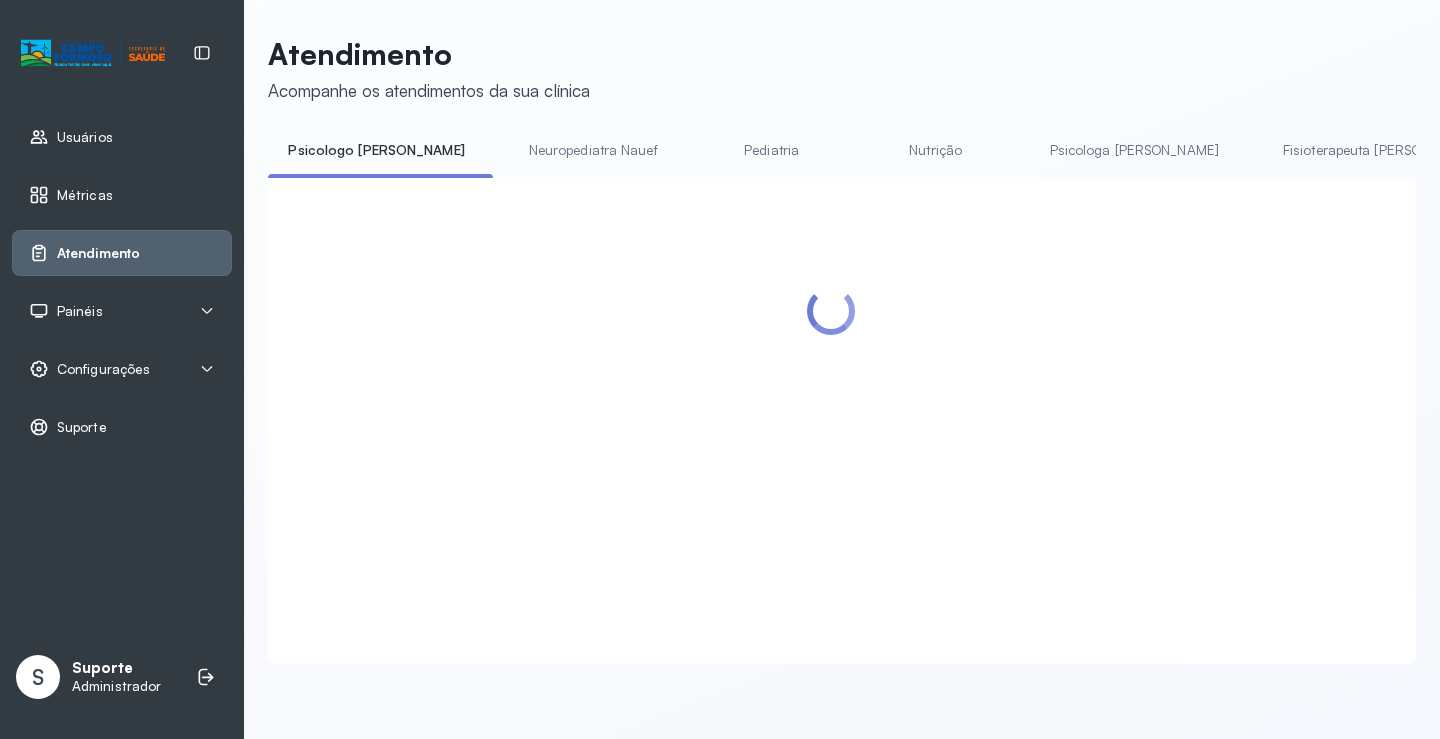 scroll, scrollTop: 0, scrollLeft: 0, axis: both 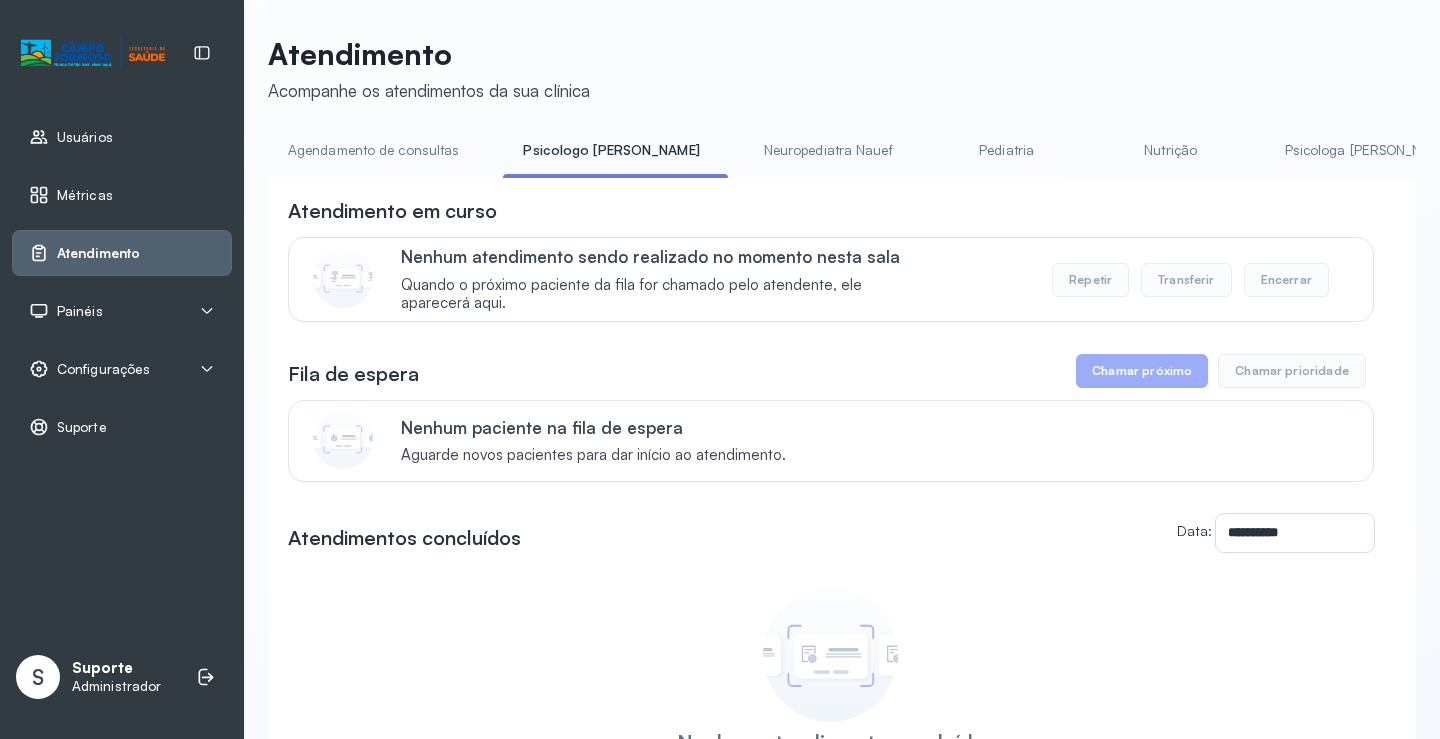 click on "Agendamento de consultas" at bounding box center [373, 150] 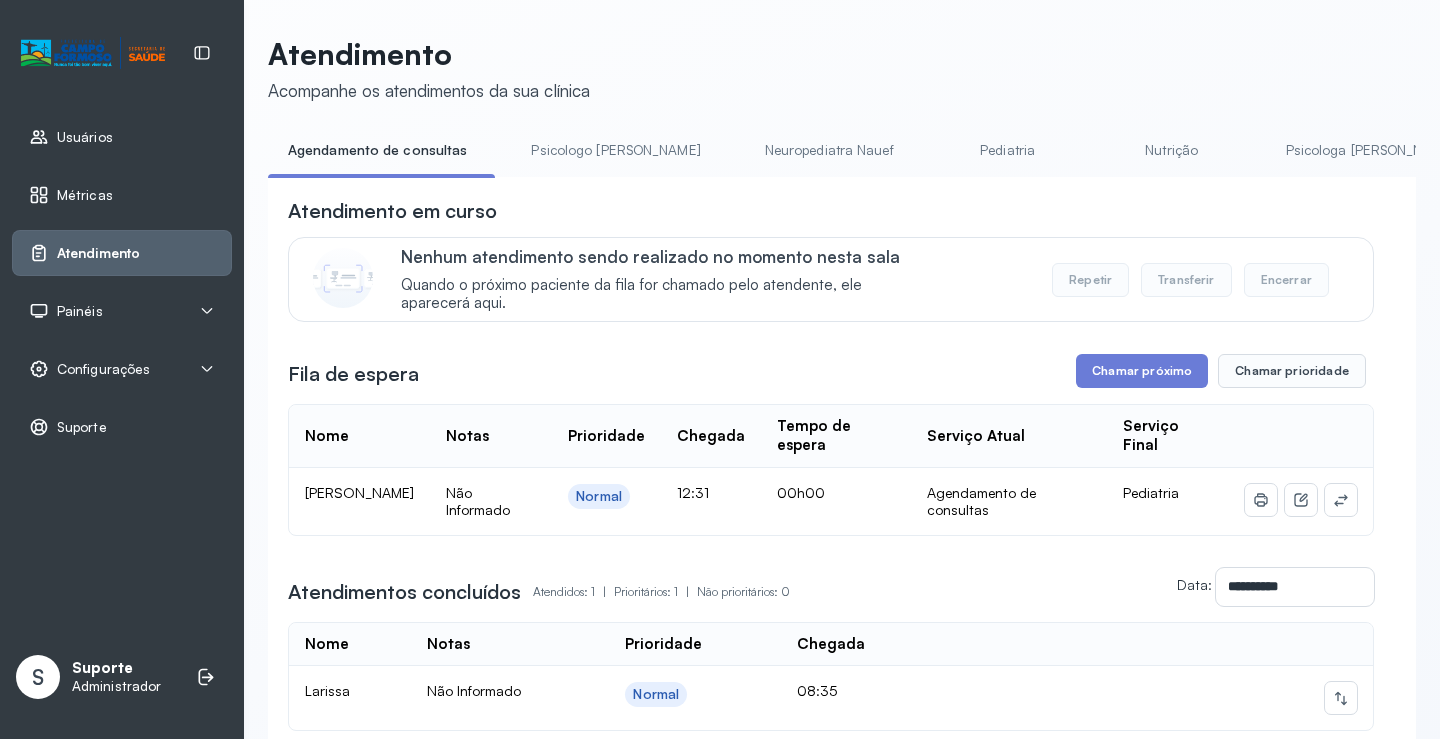 scroll, scrollTop: 0, scrollLeft: 0, axis: both 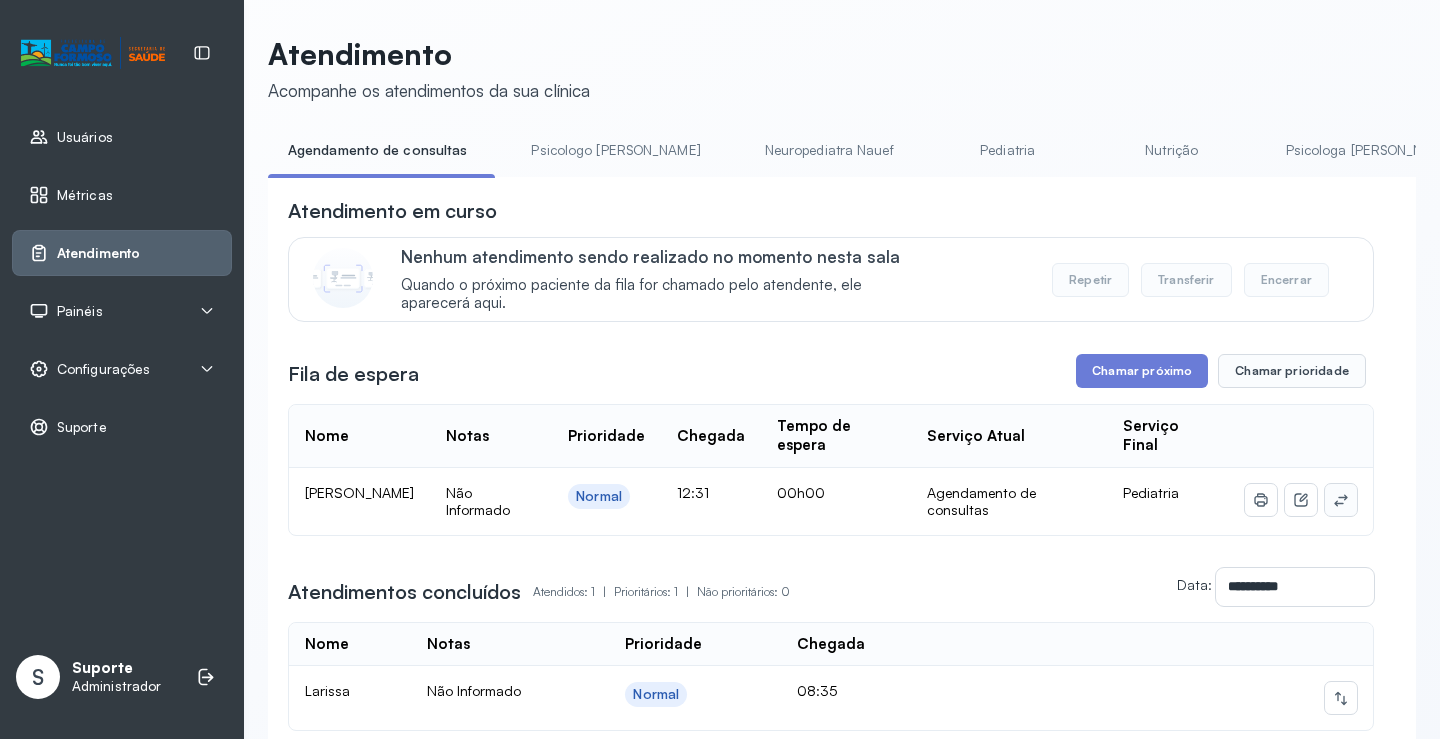 click 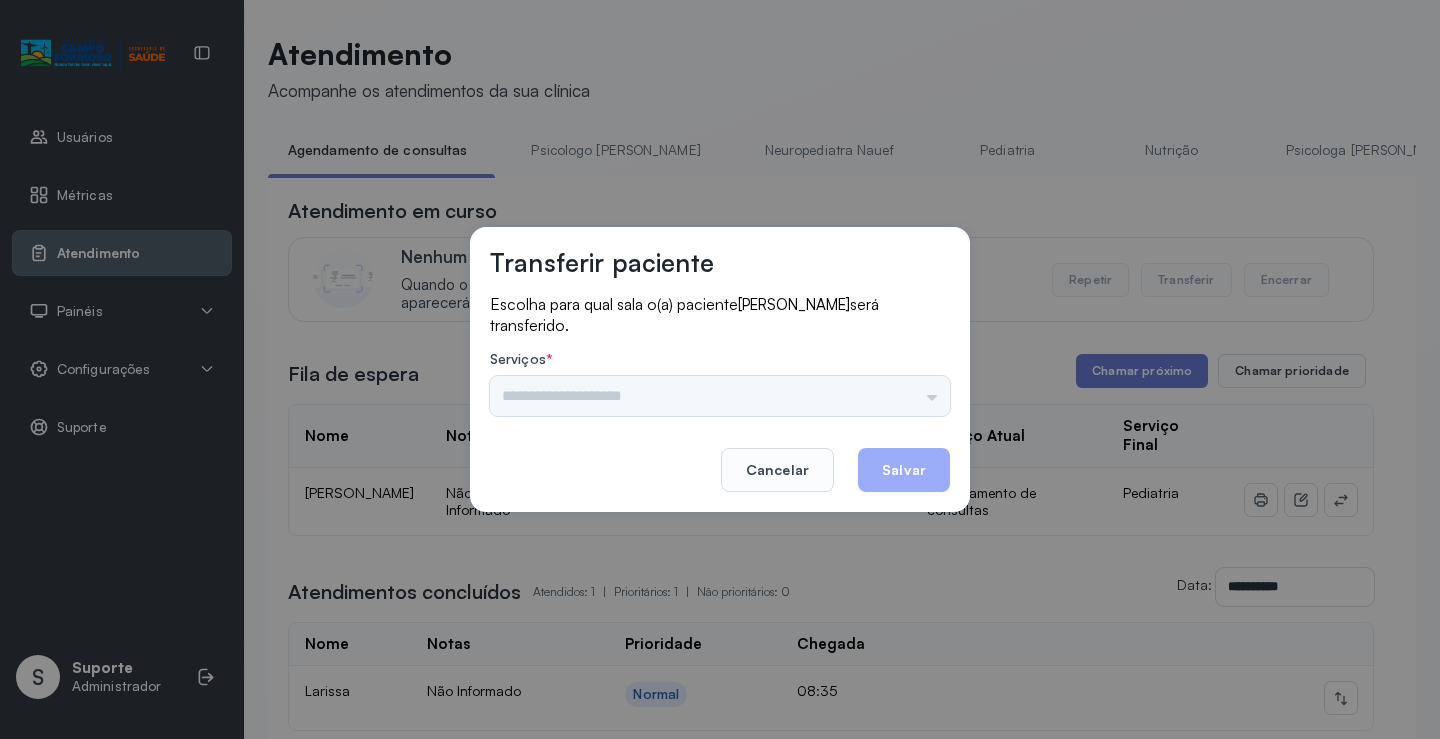 drag, startPoint x: 912, startPoint y: 376, endPoint x: 912, endPoint y: 406, distance: 30 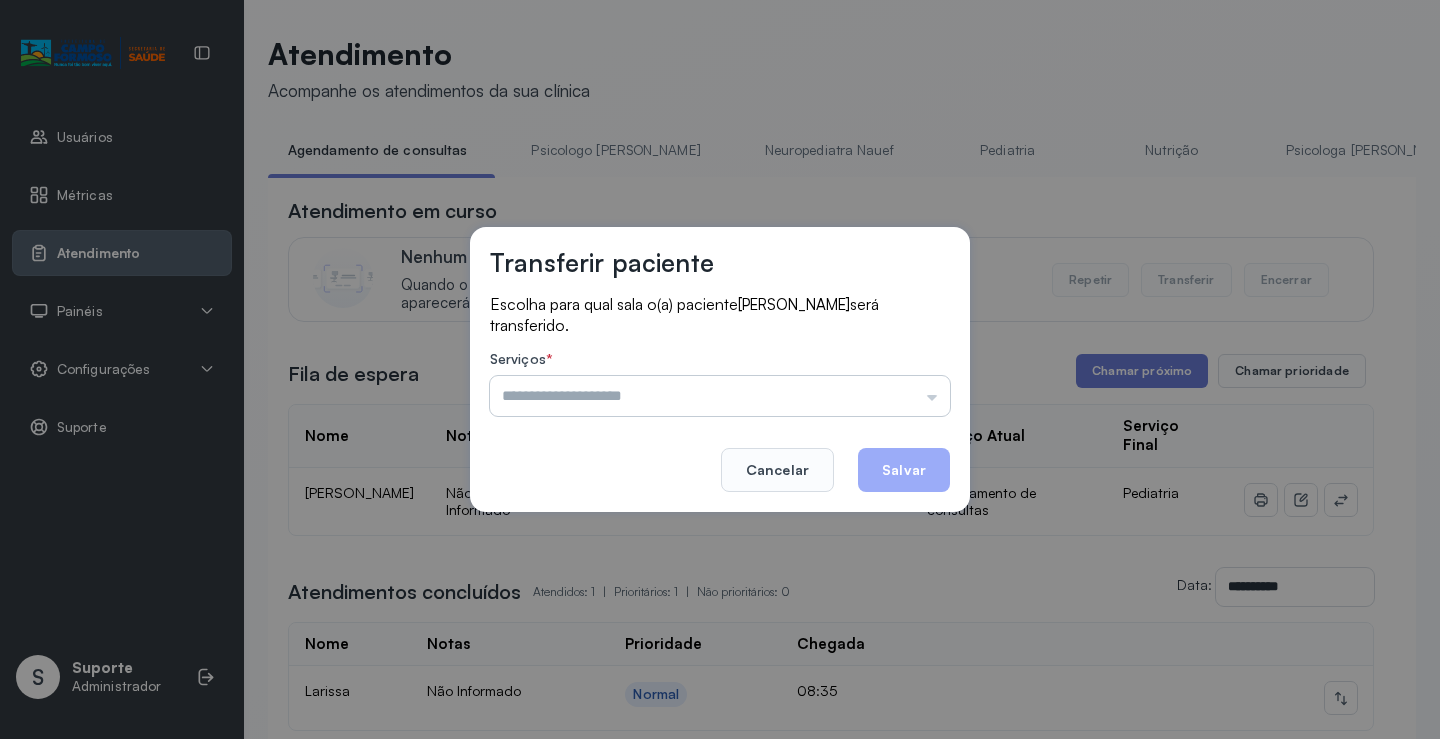 click at bounding box center (720, 396) 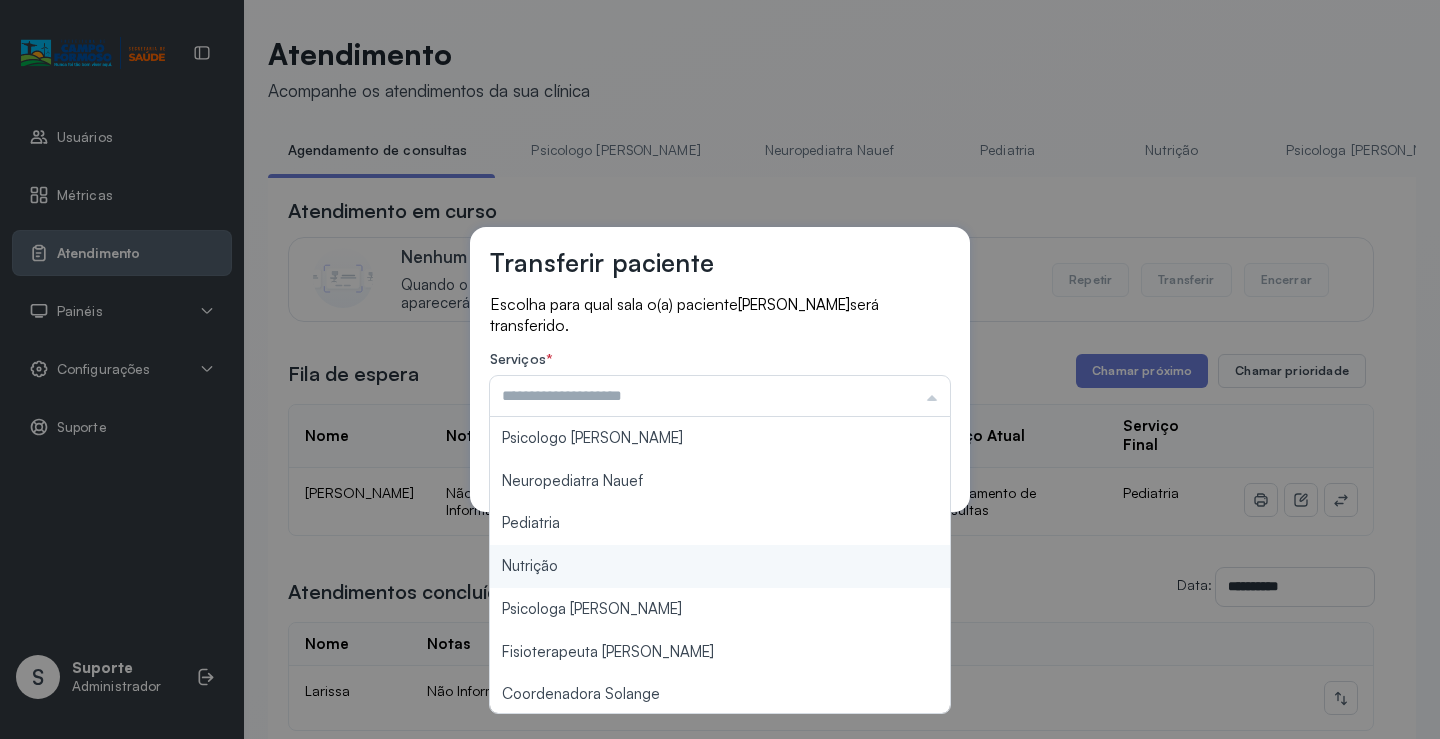 scroll, scrollTop: 300, scrollLeft: 0, axis: vertical 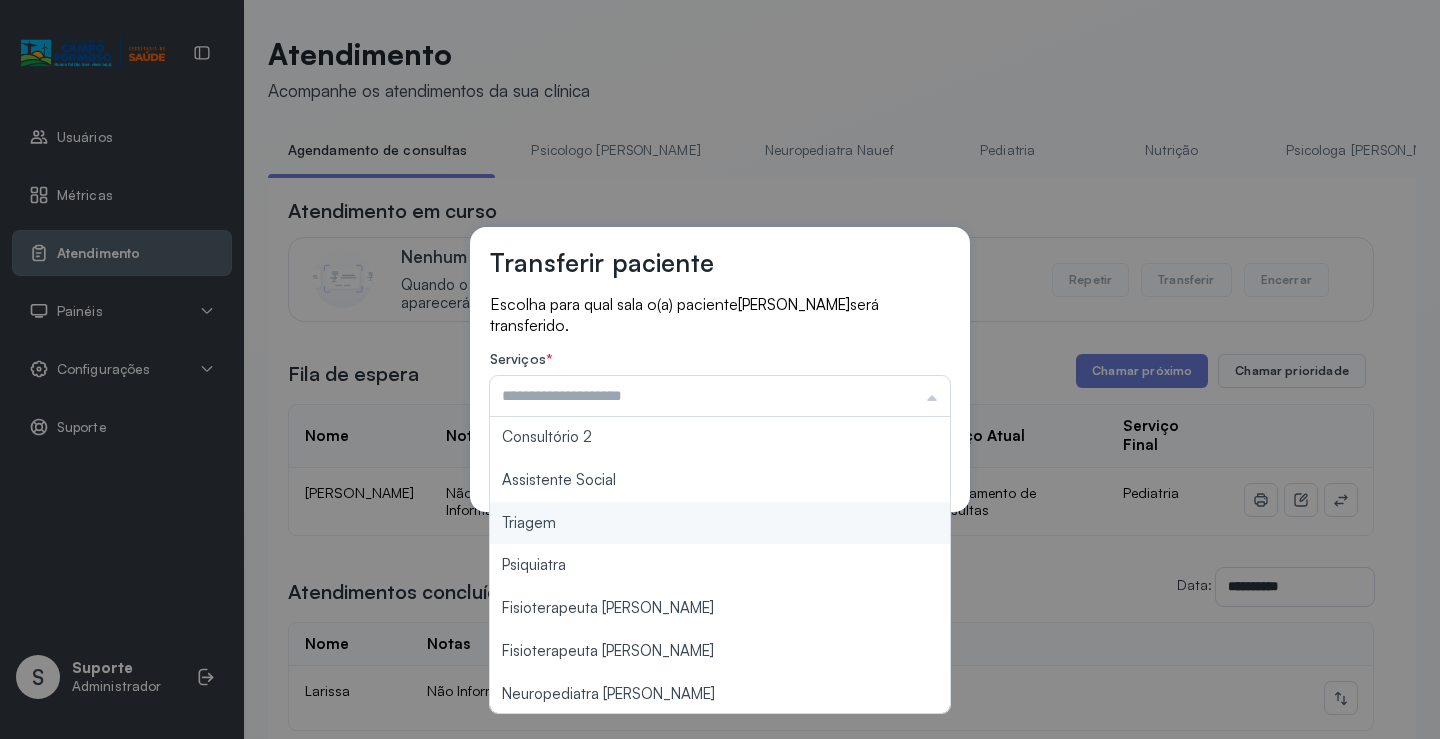 type on "*******" 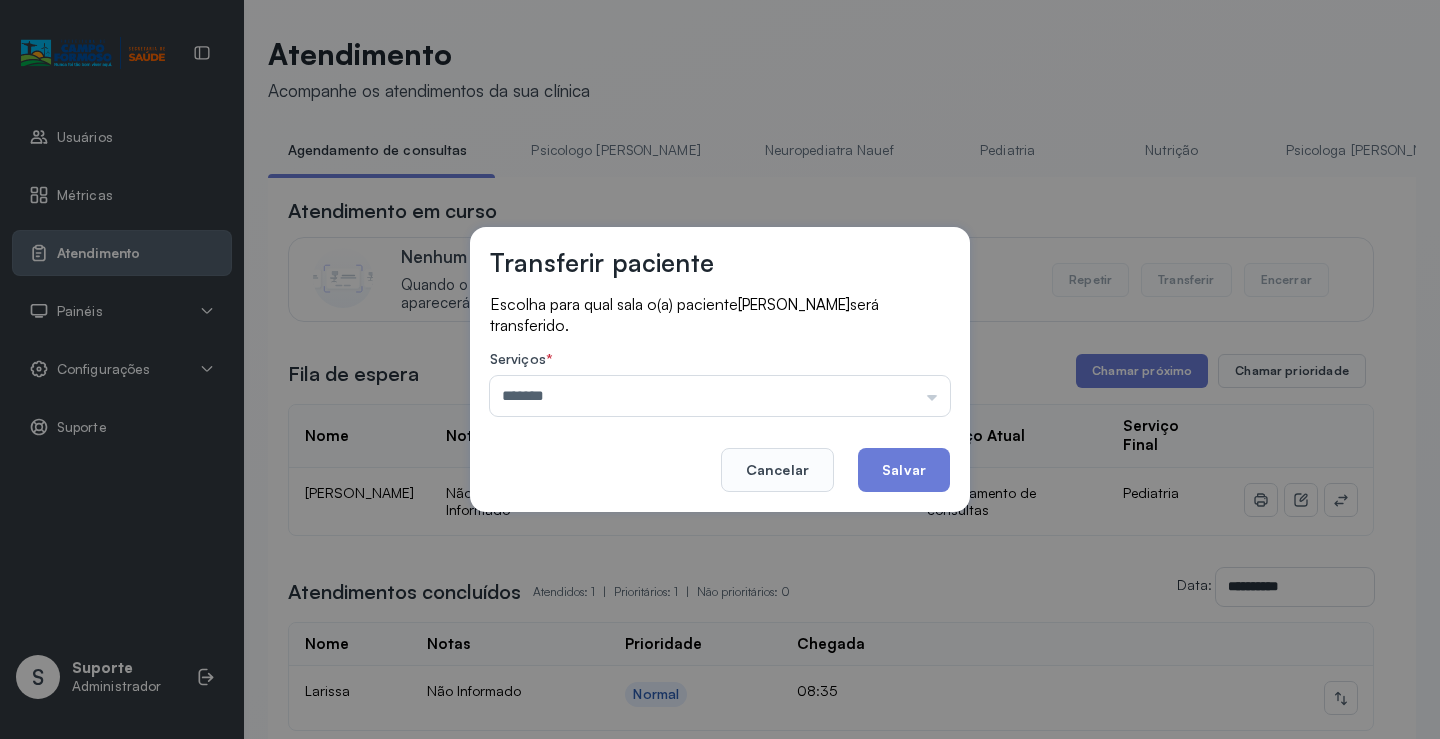 drag, startPoint x: 593, startPoint y: 526, endPoint x: 817, endPoint y: 520, distance: 224.08034 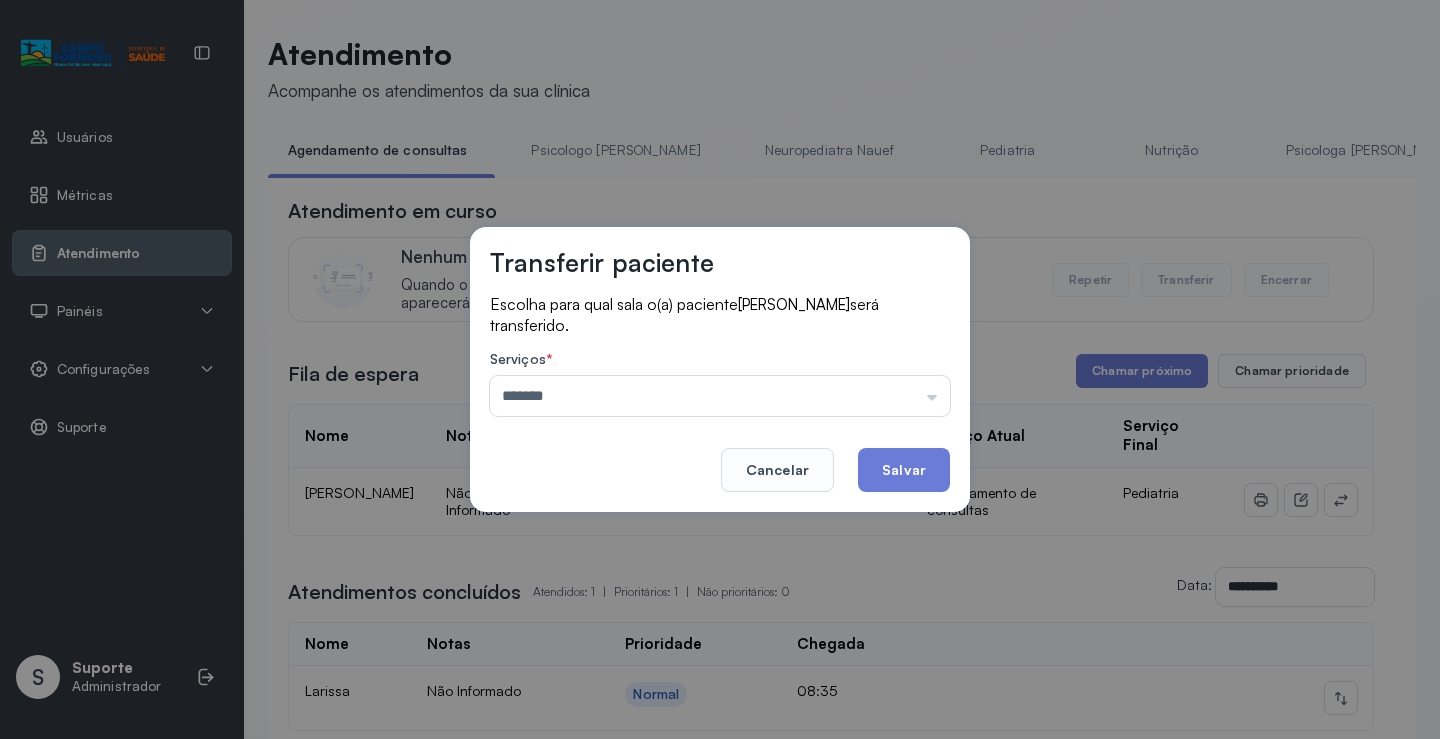 click on "Transferir paciente Escolha para qual sala o(a) paciente  [PERSON_NAME]  será transferido.  Serviços  *  ******* Psicologo [PERSON_NAME] Nauef Pediatria Nutrição Psicologa [PERSON_NAME] Janusia Coordenadora Solange Consultório 2 Assistente Social Triagem Psiquiatra Fisioterapeuta [PERSON_NAME] Morgana Neuropediatra [PERSON_NAME]" at bounding box center (720, 369) 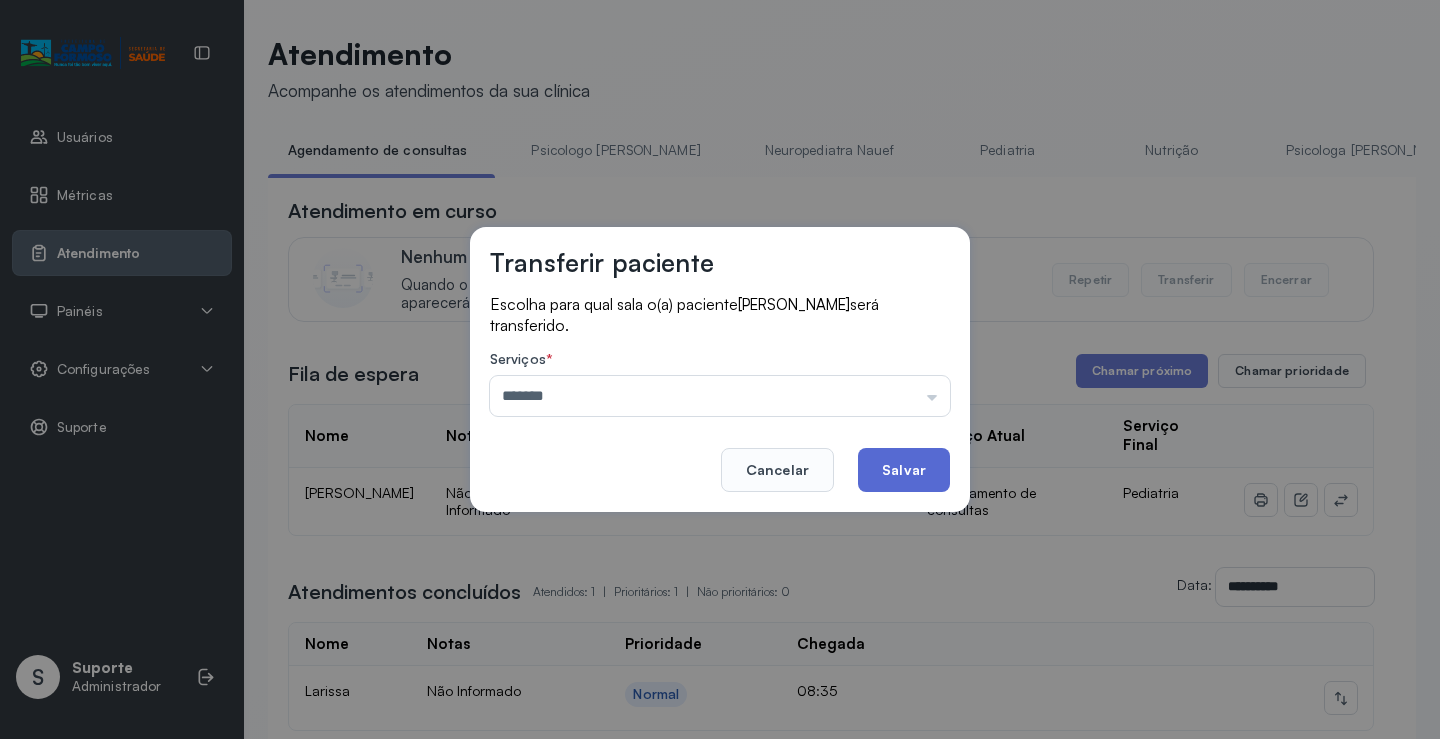 click on "Salvar" 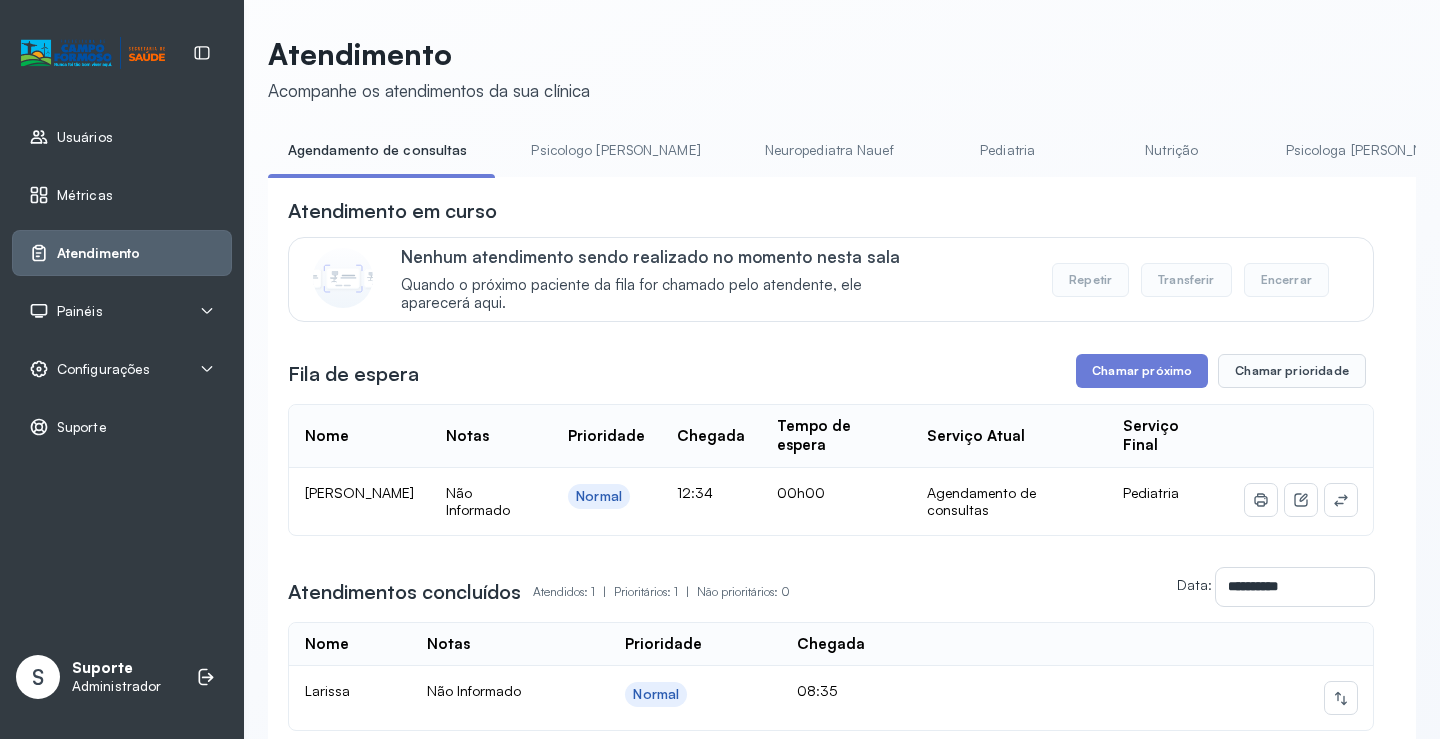 scroll, scrollTop: 0, scrollLeft: 0, axis: both 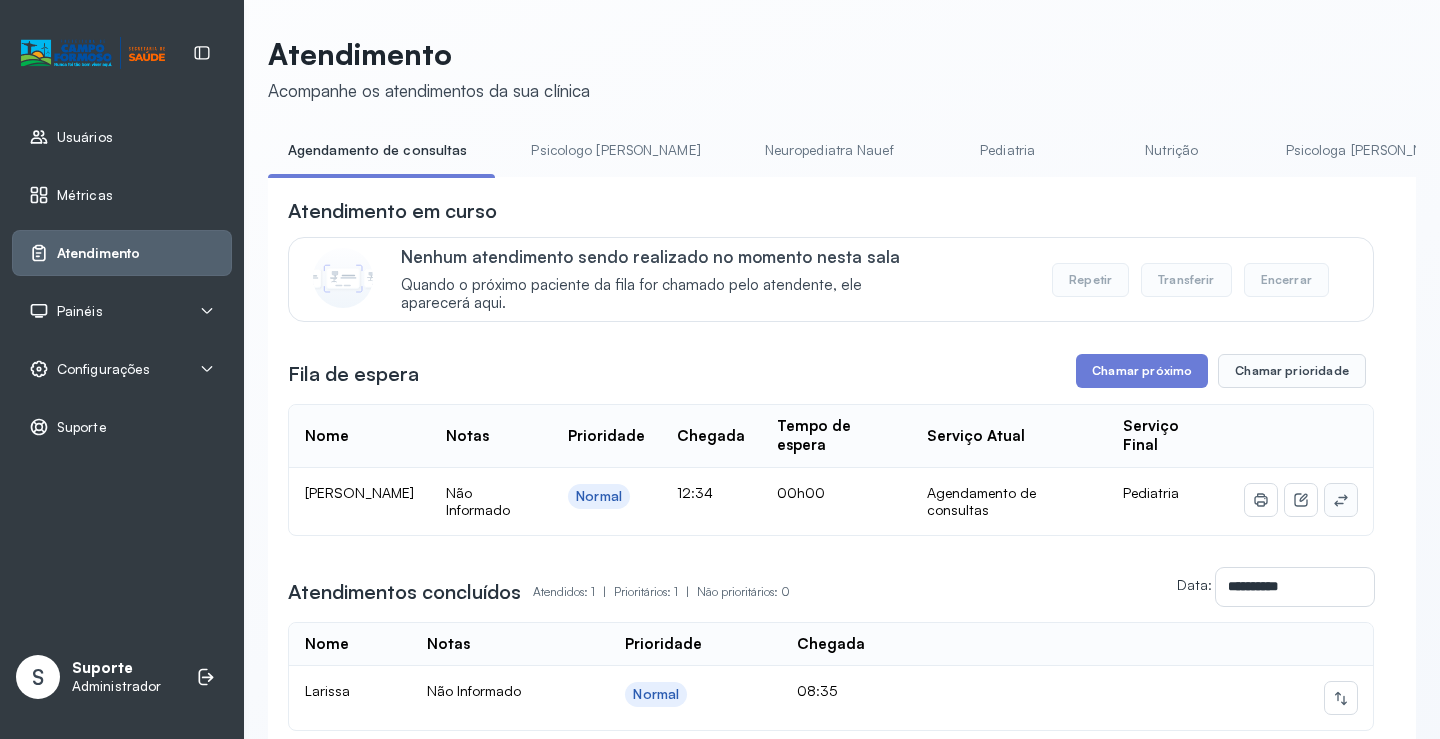 click 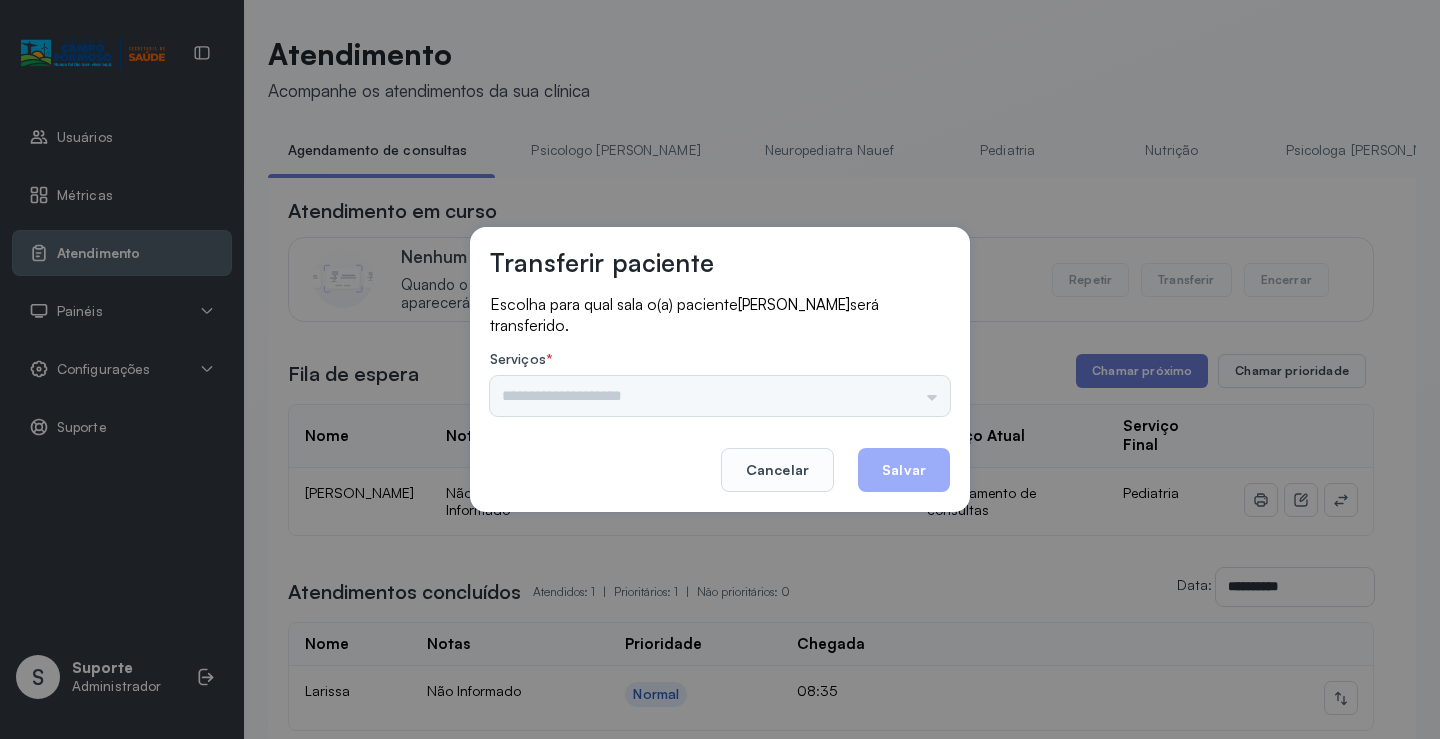 click on "Nenhuma opção encontrada" at bounding box center [720, 396] 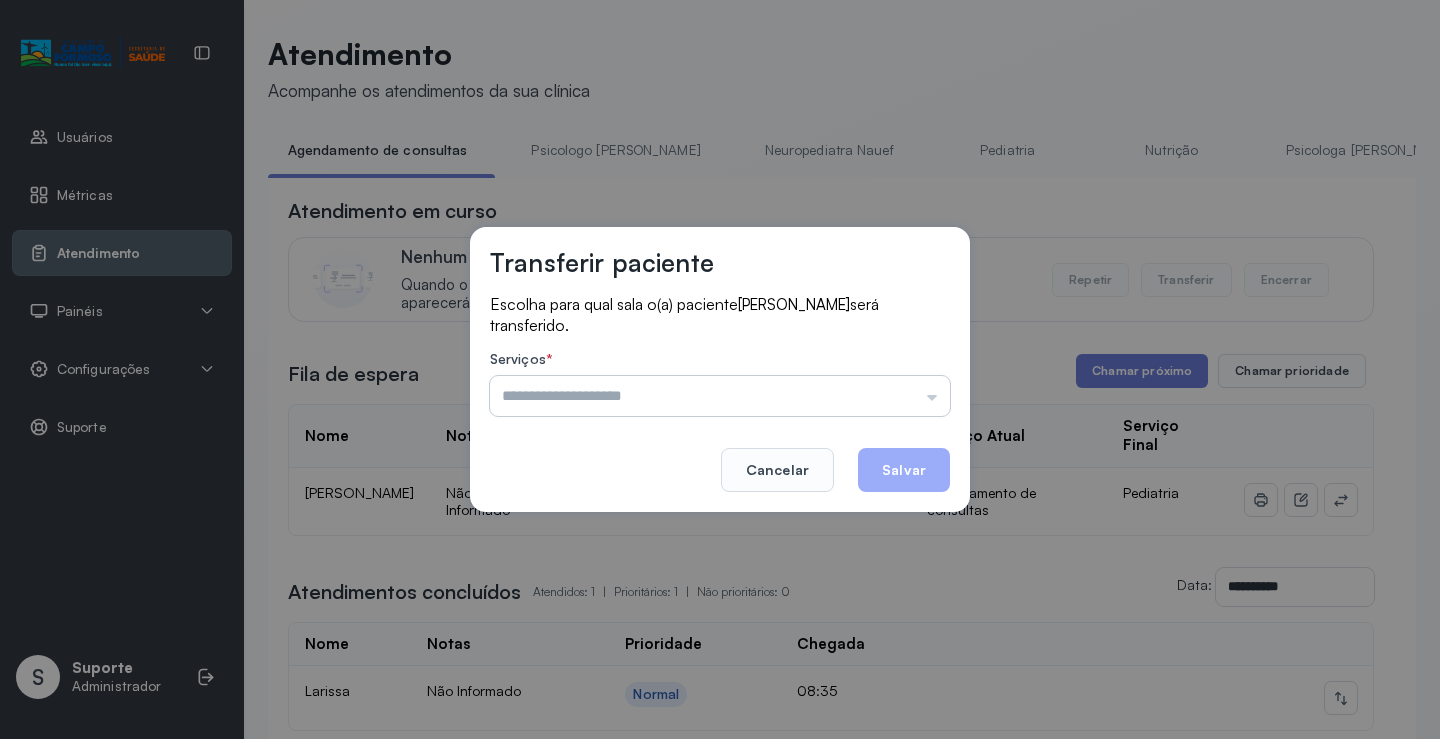 click at bounding box center (720, 396) 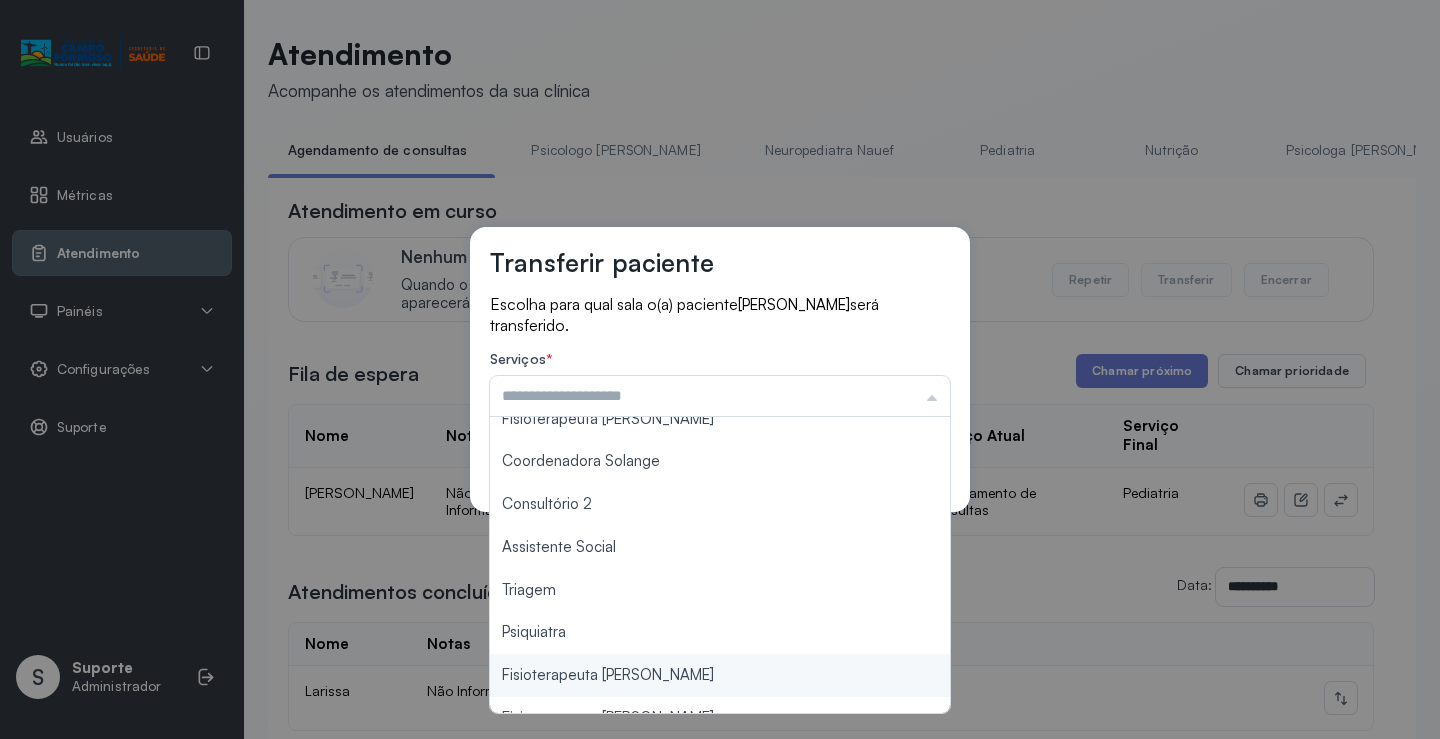 scroll, scrollTop: 303, scrollLeft: 0, axis: vertical 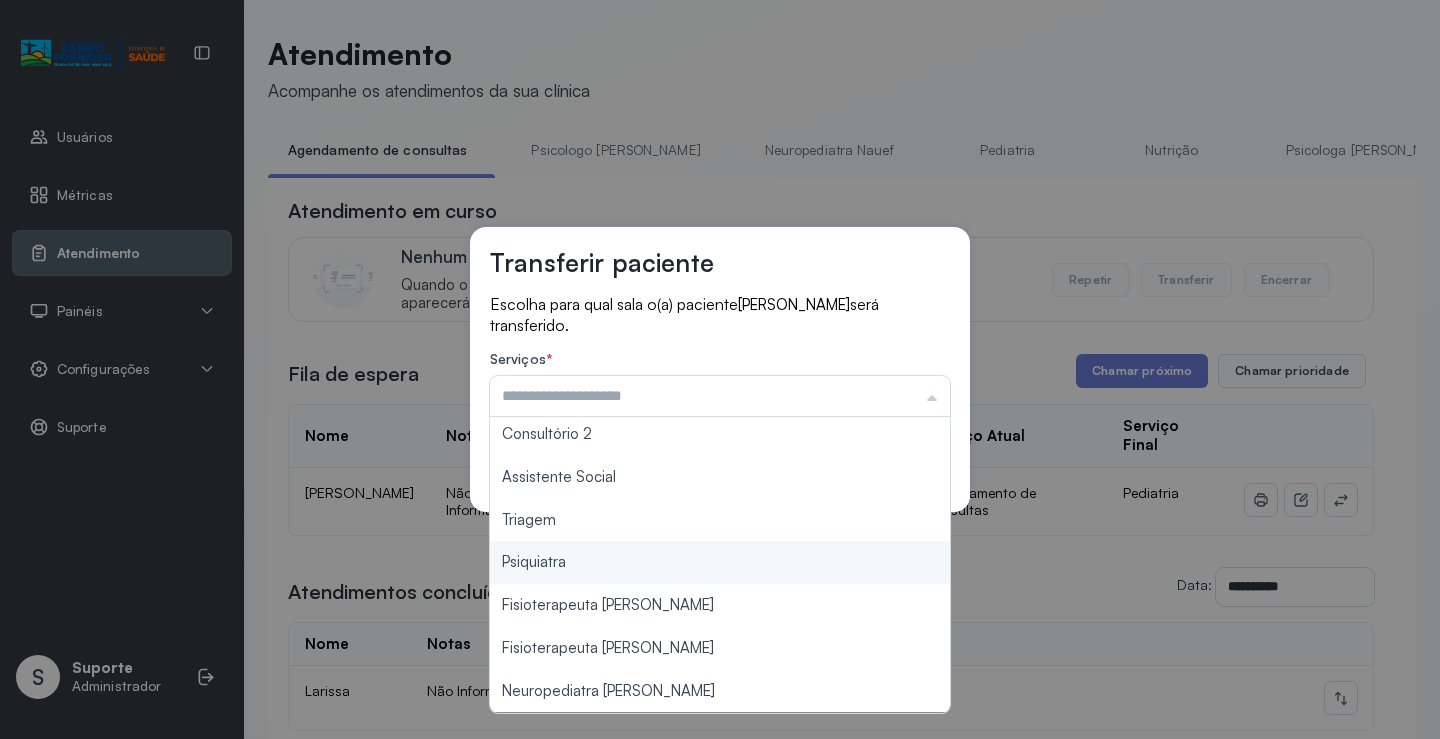 type on "*******" 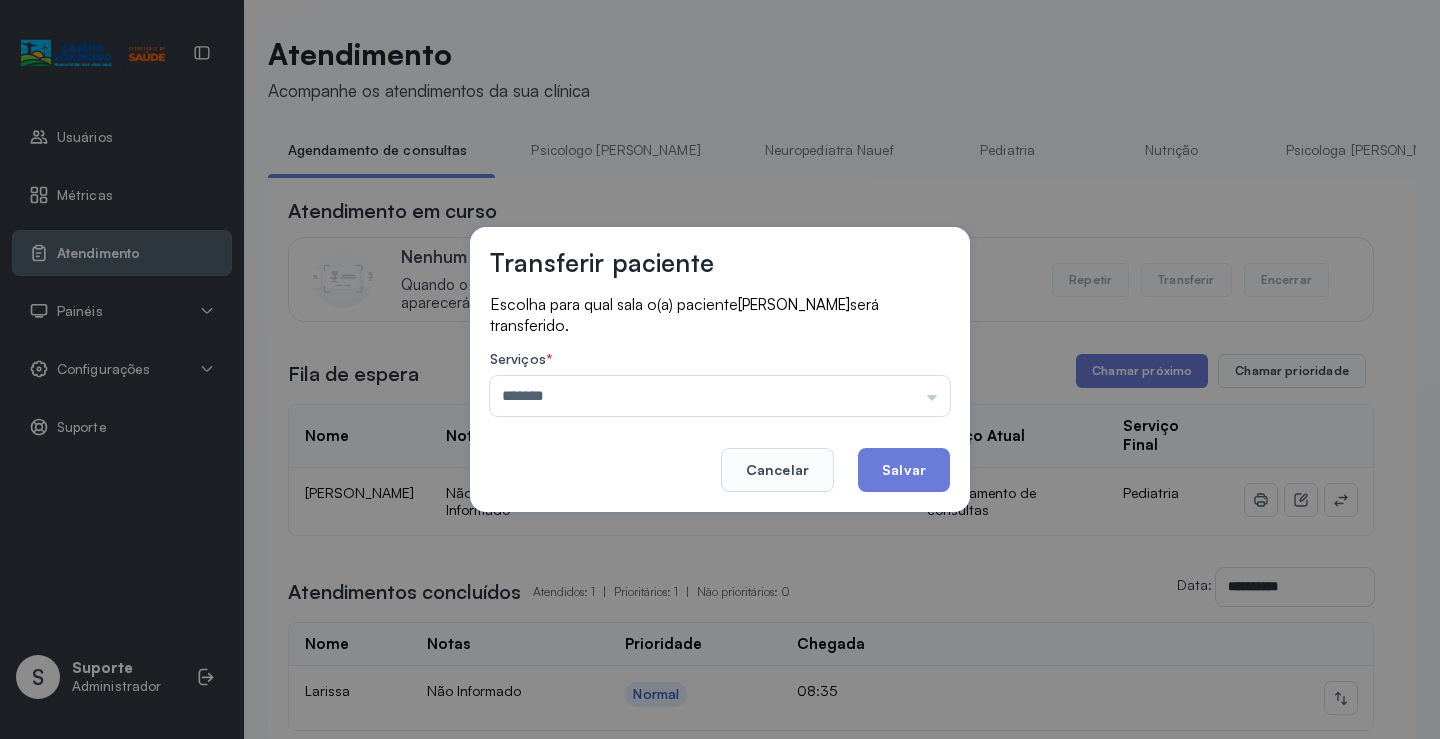 click on "Transferir paciente Escolha para qual sala o(a) paciente  [PERSON_NAME]  será transferido.  Serviços  *  ******* Psicologo [PERSON_NAME] Nauef Pediatria Nutrição Psicologa [PERSON_NAME] Janusia Coordenadora Solange Consultório 2 Assistente Social Triagem Psiquiatra Fisioterapeuta [PERSON_NAME] Morgana Neuropediatra [PERSON_NAME]" at bounding box center [720, 369] 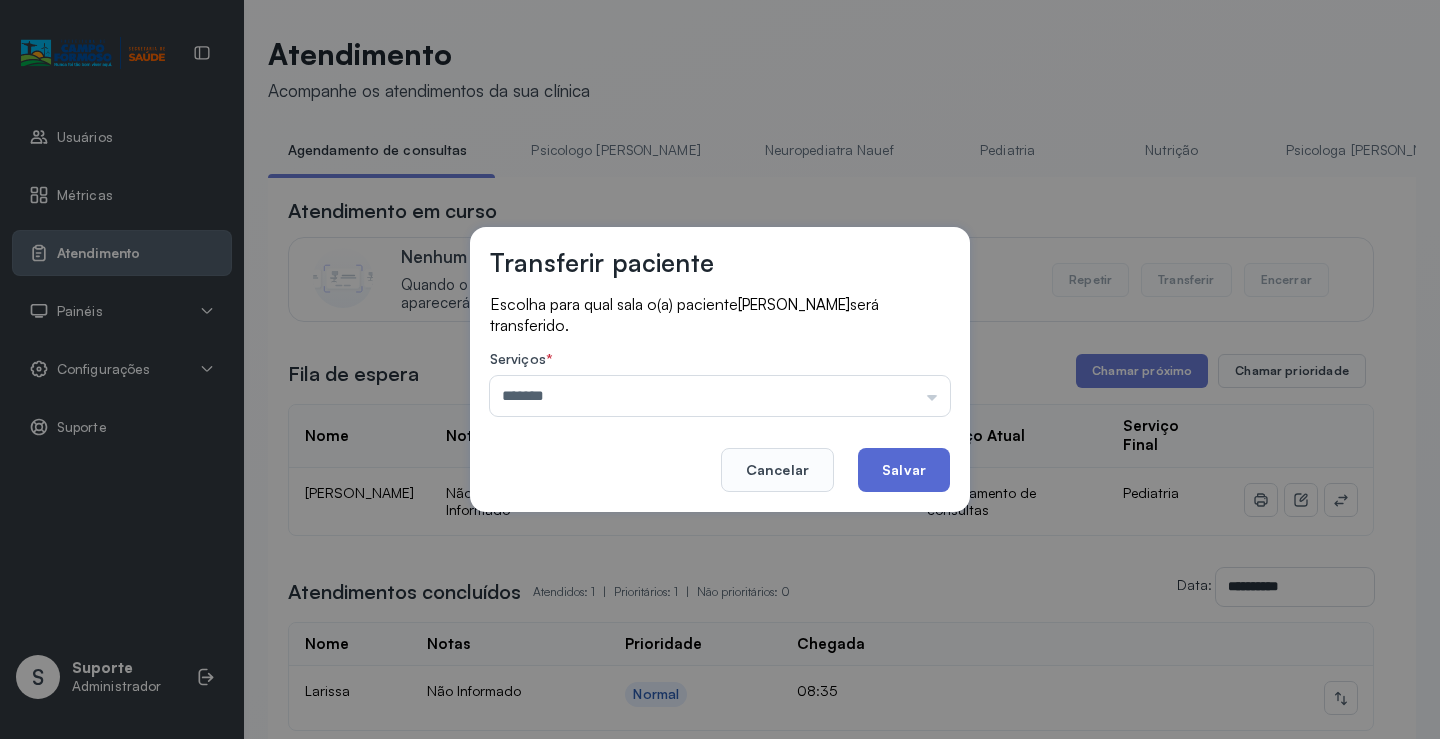 click on "Salvar" 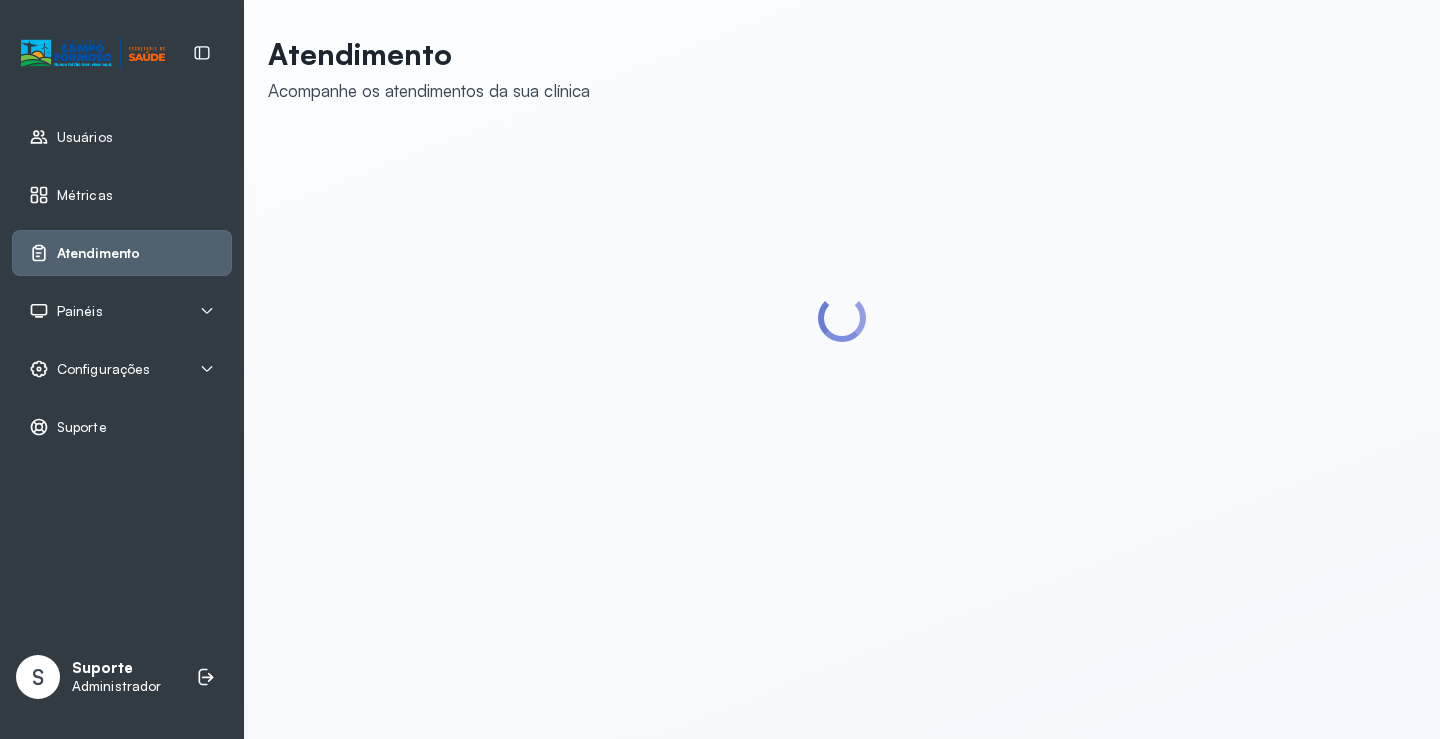 scroll, scrollTop: 0, scrollLeft: 0, axis: both 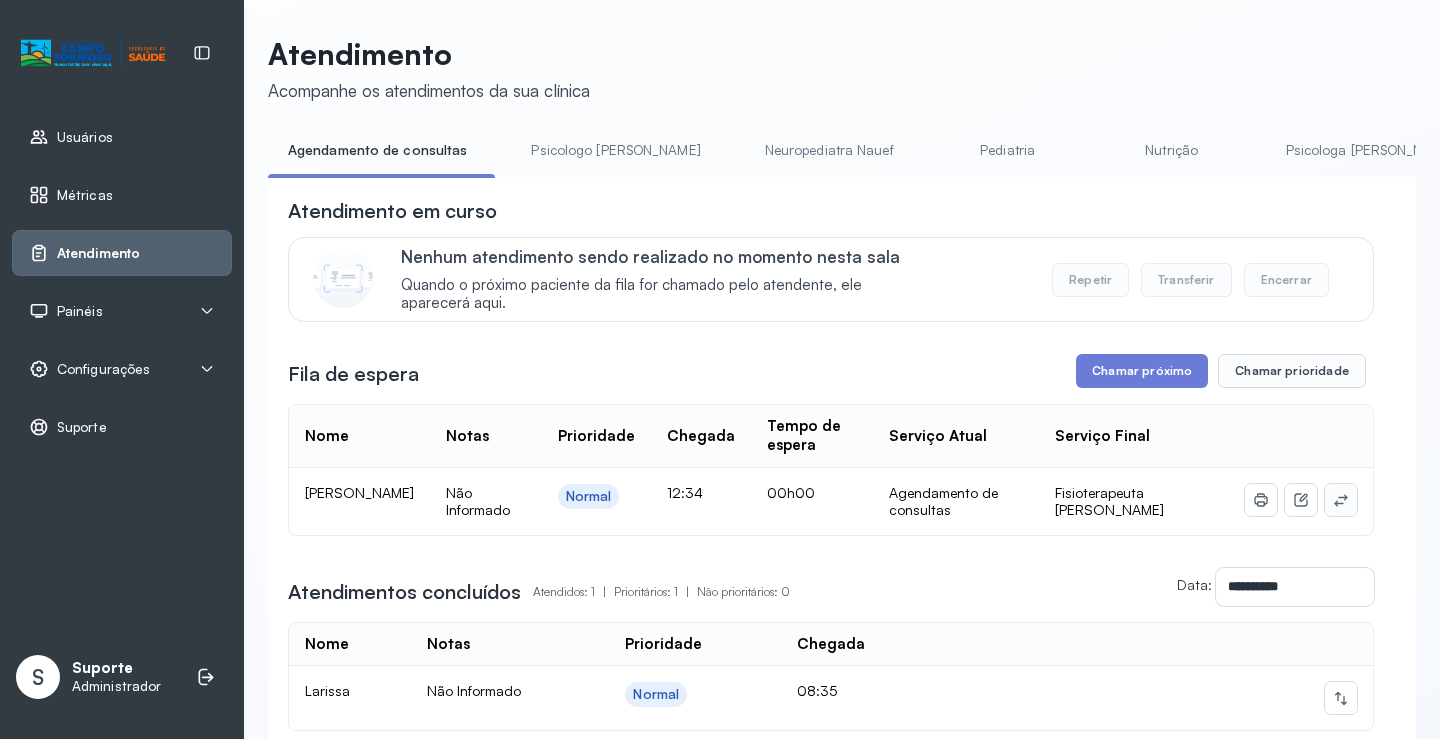 click 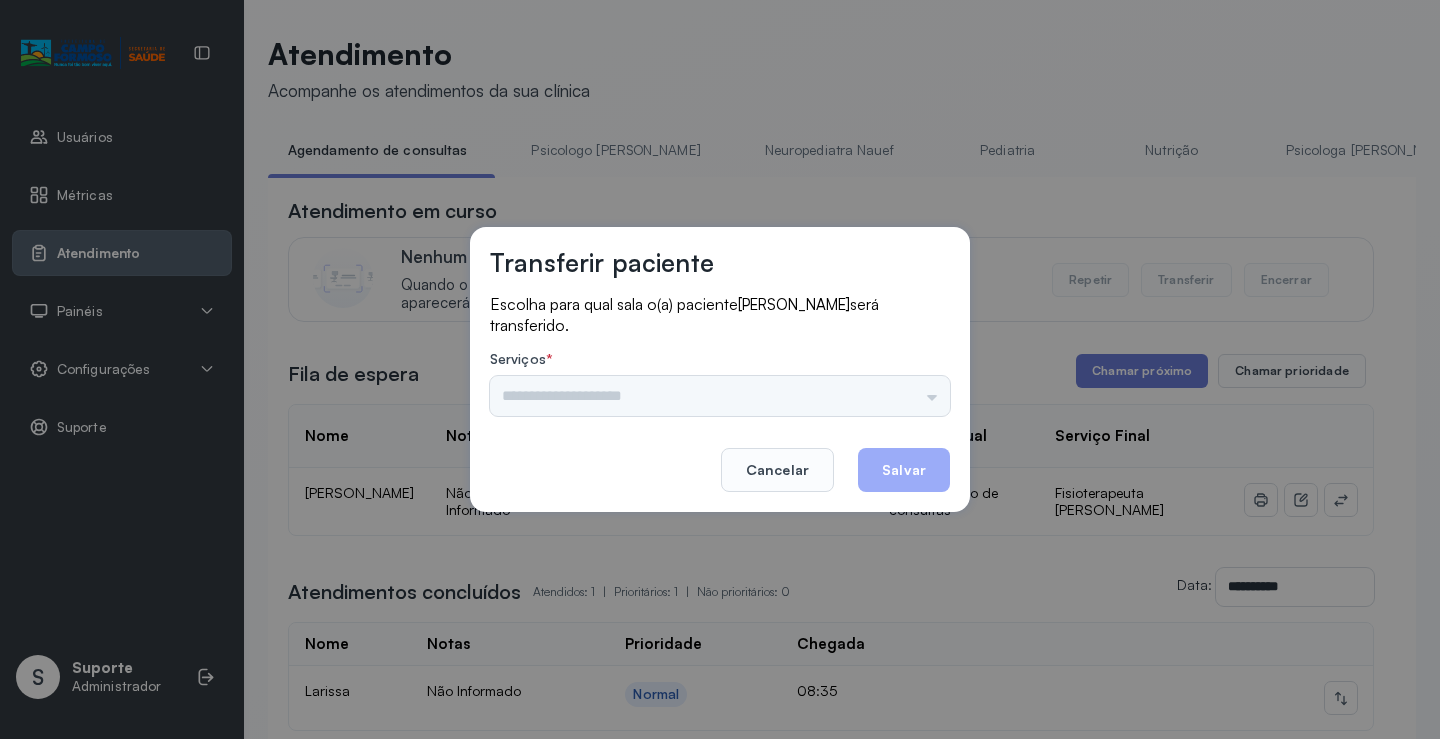 click on "Nenhuma opção encontrada" at bounding box center [720, 396] 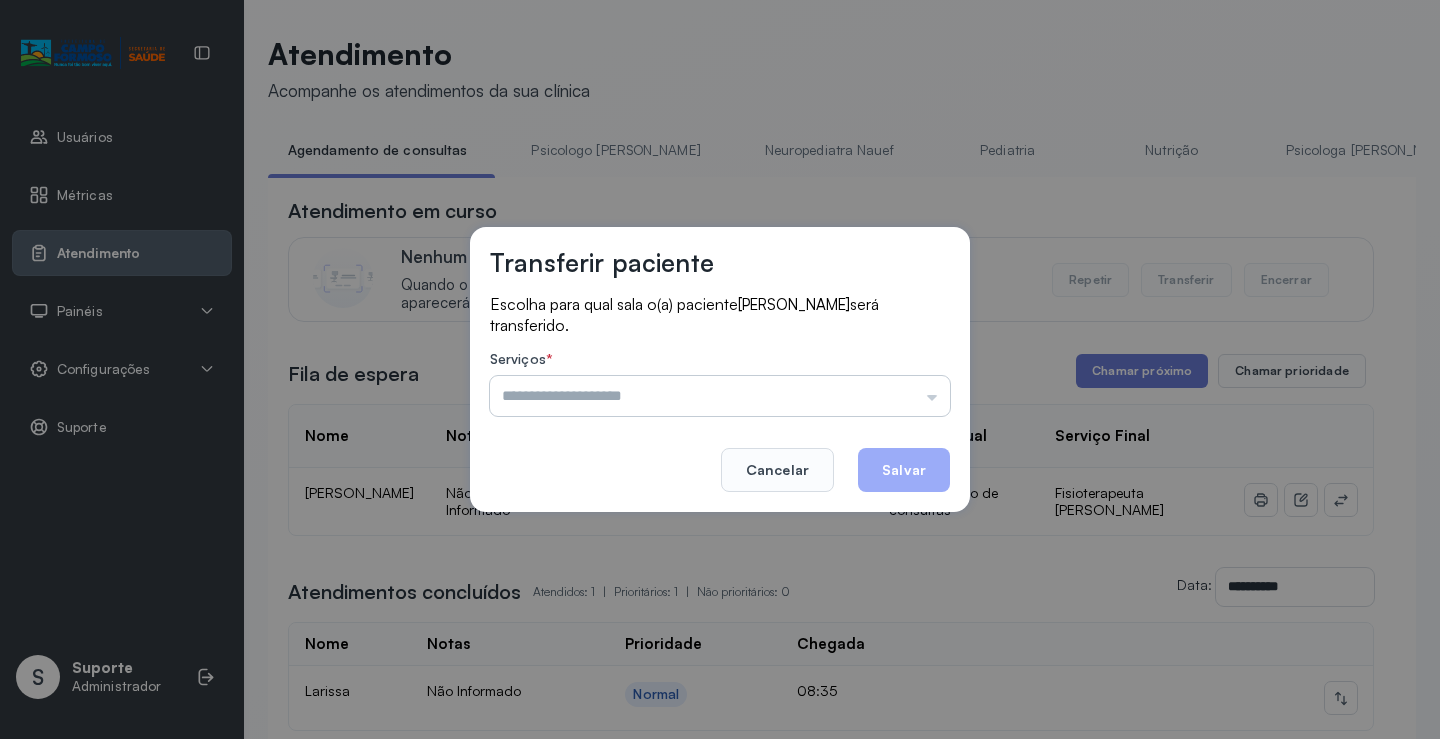 click at bounding box center (720, 396) 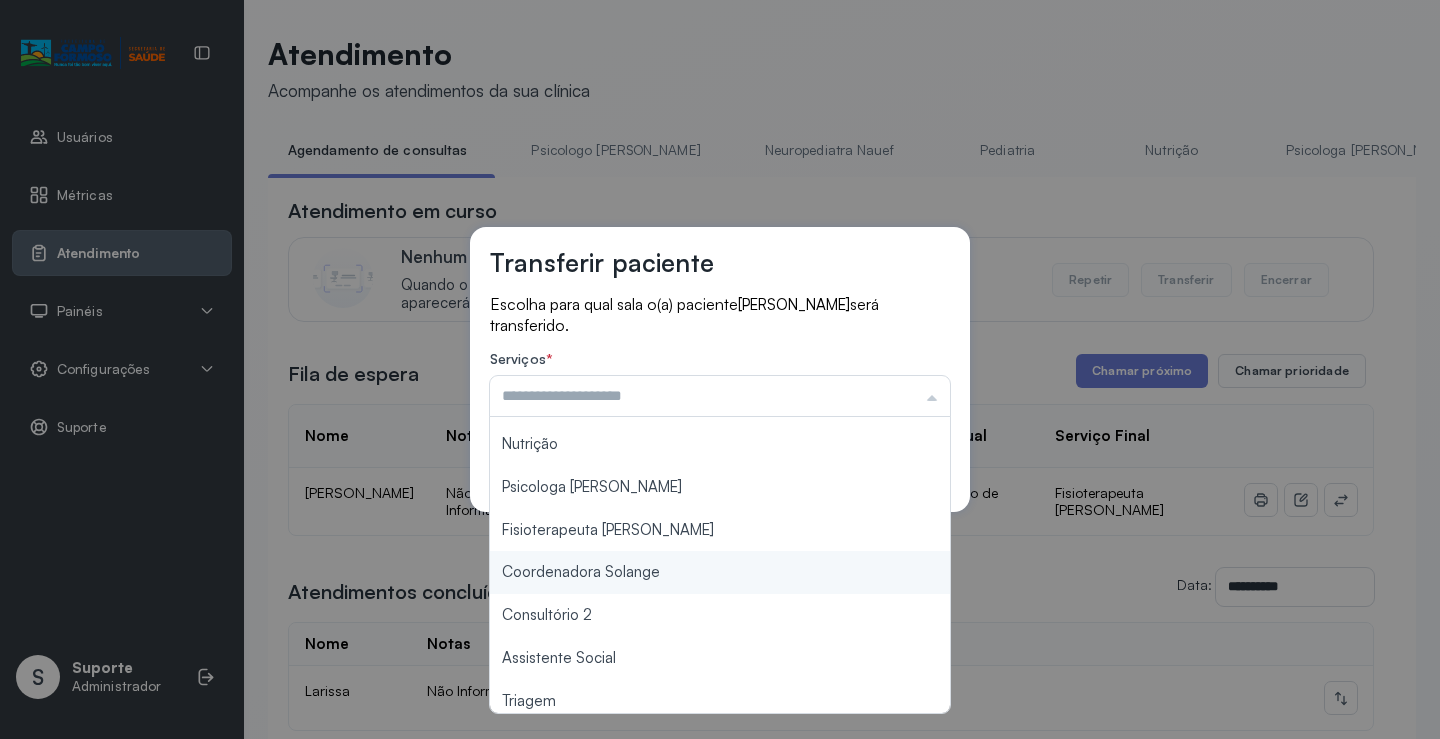 scroll, scrollTop: 302, scrollLeft: 0, axis: vertical 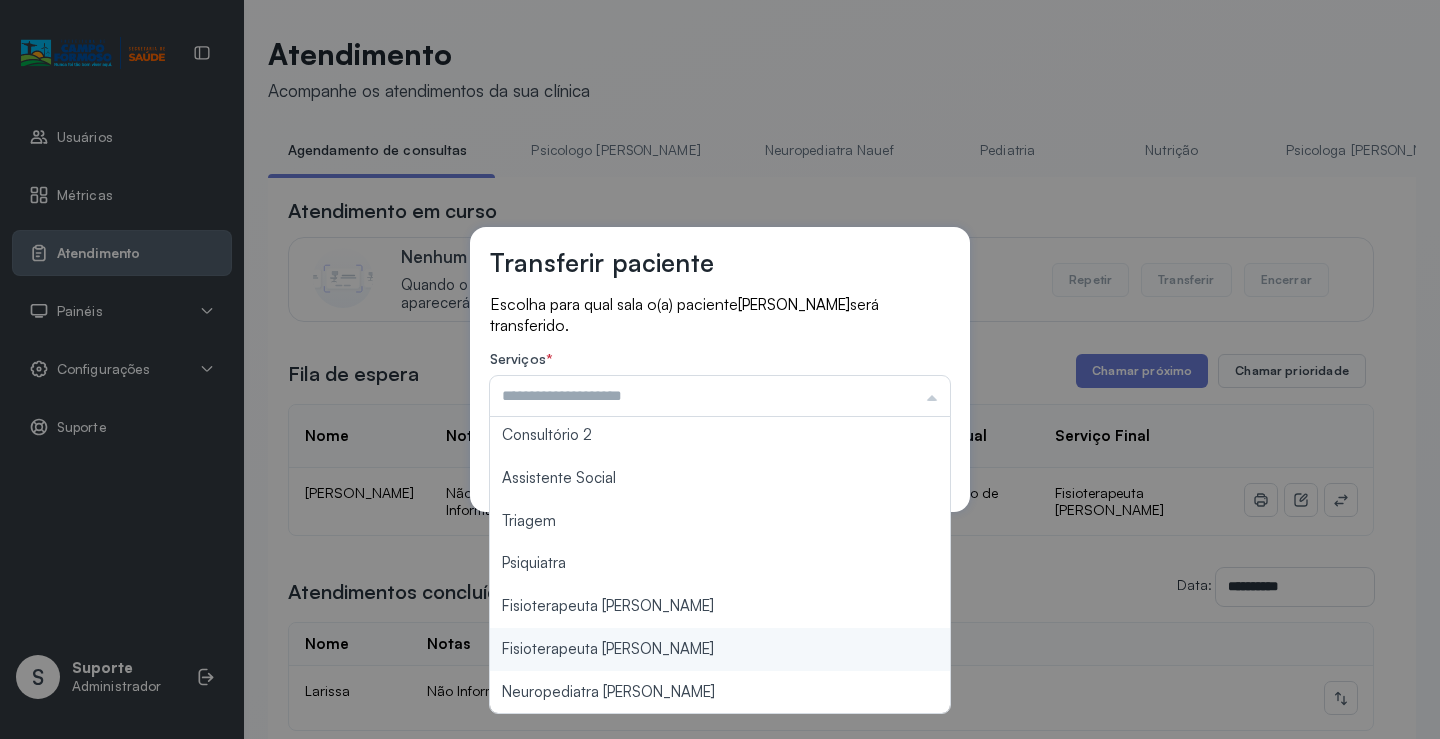 type on "**********" 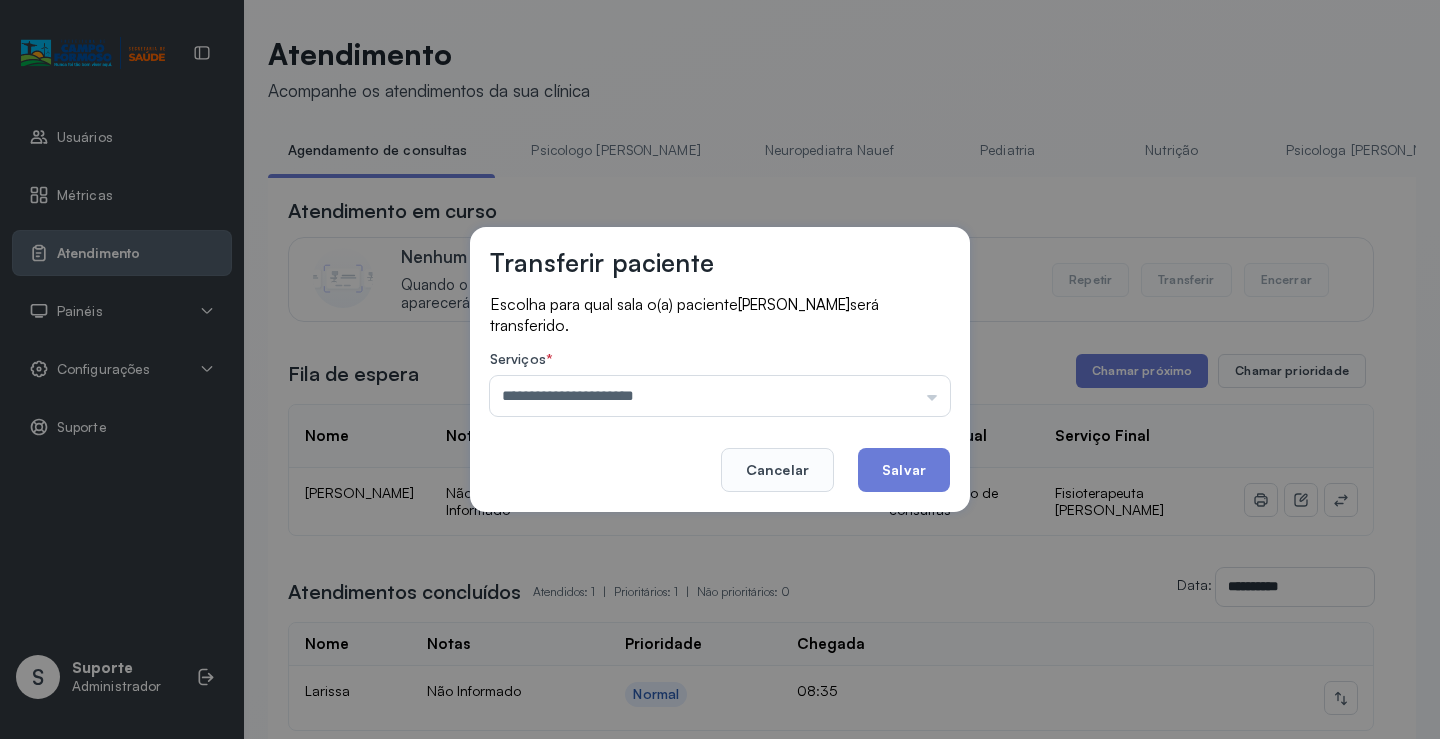 click on "**********" at bounding box center (720, 369) 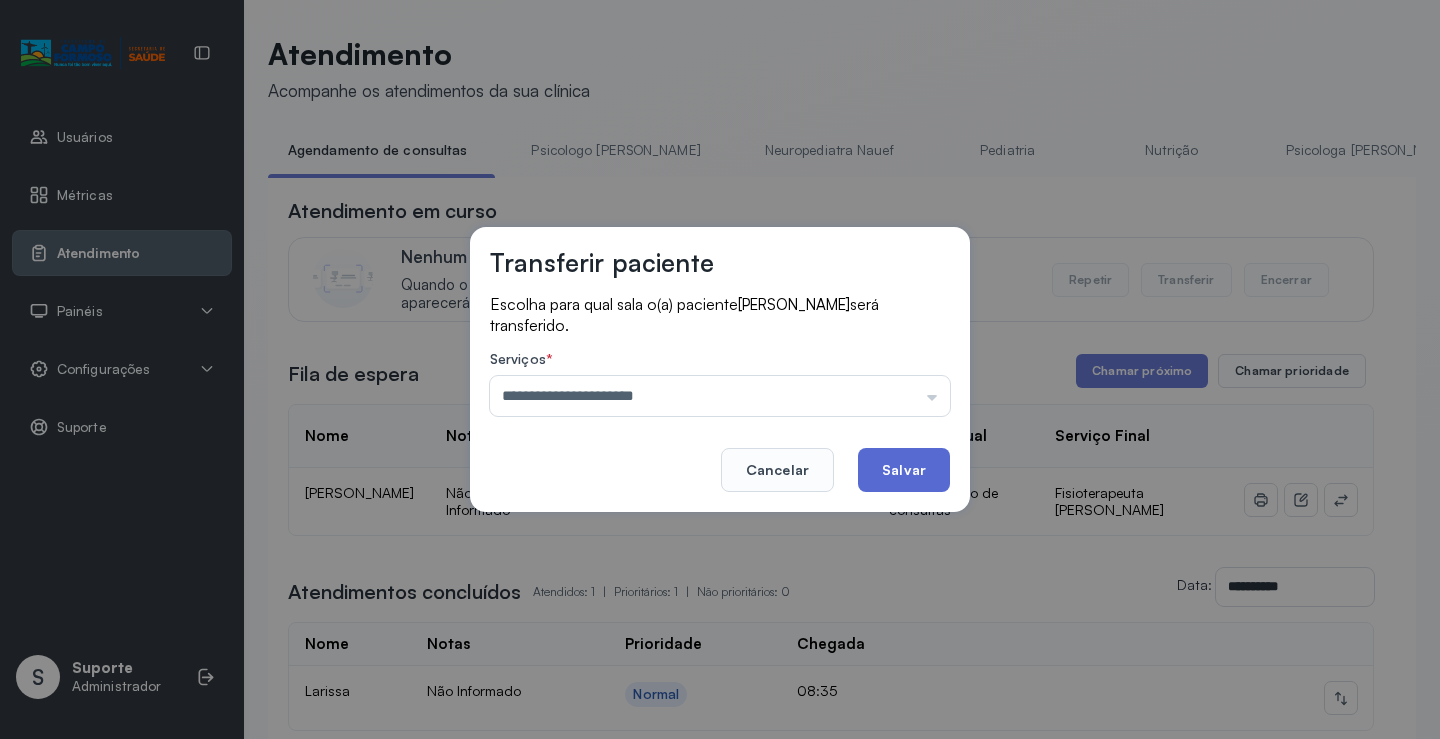 click on "Salvar" 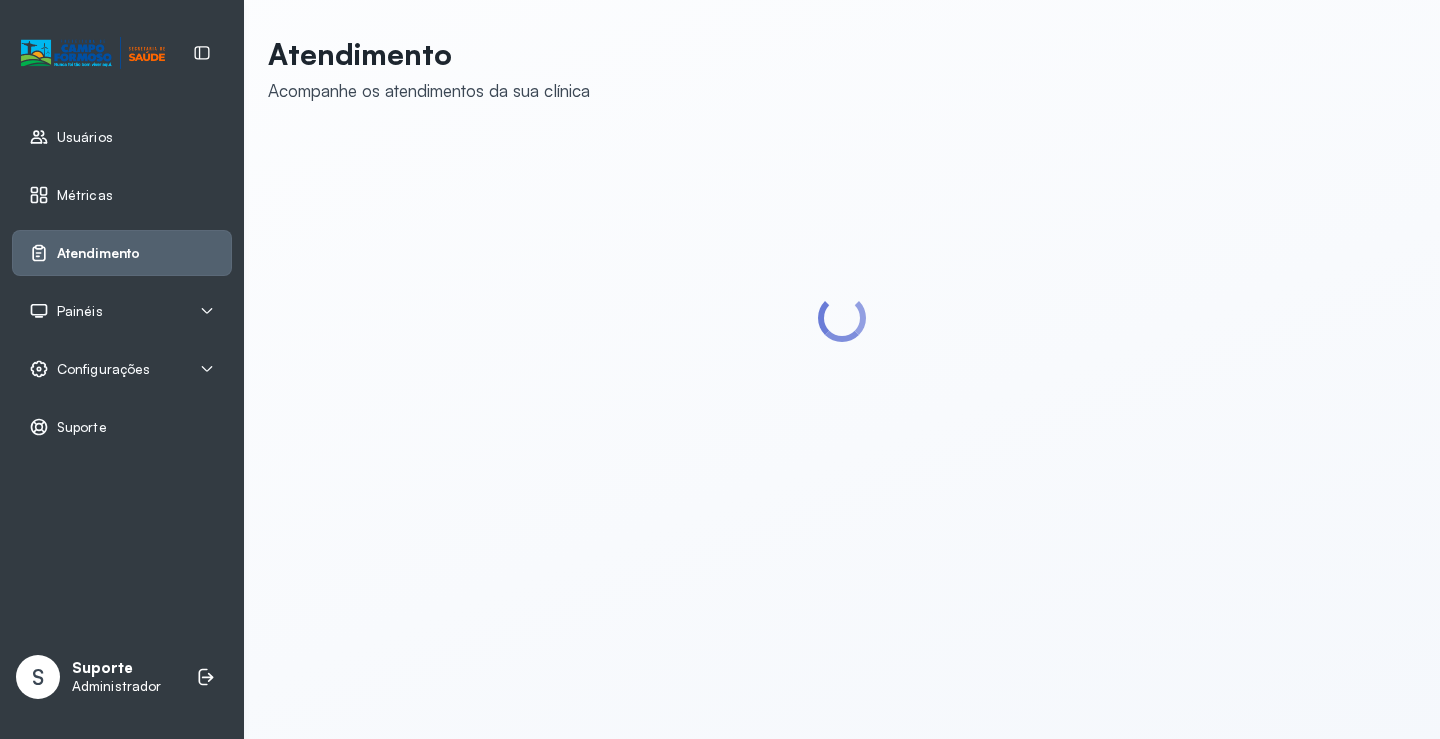 scroll, scrollTop: 0, scrollLeft: 0, axis: both 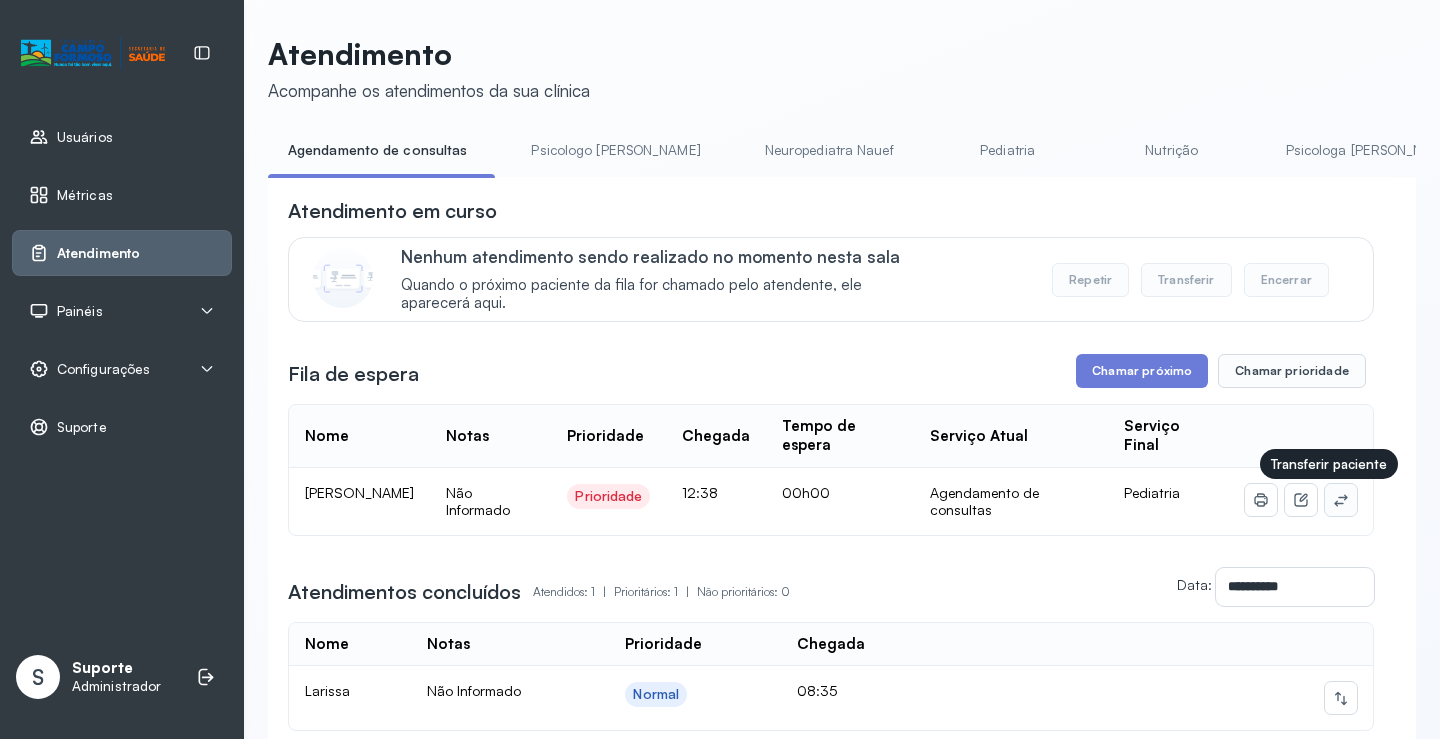 click 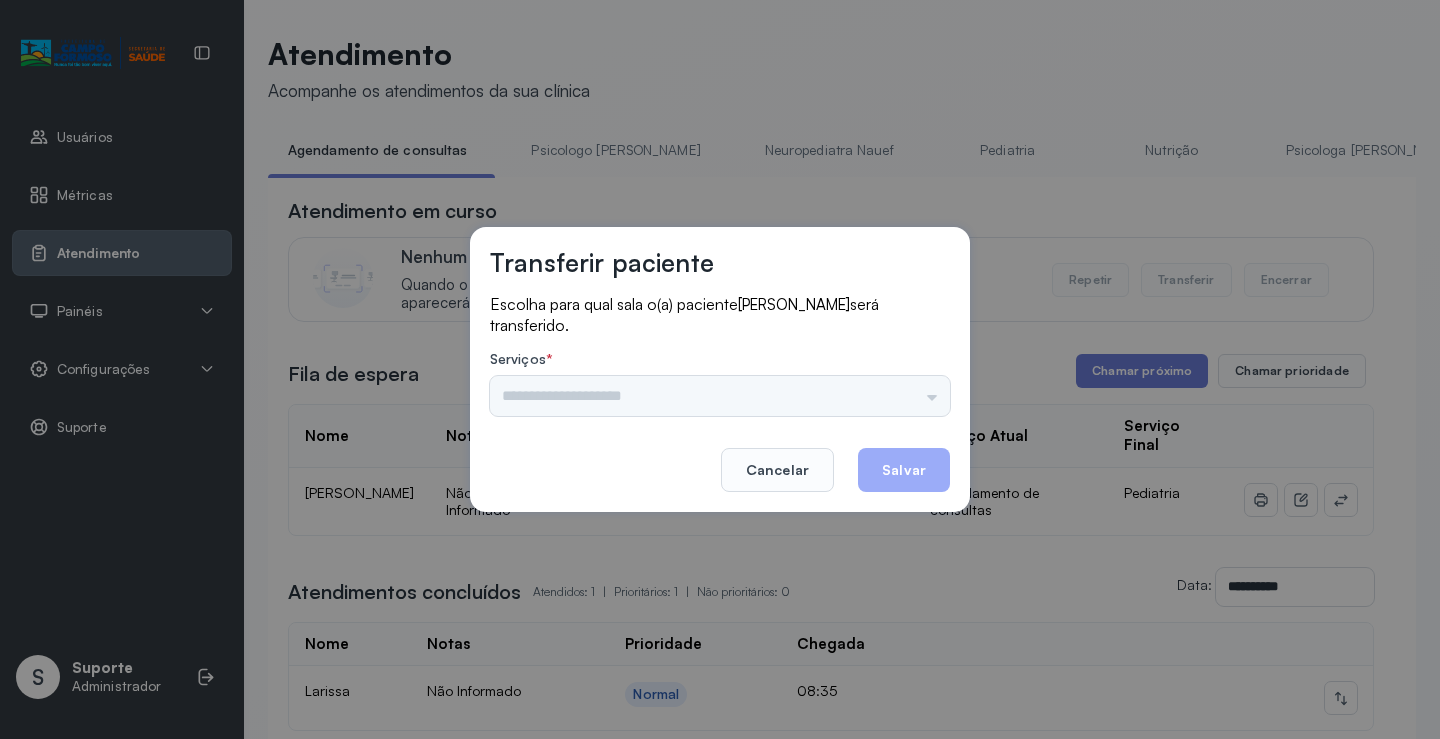 click on "Nenhuma opção encontrada" at bounding box center (720, 396) 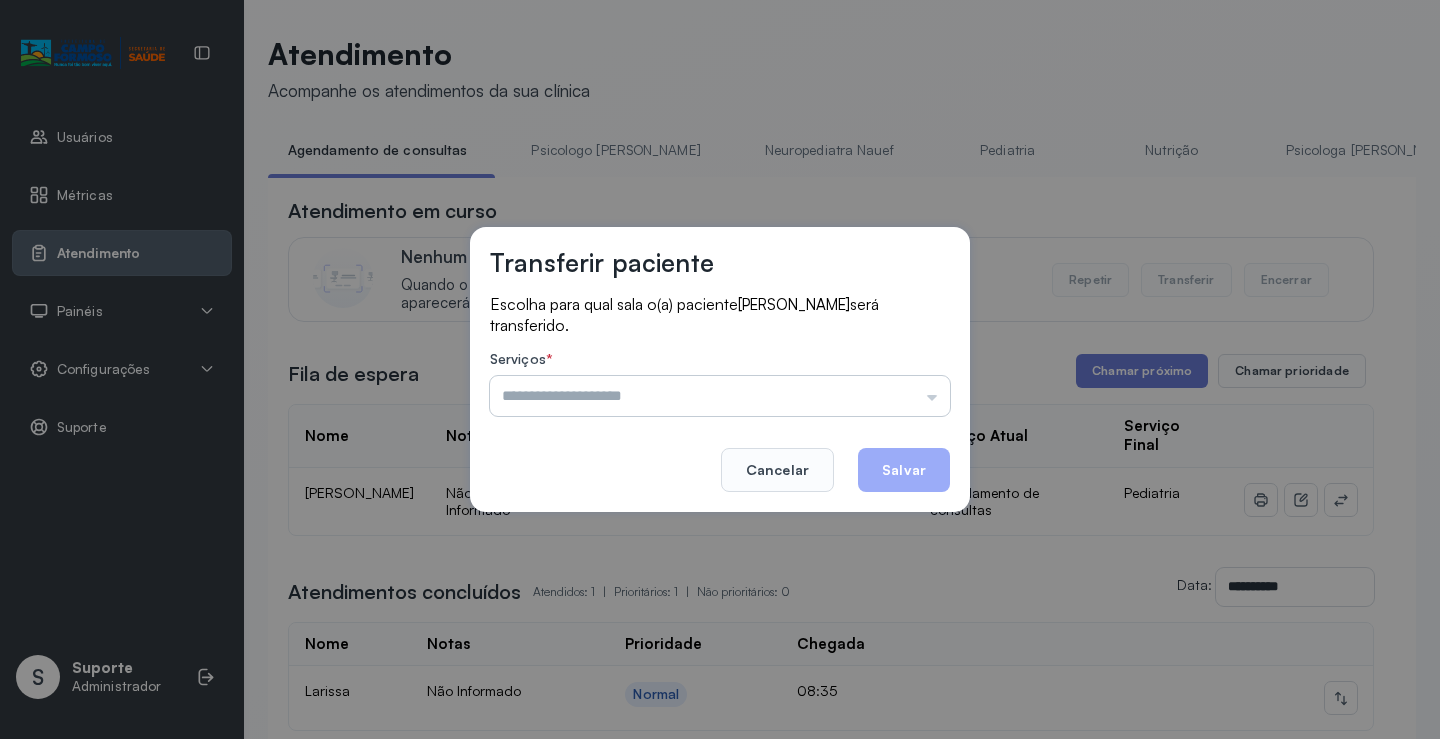 click at bounding box center (720, 396) 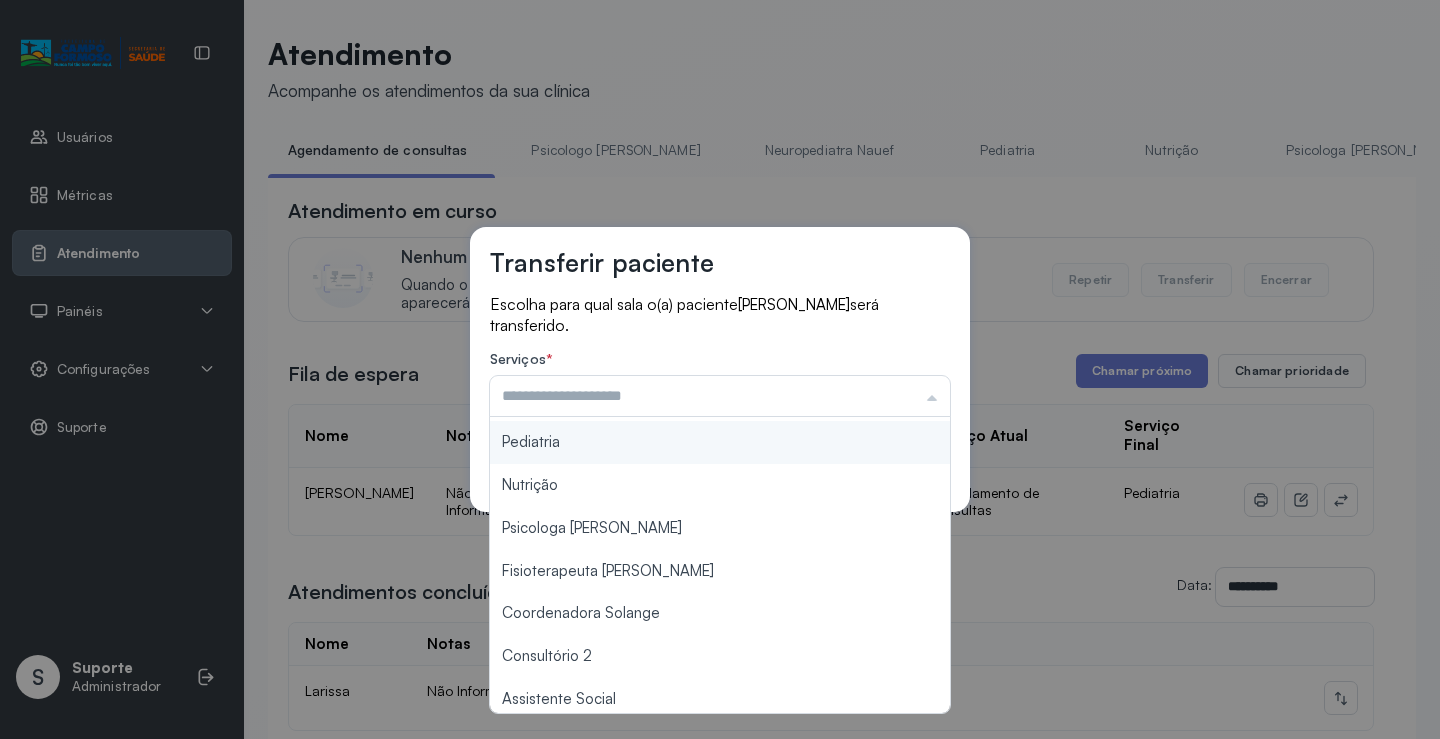 scroll, scrollTop: 303, scrollLeft: 0, axis: vertical 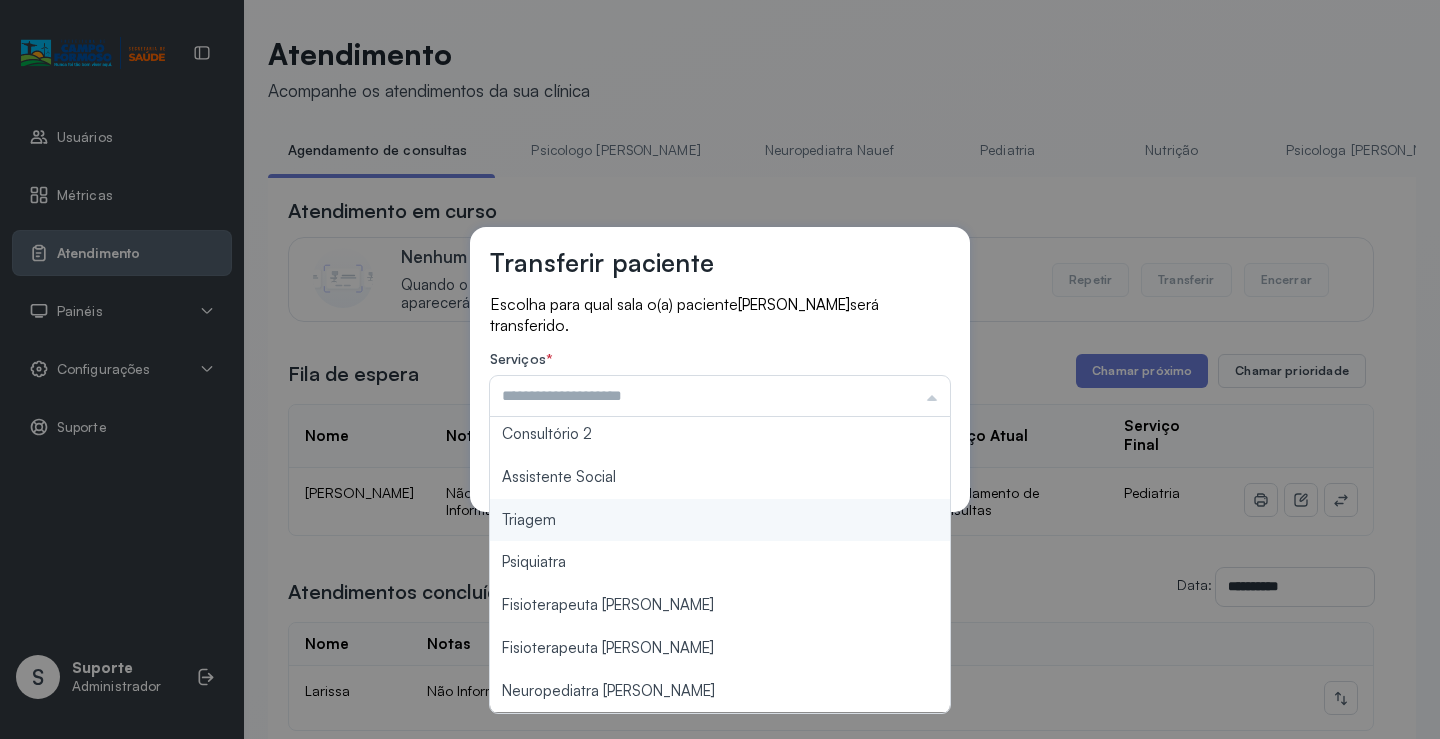 type on "*******" 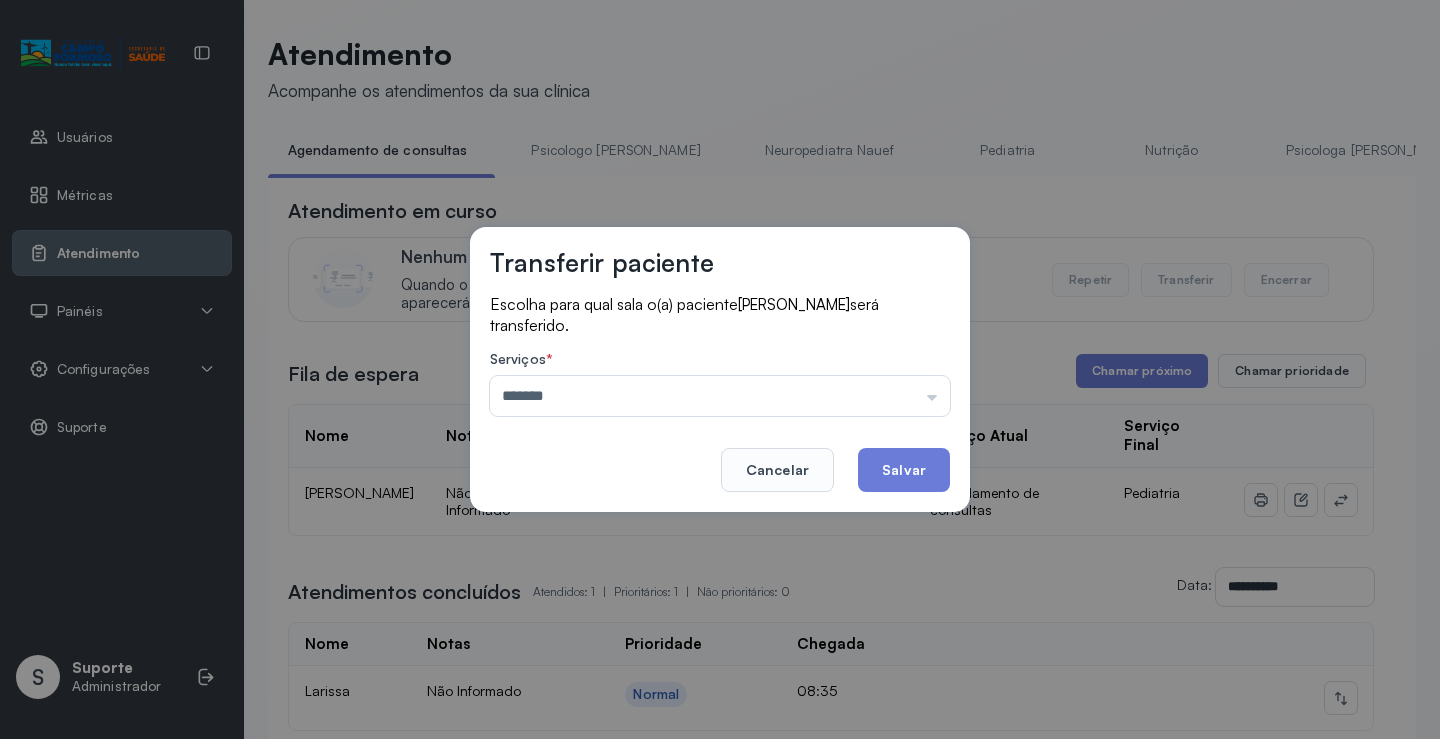 click on "Transferir paciente Escolha para qual sala o(a) paciente  HEITOR MILLER VIEIRA DA SILVA  será transferido.  Serviços  *  ******* Psicologo Pedro Neuropediatra Nauef Pediatria Nutrição Psicologa Alana Fisioterapeuta Janusia Coordenadora Solange Consultório 2 Assistente Social Triagem Psiquiatra Fisioterapeuta Francyne Fisioterapeuta Morgana Neuropediatra João Cancelar Salvar" at bounding box center (720, 369) 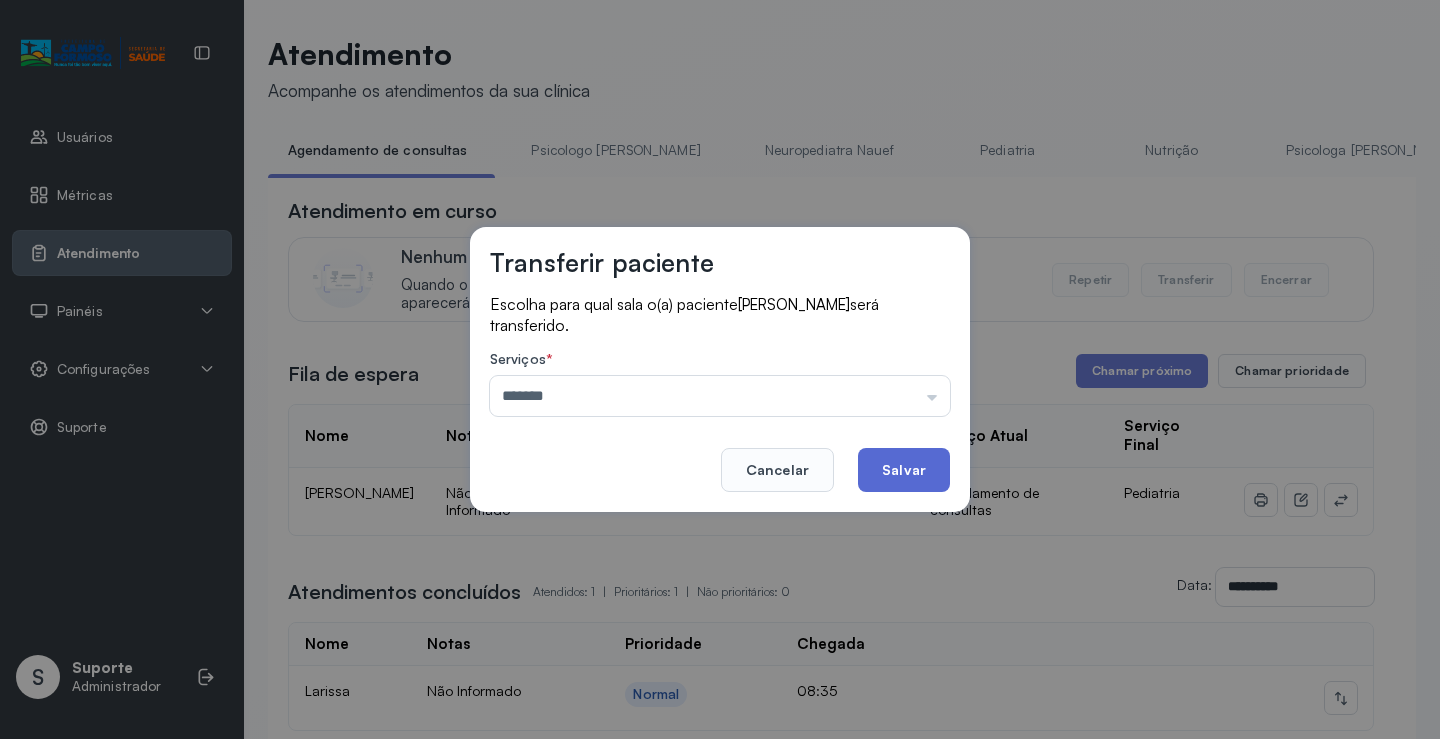 click on "Salvar" 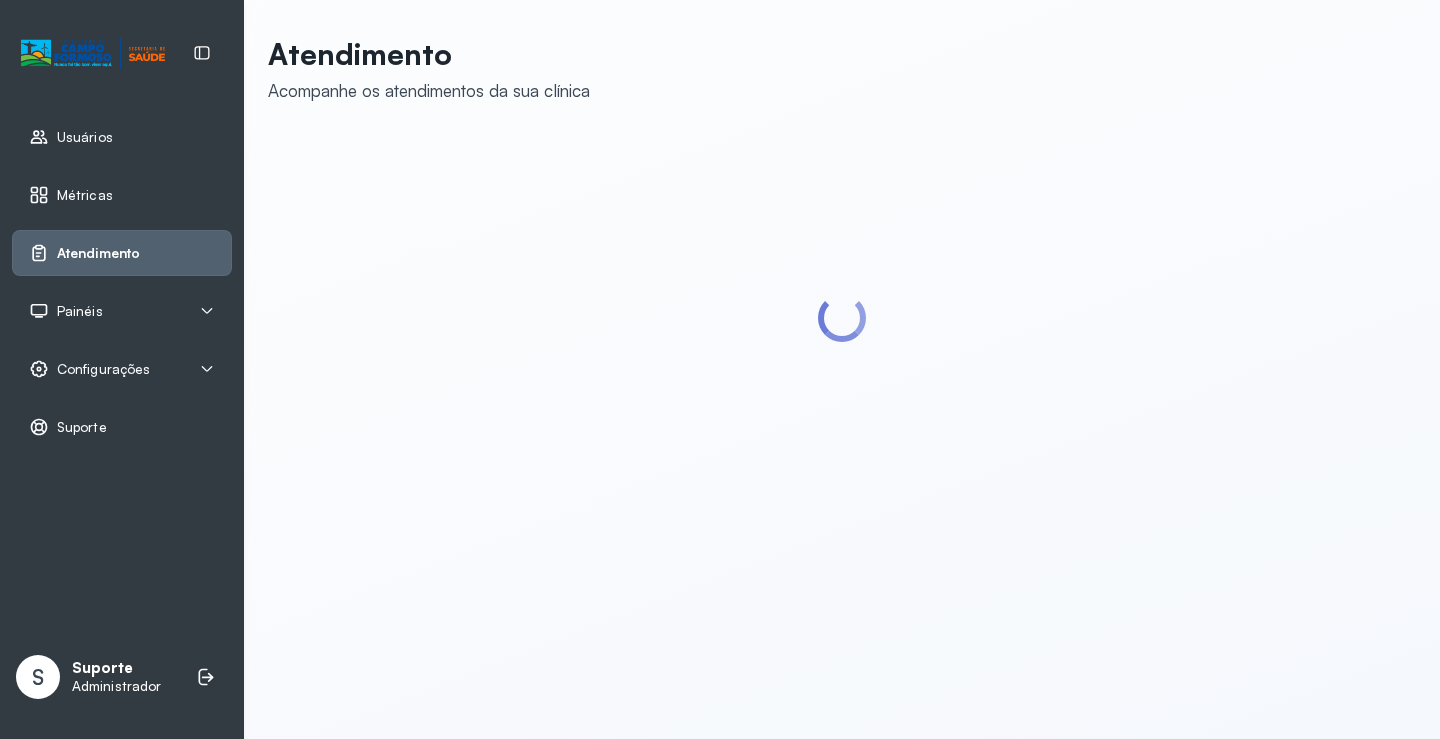 scroll, scrollTop: 0, scrollLeft: 0, axis: both 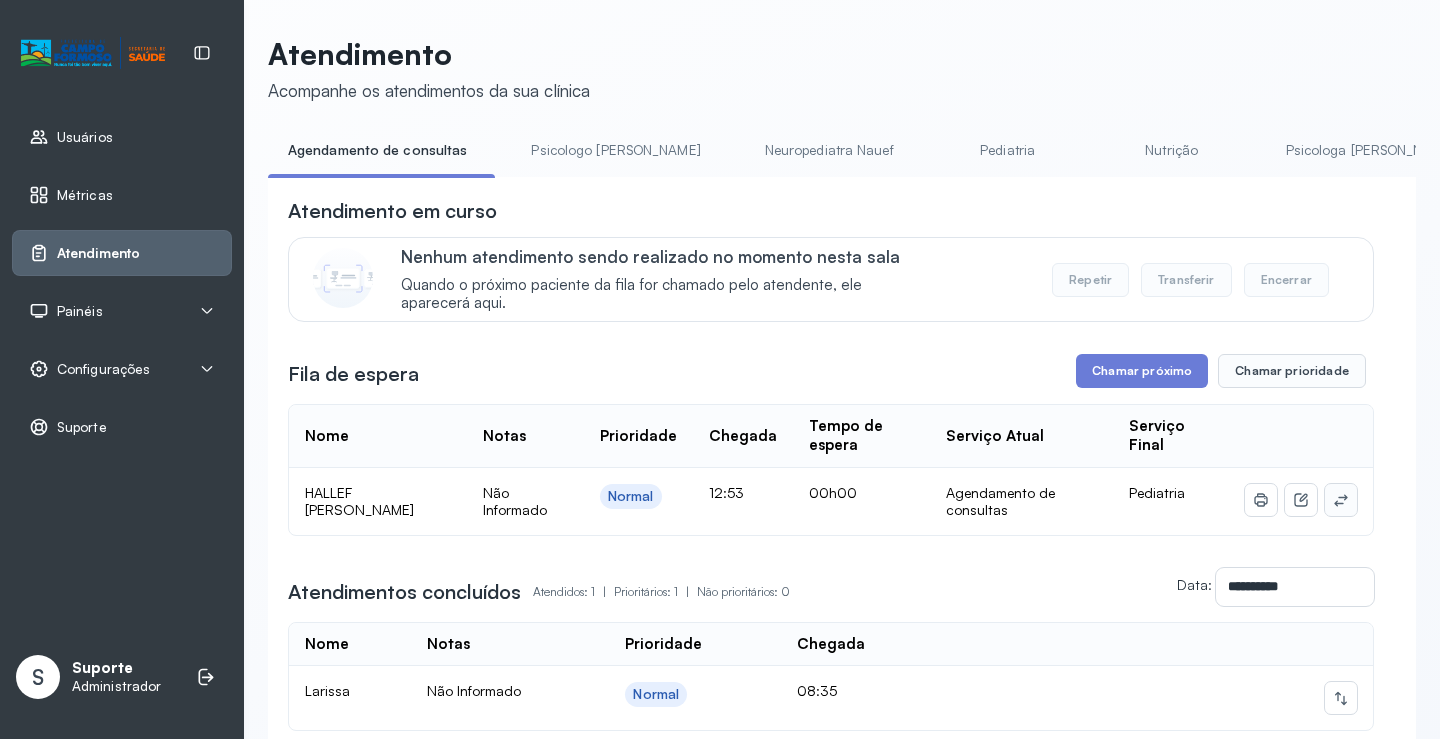 click 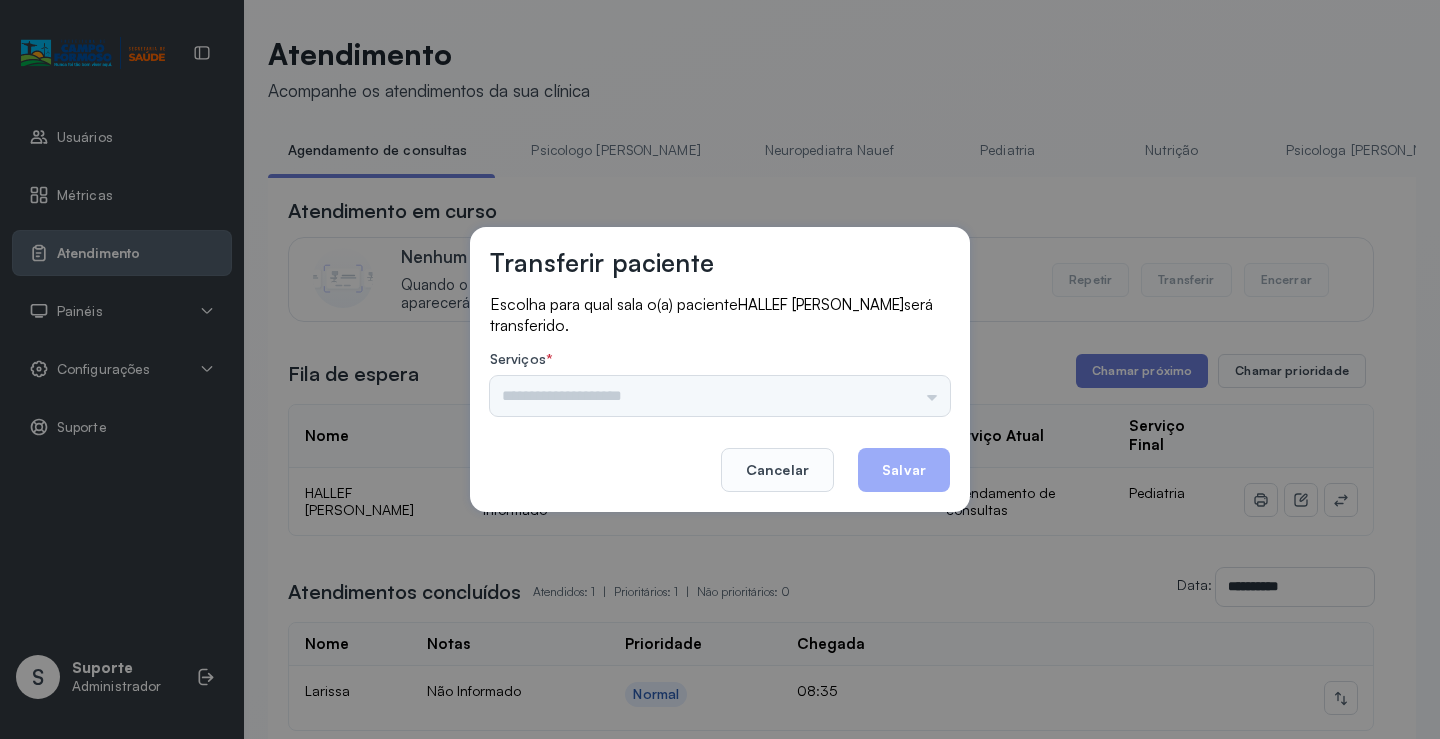 click on "Nenhuma opção encontrada" at bounding box center (720, 396) 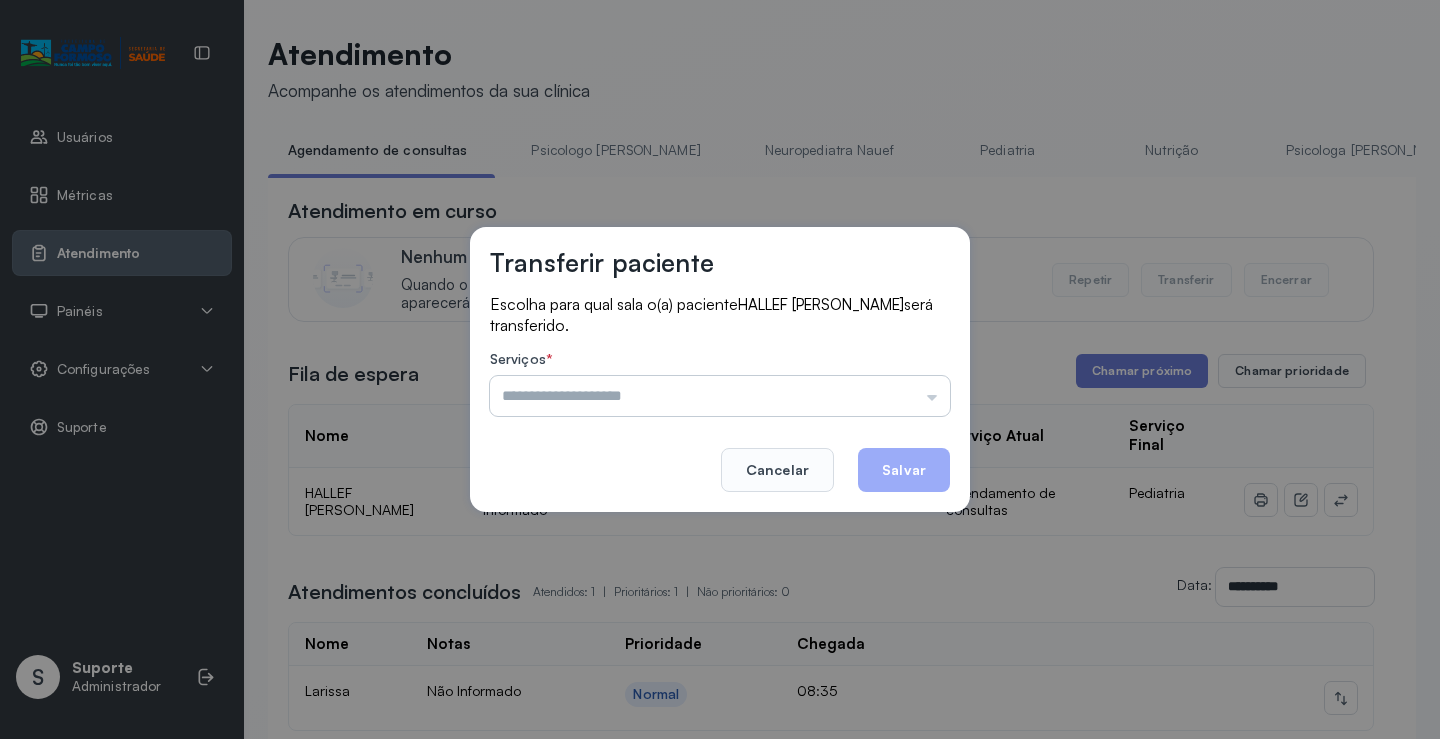 click at bounding box center (720, 396) 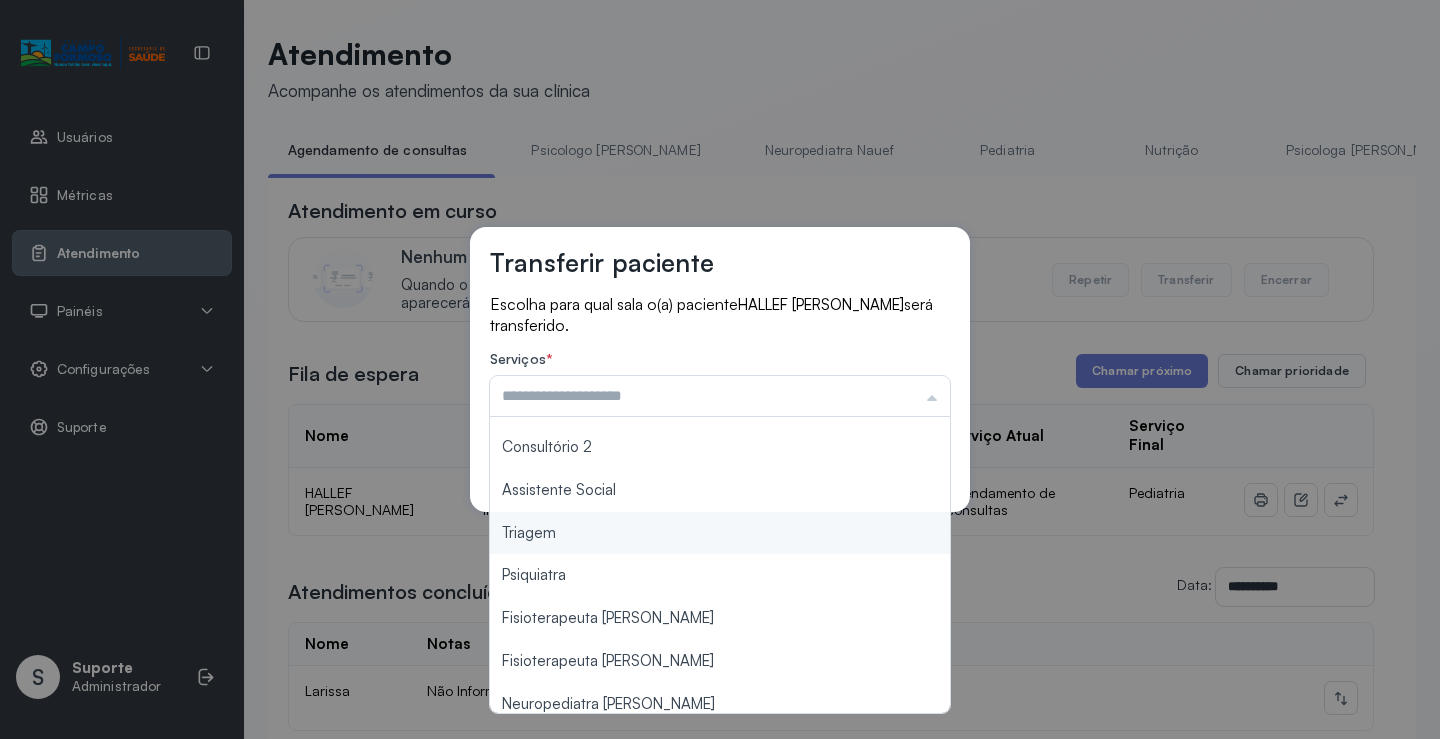 scroll, scrollTop: 300, scrollLeft: 0, axis: vertical 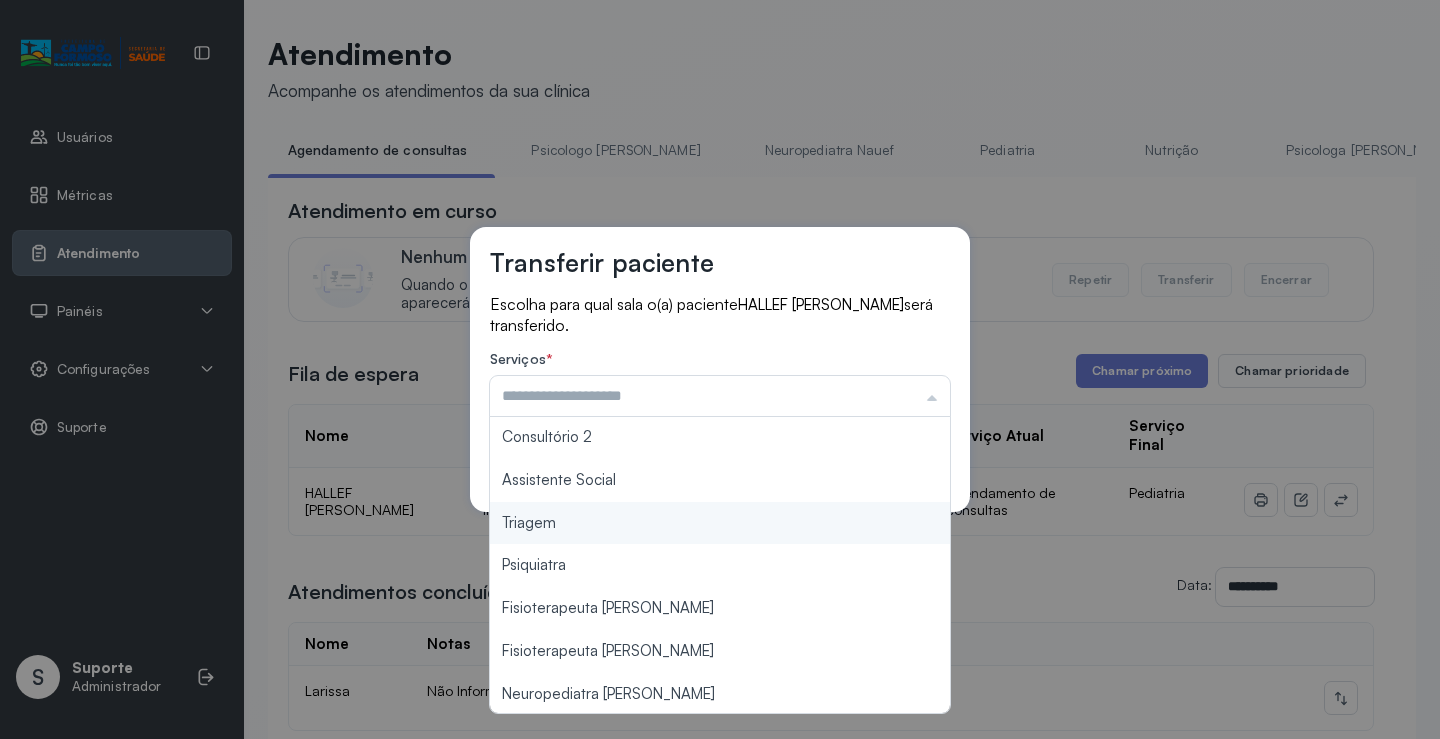 type on "*******" 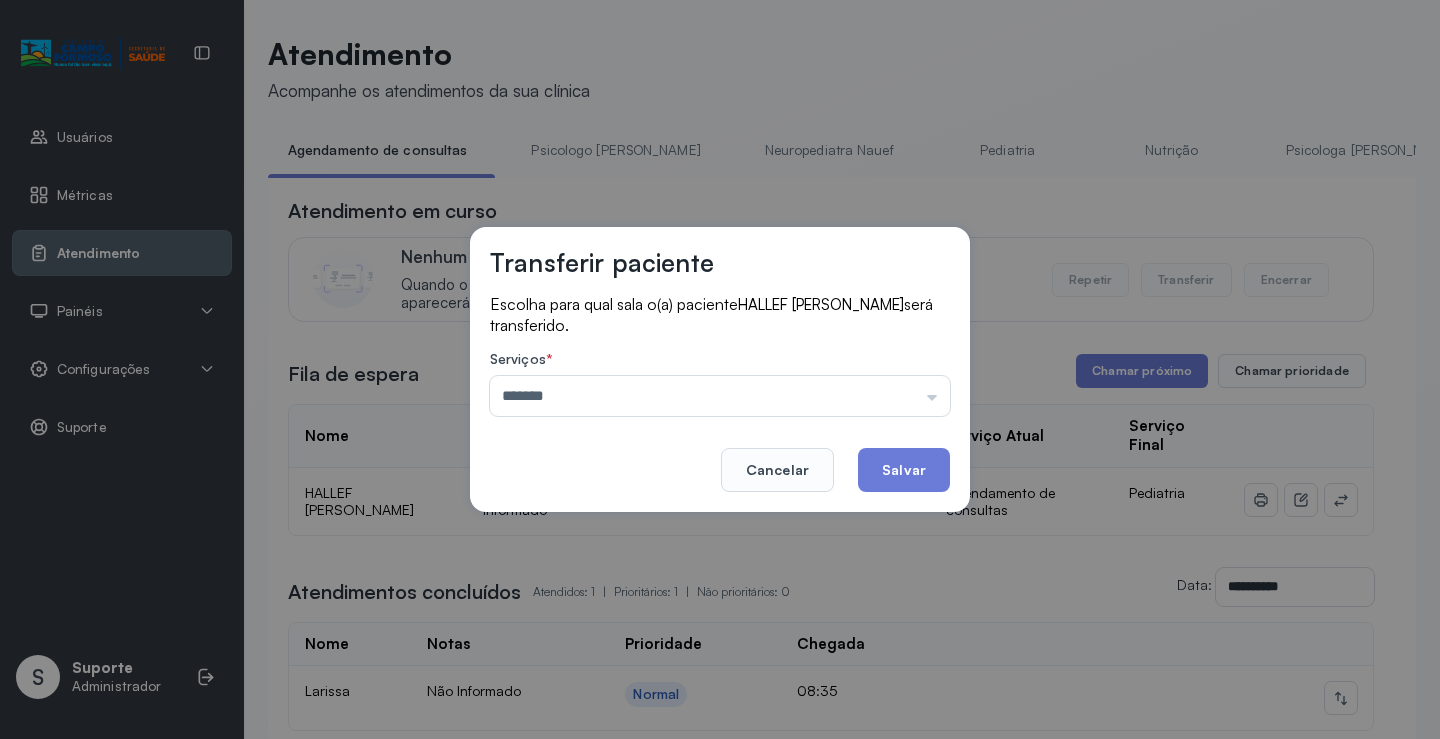 click on "Transferir paciente Escolha para qual sala o(a) paciente  HALLEF [PERSON_NAME]  será transferido.  Serviços  *  ******* Psicologo [PERSON_NAME] Nauef Pediatria Nutrição Psicologa [PERSON_NAME] Janusia Coordenadora Solange Consultório 2 Assistente Social Triagem Psiquiatra Fisioterapeuta [PERSON_NAME] Morgana Neuropediatra [PERSON_NAME]" at bounding box center (720, 369) 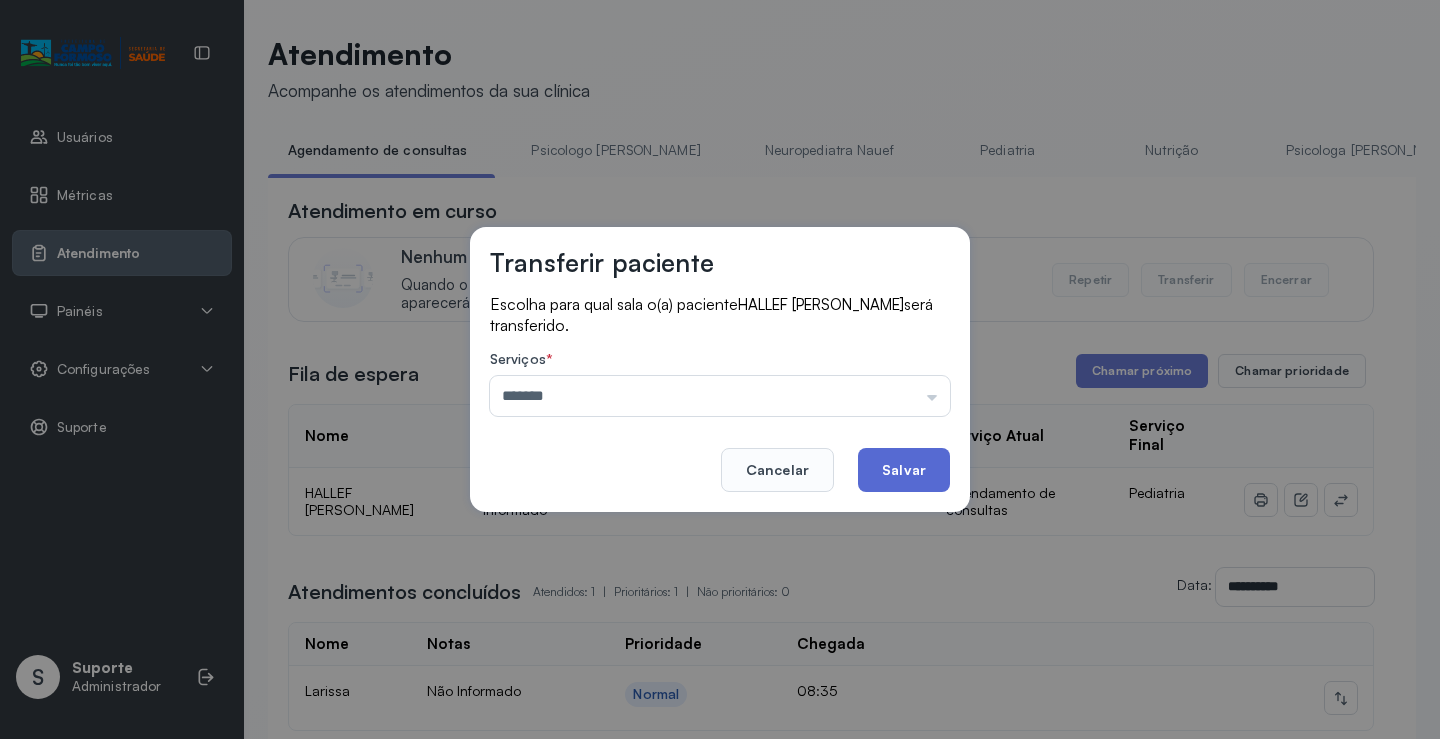 click on "Salvar" 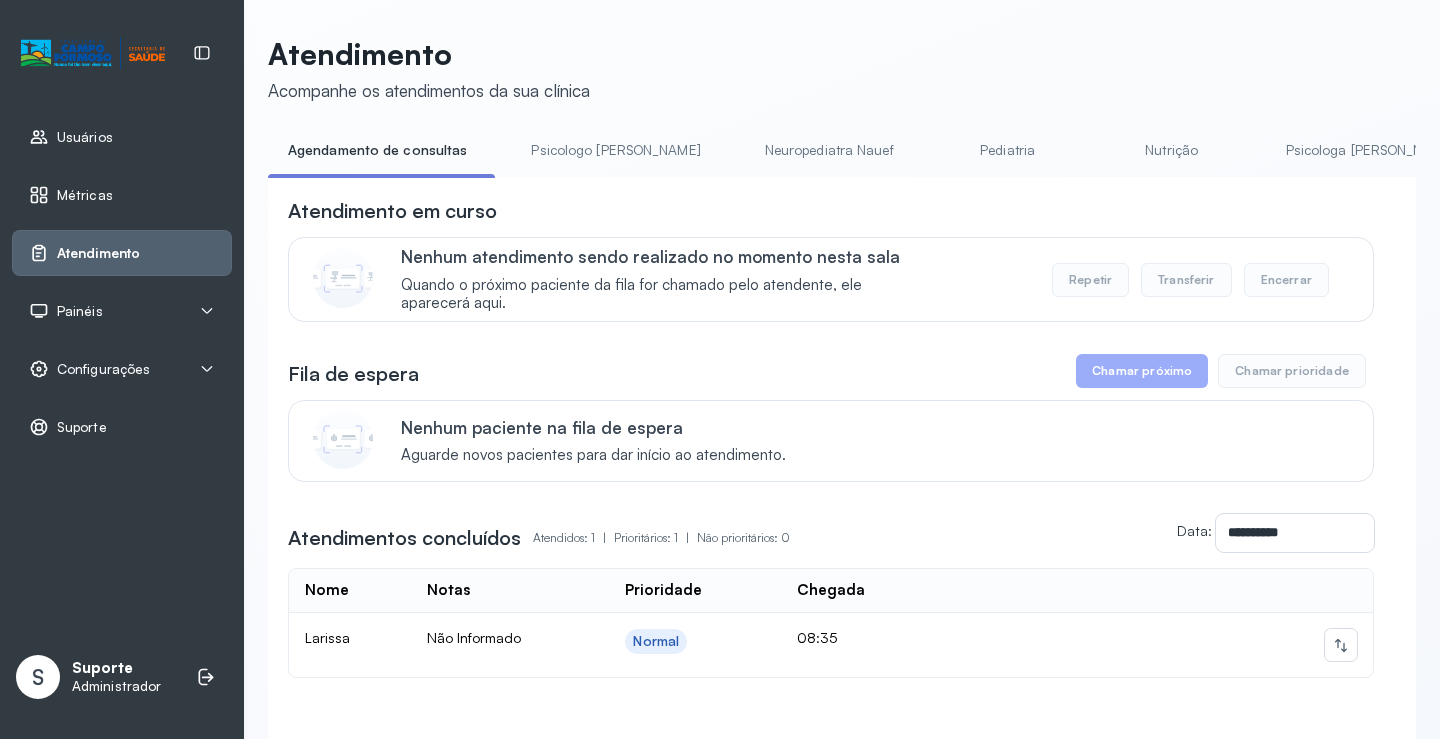 click on "Pediatria" at bounding box center (1008, 150) 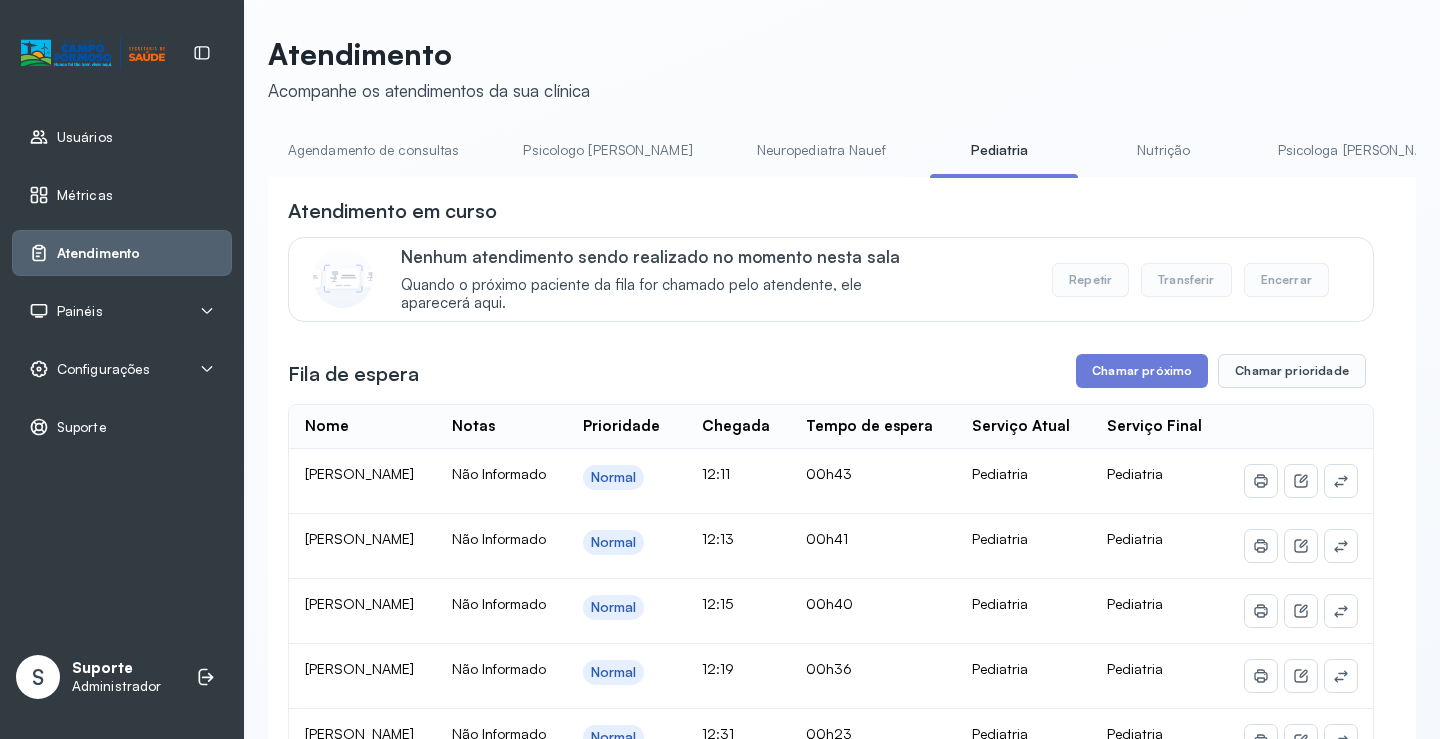 click on "Agendamento de consultas" at bounding box center [373, 150] 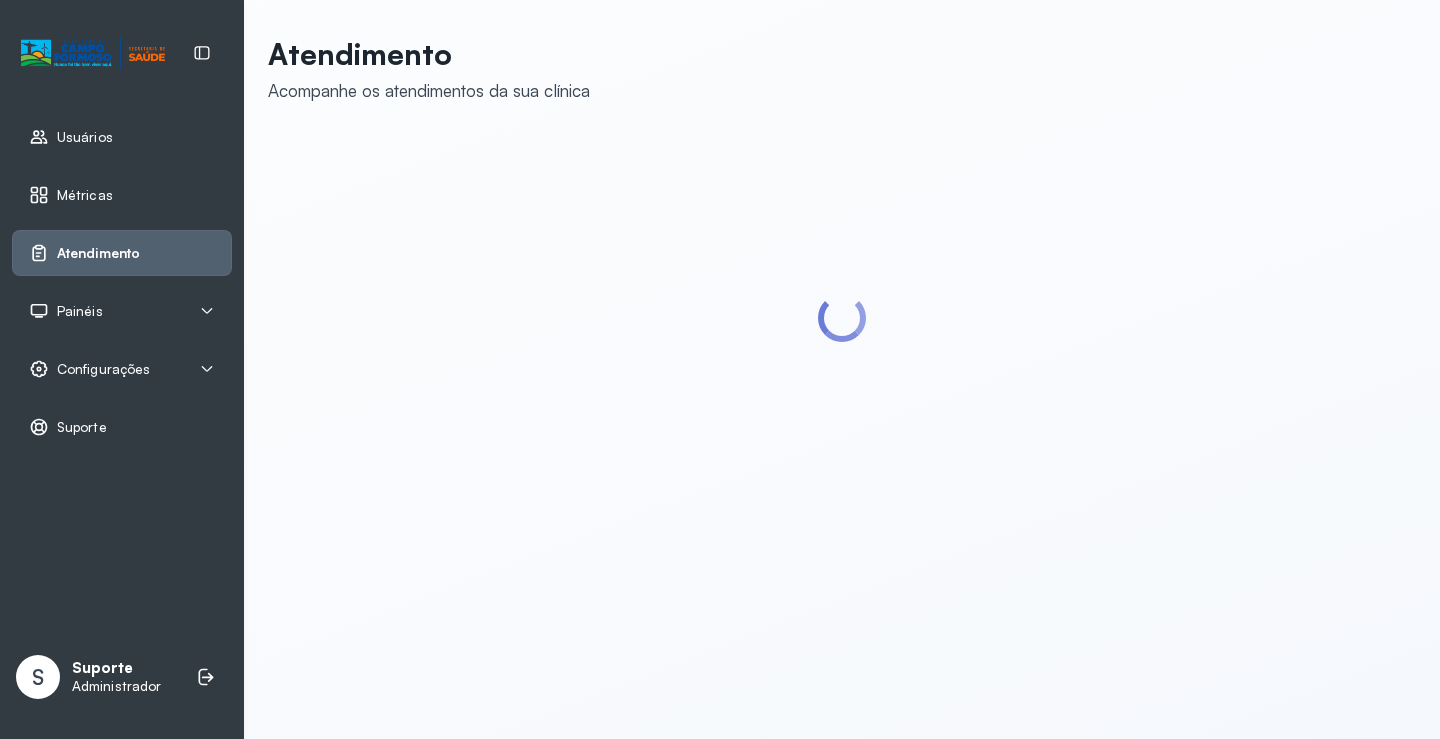 scroll, scrollTop: 0, scrollLeft: 0, axis: both 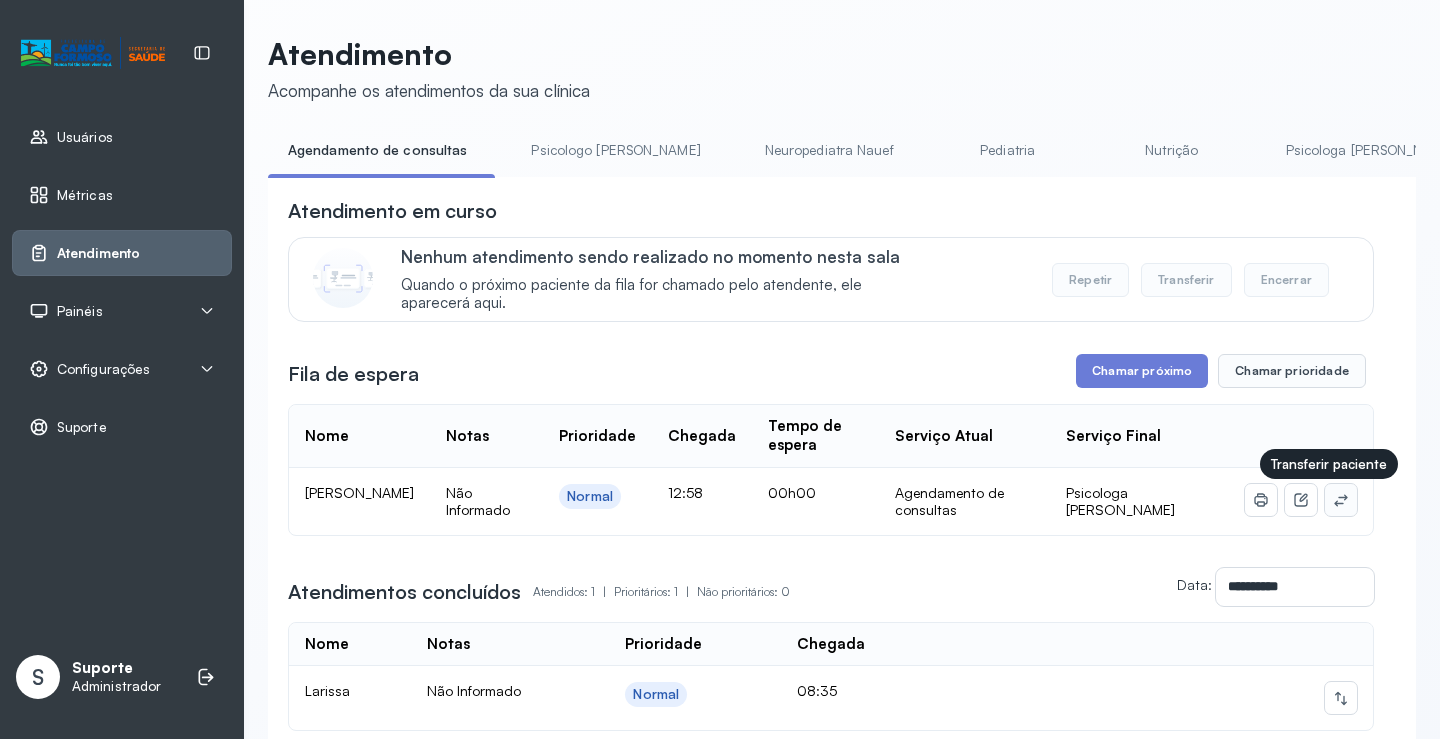 click 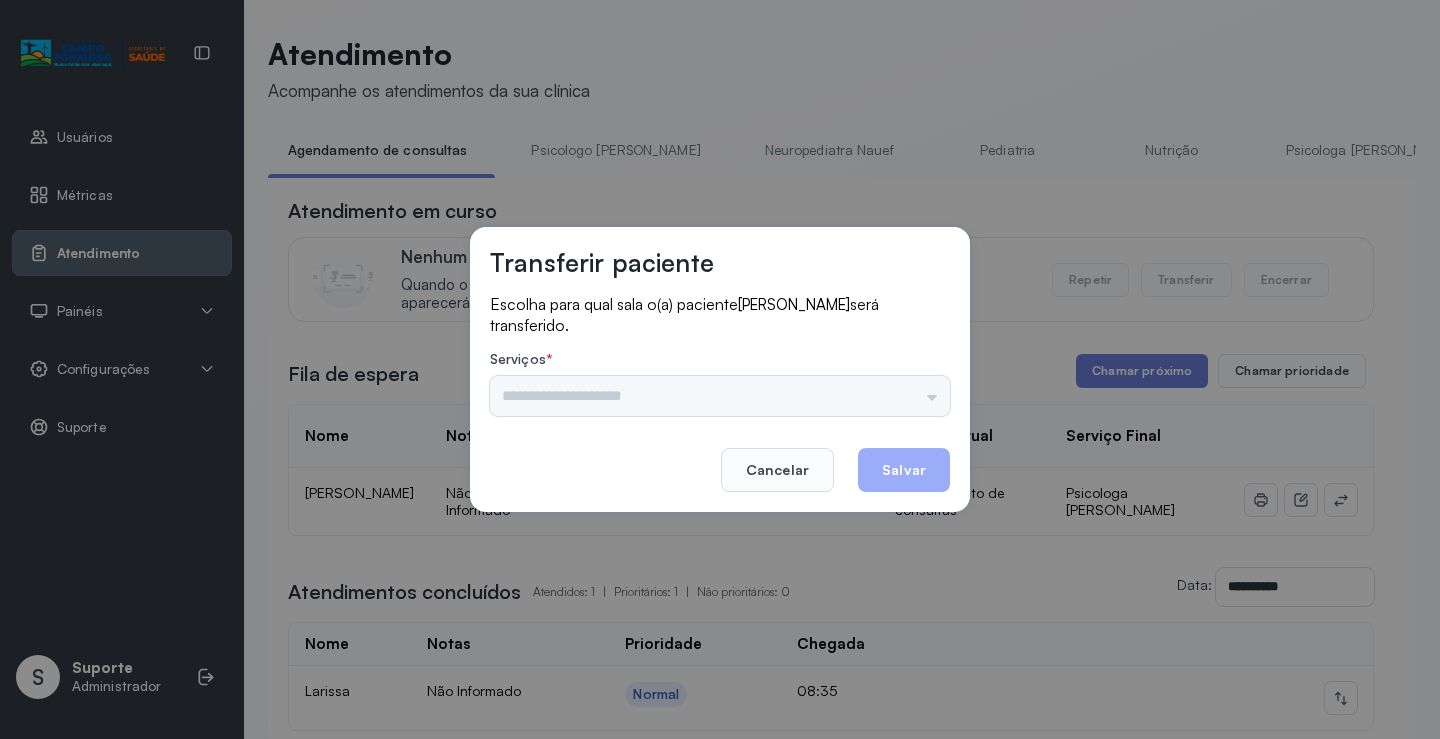 click on "Nenhuma opção encontrada" at bounding box center (720, 396) 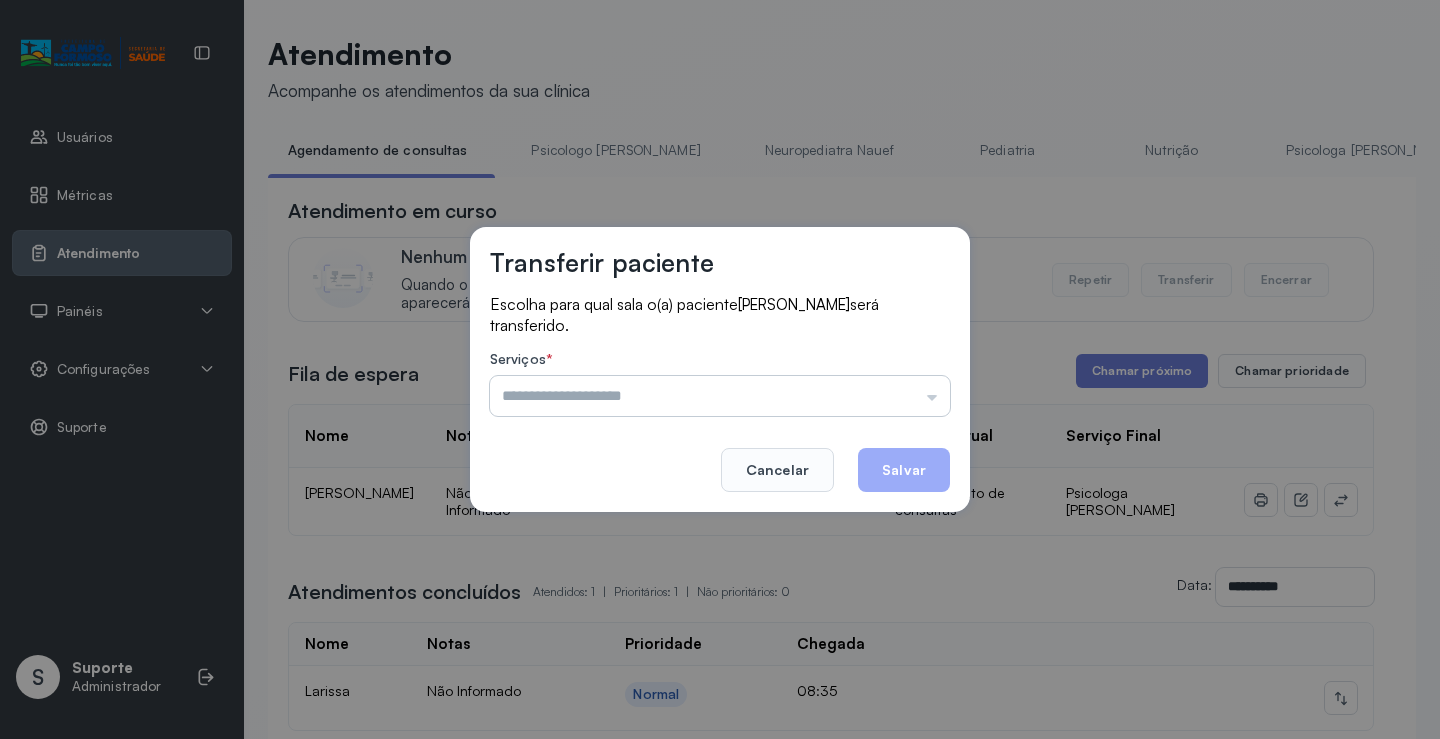 click at bounding box center [720, 396] 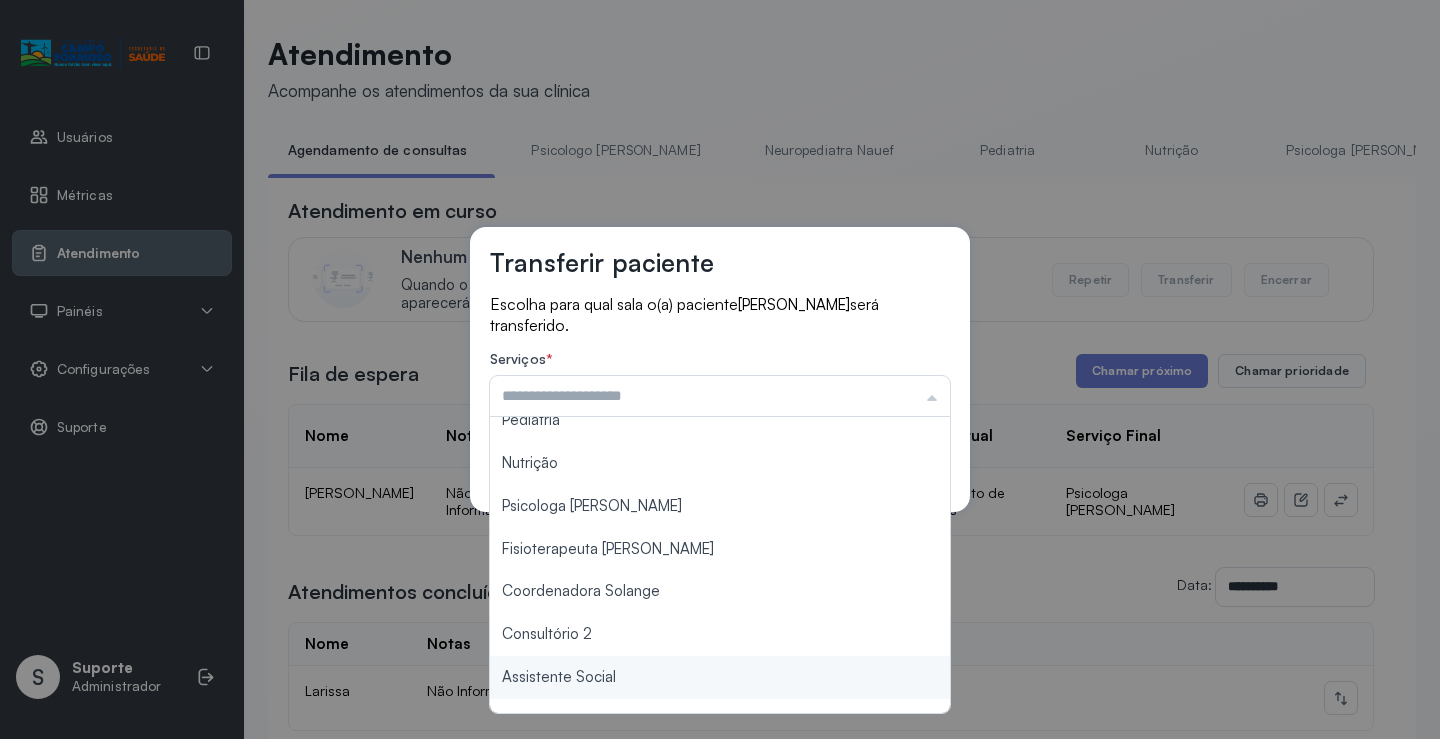 scroll, scrollTop: 102, scrollLeft: 0, axis: vertical 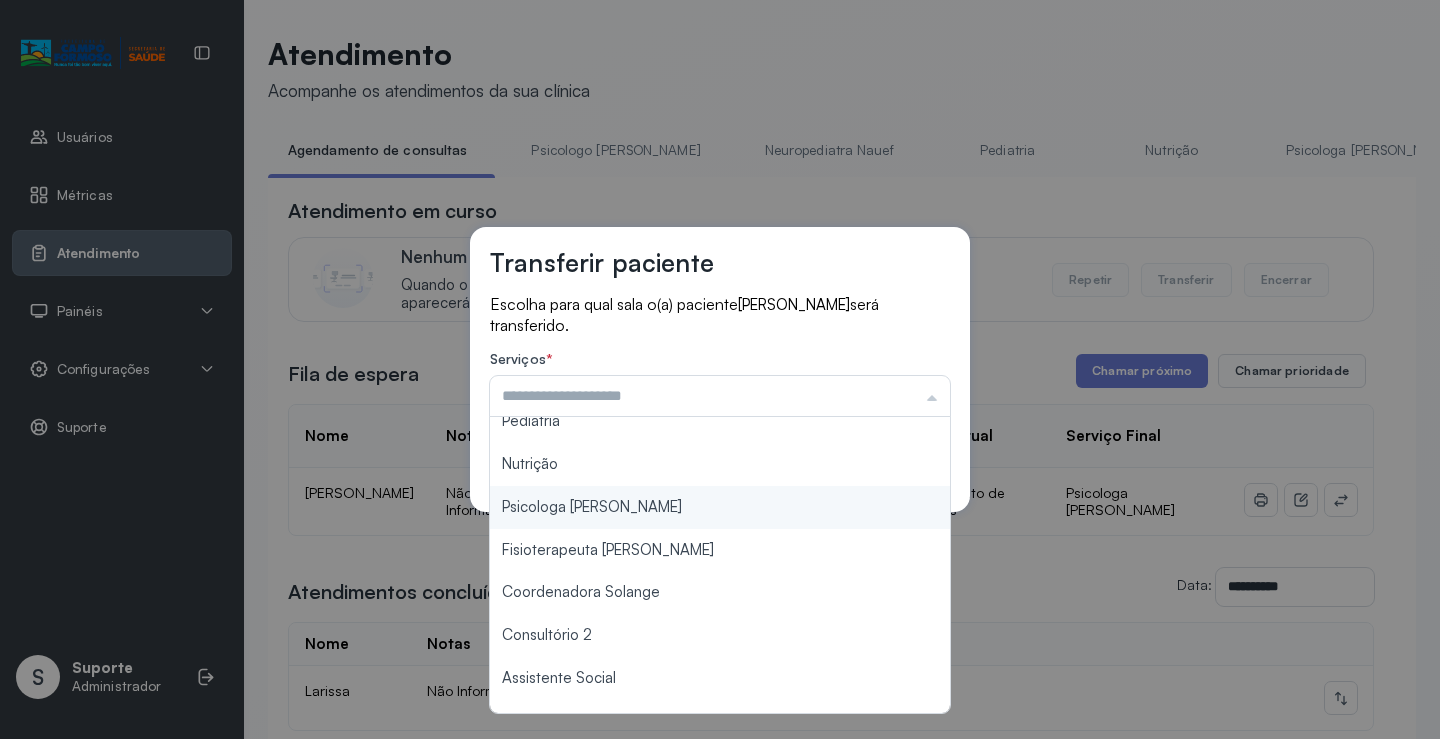 type on "**********" 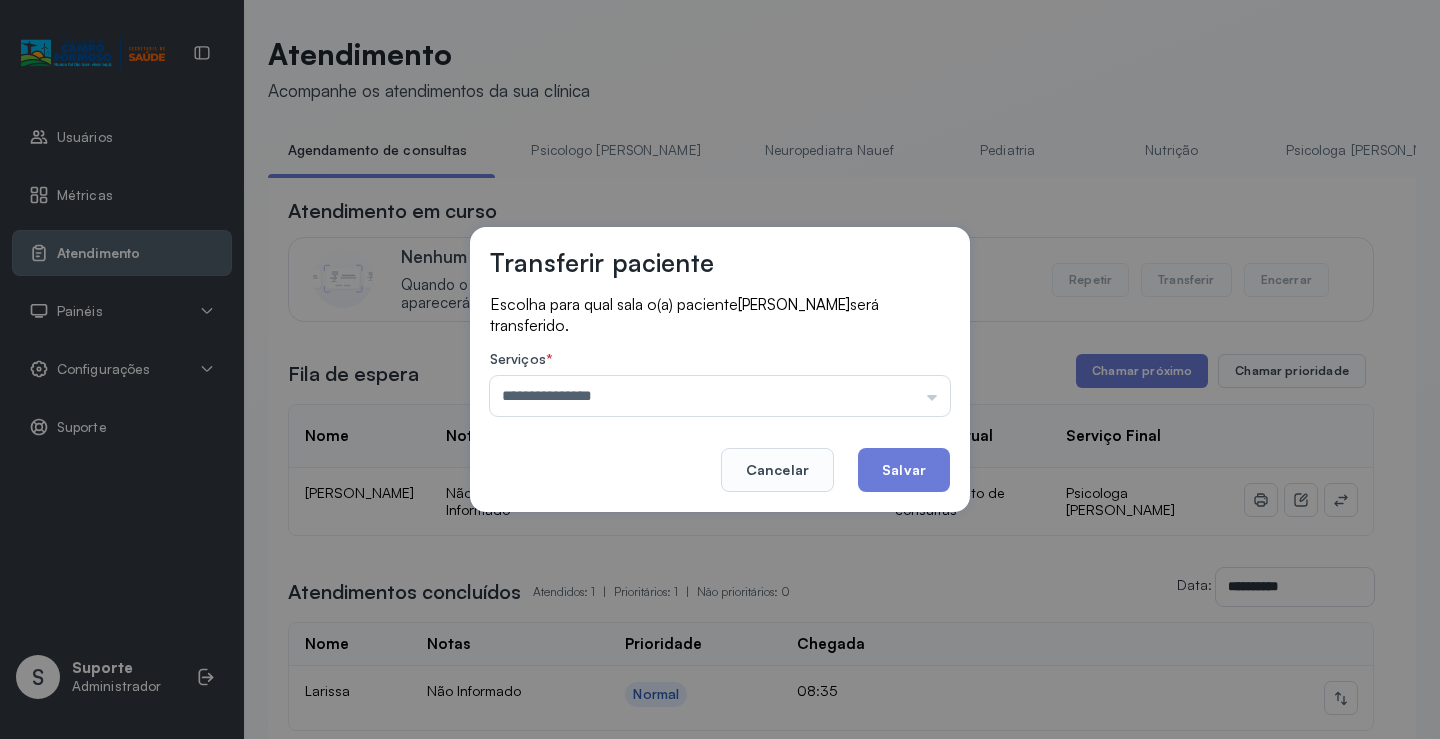 click on "**********" at bounding box center [720, 369] 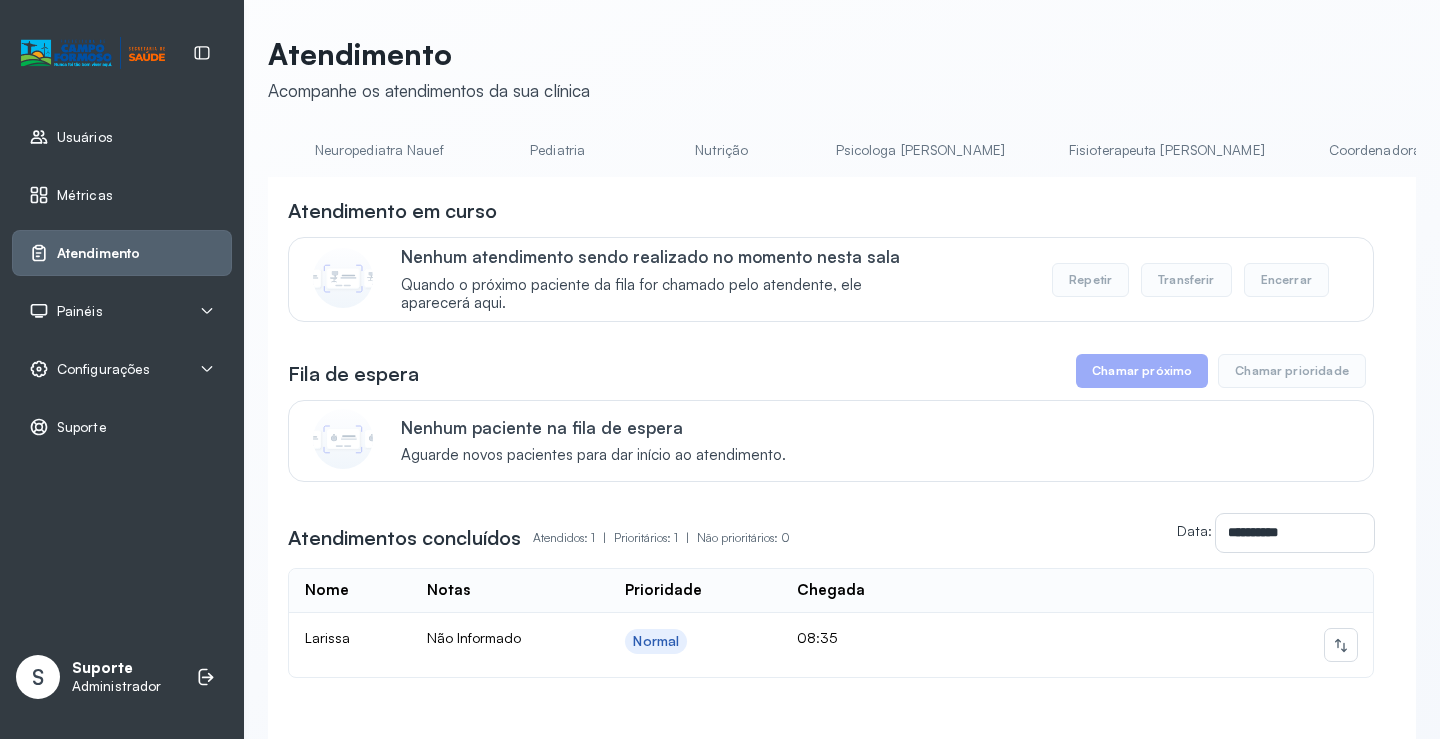 scroll, scrollTop: 0, scrollLeft: 1591, axis: horizontal 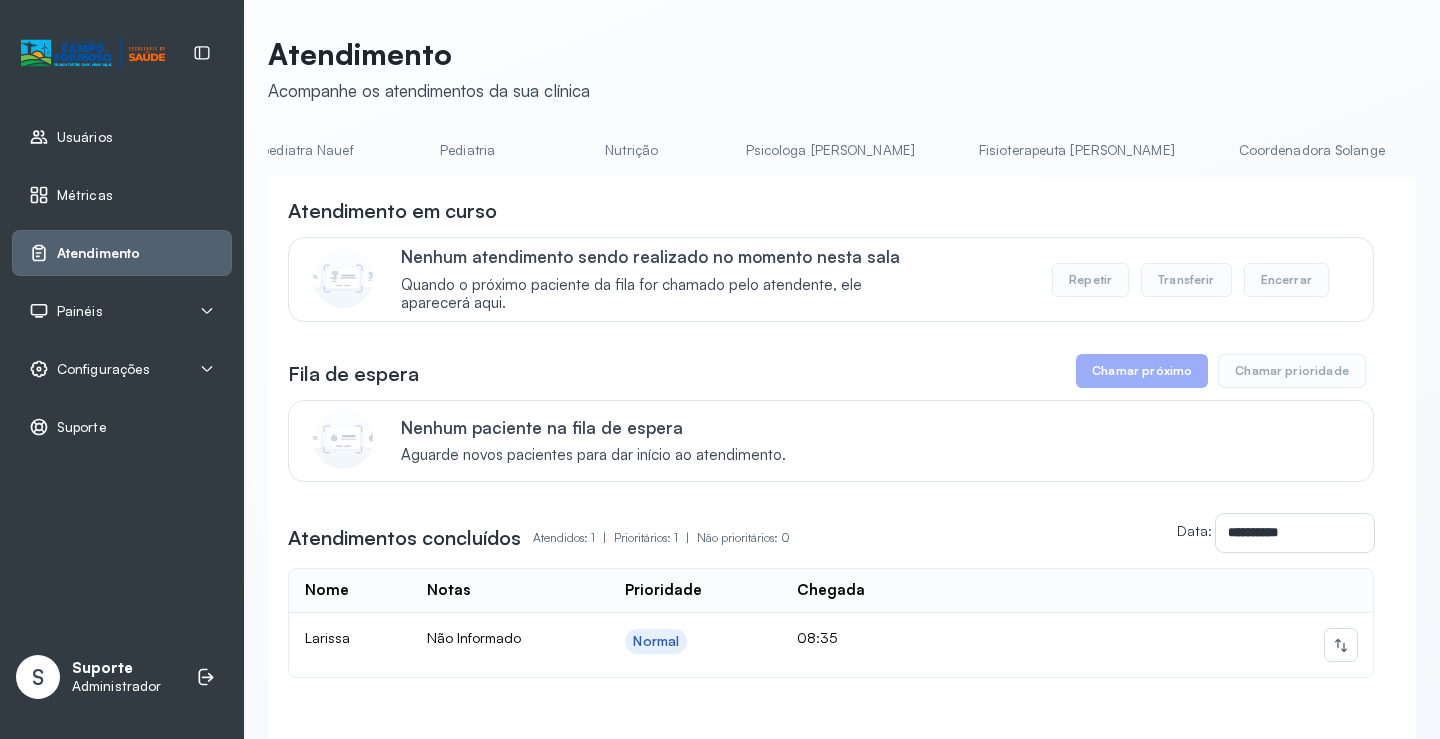 click on "**********" 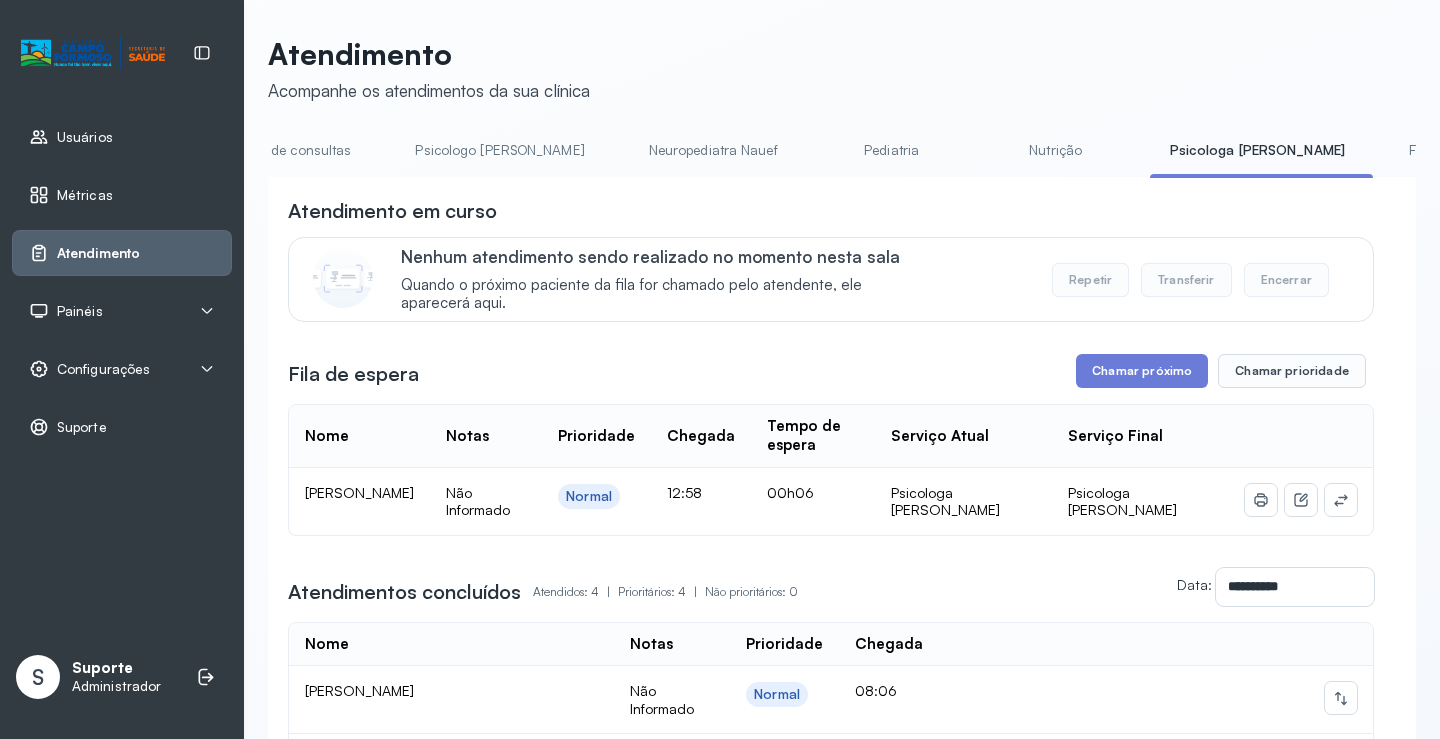 scroll, scrollTop: 0, scrollLeft: 10, axis: horizontal 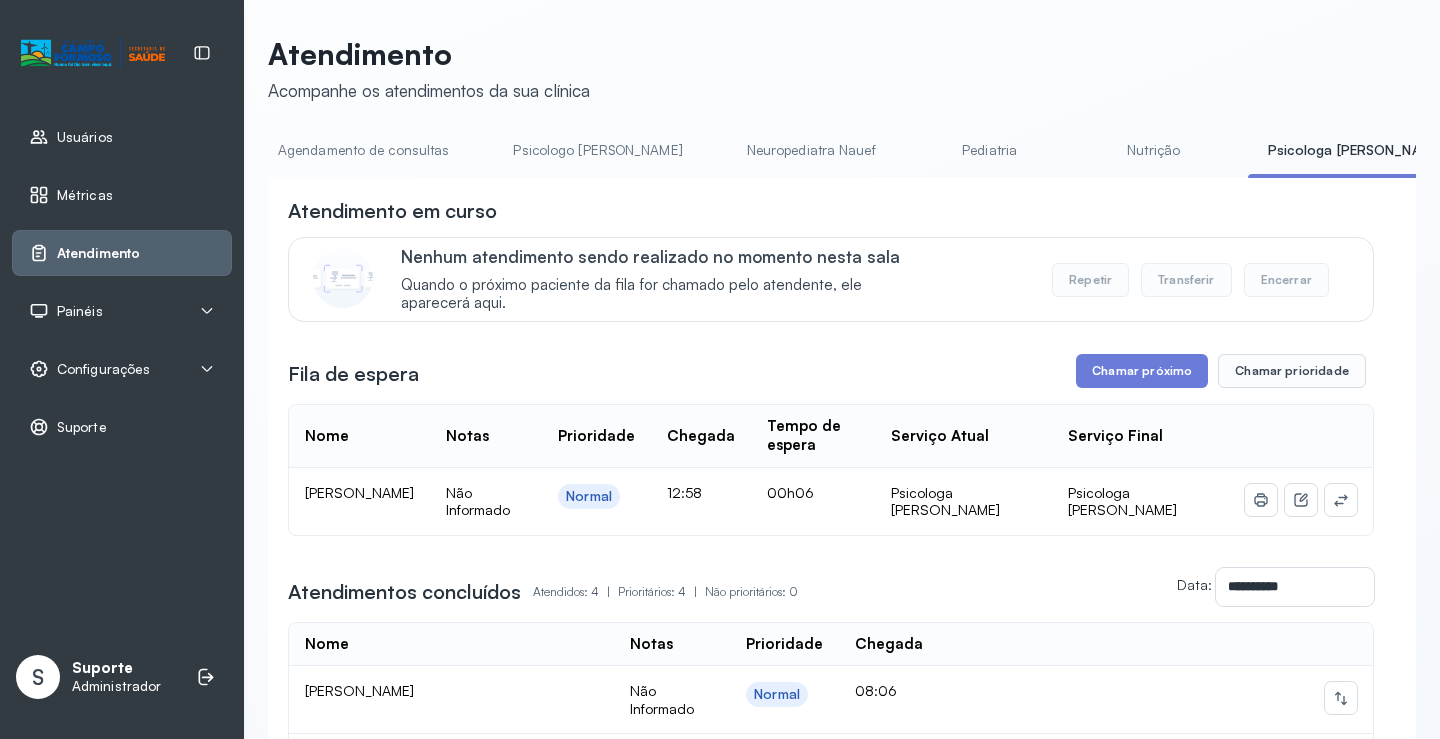 click on "Pediatria" at bounding box center [990, 150] 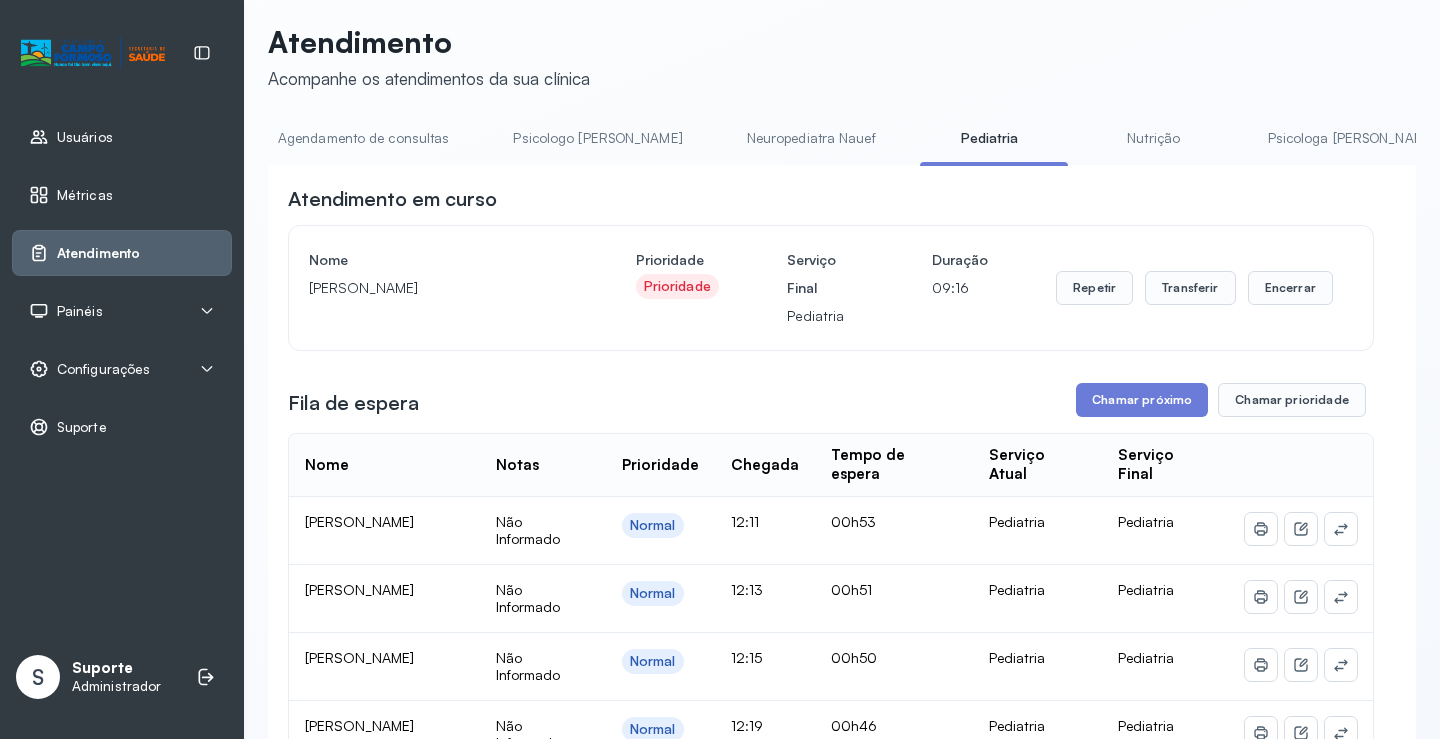 scroll, scrollTop: 0, scrollLeft: 0, axis: both 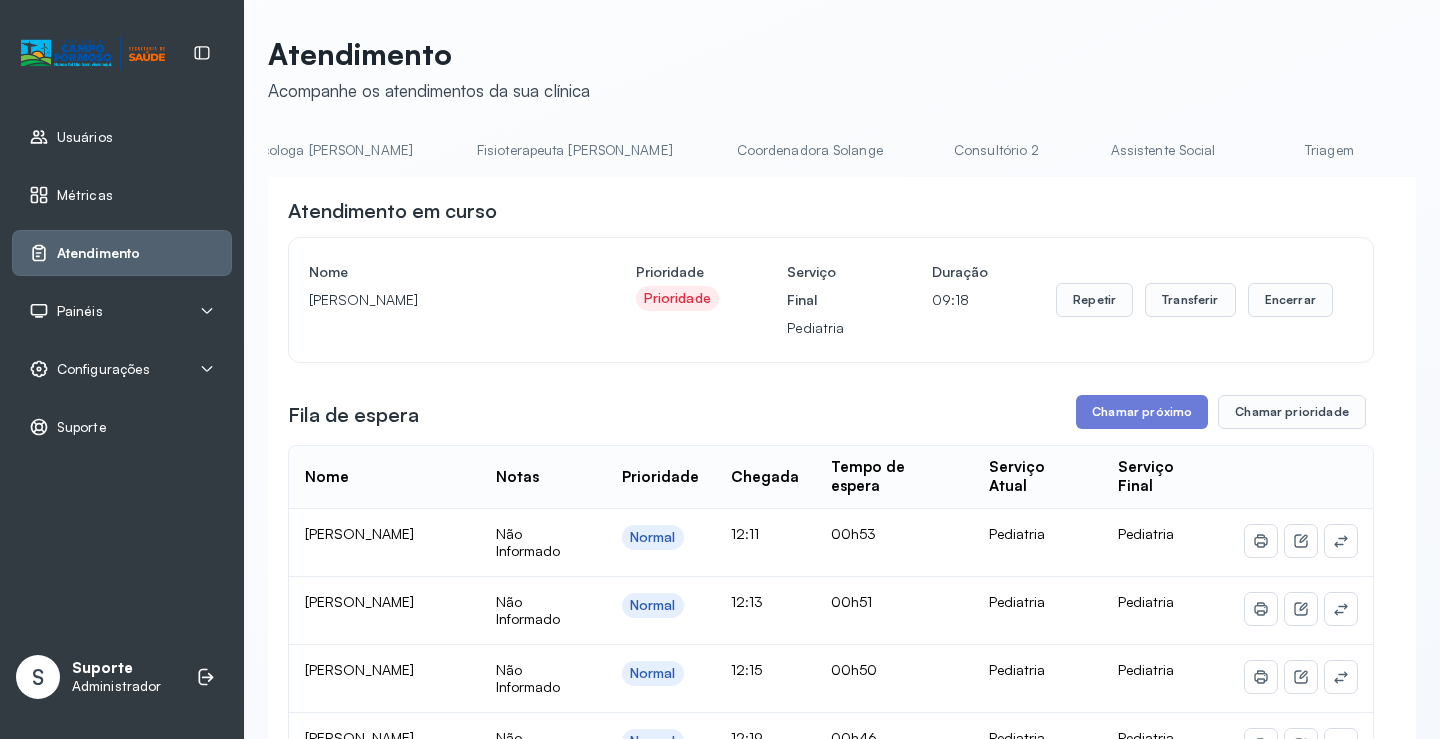 click on "Triagem" at bounding box center [1329, 150] 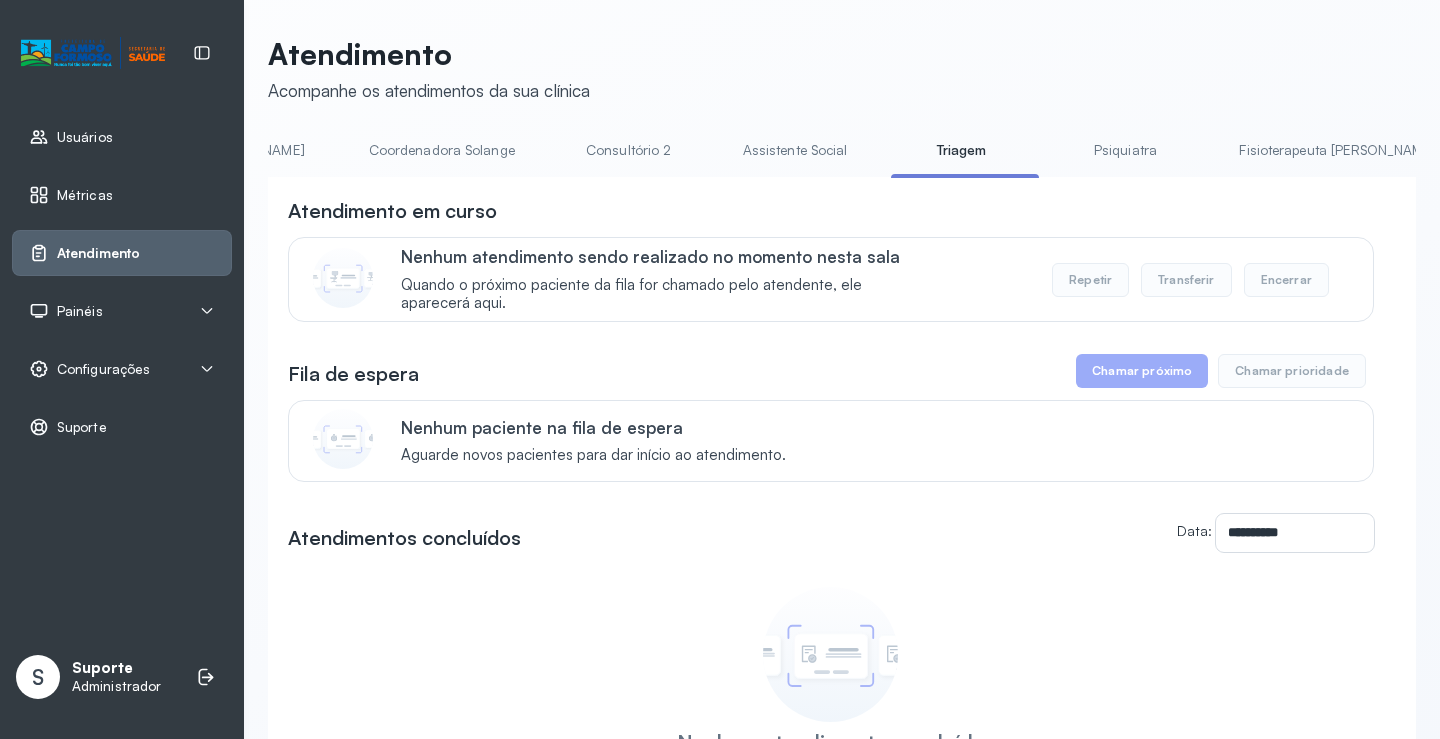 scroll, scrollTop: 0, scrollLeft: 1586, axis: horizontal 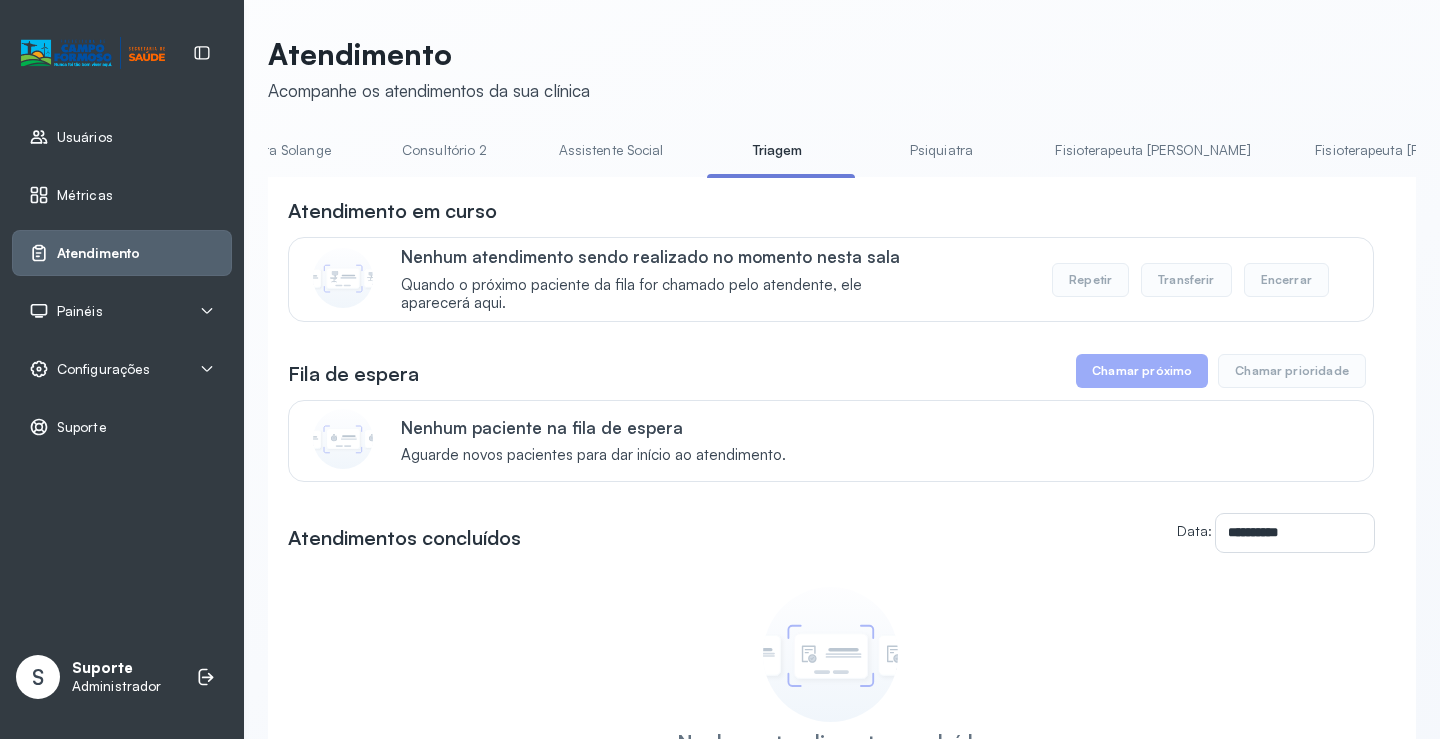 click on "Neuropediatra [PERSON_NAME]" at bounding box center [1673, 150] 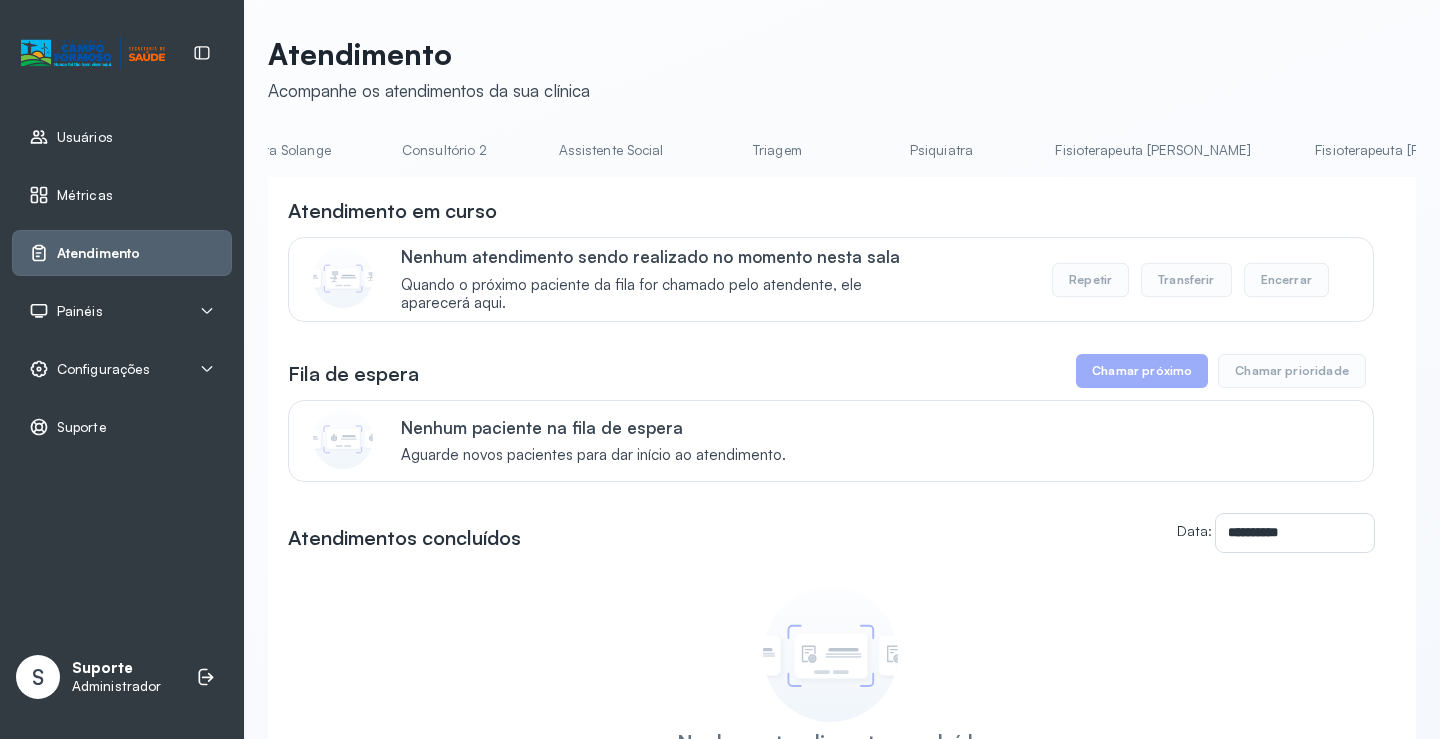 click on "Fisioterapeuta [PERSON_NAME]" at bounding box center [1413, 150] 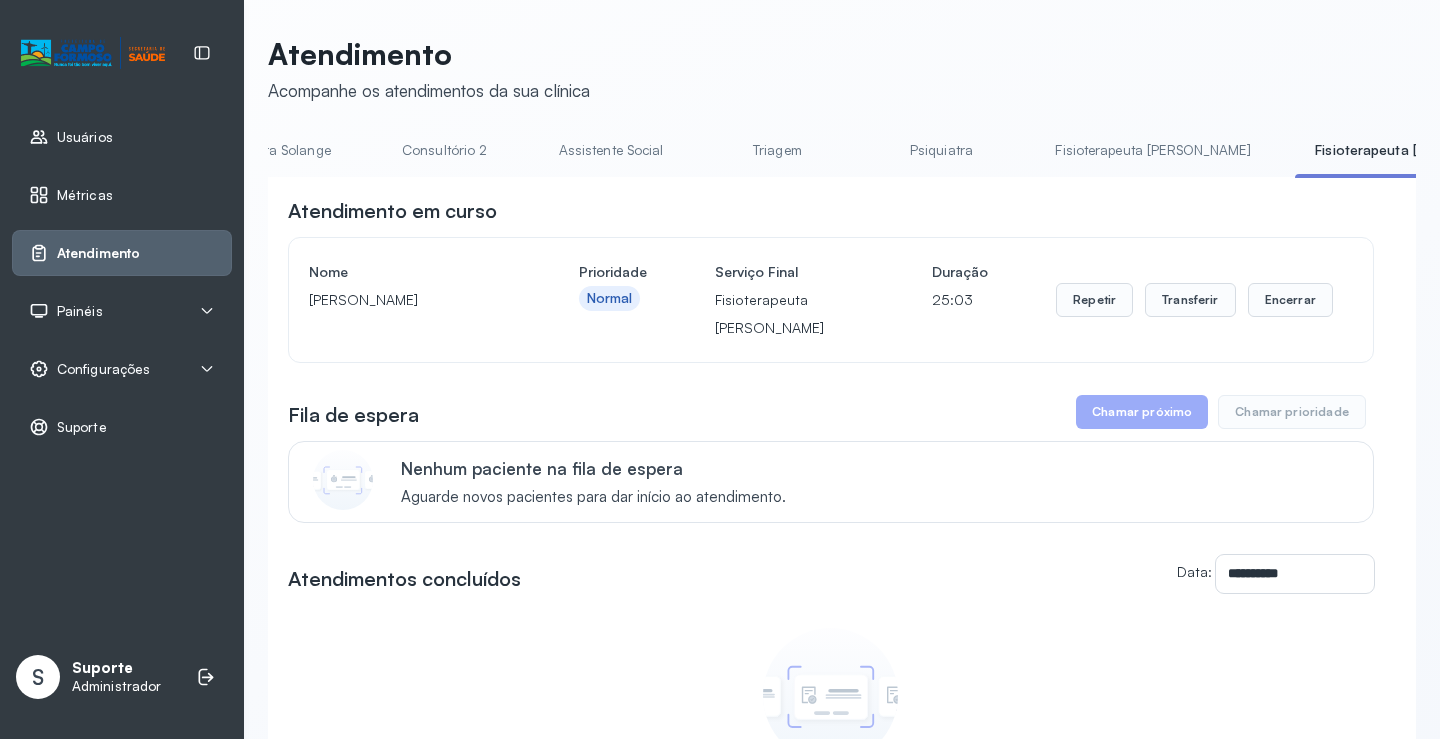 click on "Fisioterapeuta [PERSON_NAME]" at bounding box center [1153, 150] 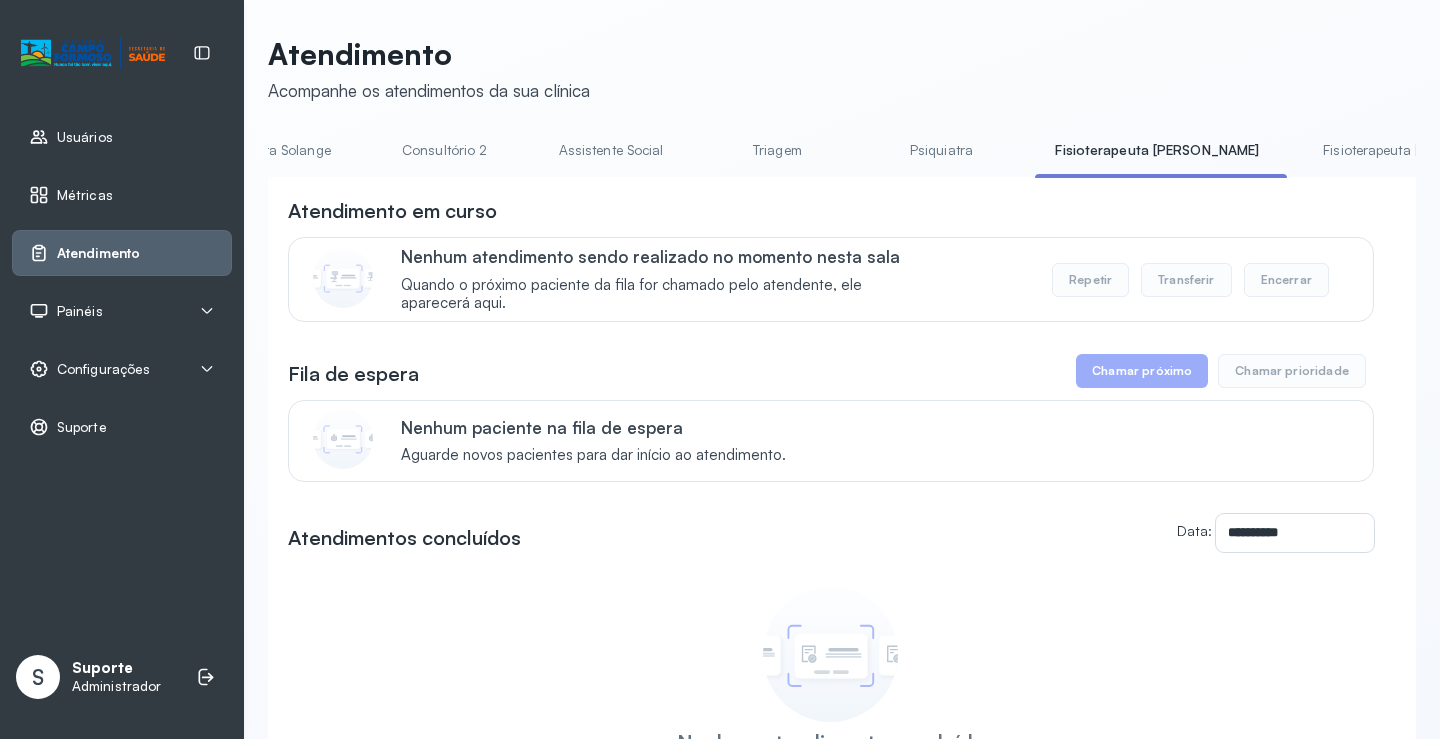 click on "Psiquiatra" at bounding box center (941, 150) 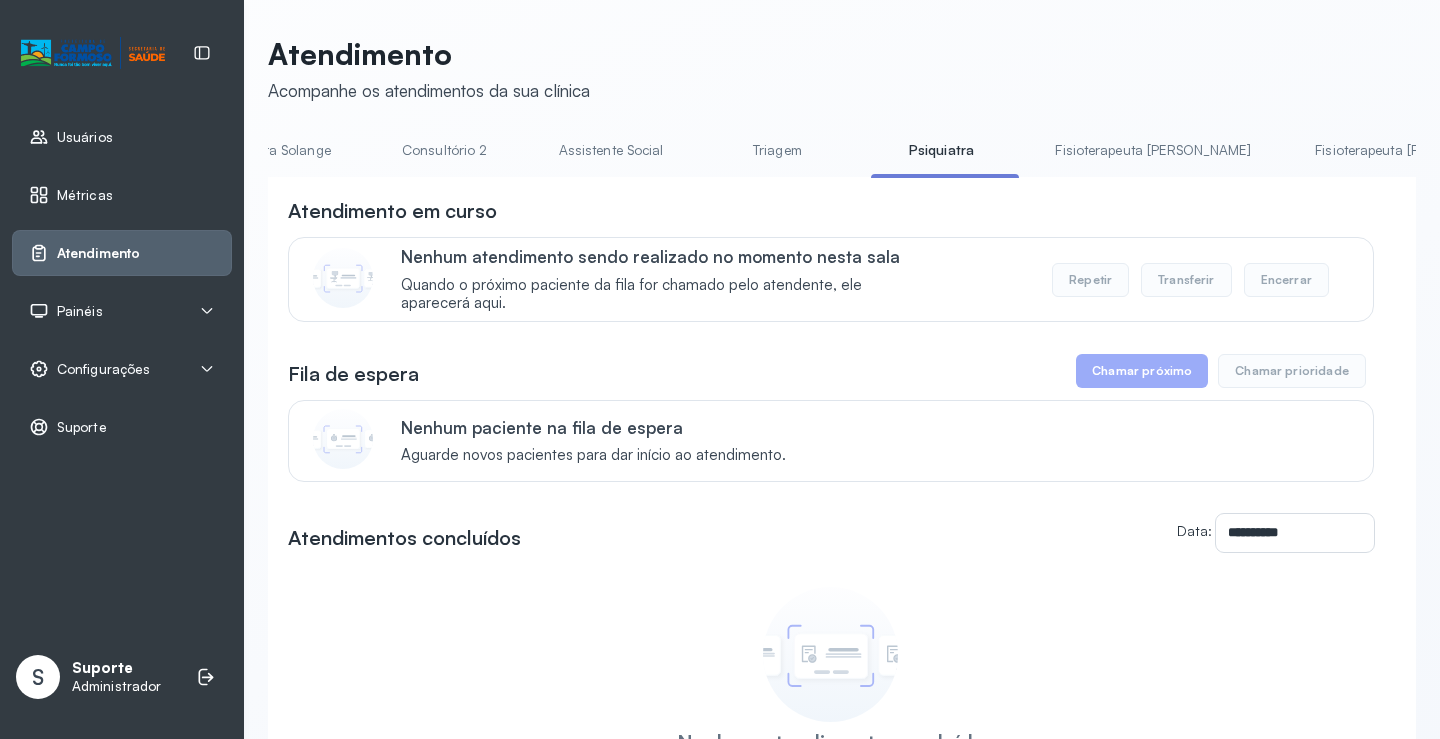 click on "Triagem" at bounding box center (777, 150) 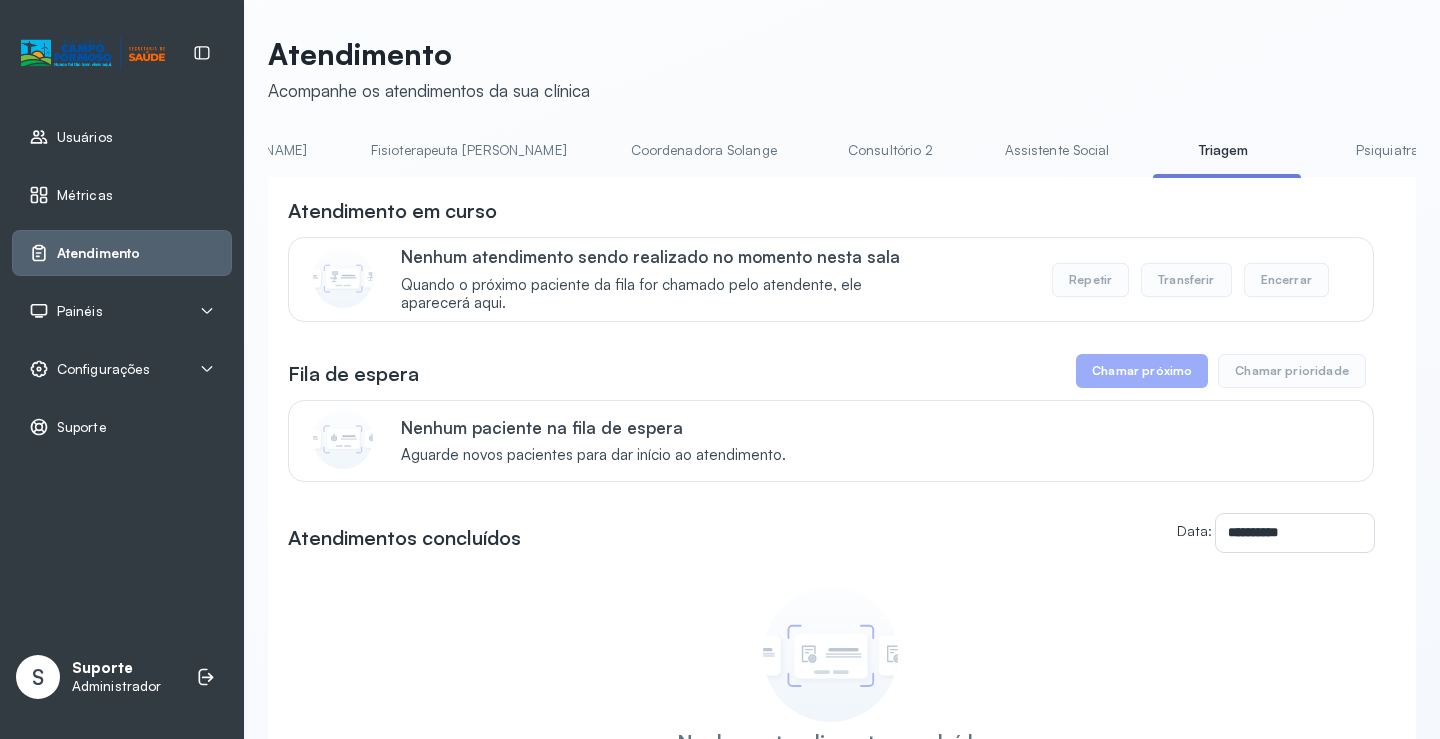 scroll, scrollTop: 0, scrollLeft: 1046, axis: horizontal 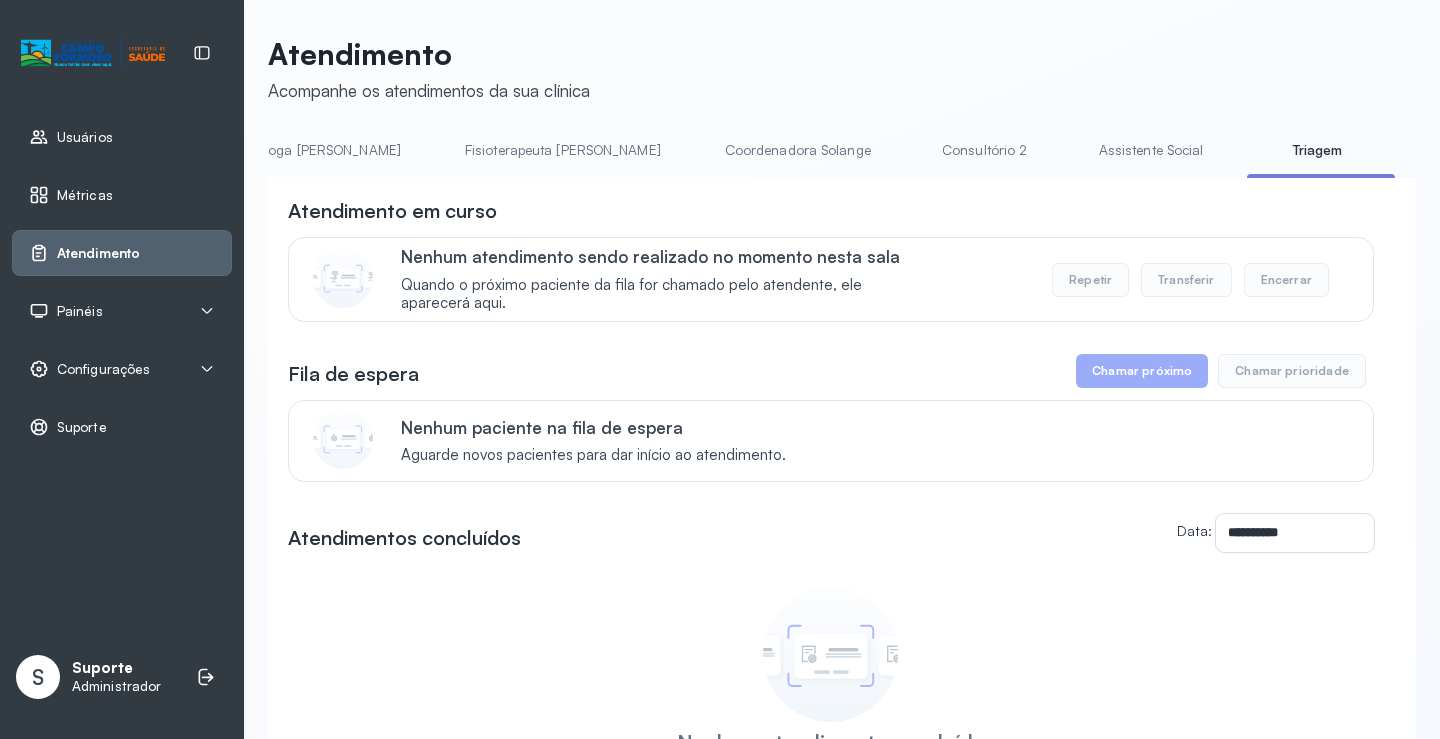click on "Assistente Social" at bounding box center (1151, 150) 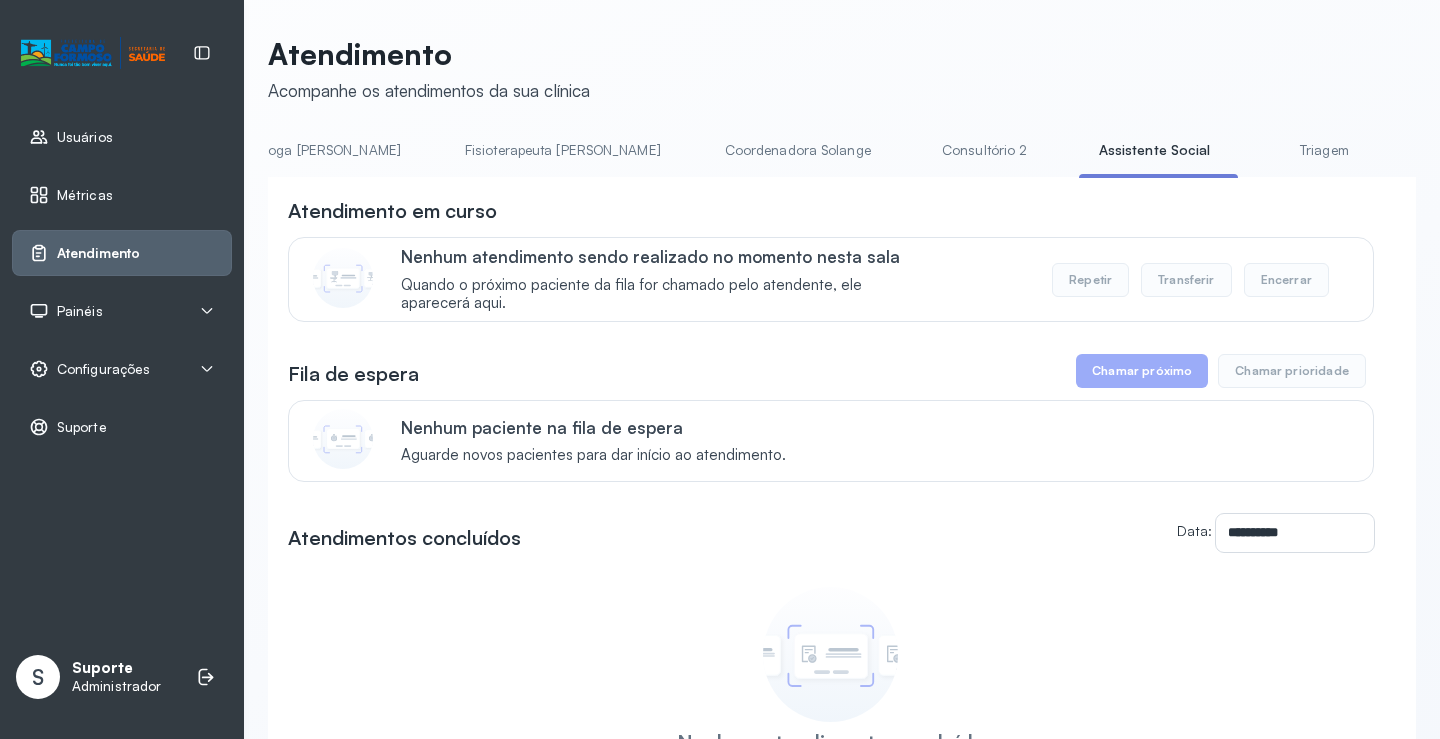 click on "Consultório 2" at bounding box center [985, 150] 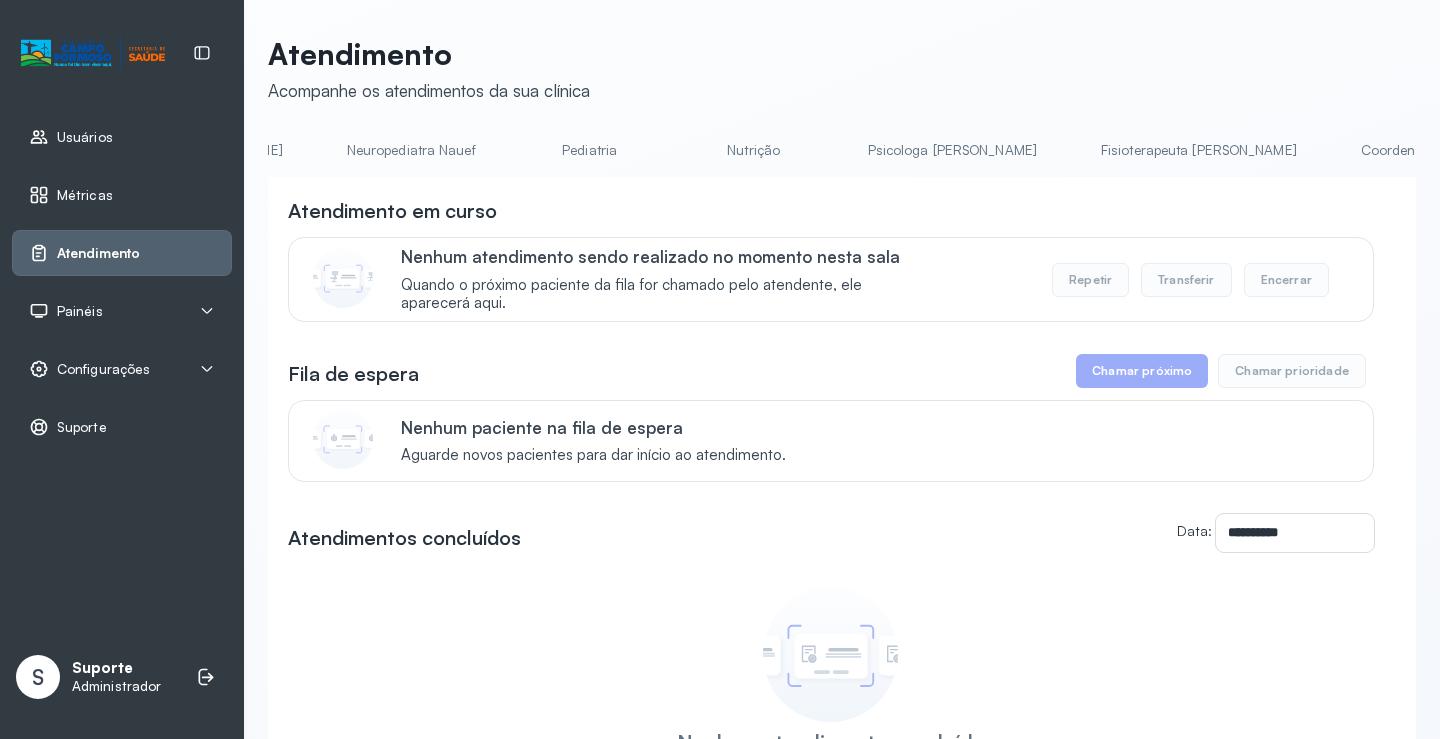 scroll, scrollTop: 0, scrollLeft: 355, axis: horizontal 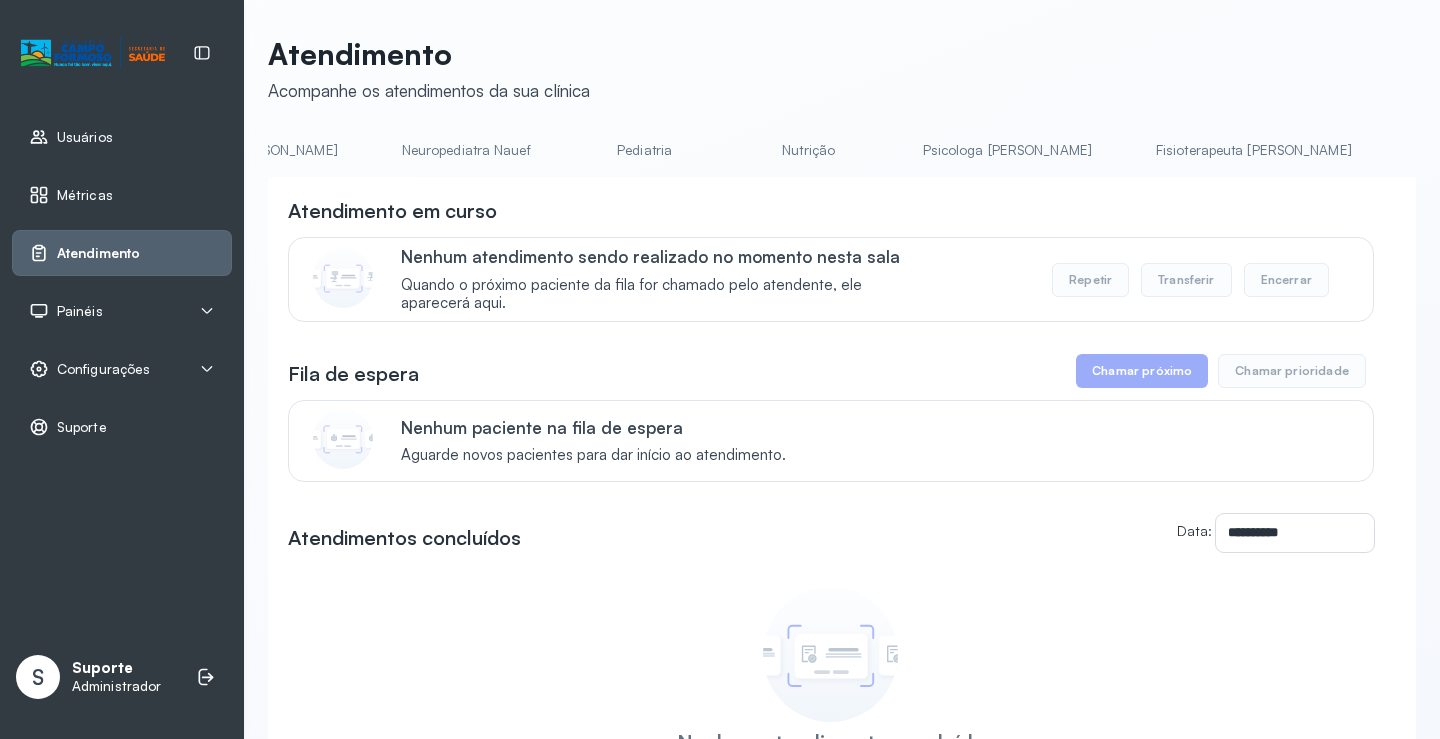 click on "Coordenadora Solange" at bounding box center (1489, 150) 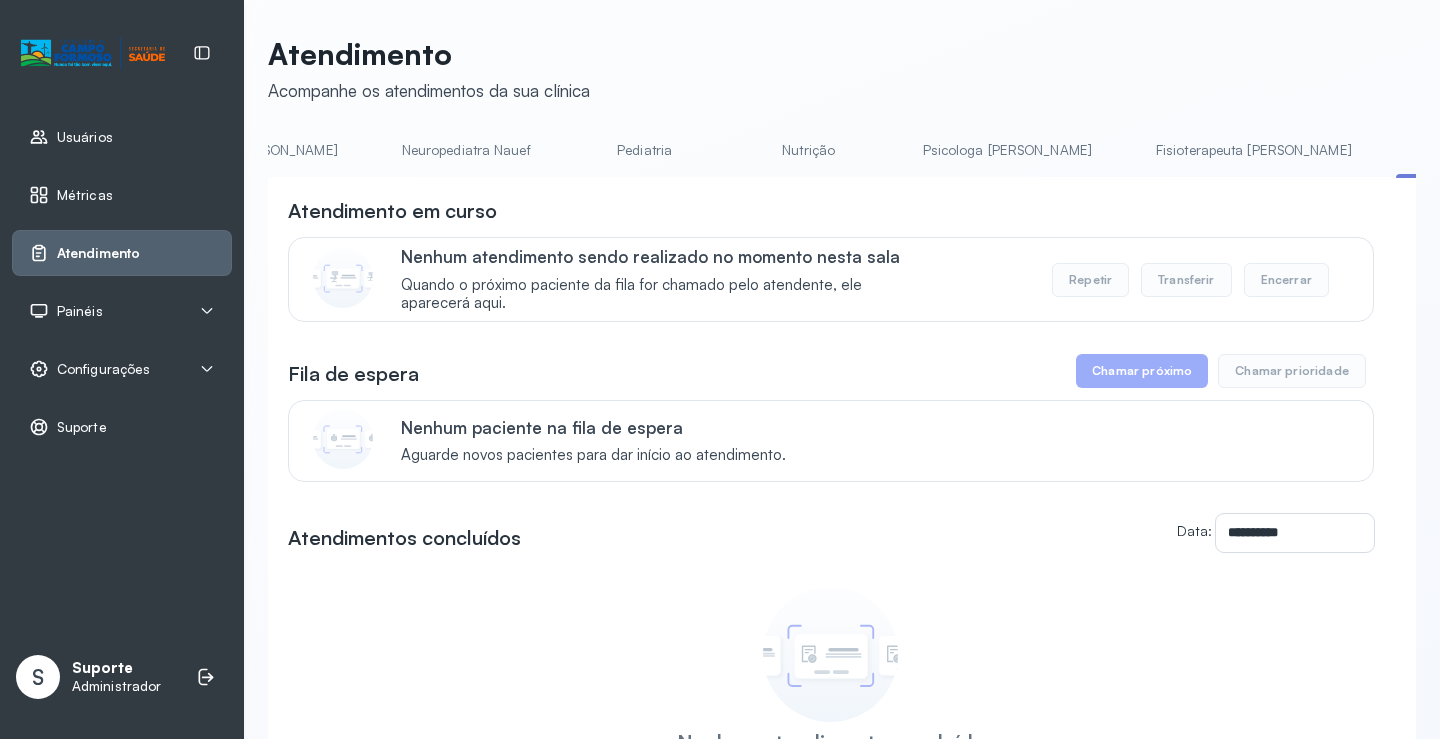 click on "Fisioterapeuta [PERSON_NAME]" at bounding box center (1254, 150) 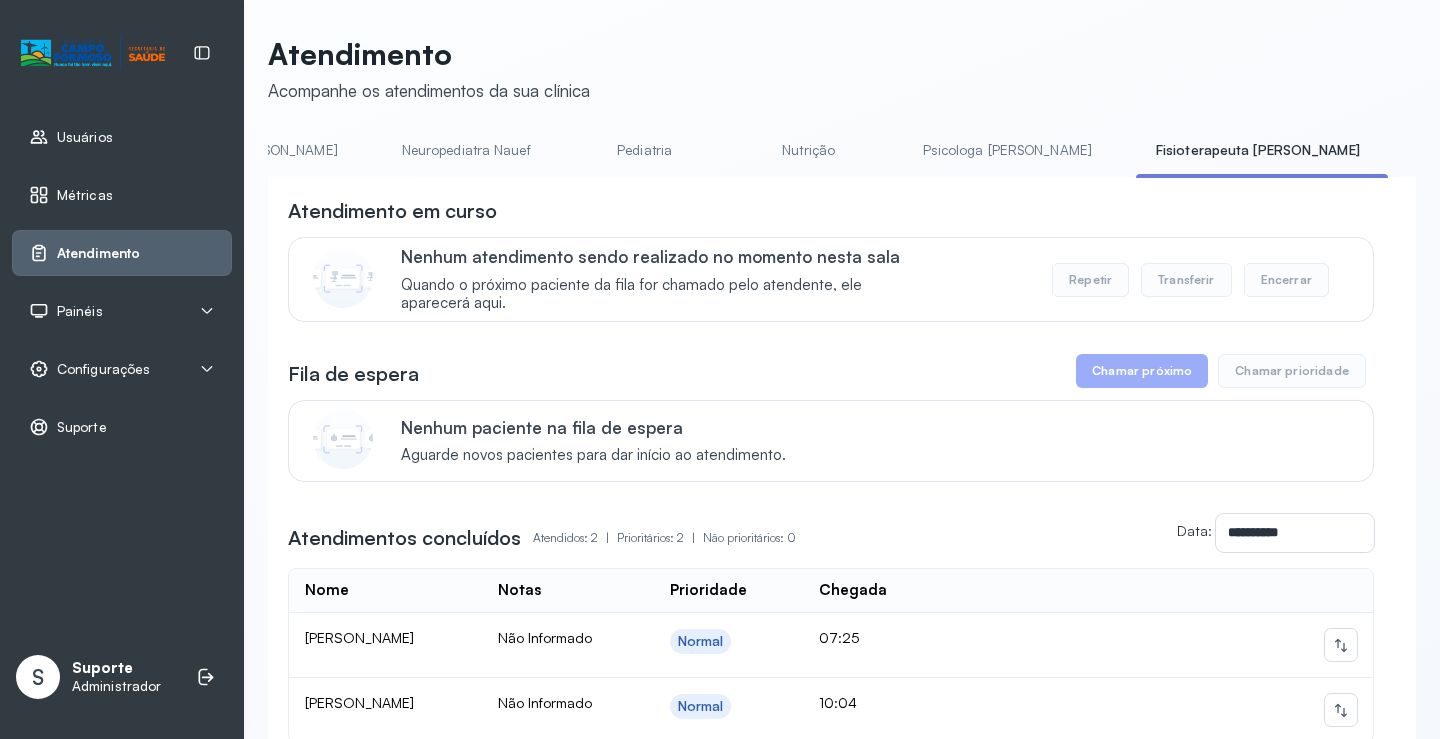 click on "Psicologa [PERSON_NAME]" at bounding box center [1007, 150] 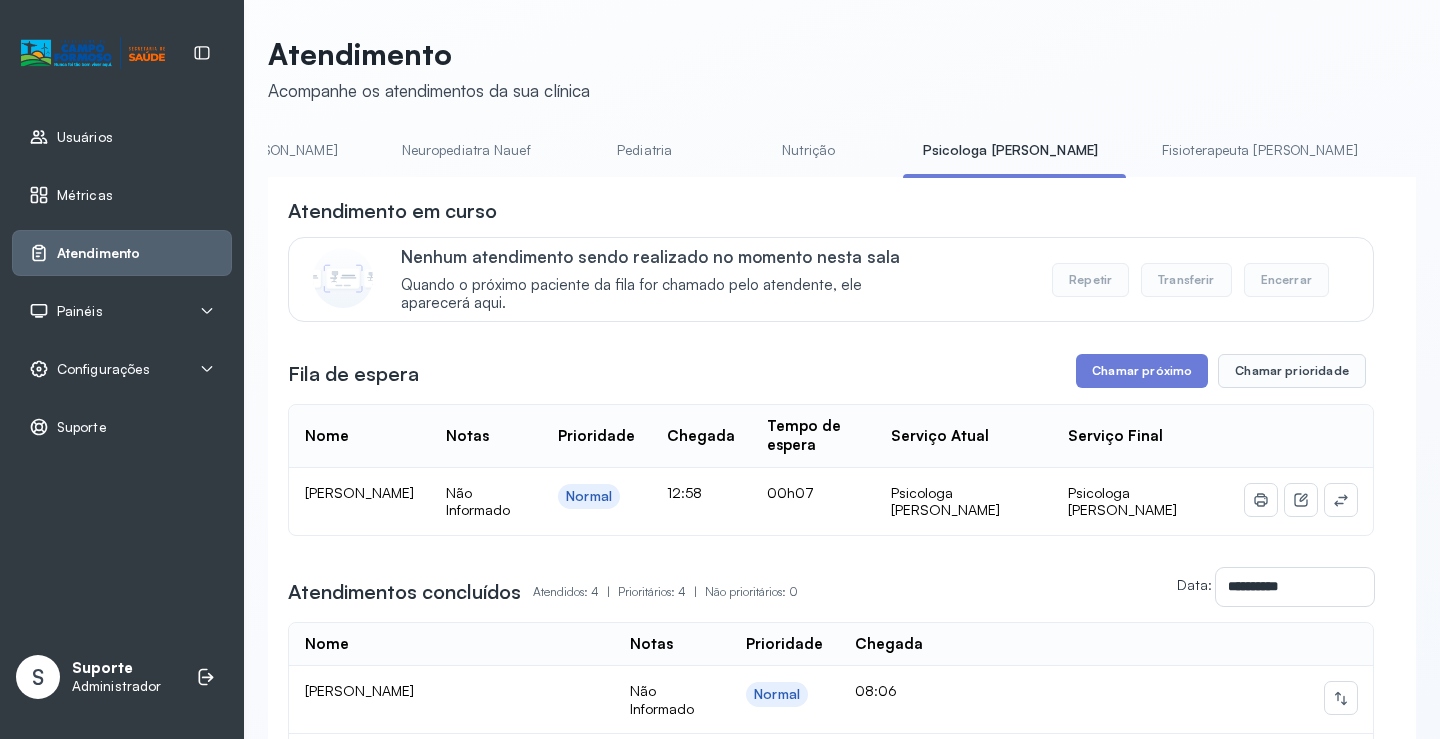 click on "Nutrição" at bounding box center (809, 150) 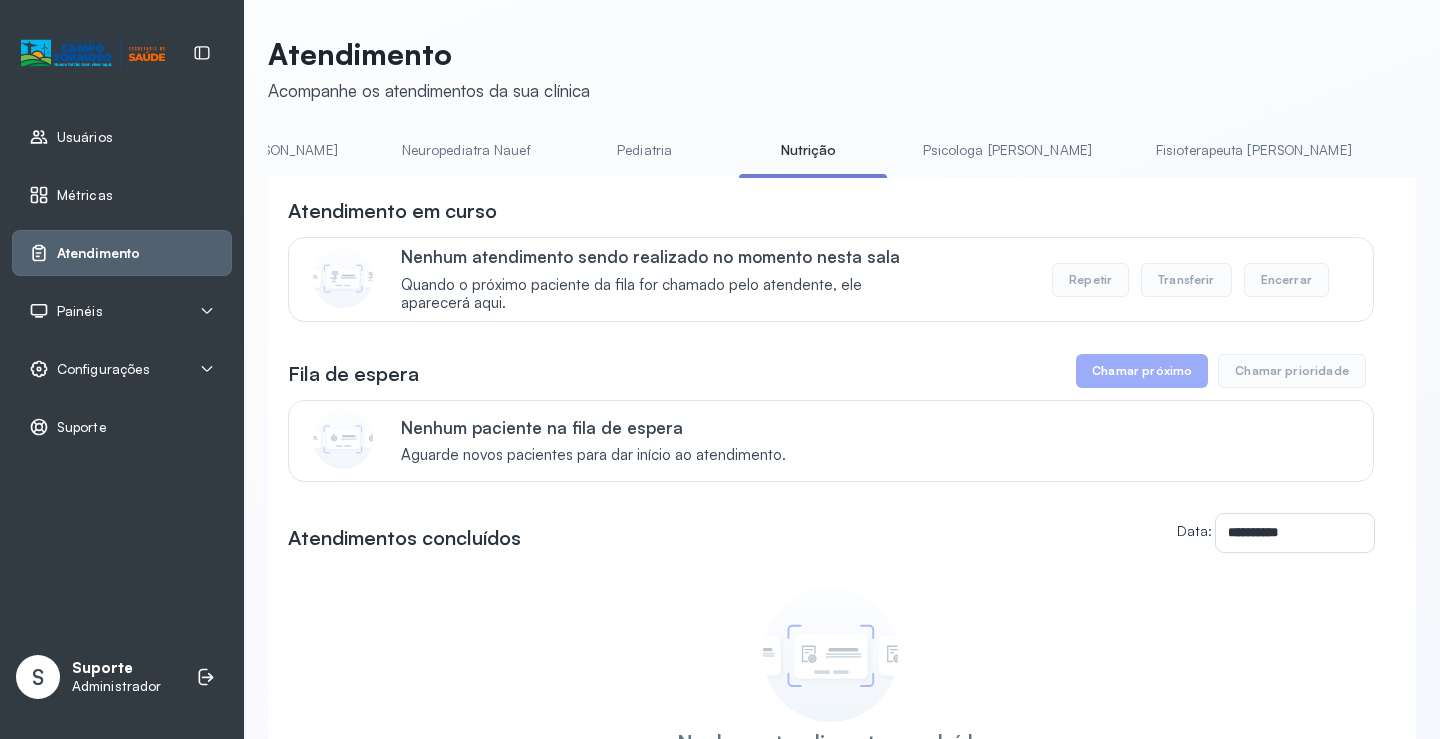 click on "Pediatria" at bounding box center [645, 150] 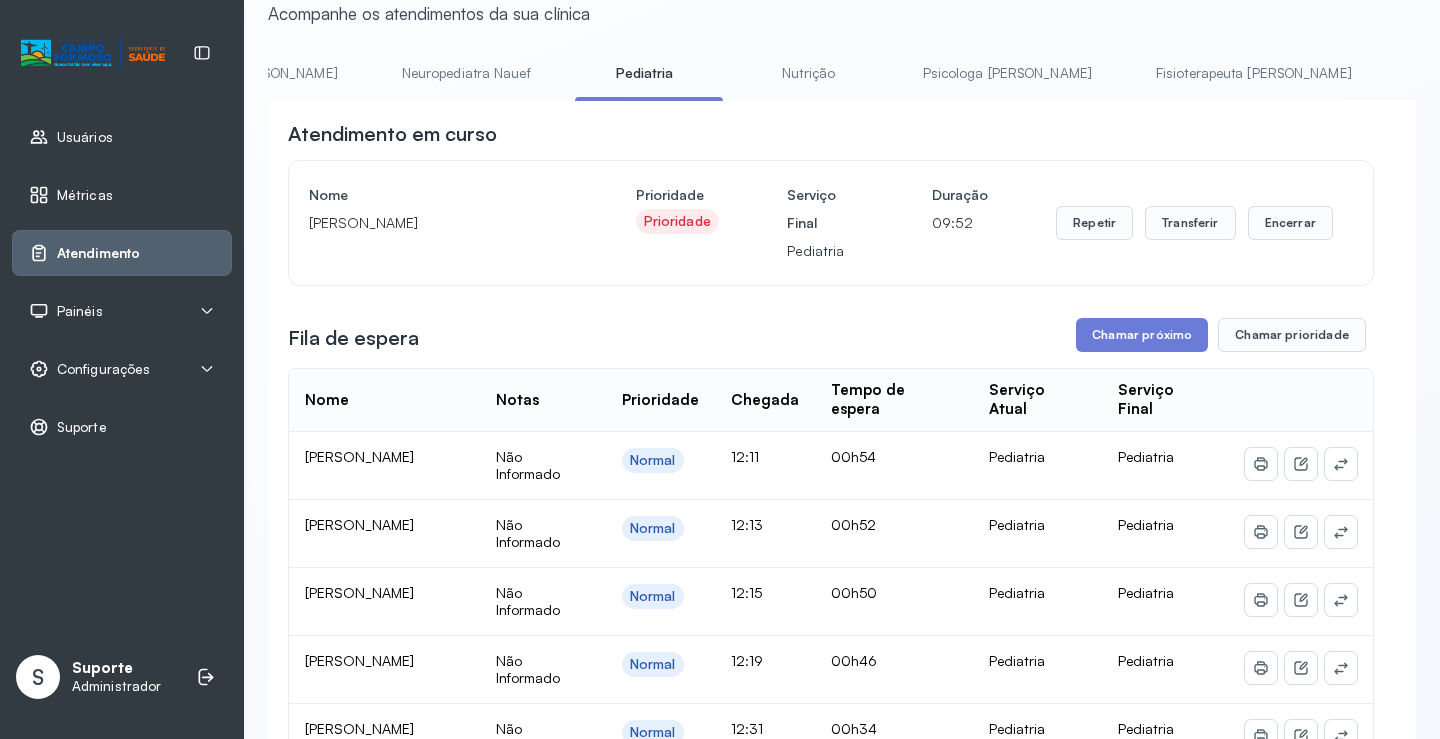 scroll, scrollTop: 0, scrollLeft: 0, axis: both 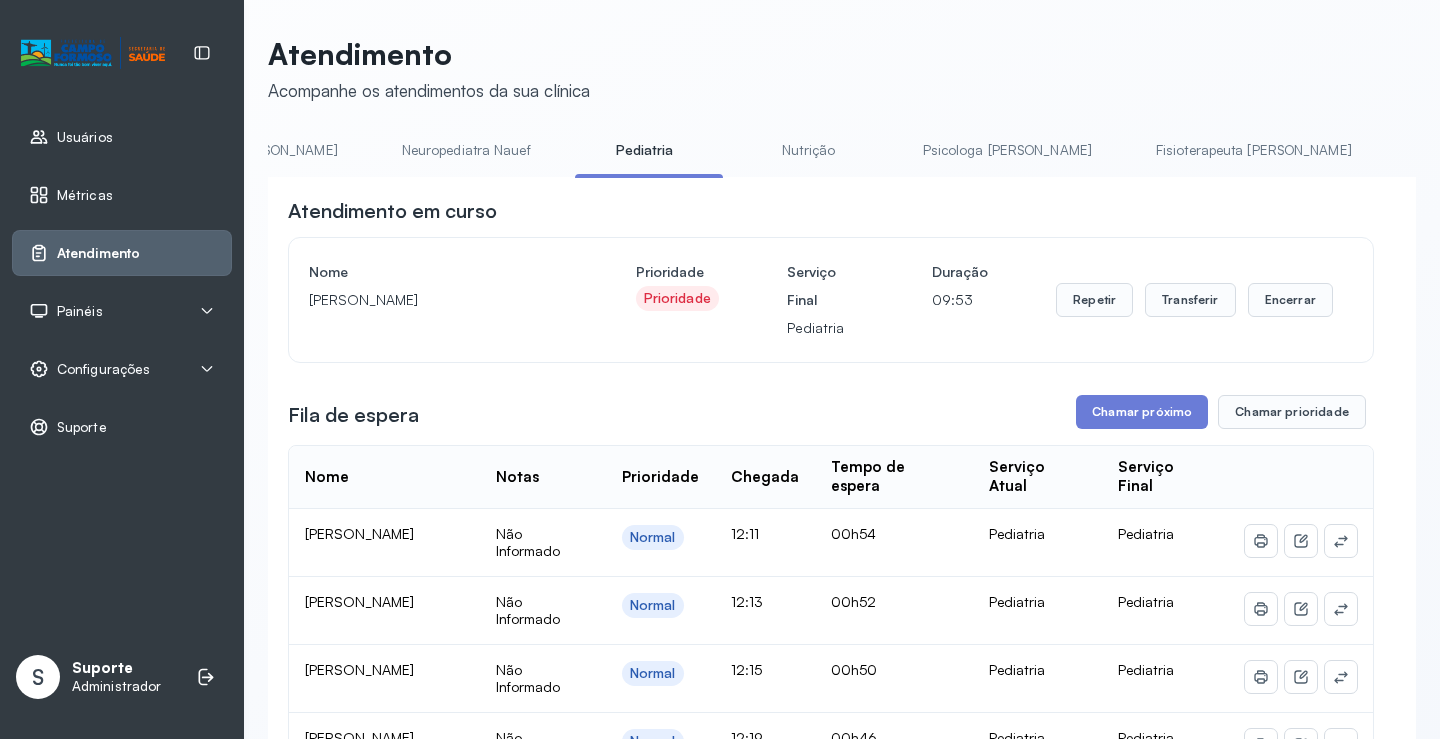 click on "Neuropediatra Nauef" at bounding box center (466, 150) 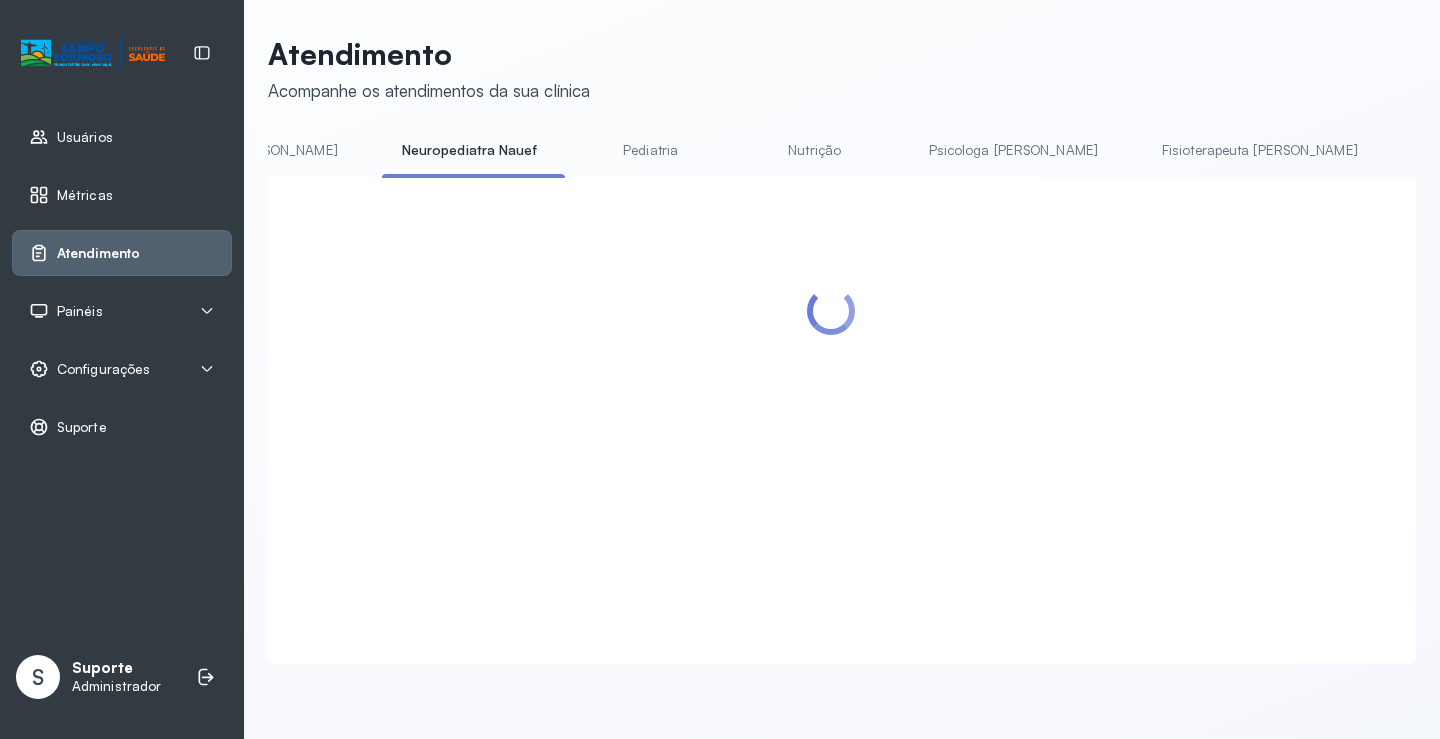 scroll, scrollTop: 0, scrollLeft: 0, axis: both 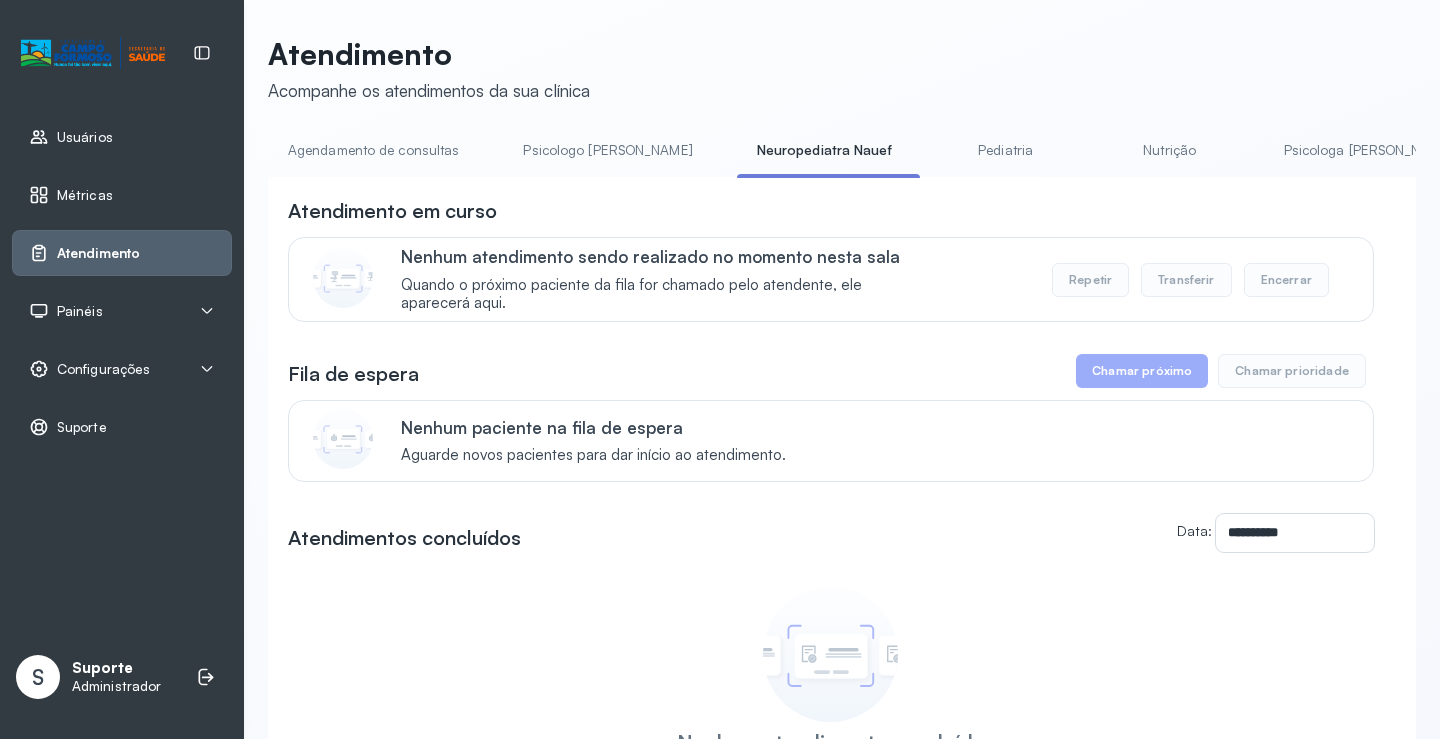 click on "Psicologo [PERSON_NAME]" at bounding box center (607, 150) 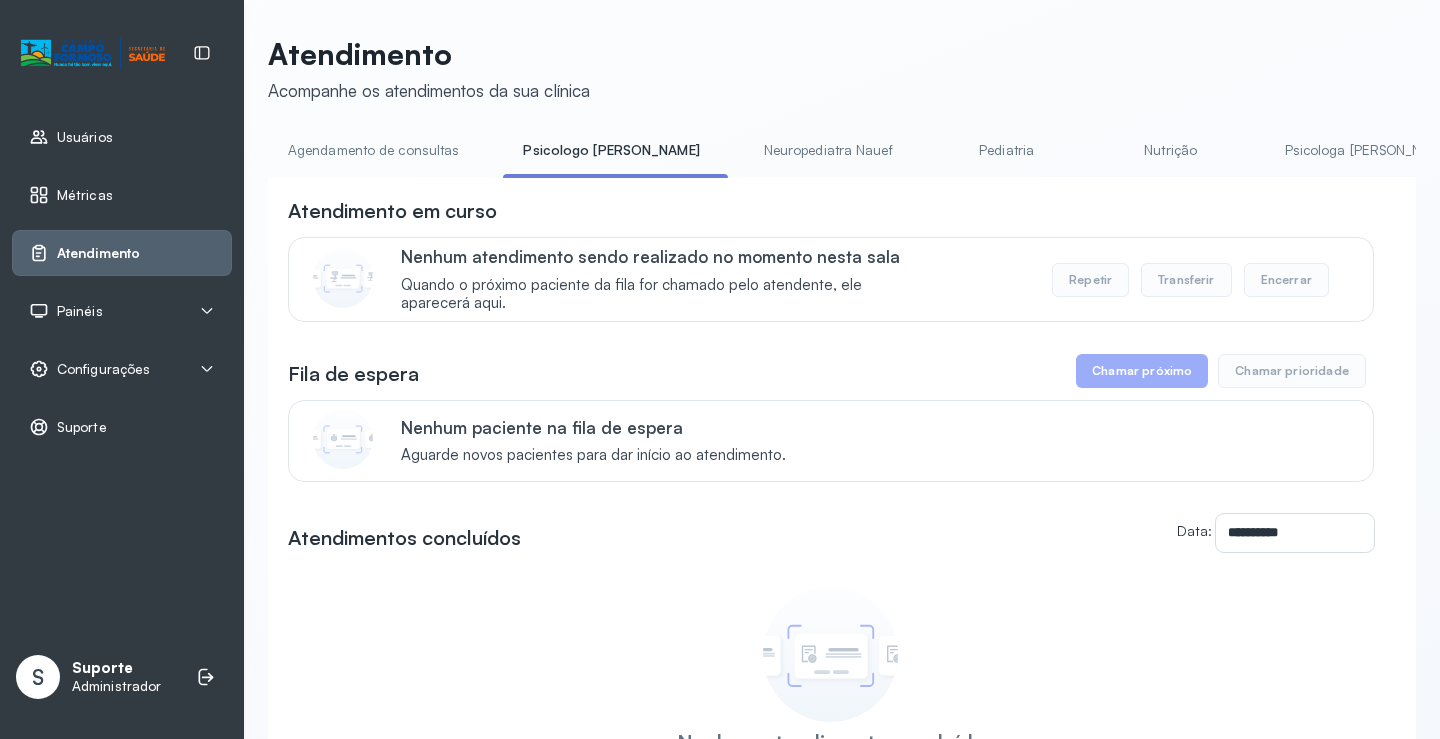 click on "Agendamento de consultas" at bounding box center [373, 150] 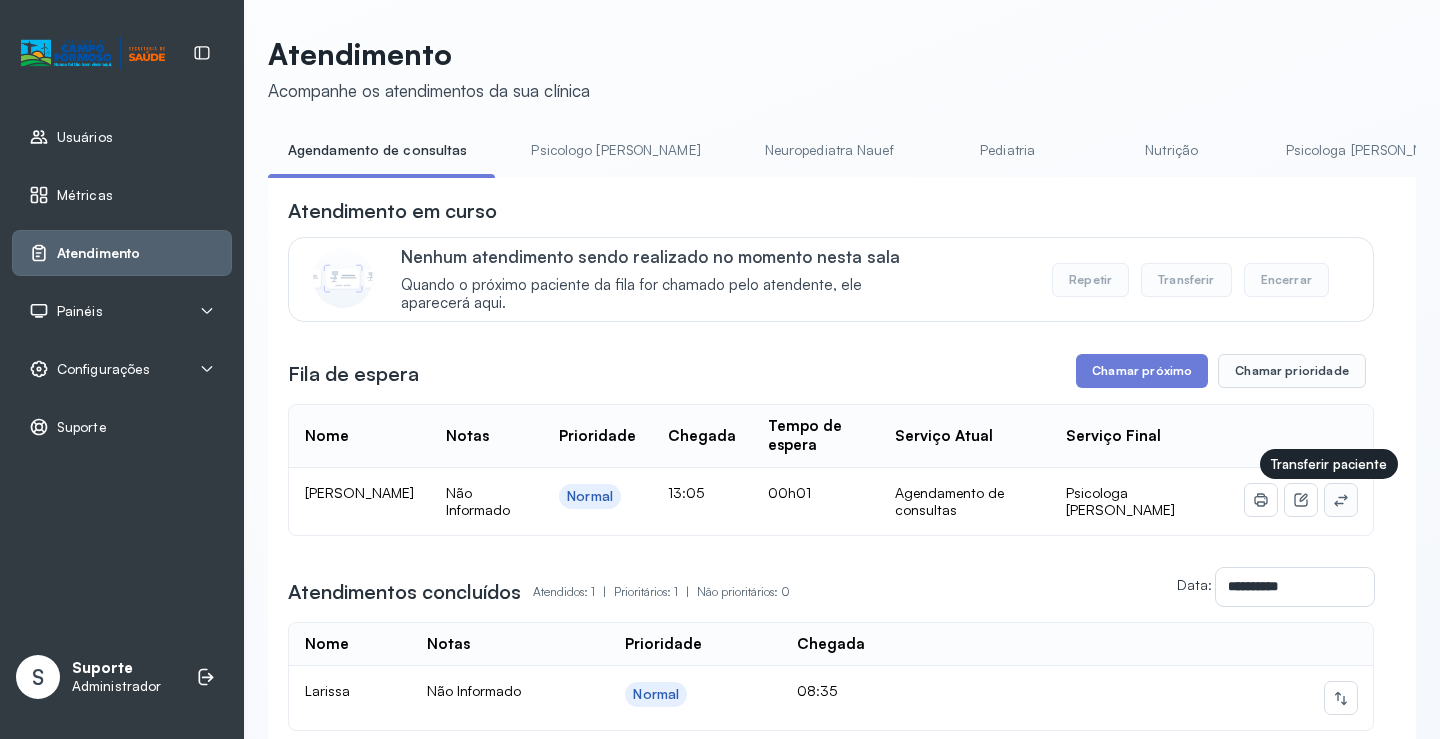 click 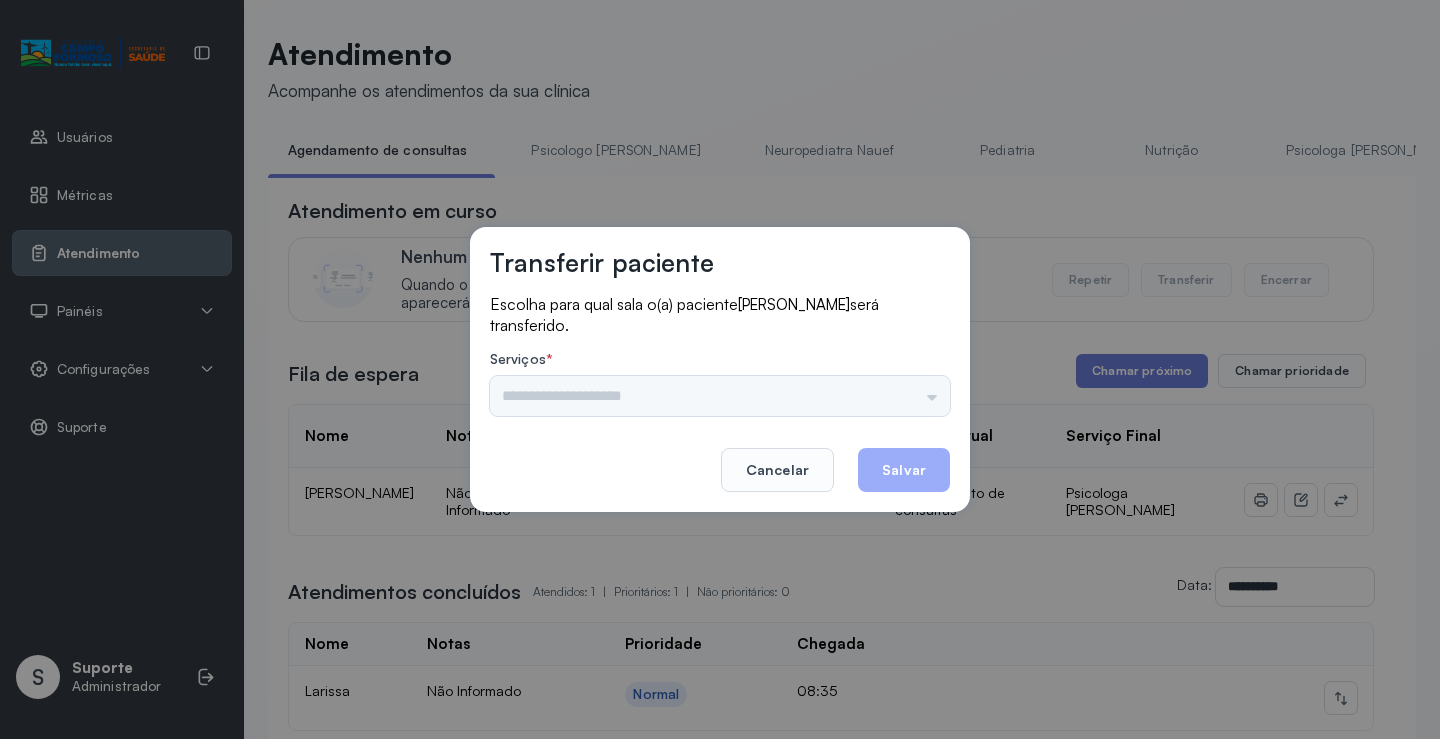 click on "Psicologo Pedro Neuropediatra Nauef Pediatria Nutrição Psicologa Alana Fisioterapeuta Janusia Coordenadora Solange Consultório 2 Assistente Social Triagem Psiquiatra Fisioterapeuta Francyne Fisioterapeuta Morgana Neuropediatra João" at bounding box center [720, 396] 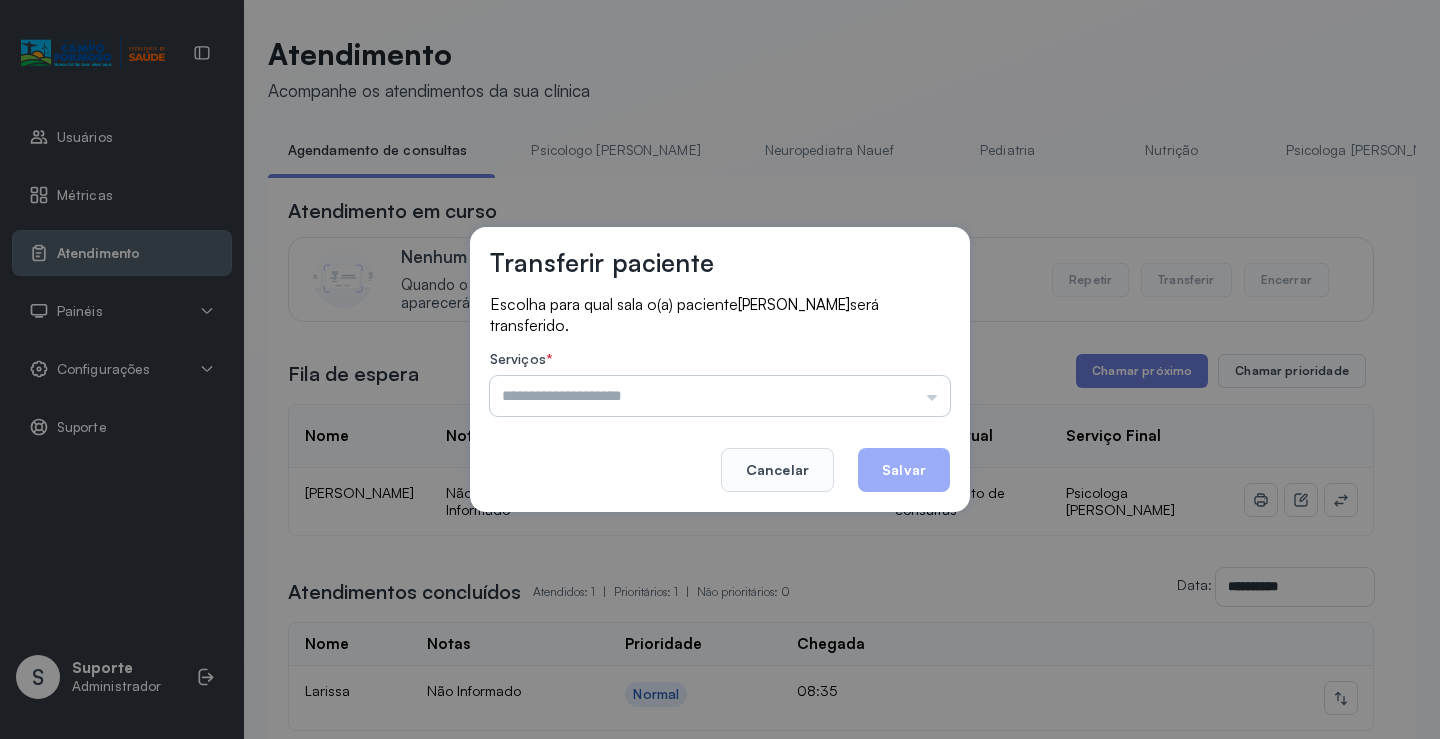 click at bounding box center (720, 396) 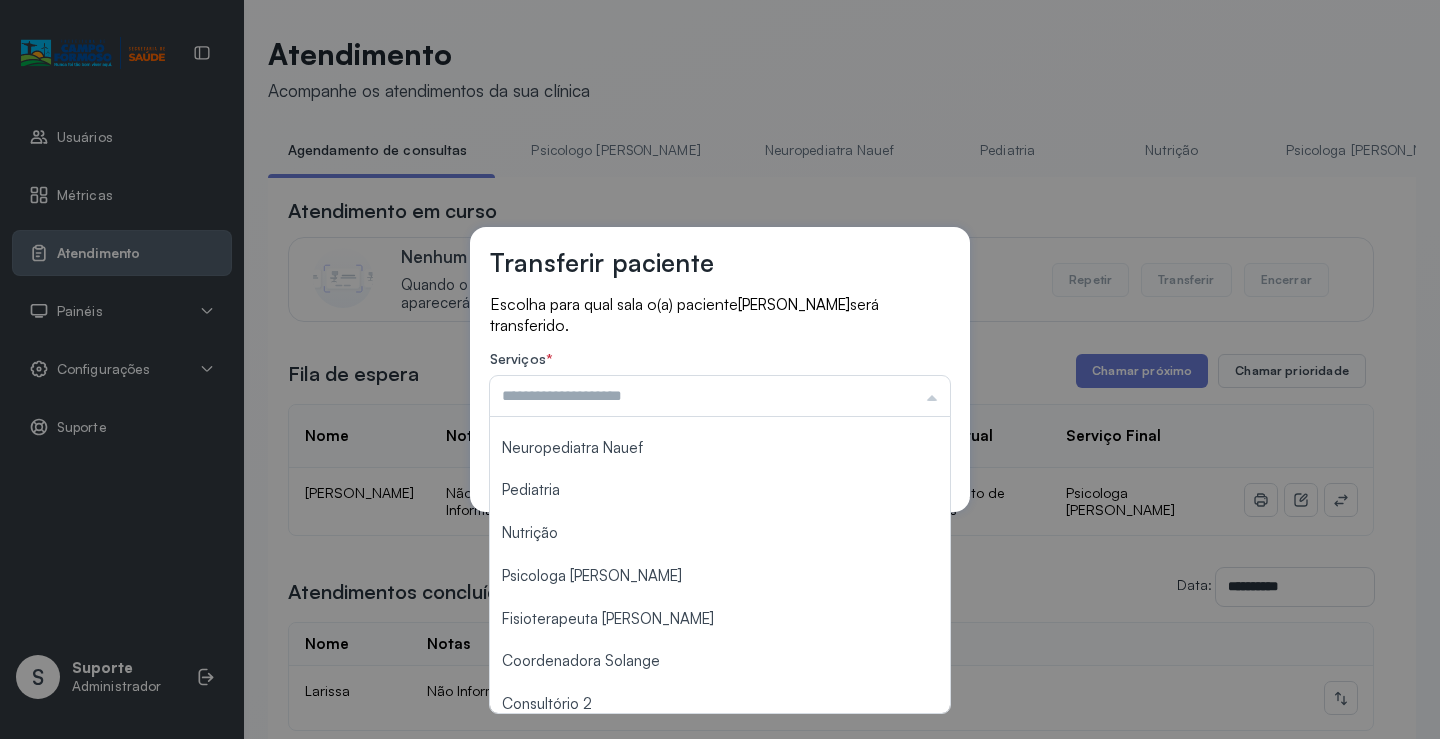 scroll, scrollTop: 0, scrollLeft: 0, axis: both 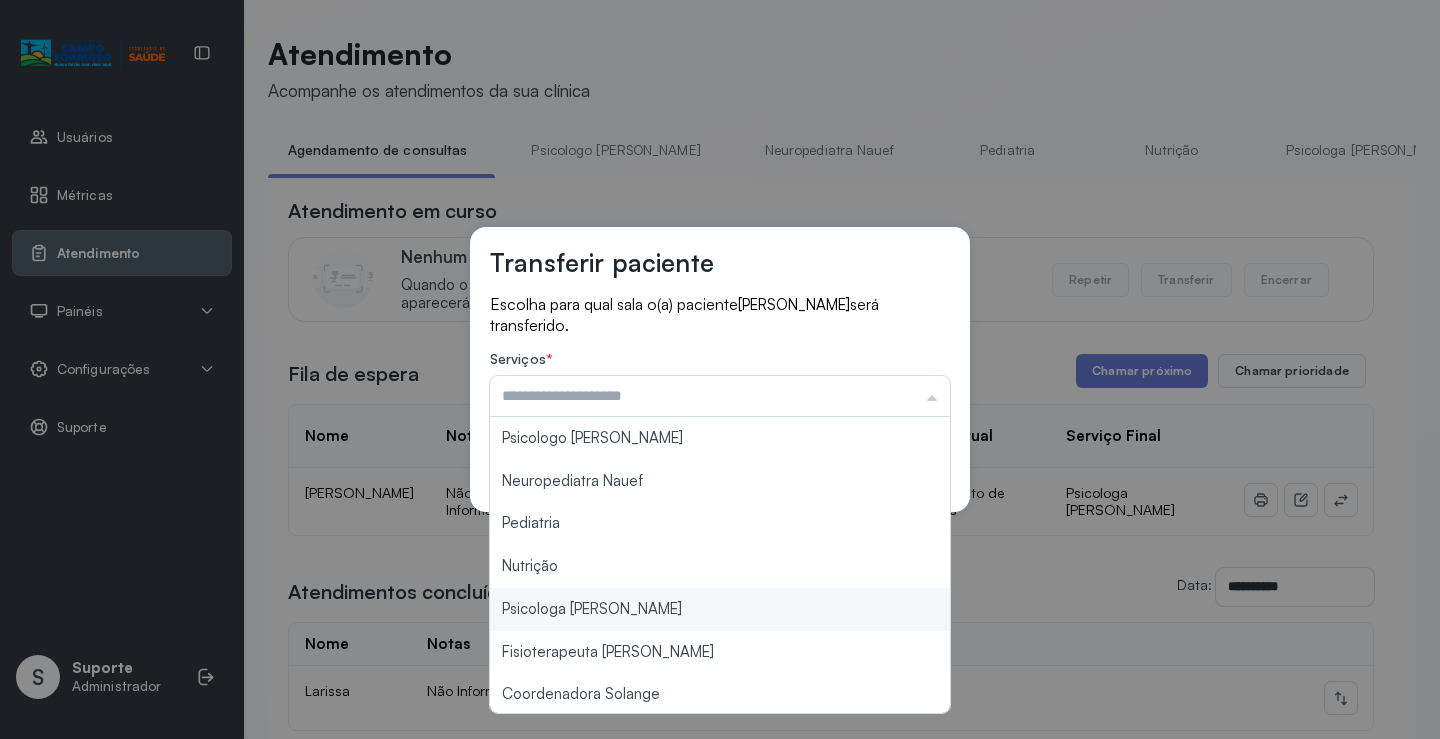 type on "**********" 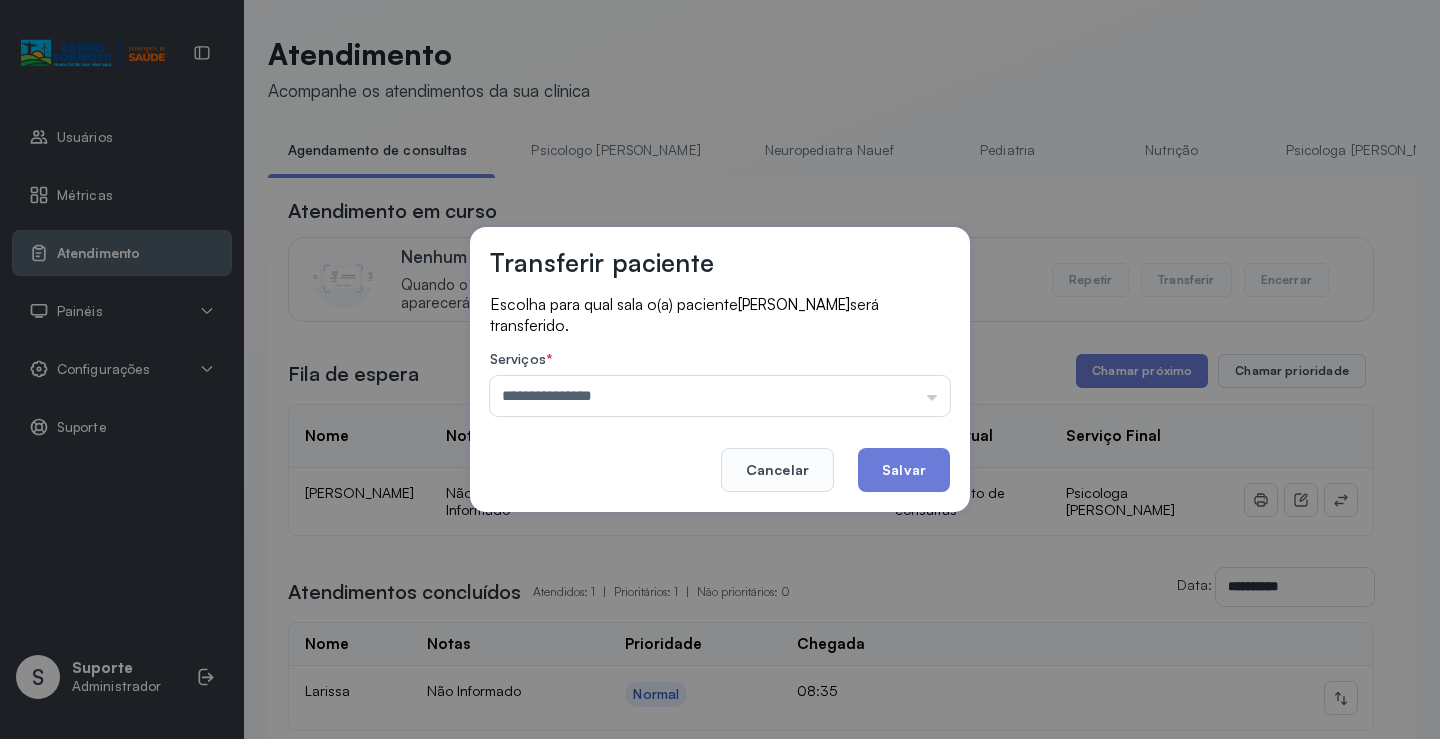drag, startPoint x: 611, startPoint y: 614, endPoint x: 794, endPoint y: 522, distance: 204.82431 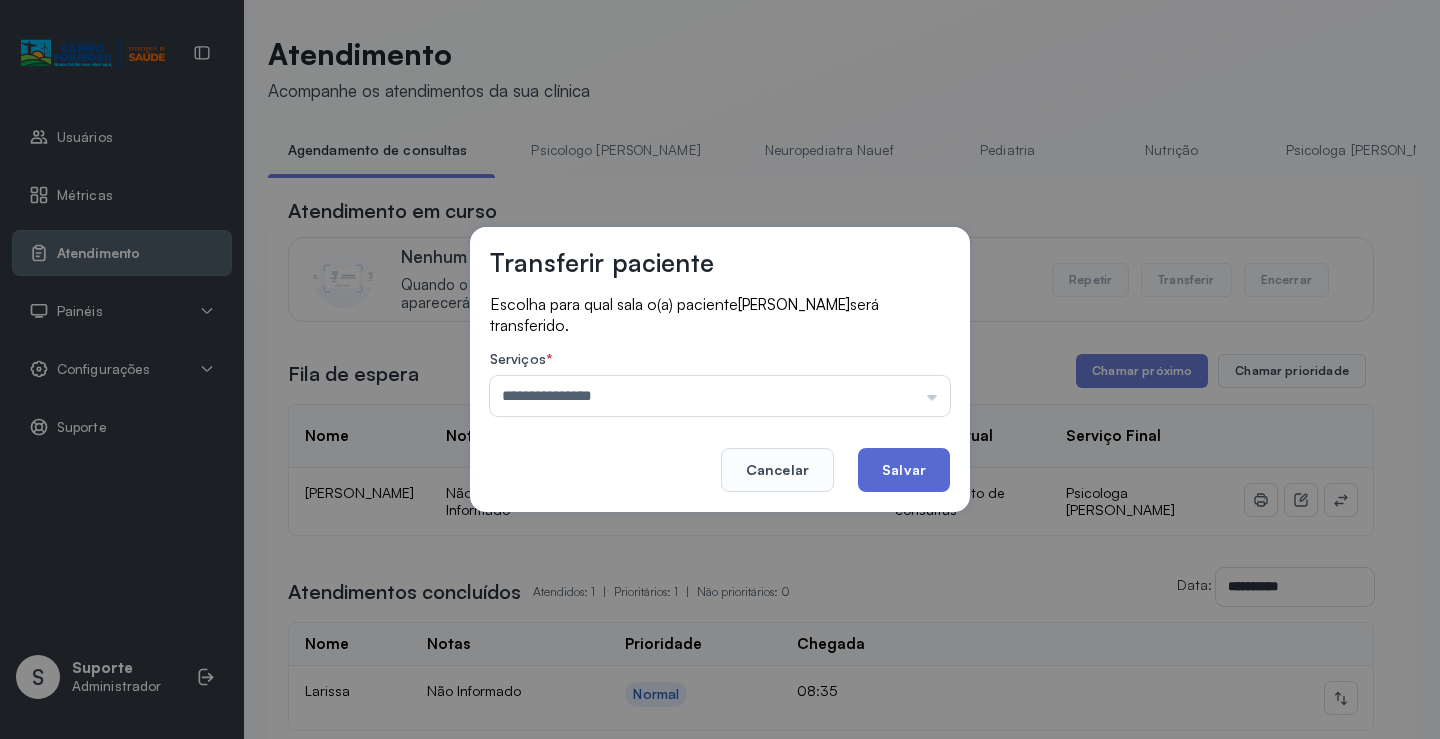 click on "Salvar" 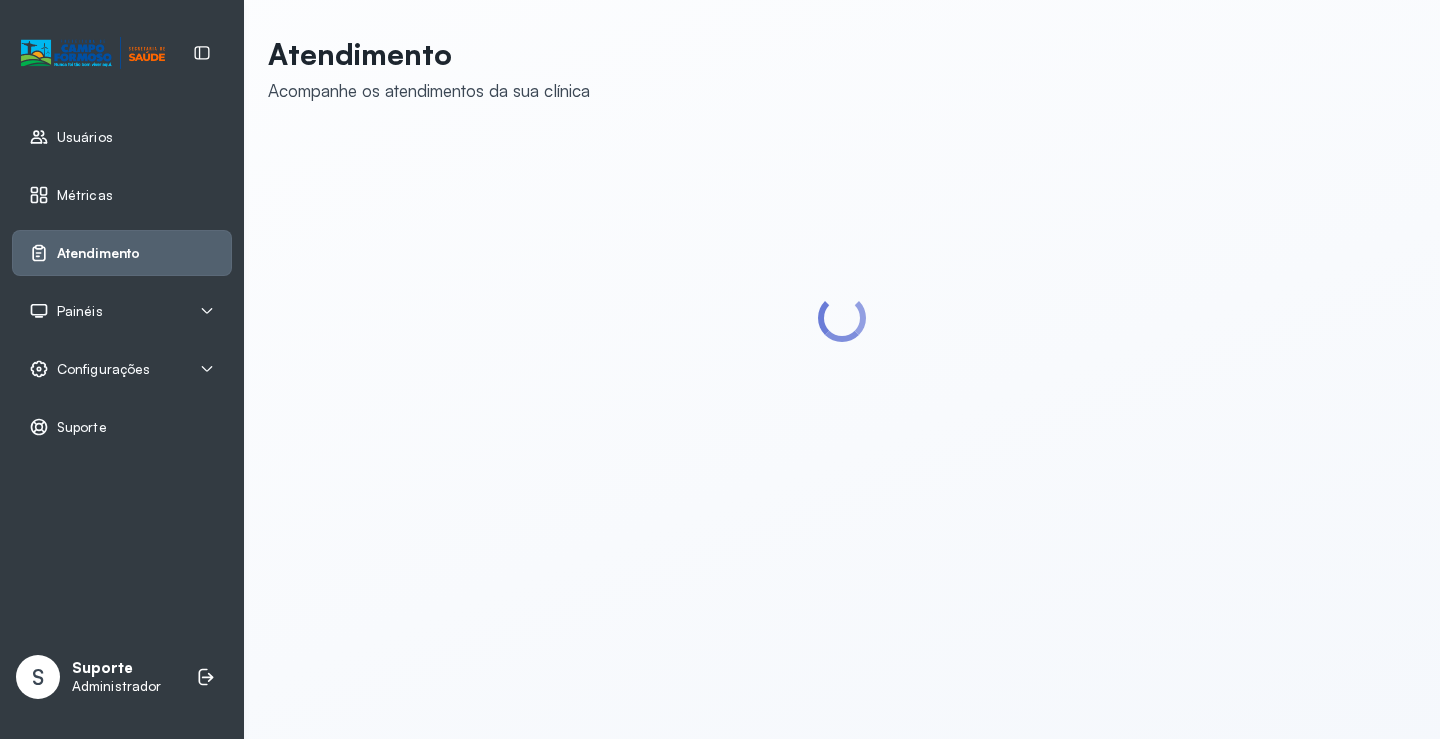 scroll, scrollTop: 0, scrollLeft: 0, axis: both 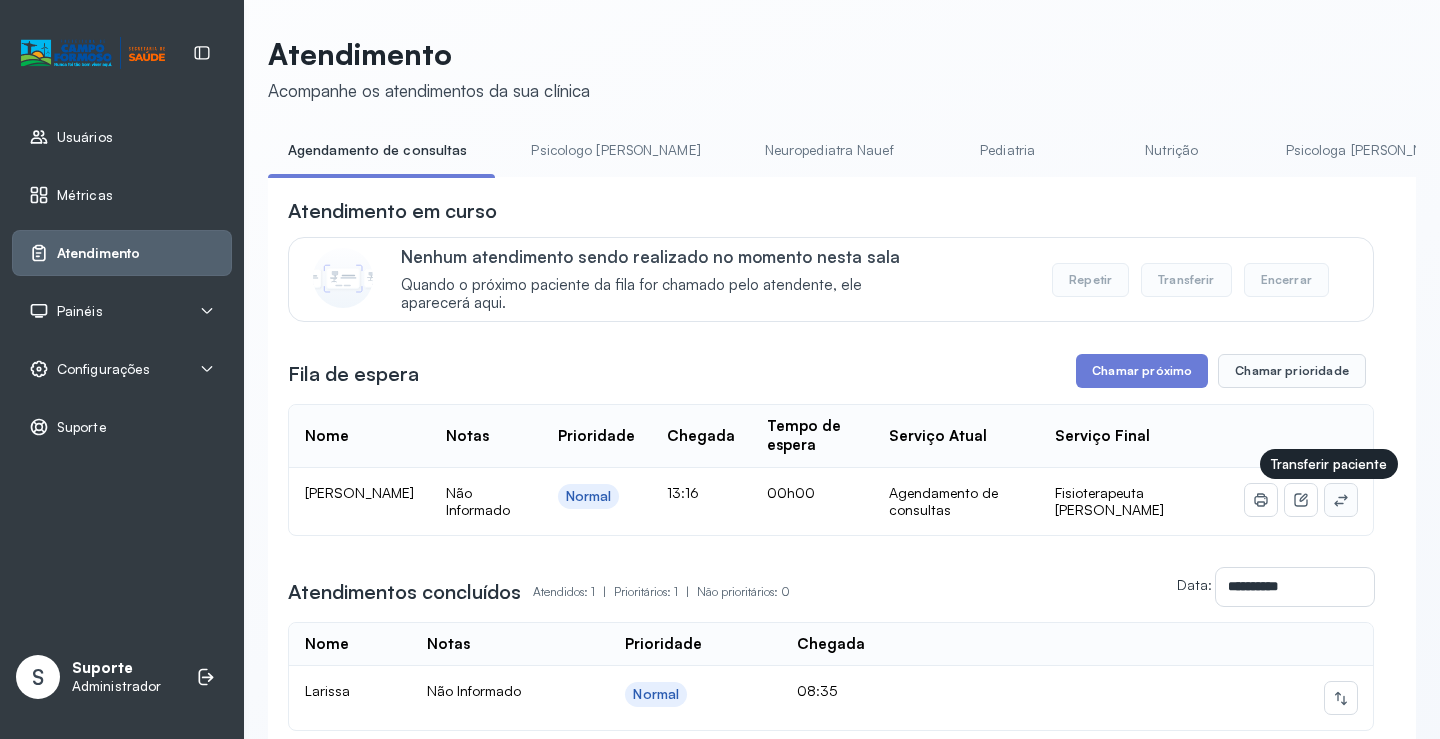 click 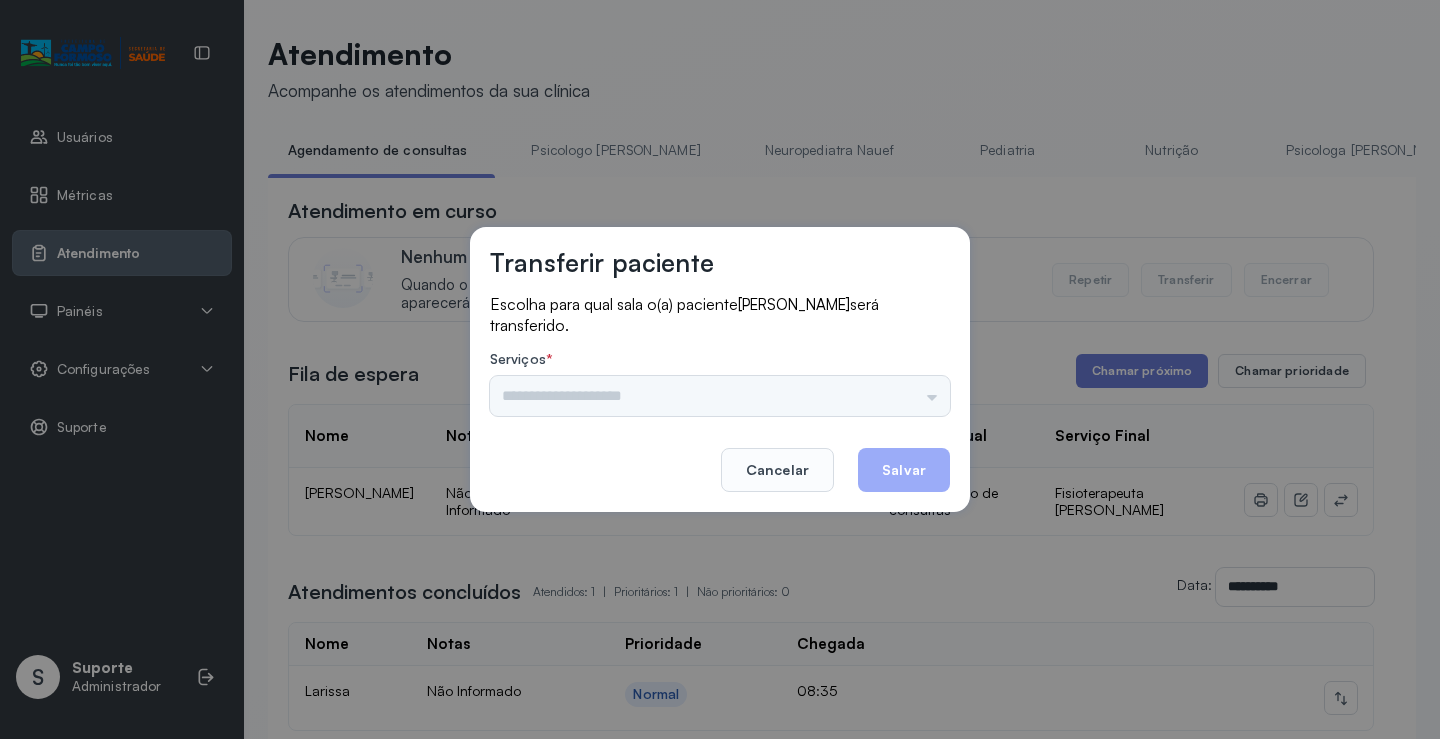 click on "Nenhuma opção encontrada" at bounding box center [720, 396] 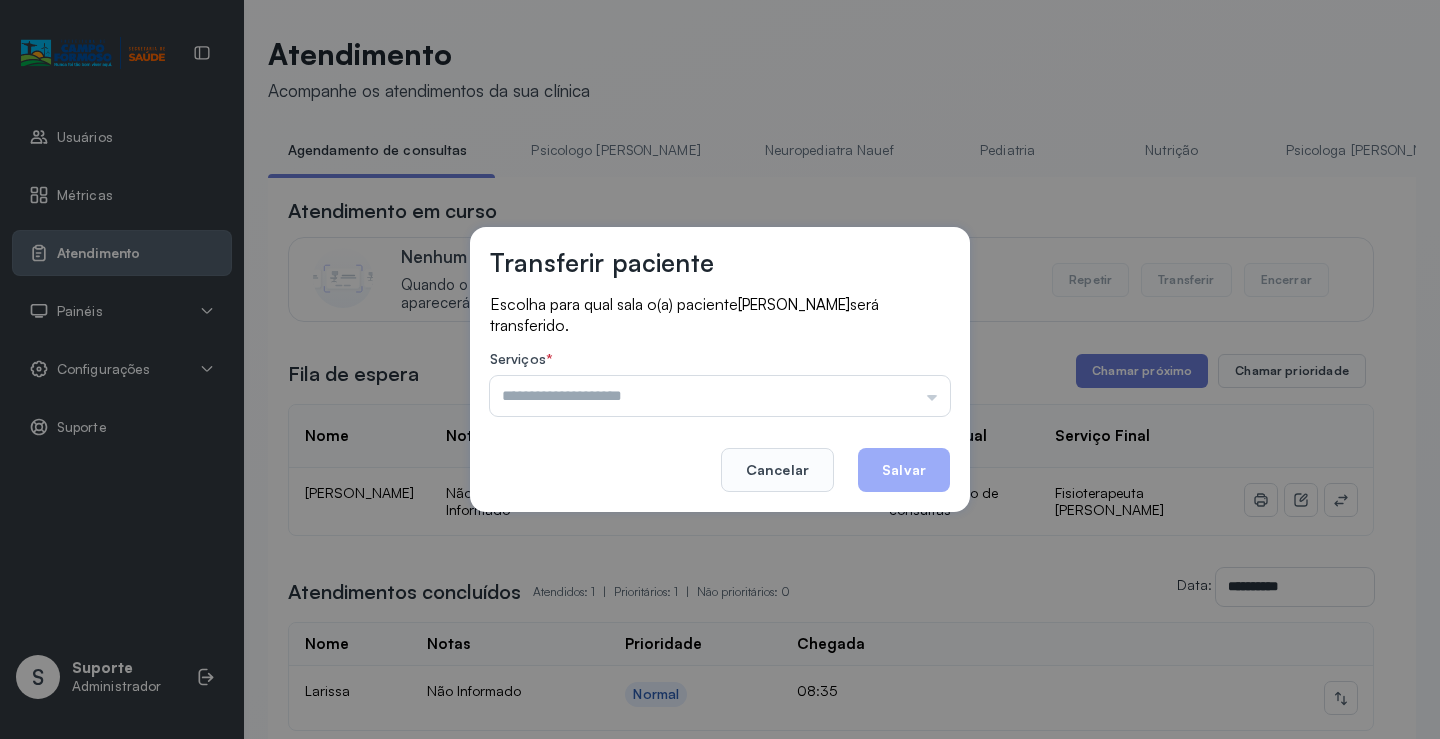 click on "Psicologo Pedro Neuropediatra Nauef Pediatria Nutrição Psicologa Alana Fisioterapeuta Janusia Coordenadora Solange Consultório 2 Assistente Social Triagem Psiquiatra Fisioterapeuta Francyne Fisioterapeuta Morgana Neuropediatra João" at bounding box center (720, 396) 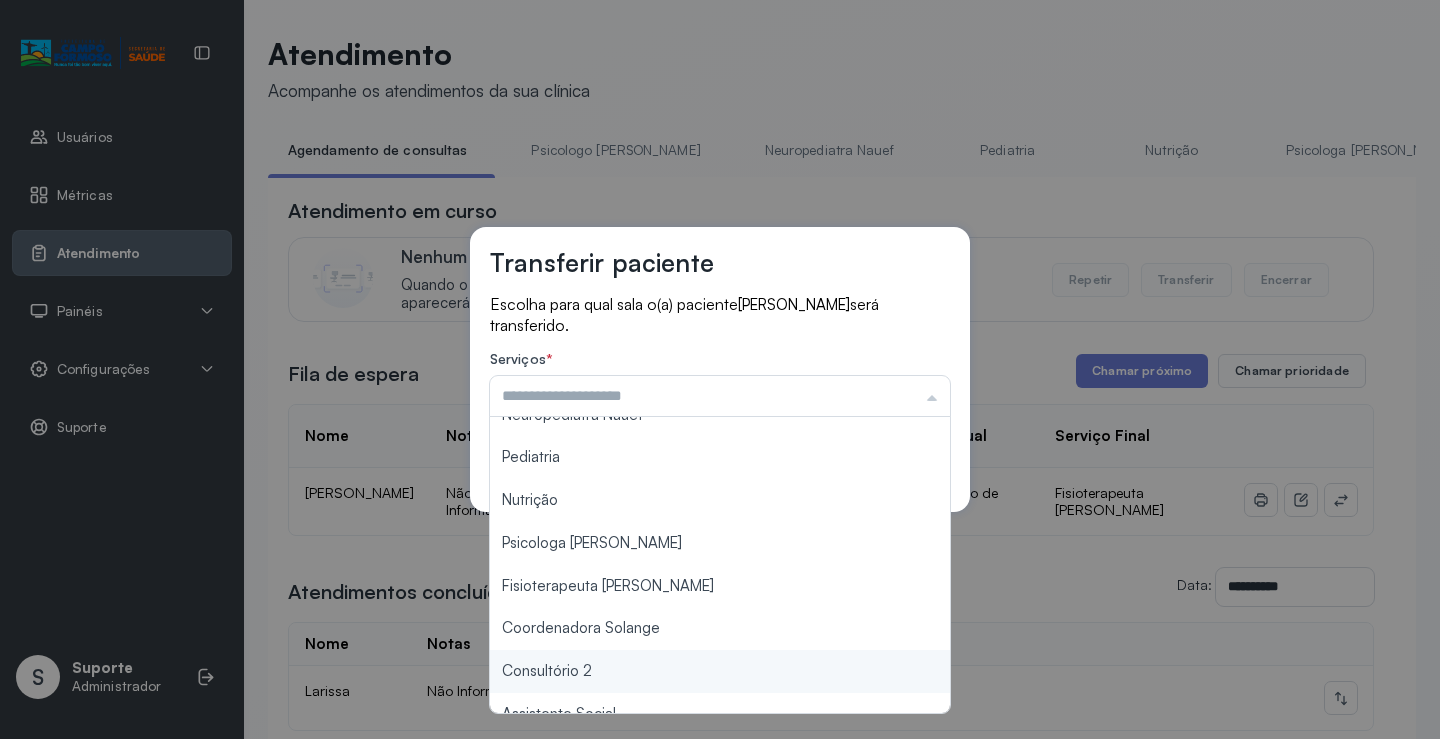 scroll, scrollTop: 302, scrollLeft: 0, axis: vertical 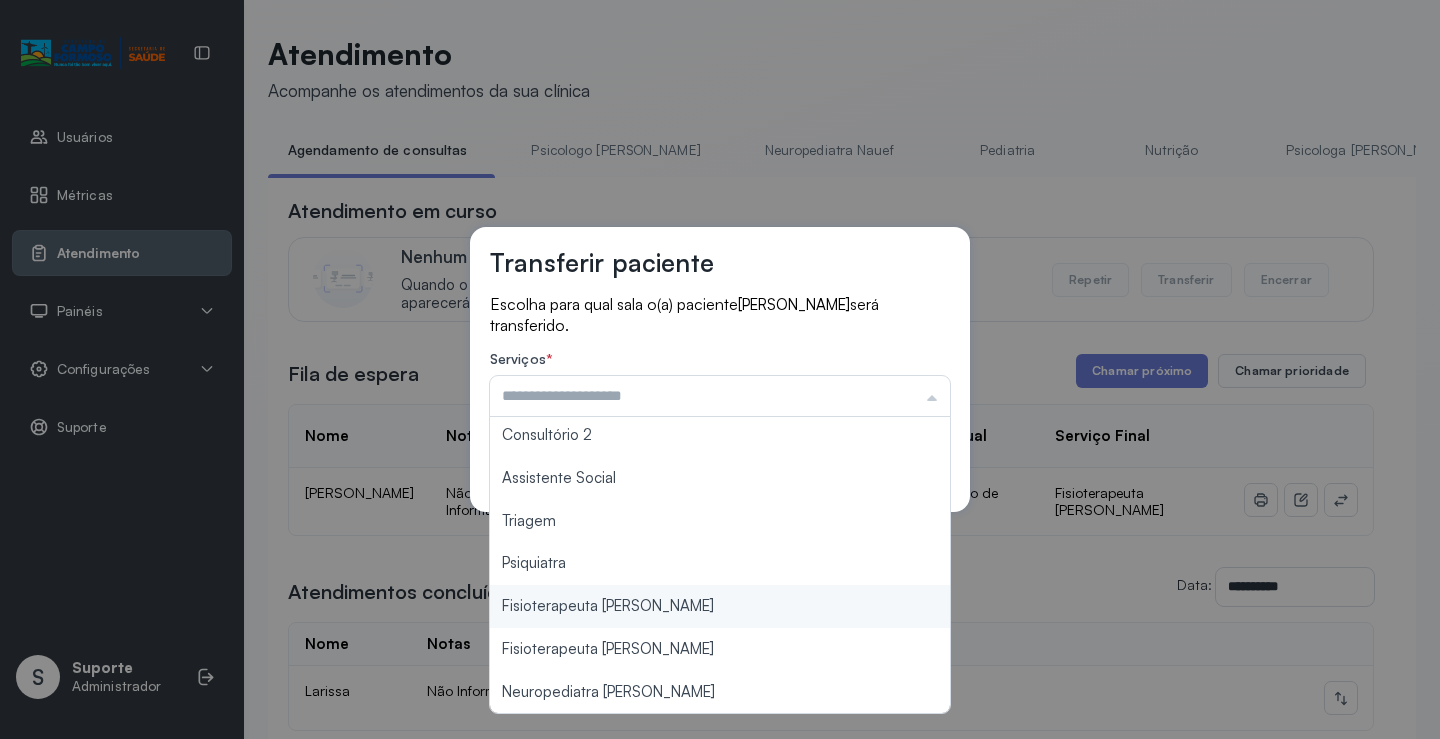 type on "**********" 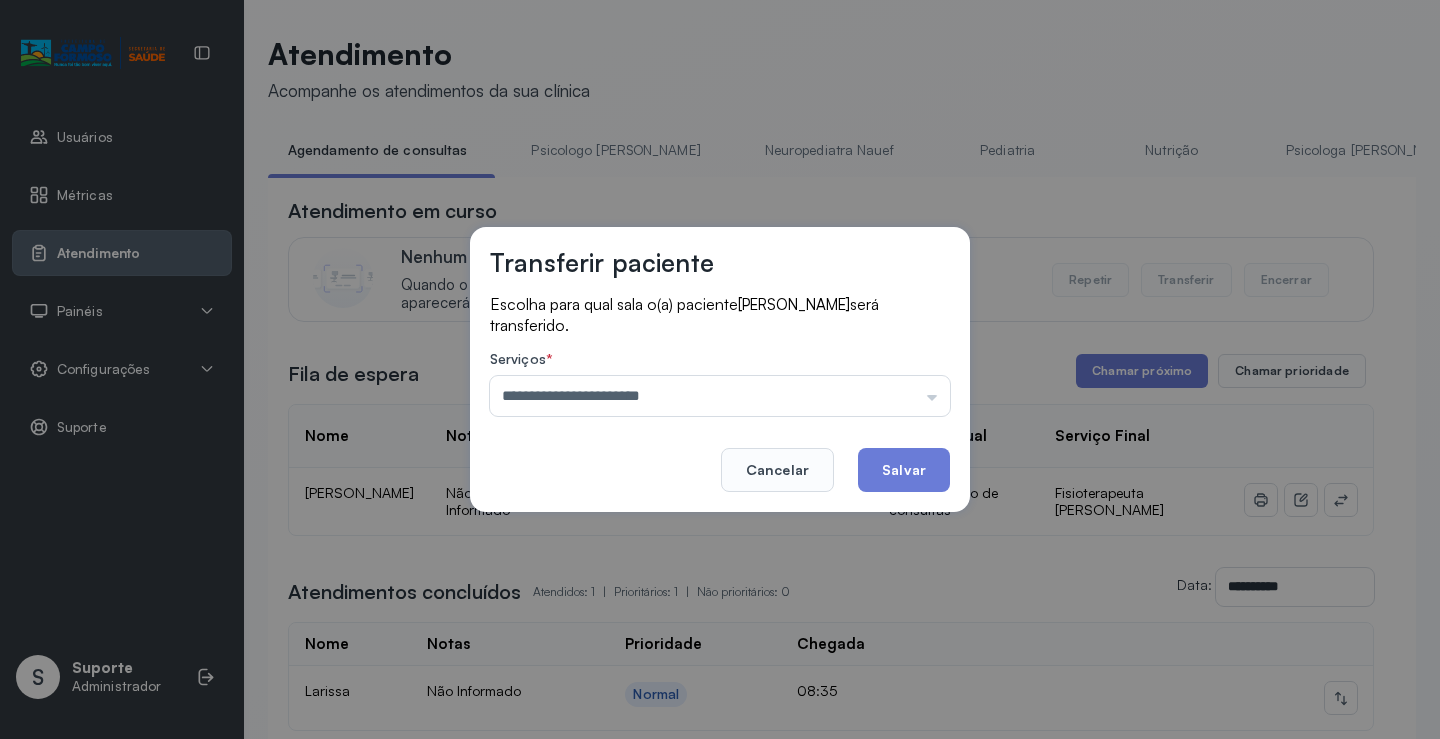 drag, startPoint x: 663, startPoint y: 607, endPoint x: 914, endPoint y: 522, distance: 265.0019 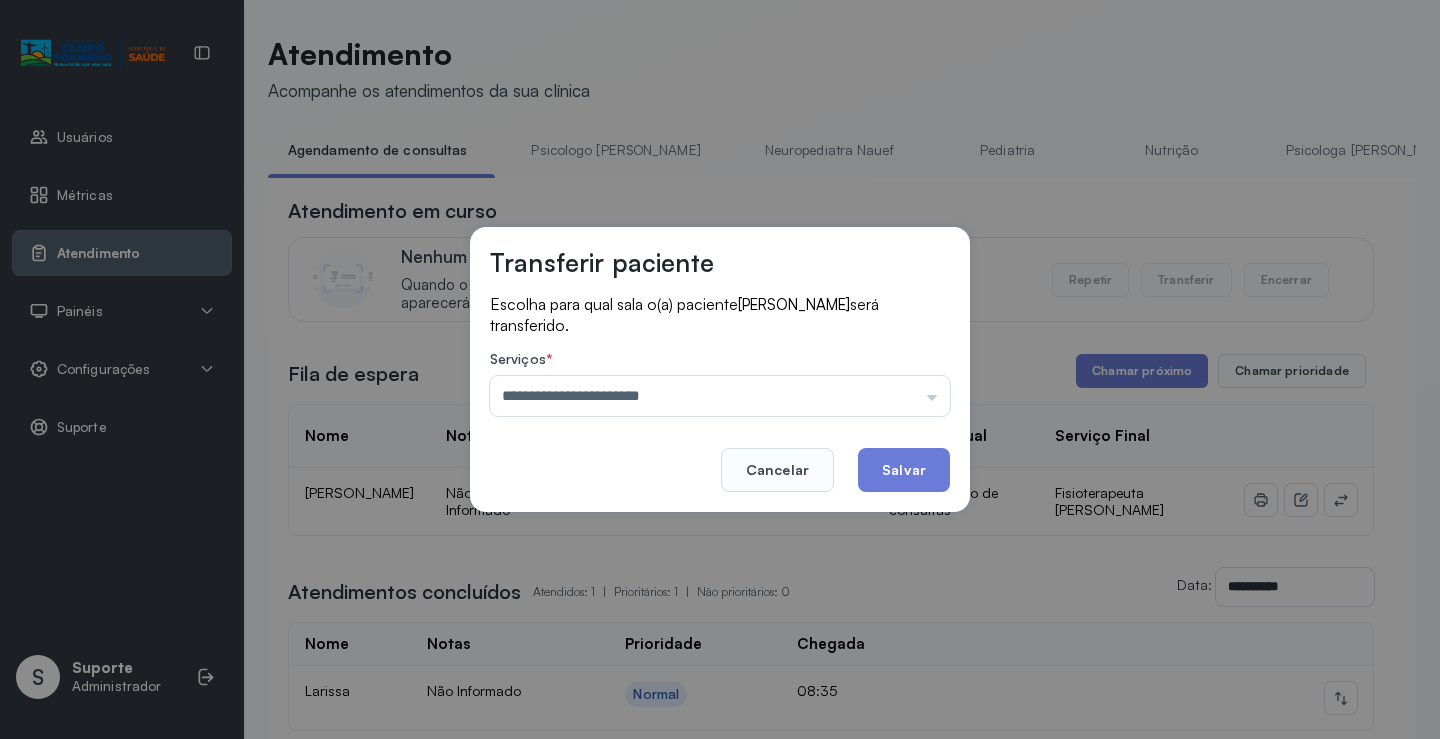 click on "**********" at bounding box center (720, 369) 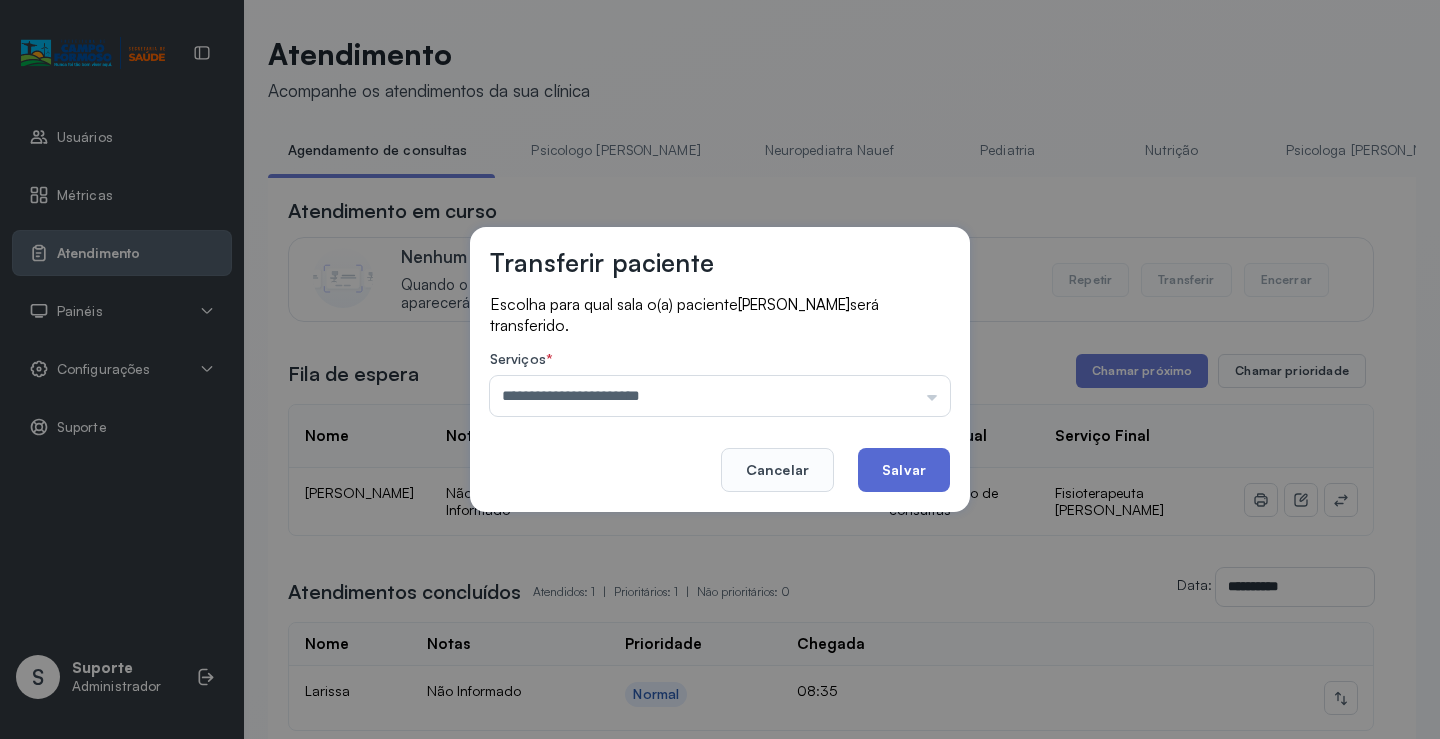 click on "Salvar" 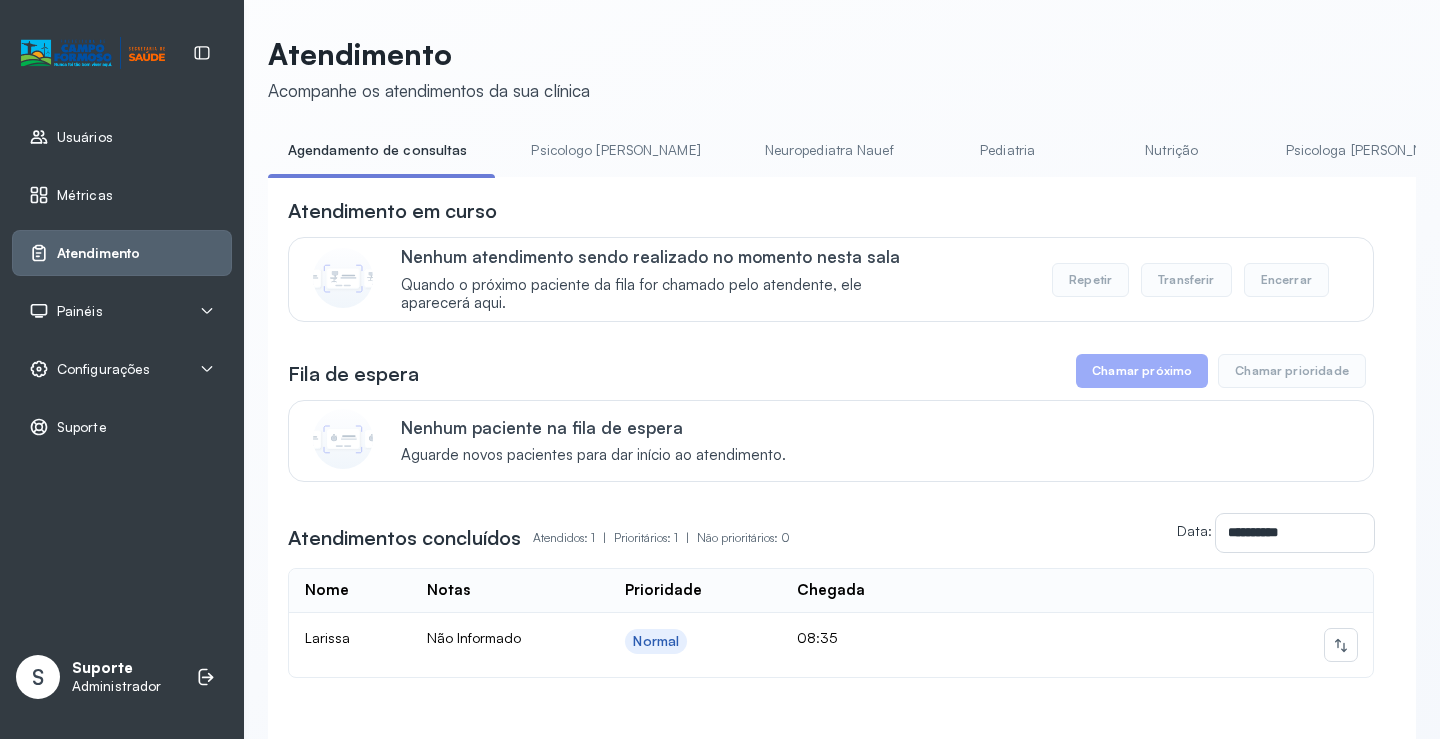 drag, startPoint x: 698, startPoint y: 183, endPoint x: 1228, endPoint y: 239, distance: 532.95026 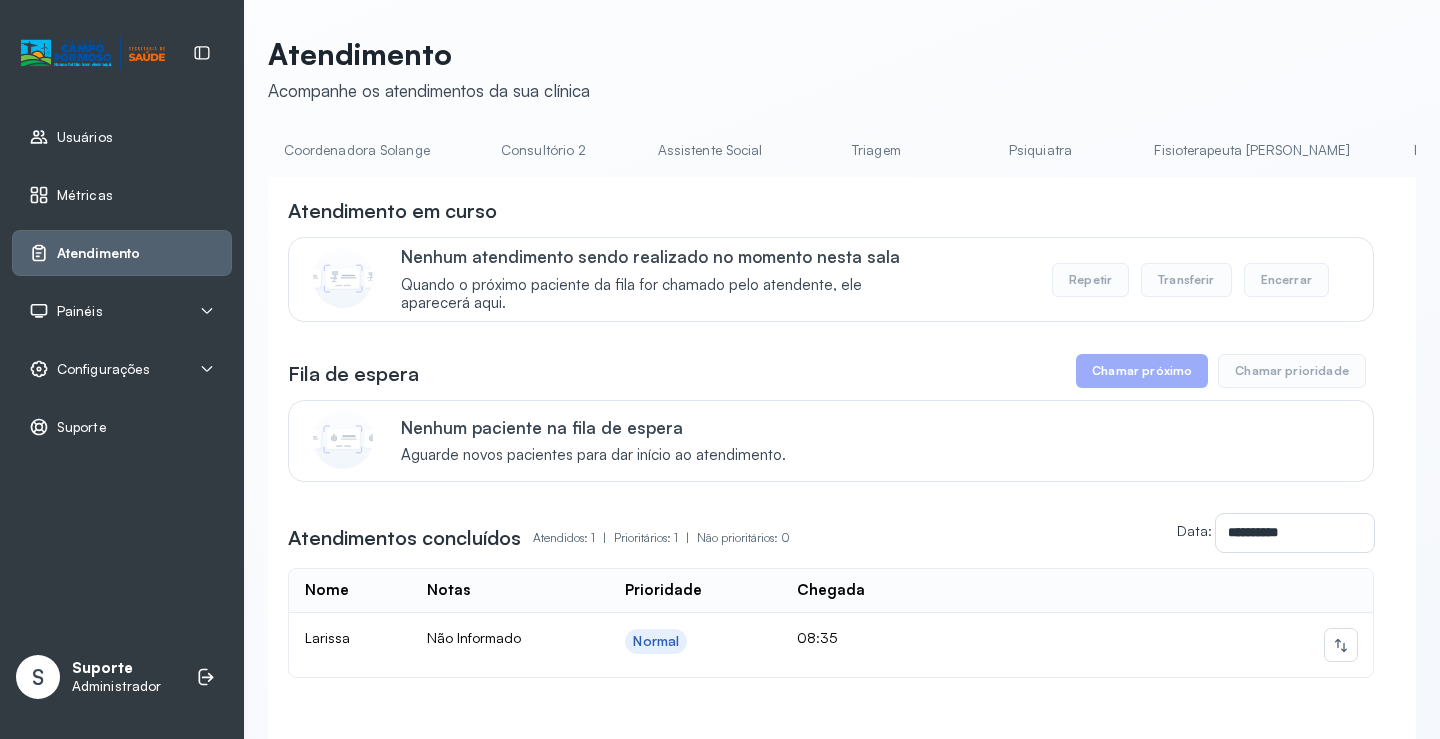 scroll, scrollTop: 0, scrollLeft: 1500, axis: horizontal 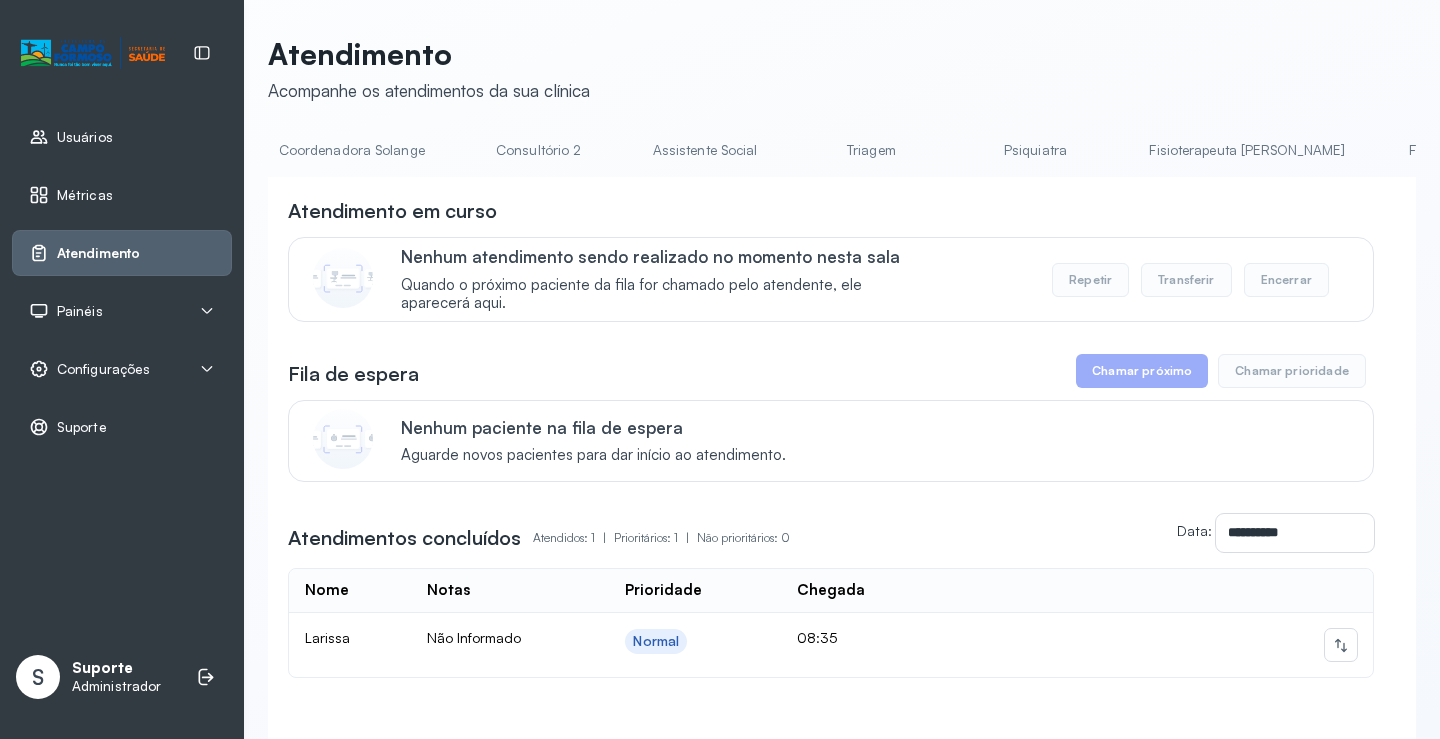 click on "Fisioterapeuta [PERSON_NAME]" at bounding box center (1247, 150) 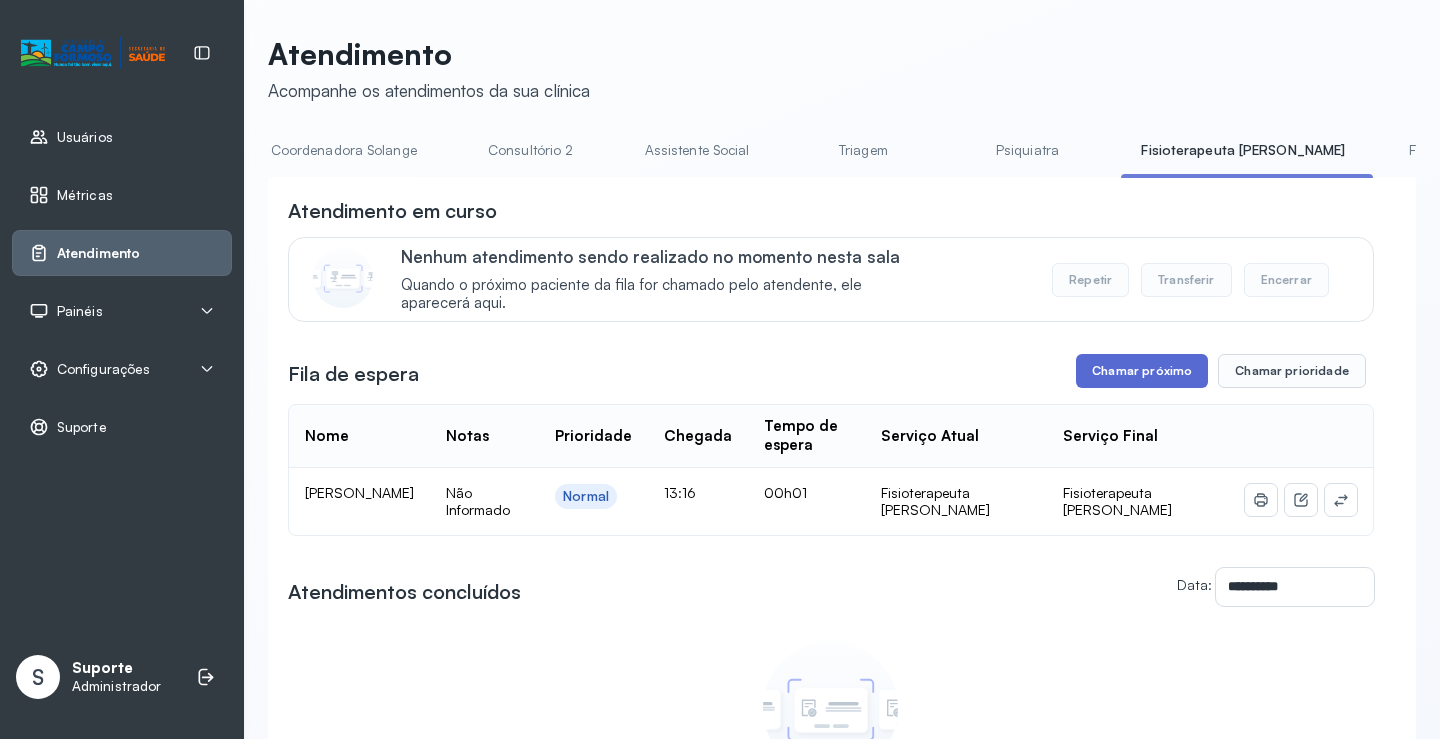 click on "Chamar próximo" at bounding box center (1142, 371) 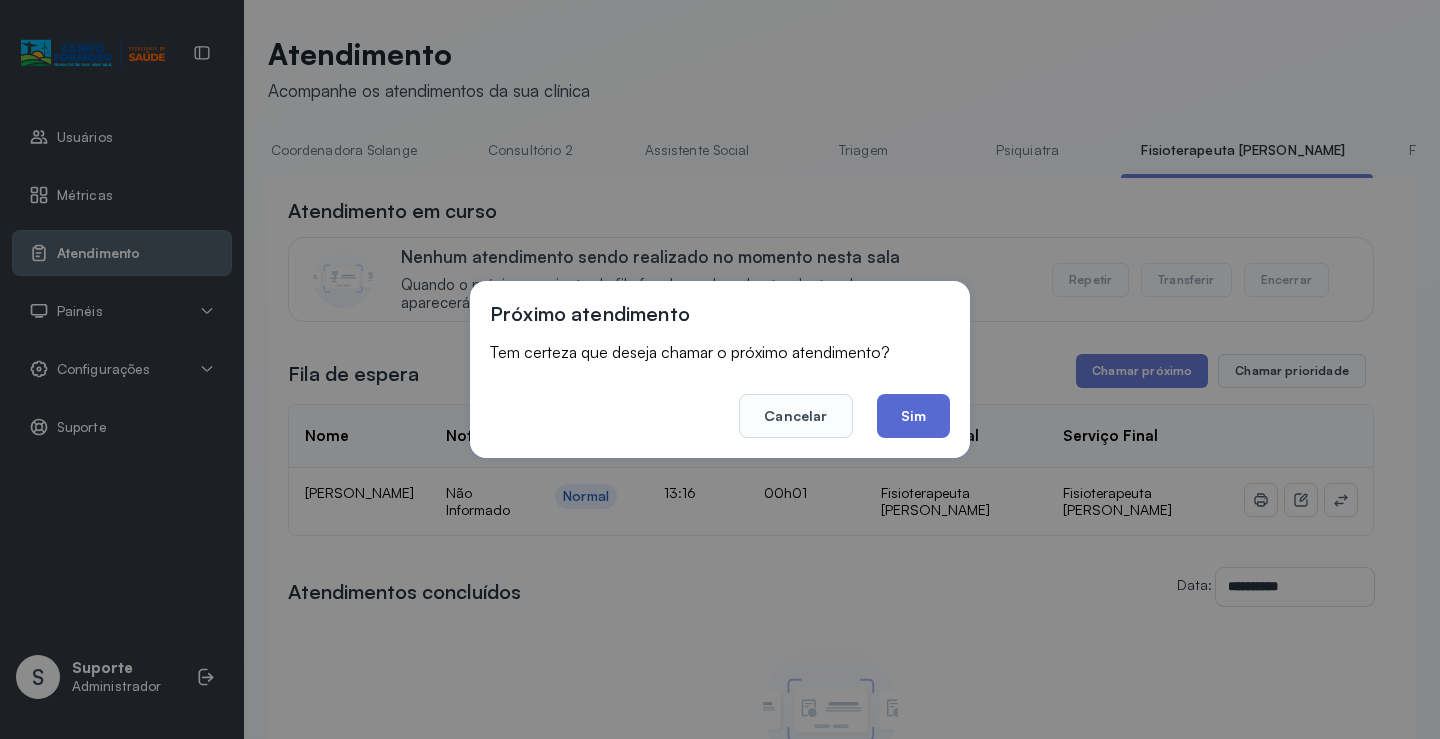 click on "Sim" 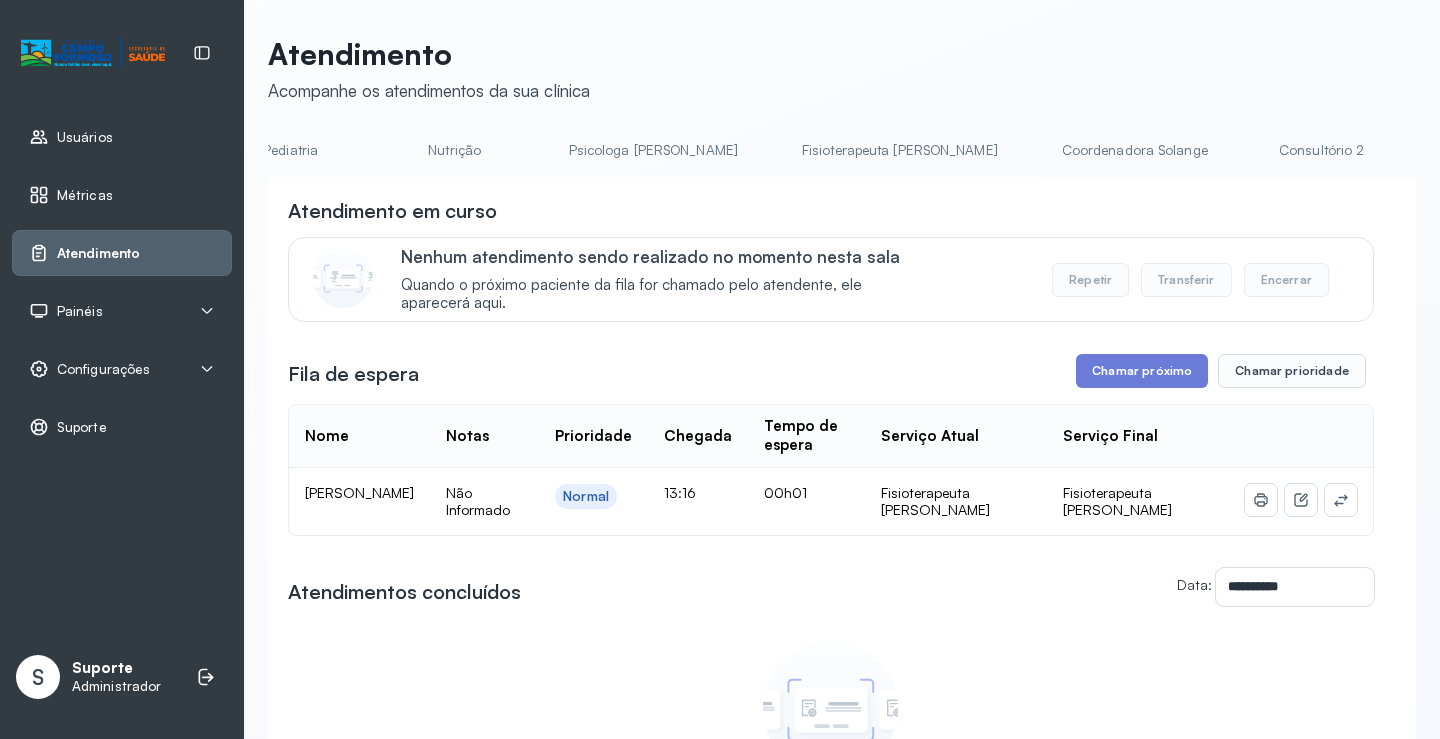 scroll, scrollTop: 0, scrollLeft: 0, axis: both 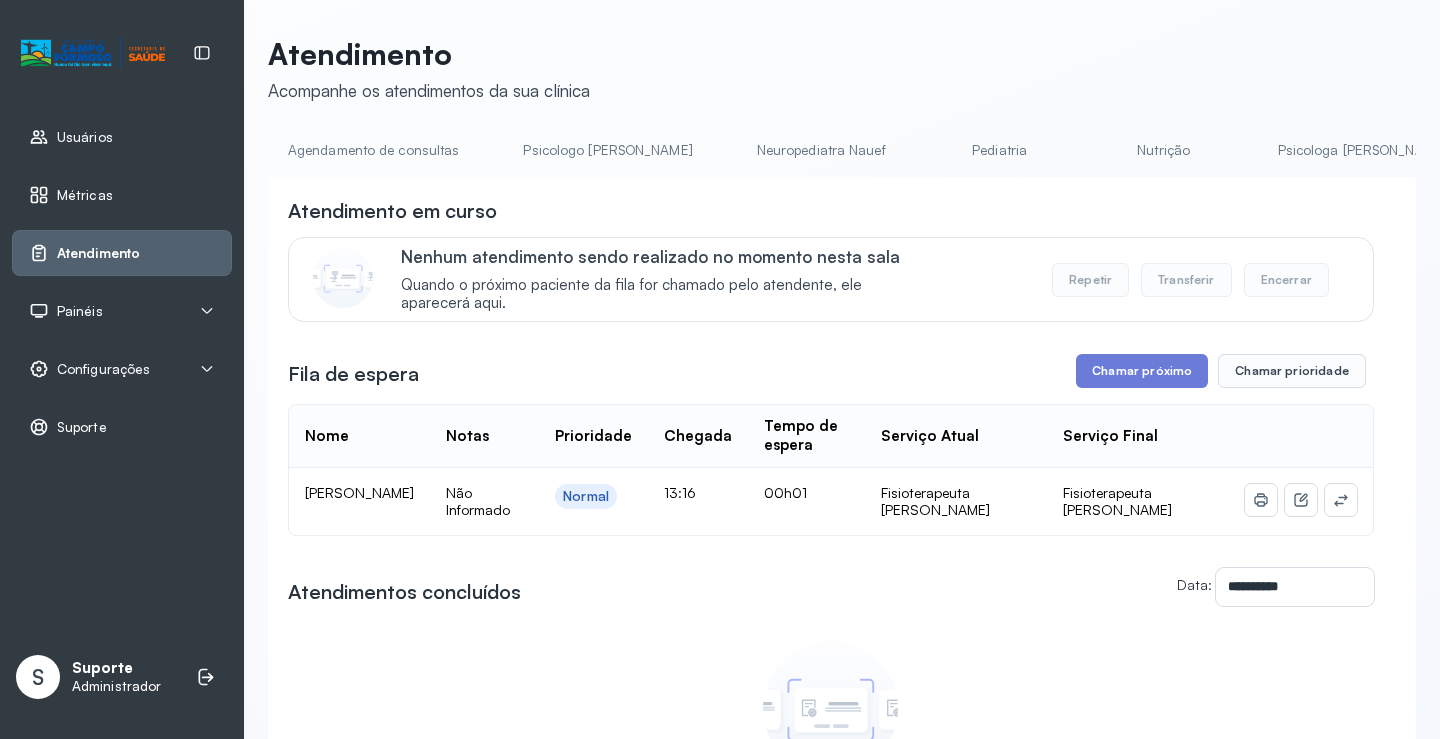 click on "**********" 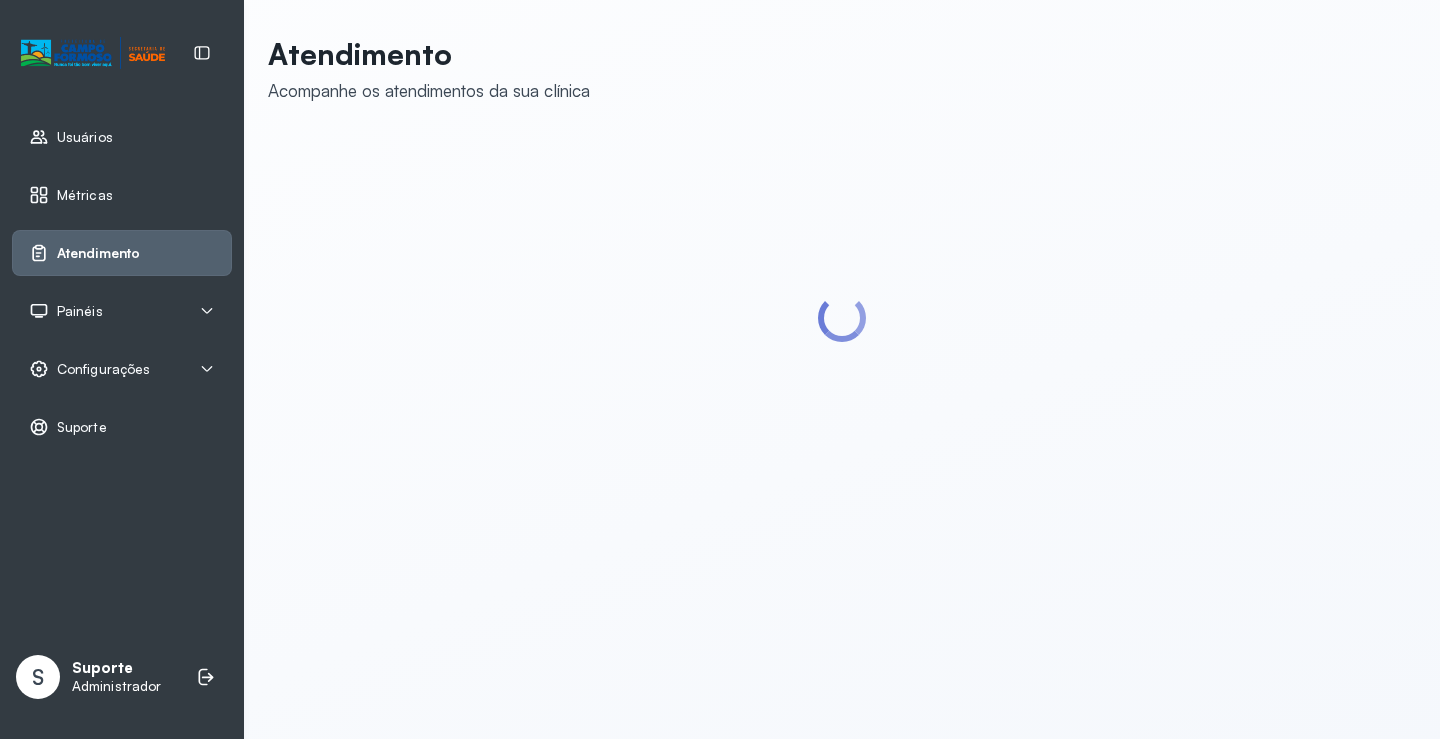 scroll, scrollTop: 0, scrollLeft: 0, axis: both 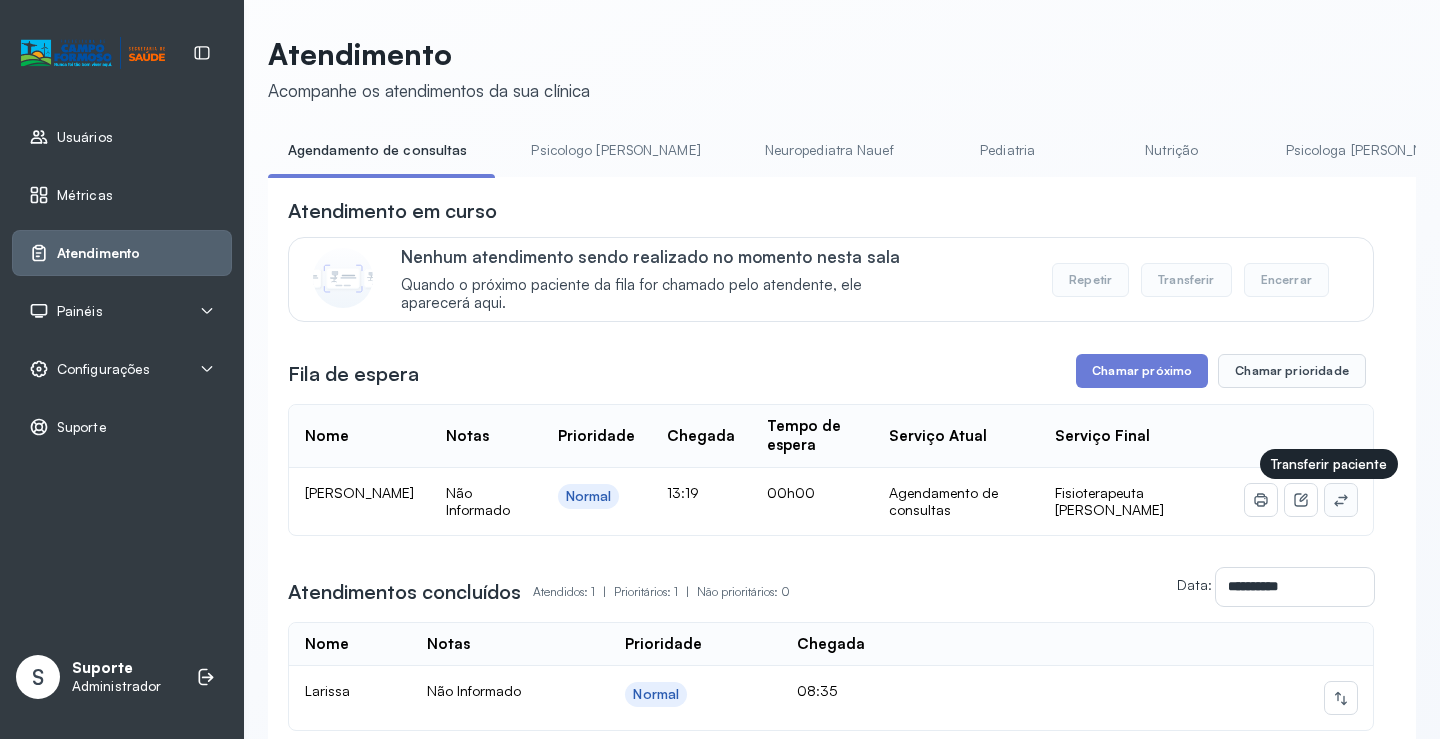 click 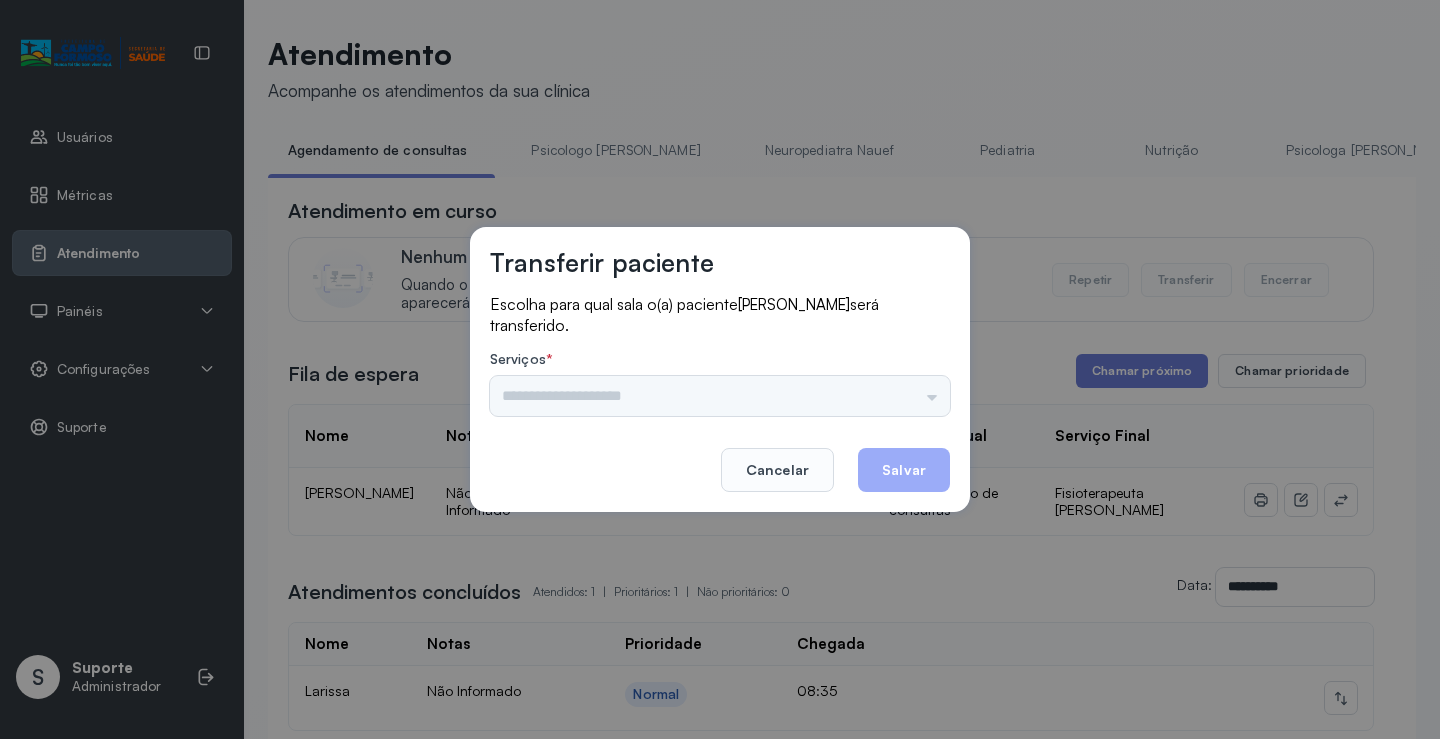 drag, startPoint x: 894, startPoint y: 383, endPoint x: 912, endPoint y: 390, distance: 19.313208 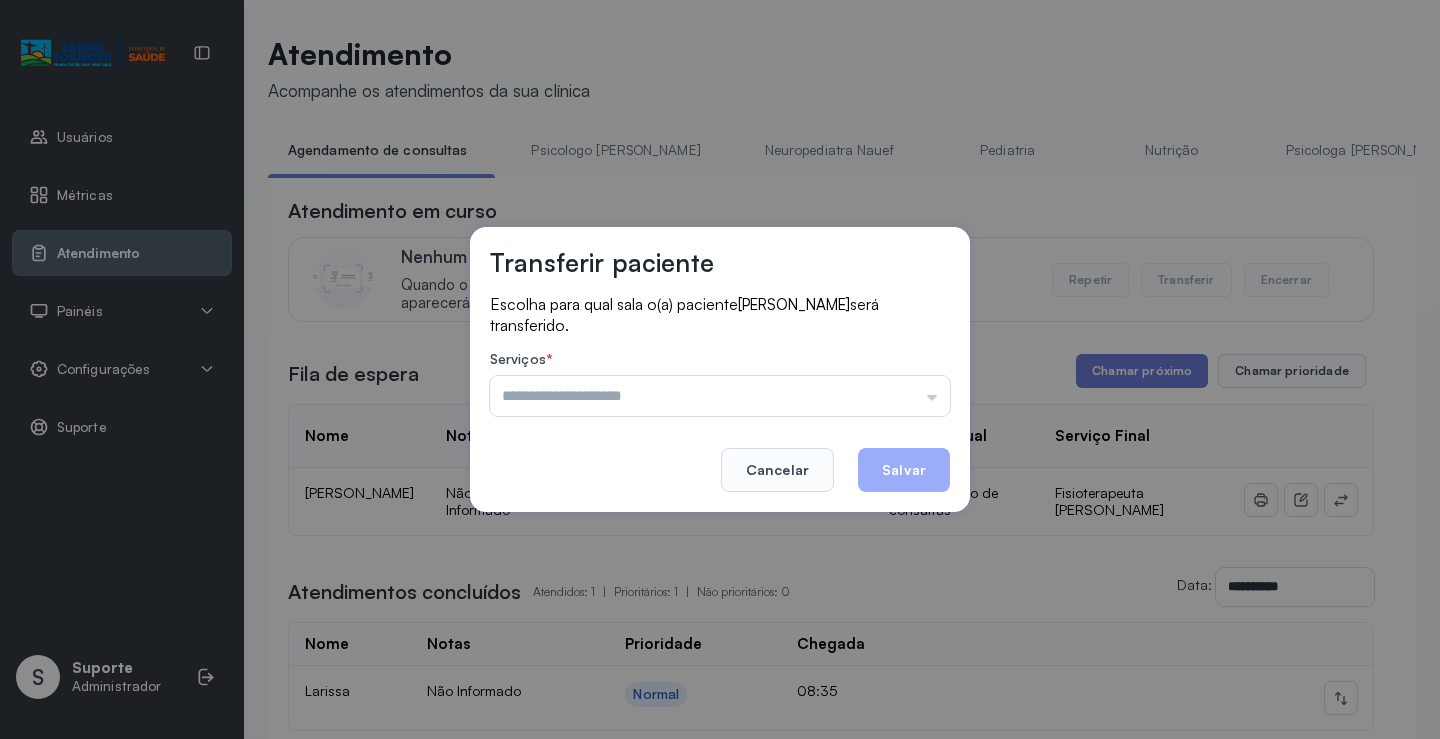 click at bounding box center [720, 396] 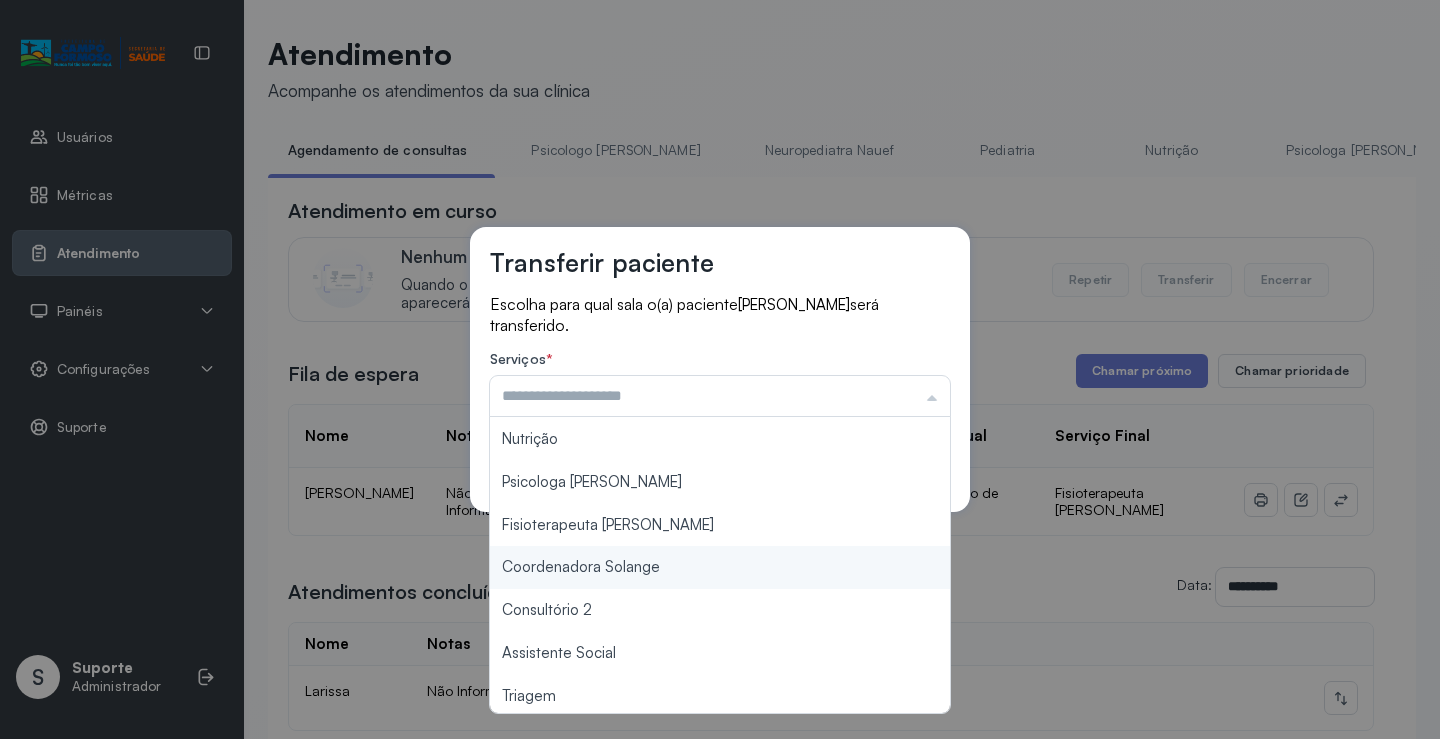scroll, scrollTop: 302, scrollLeft: 0, axis: vertical 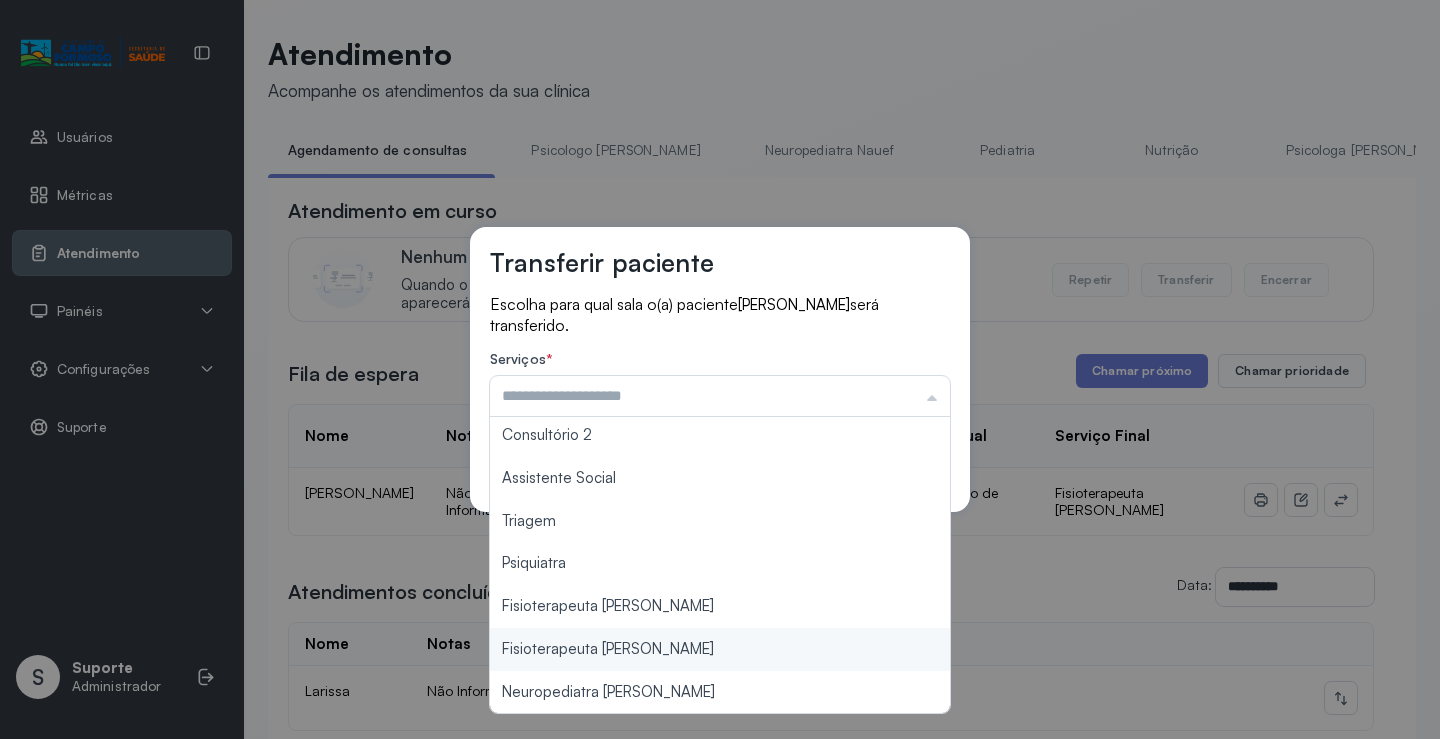 type on "**********" 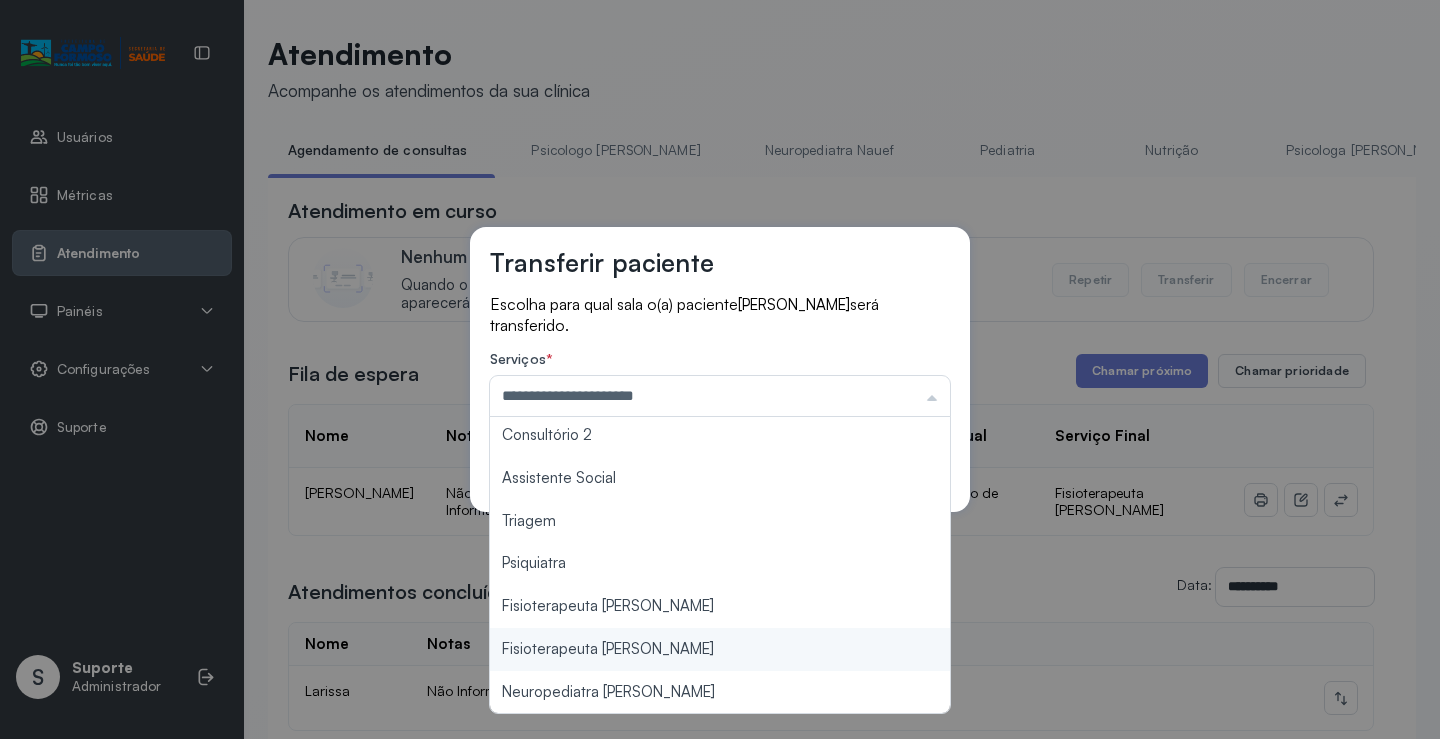 drag, startPoint x: 710, startPoint y: 662, endPoint x: 754, endPoint y: 637, distance: 50.606323 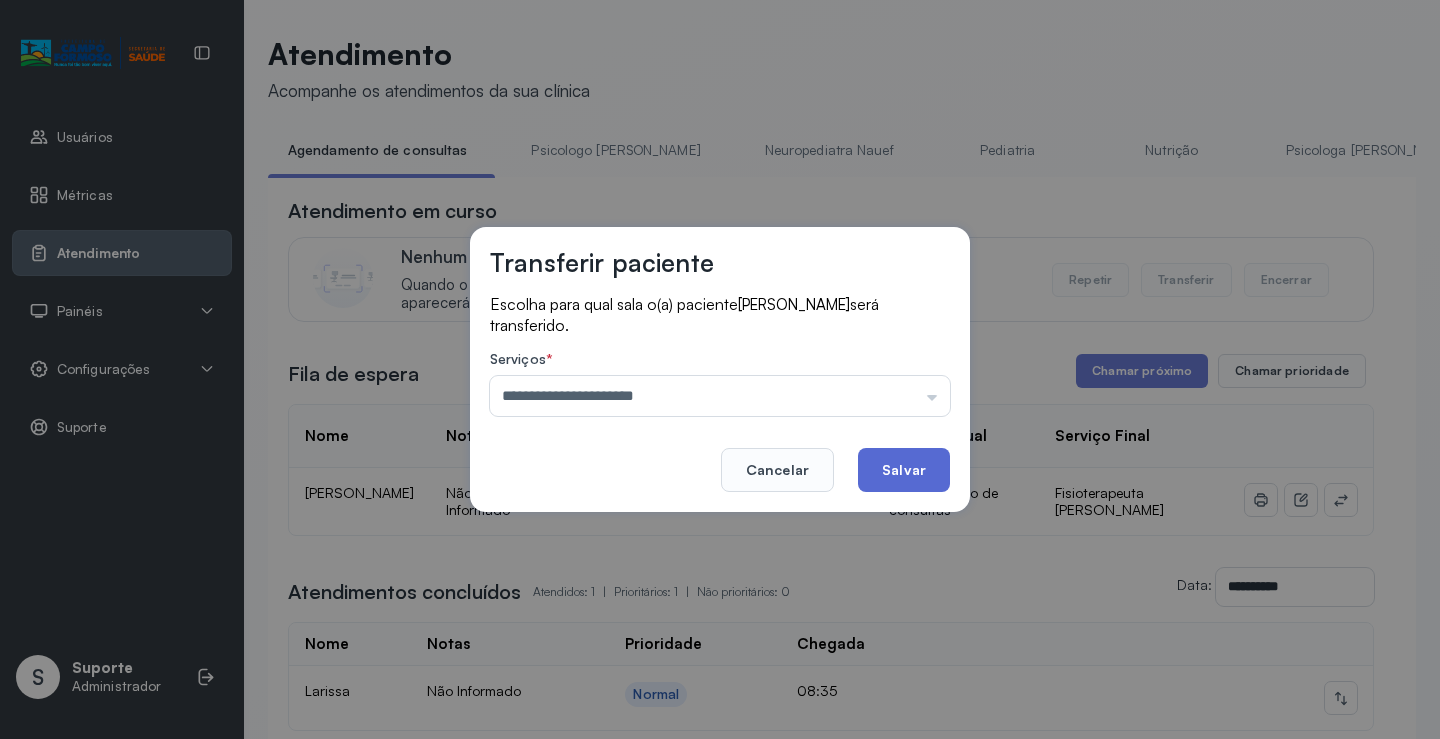 click on "Salvar" 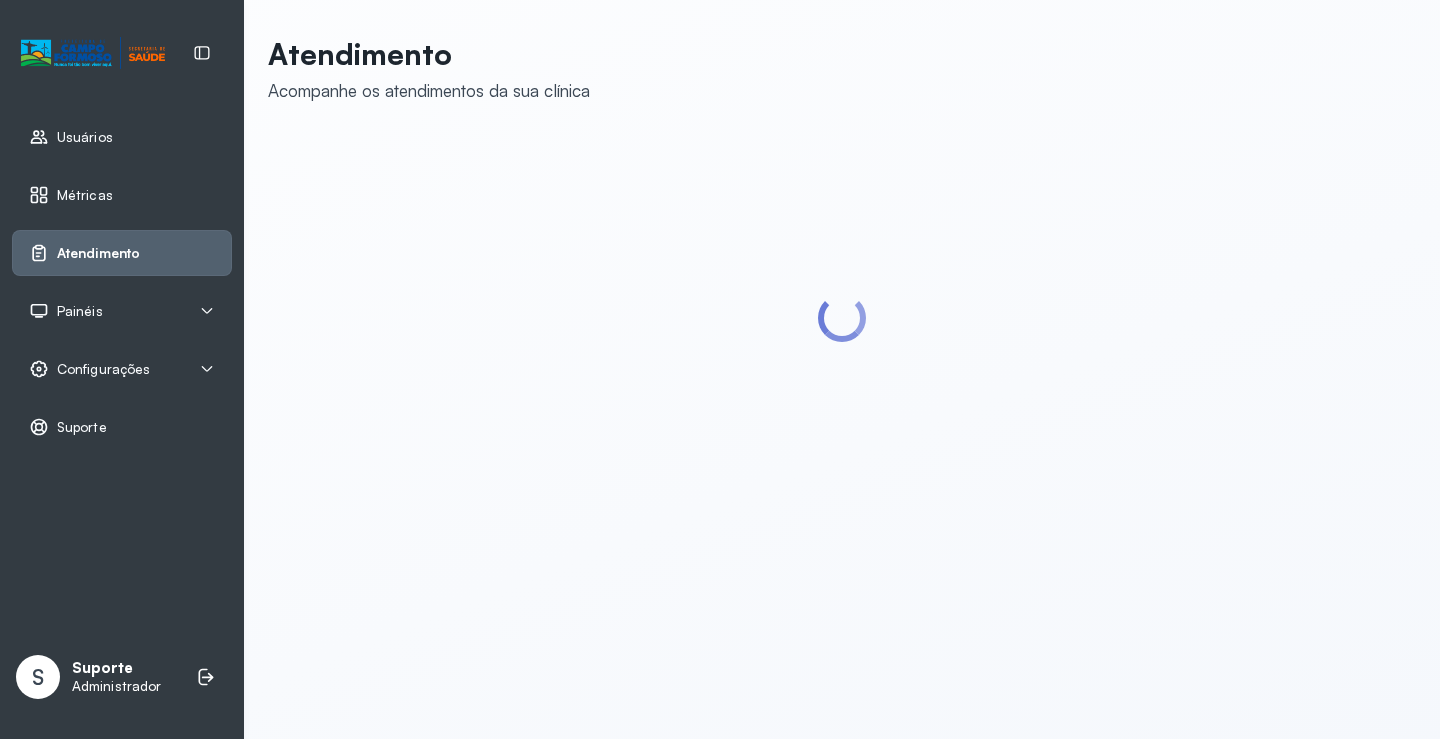 scroll, scrollTop: 0, scrollLeft: 0, axis: both 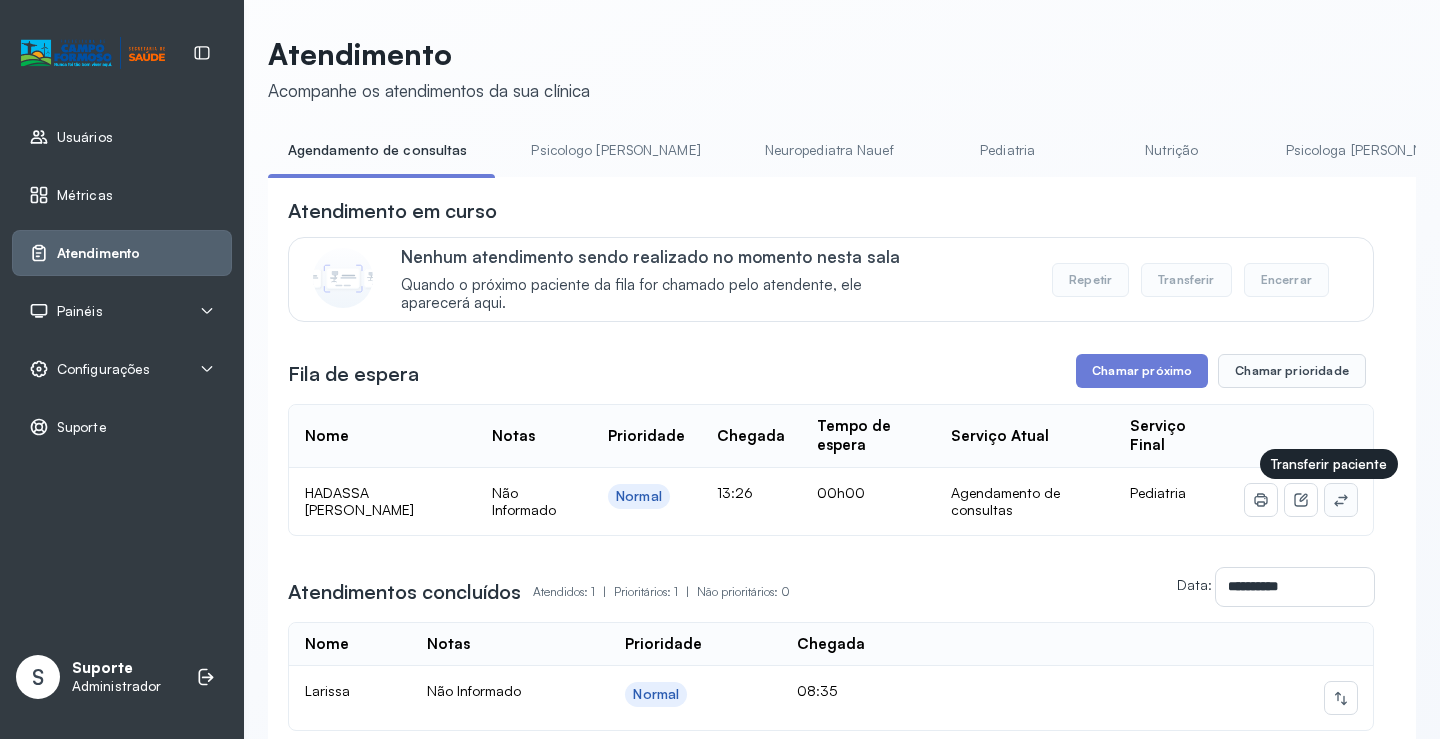 click 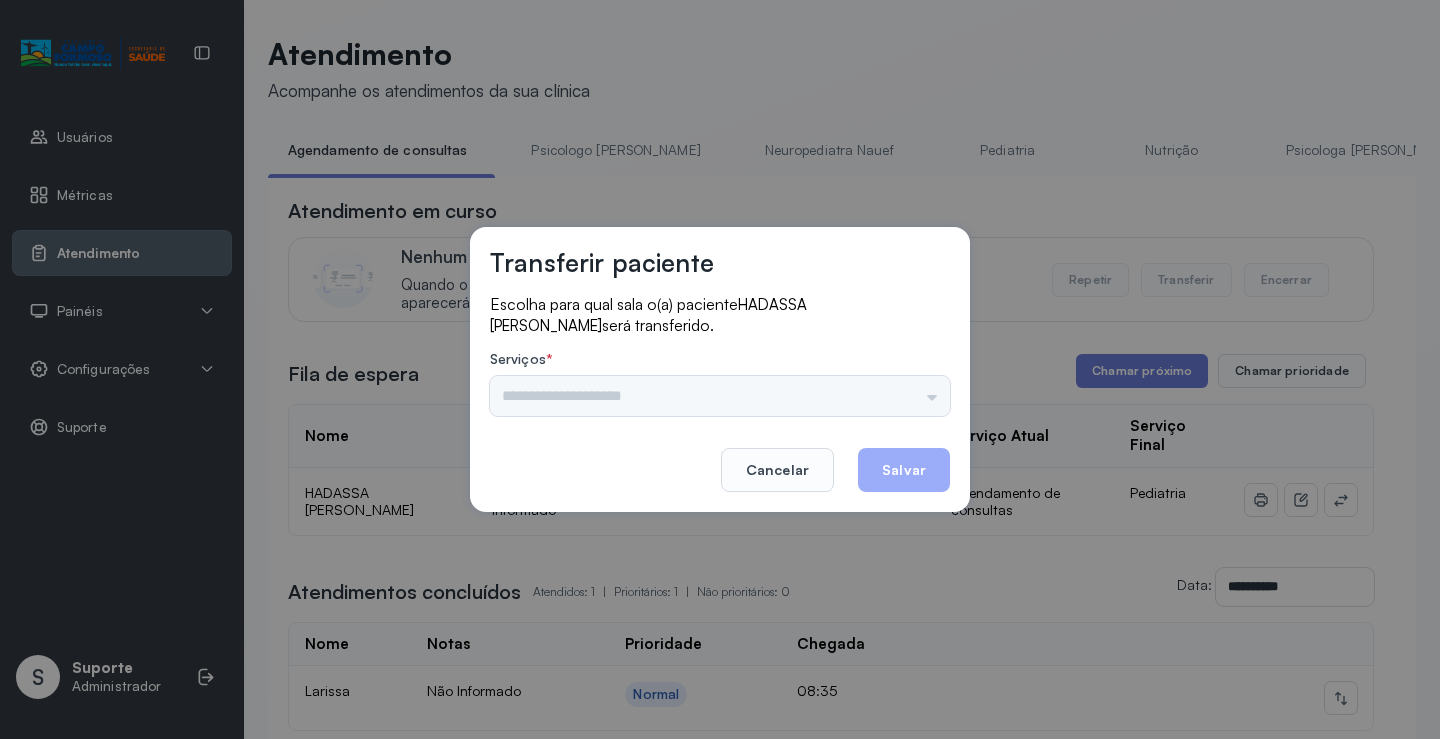 drag, startPoint x: 926, startPoint y: 394, endPoint x: 915, endPoint y: 392, distance: 11.18034 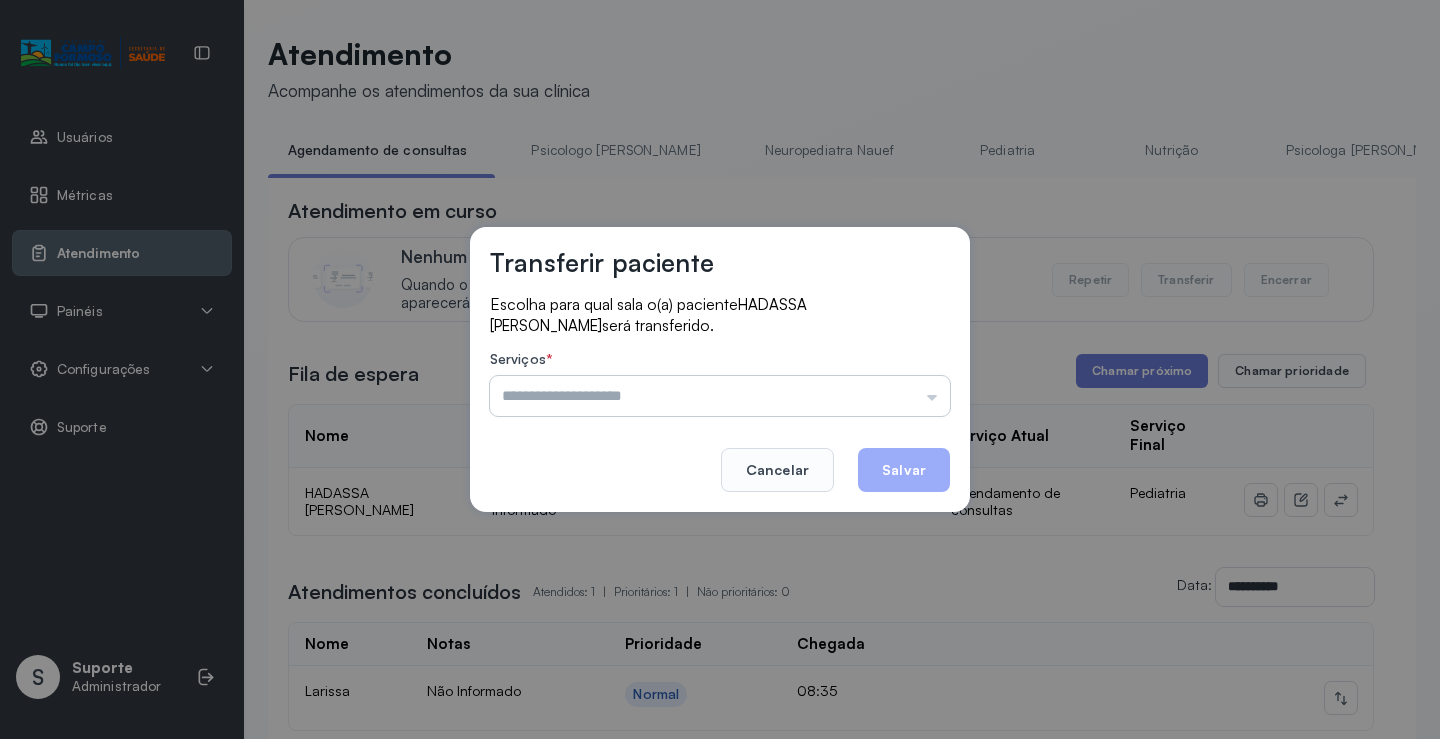 click at bounding box center (720, 396) 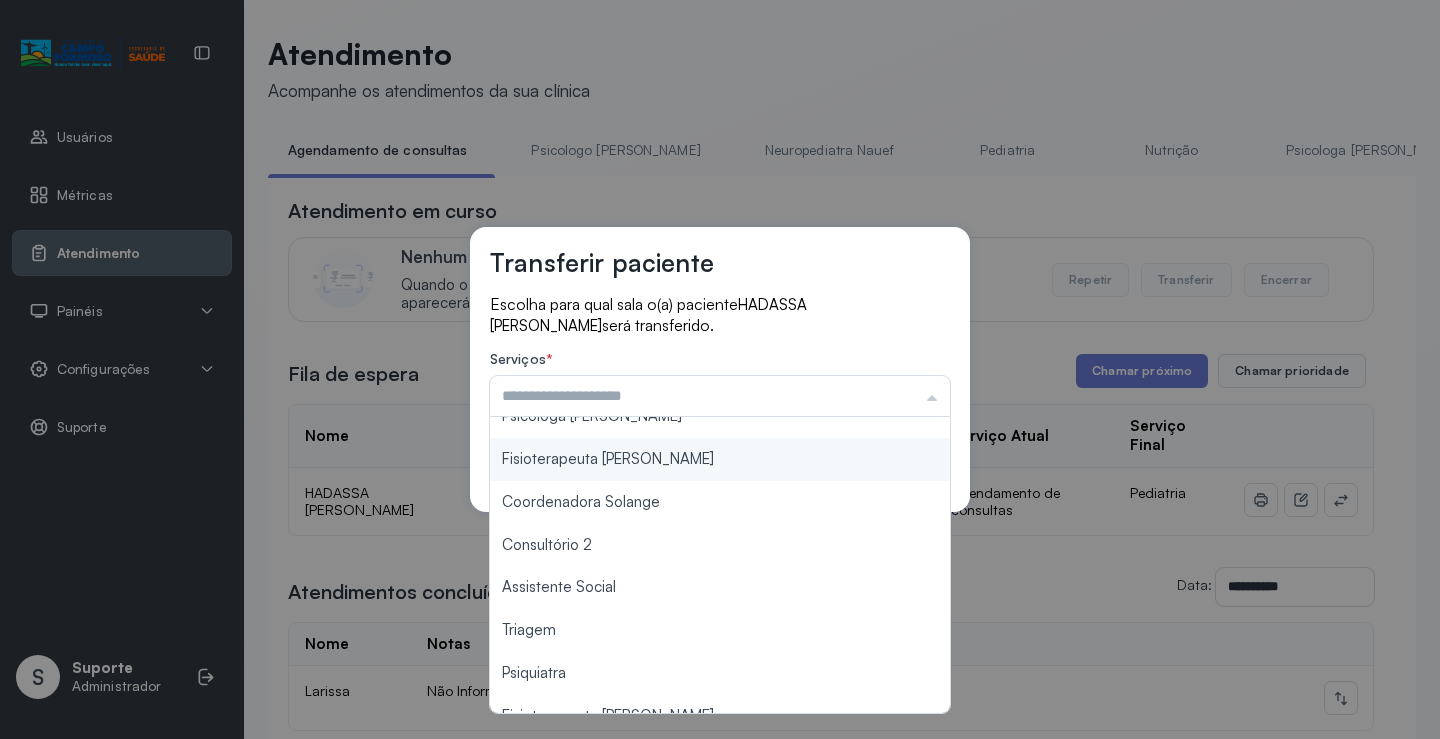 scroll, scrollTop: 200, scrollLeft: 0, axis: vertical 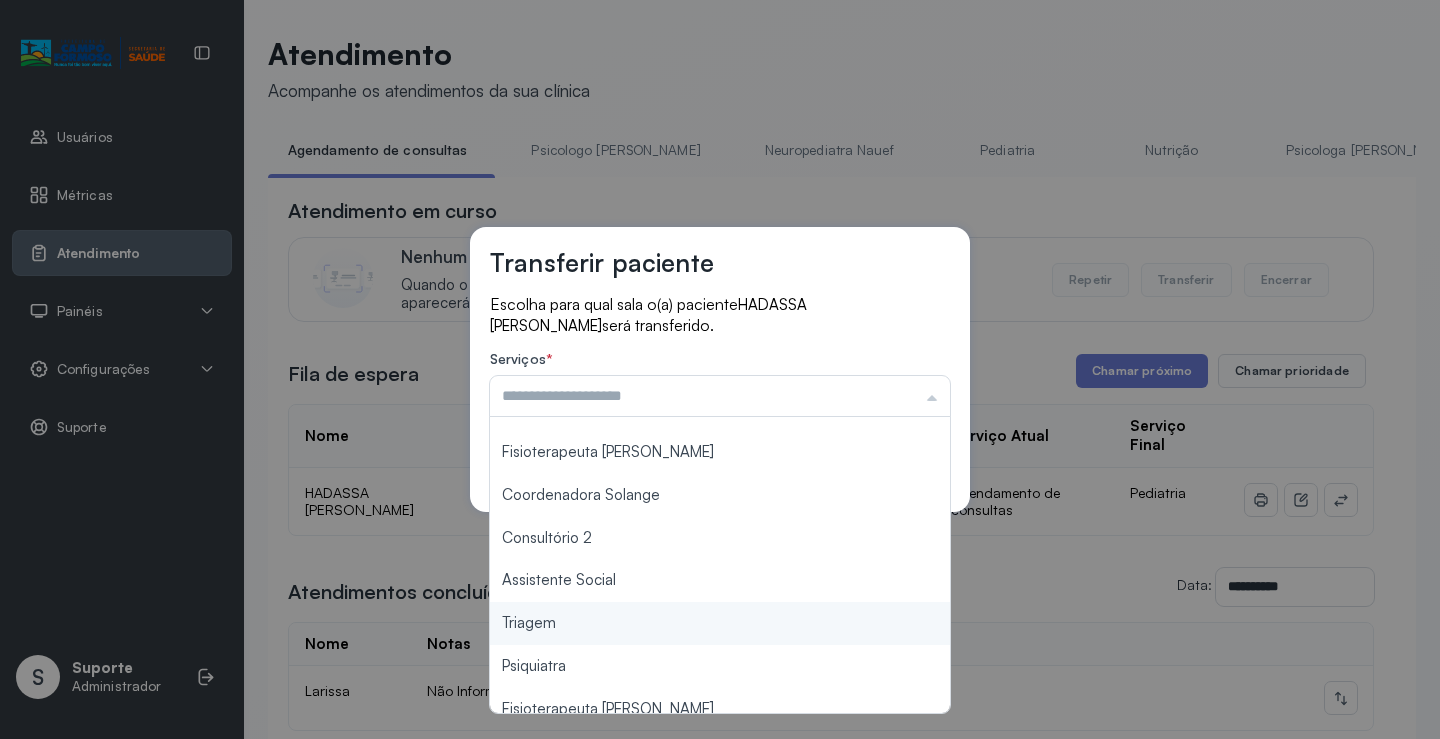 type on "*******" 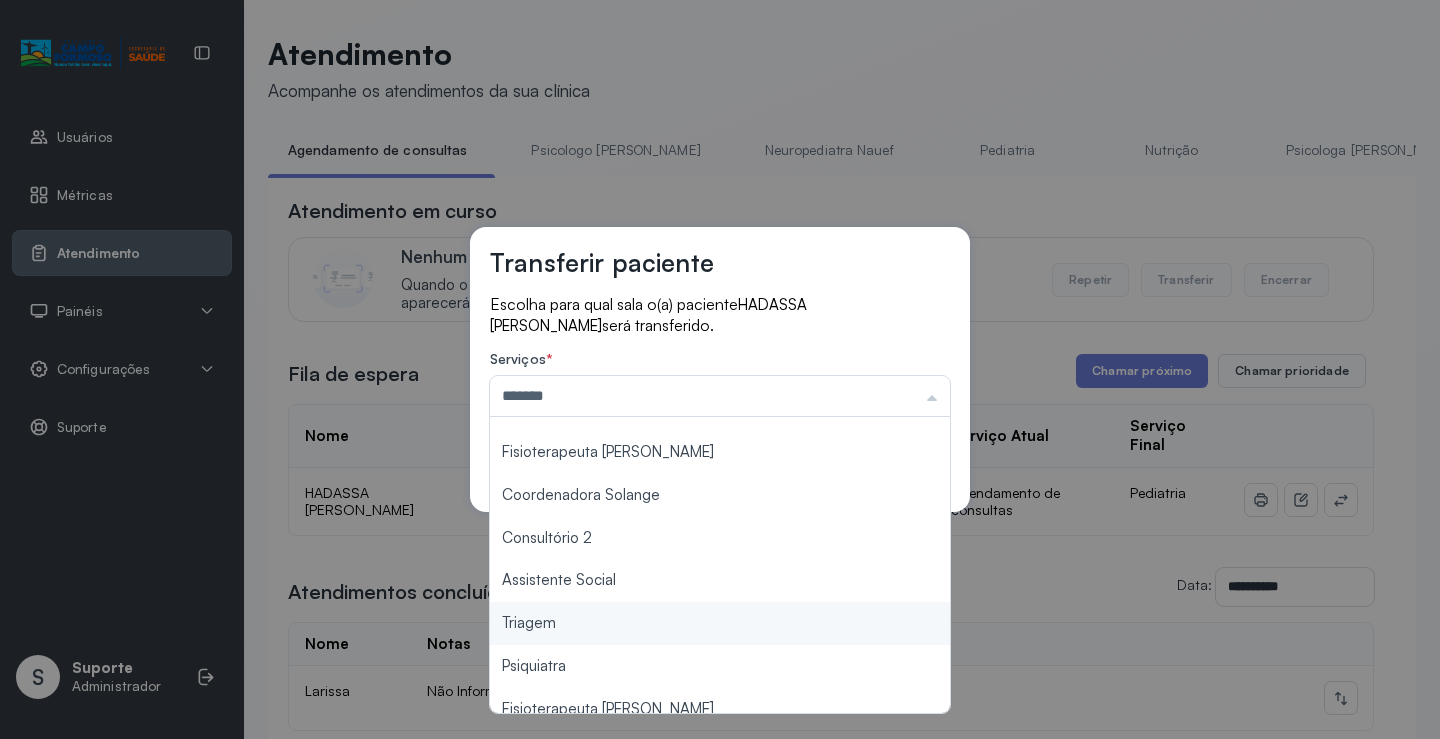 click on "Transferir paciente Escolha para qual sala o(a) paciente  HADASSA [PERSON_NAME]  será transferido.  Serviços  *  ******* Psicologo [PERSON_NAME] Nauef Pediatria Nutrição Psicologa [PERSON_NAME] Janusia Coordenadora Solange Consultório 2 Assistente Social Triagem Psiquiatra Fisioterapeuta [PERSON_NAME] Morgana Neuropediatra [PERSON_NAME]" at bounding box center (720, 369) 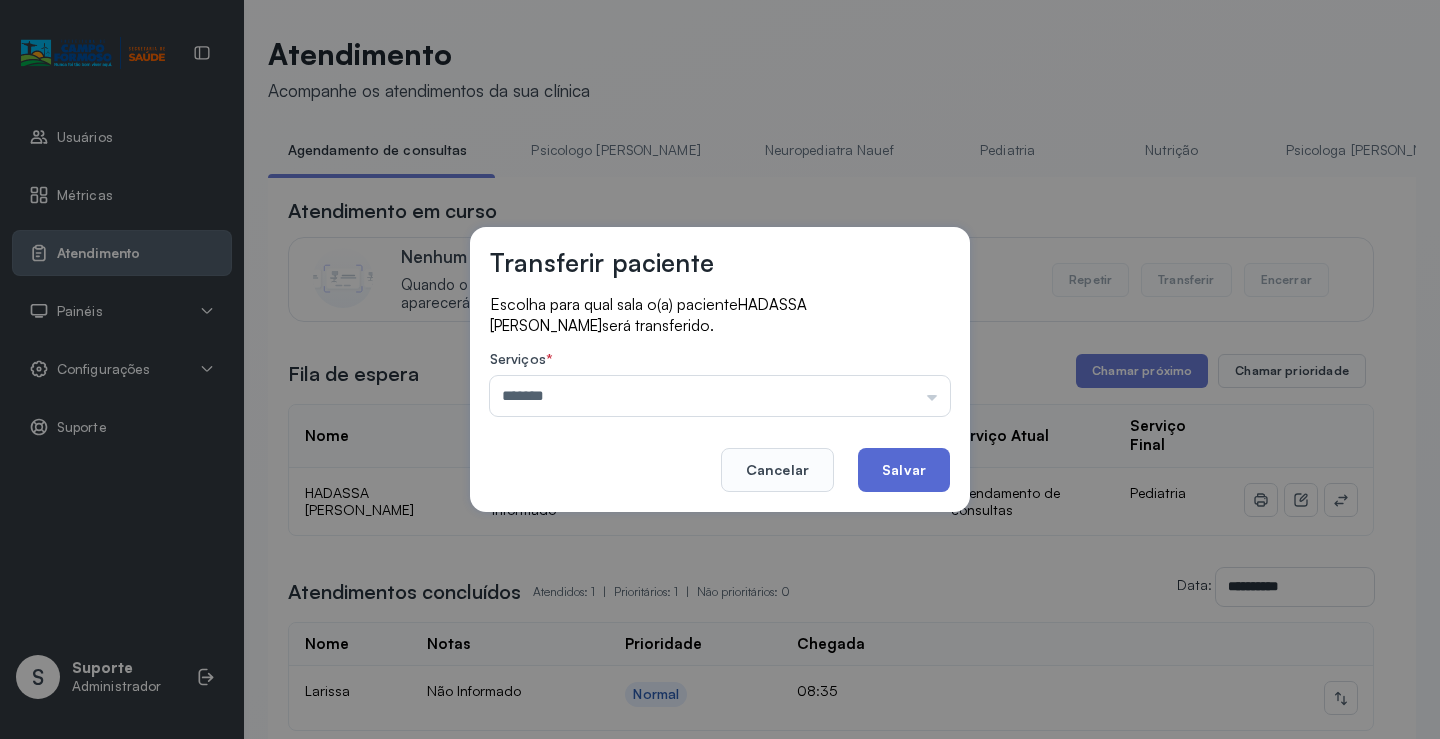 click on "Salvar" 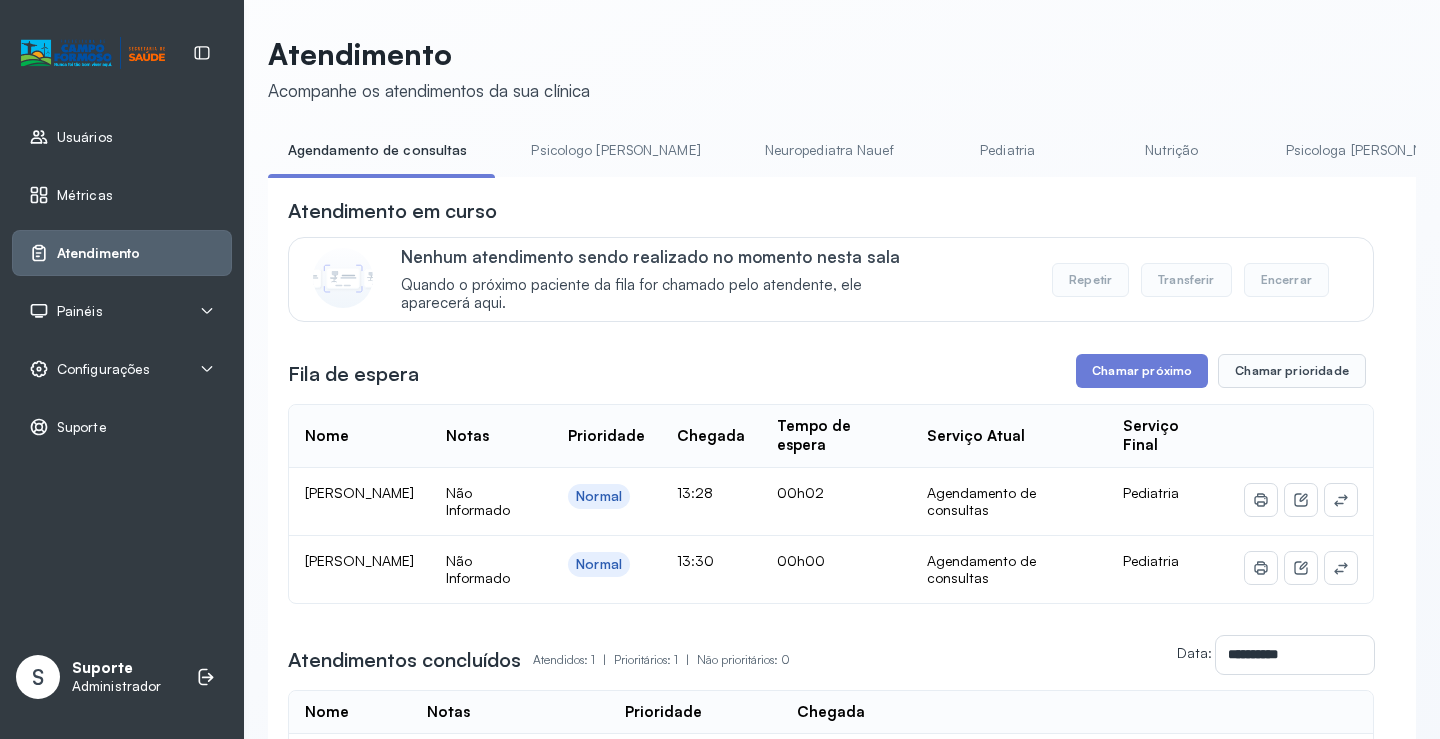 scroll, scrollTop: 0, scrollLeft: 0, axis: both 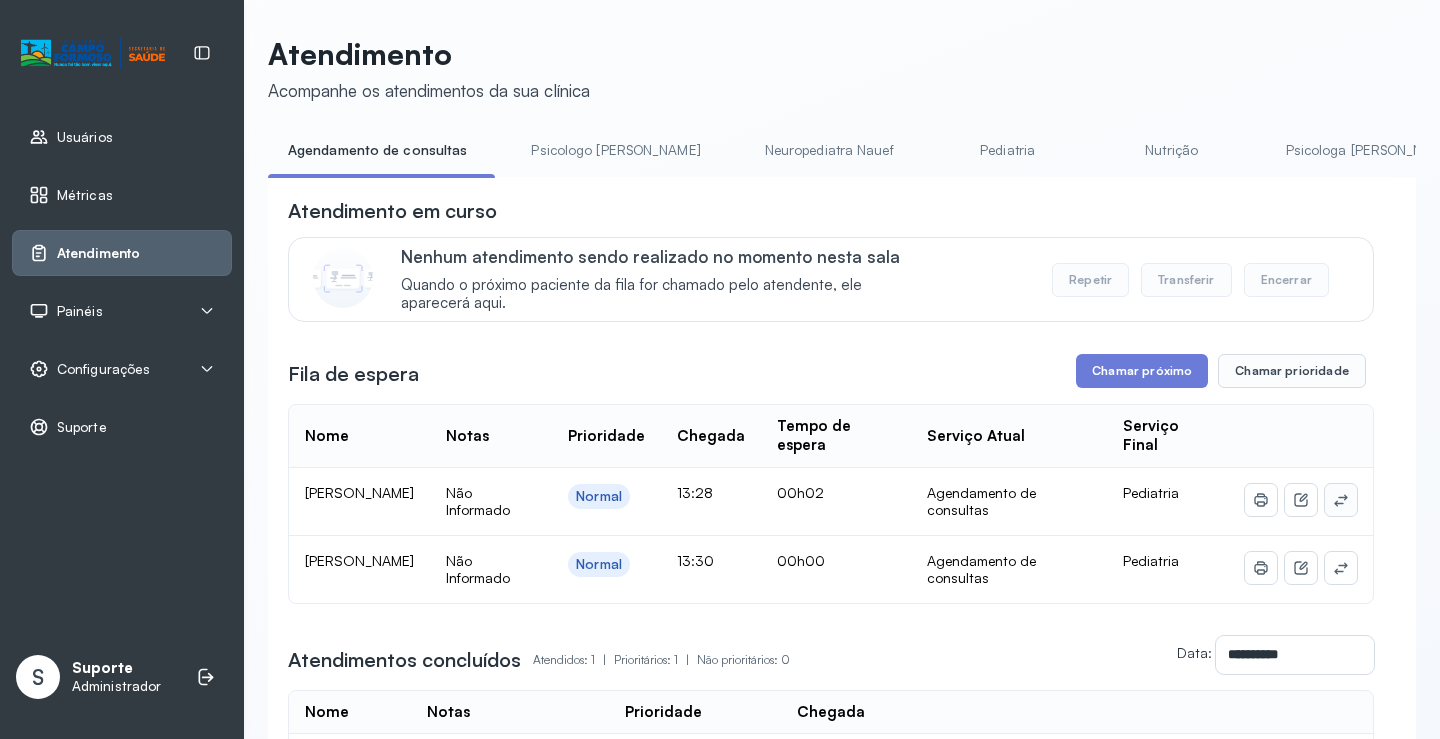 click 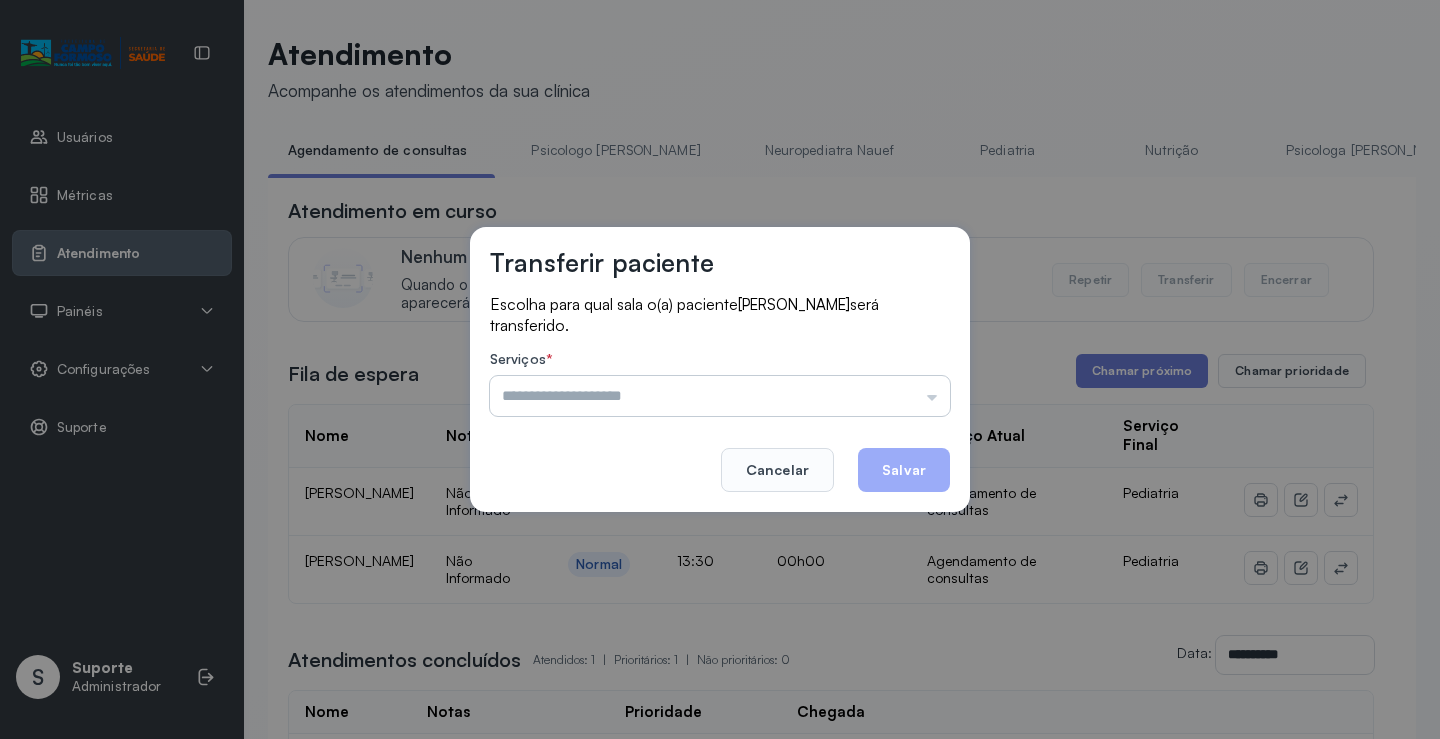 click at bounding box center [720, 396] 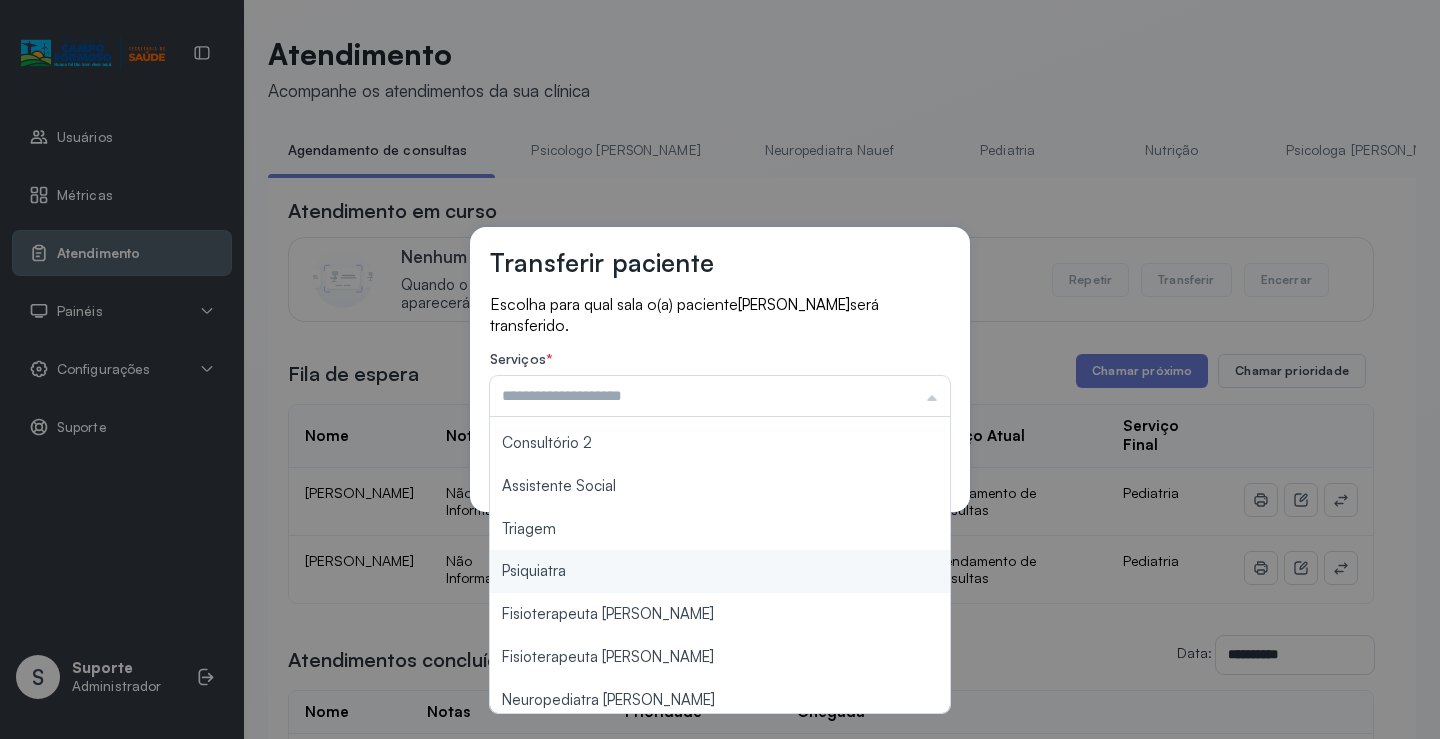 scroll, scrollTop: 302, scrollLeft: 0, axis: vertical 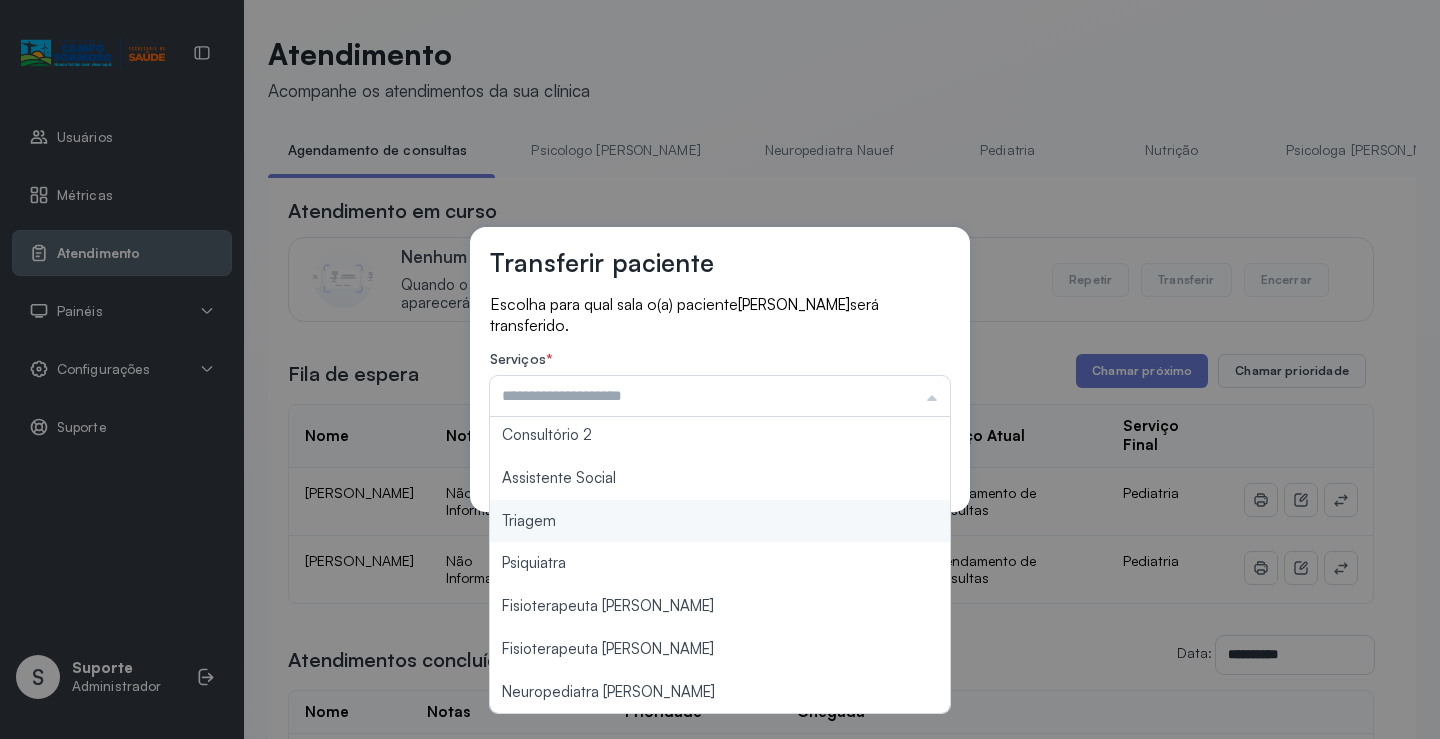 type on "*******" 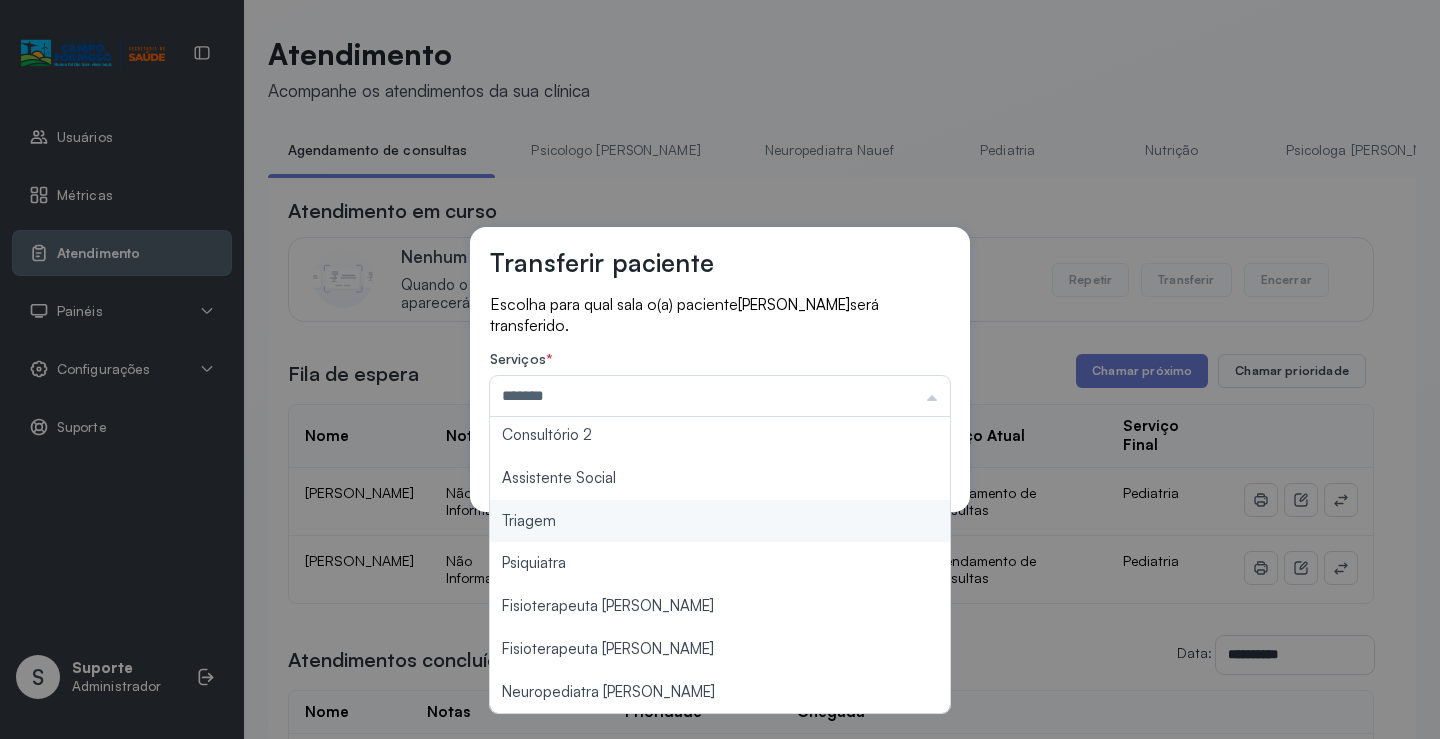 click on "Transferir paciente Escolha para qual sala o(a) paciente  JOSE EDUARDO SANTOS  será transferido.  Serviços  *  ******* Psicologo Pedro Neuropediatra Nauef Pediatria Nutrição Psicologa Alana Fisioterapeuta Janusia Coordenadora Solange Consultório 2 Assistente Social Triagem Psiquiatra Fisioterapeuta Francyne Fisioterapeuta Morgana Neuropediatra João Cancelar Salvar" at bounding box center [720, 369] 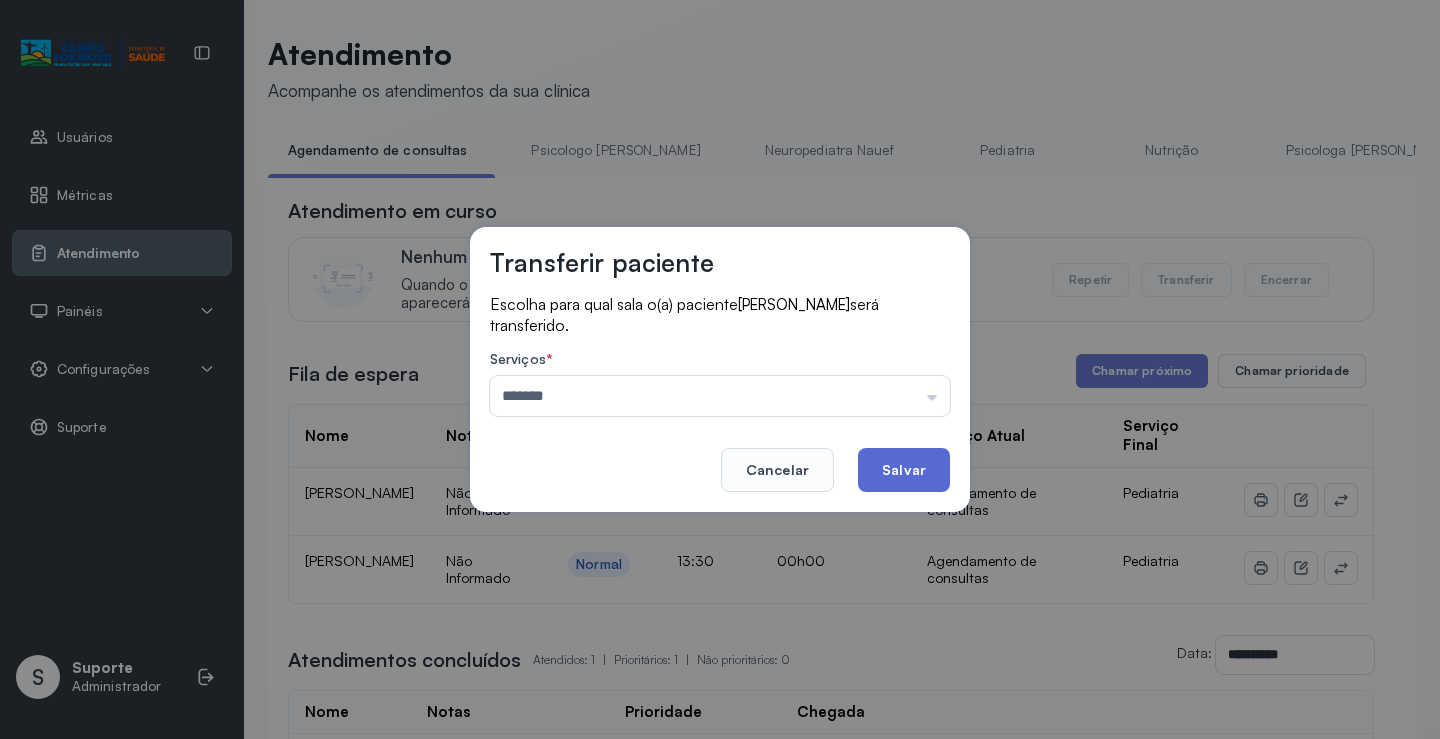 click on "Salvar" 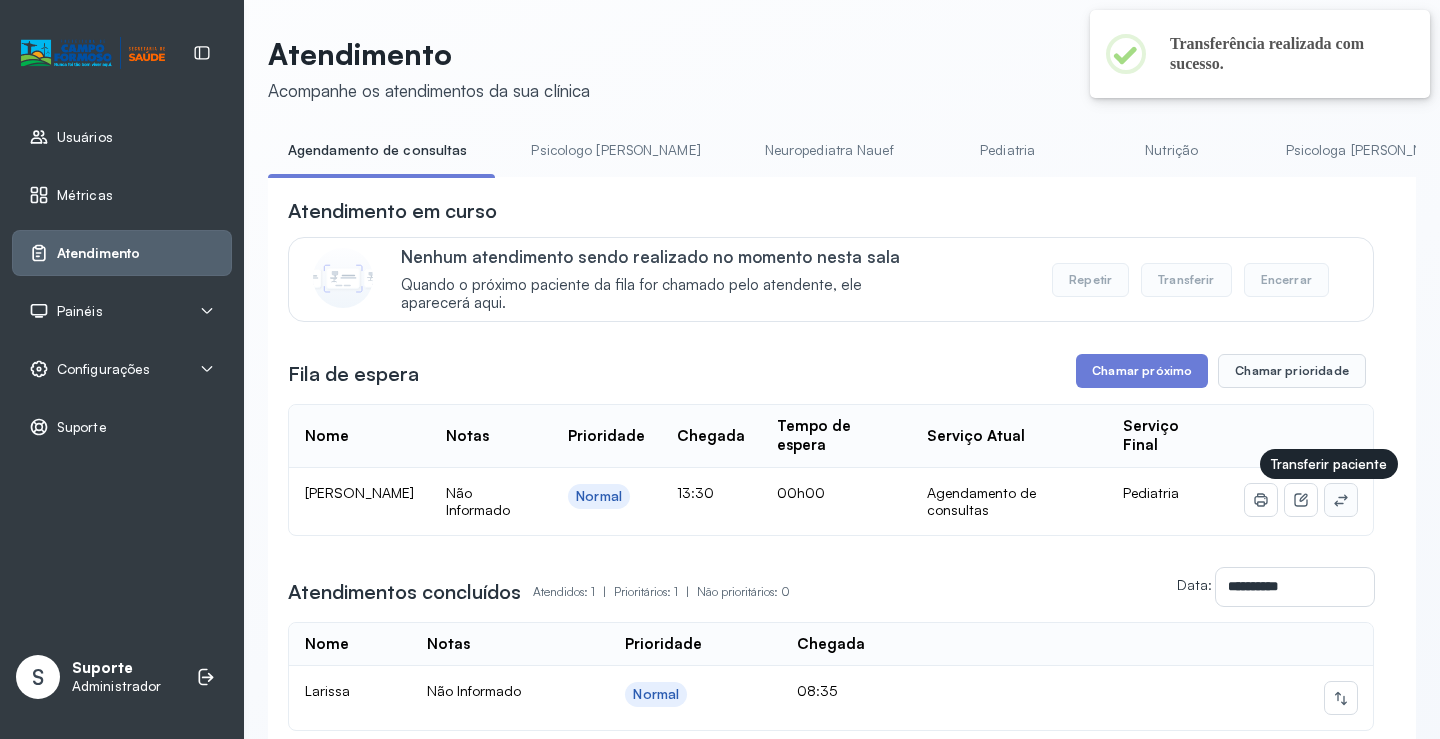 click 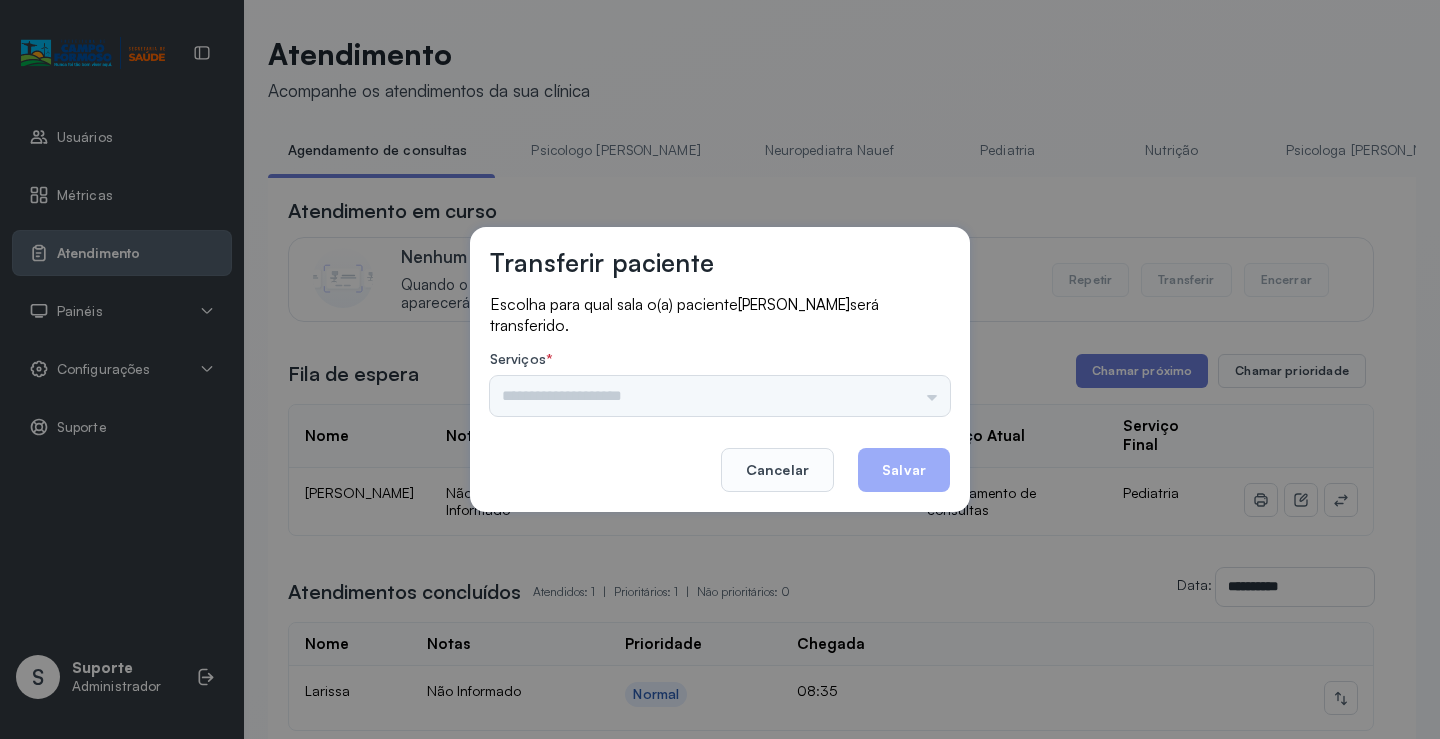 click on "Psicologo Pedro Neuropediatra Nauef Pediatria Nutrição Psicologa Alana Fisioterapeuta Janusia Coordenadora Solange Consultório 2 Assistente Social Triagem Psiquiatra Fisioterapeuta Francyne Fisioterapeuta Morgana Neuropediatra João" at bounding box center (720, 396) 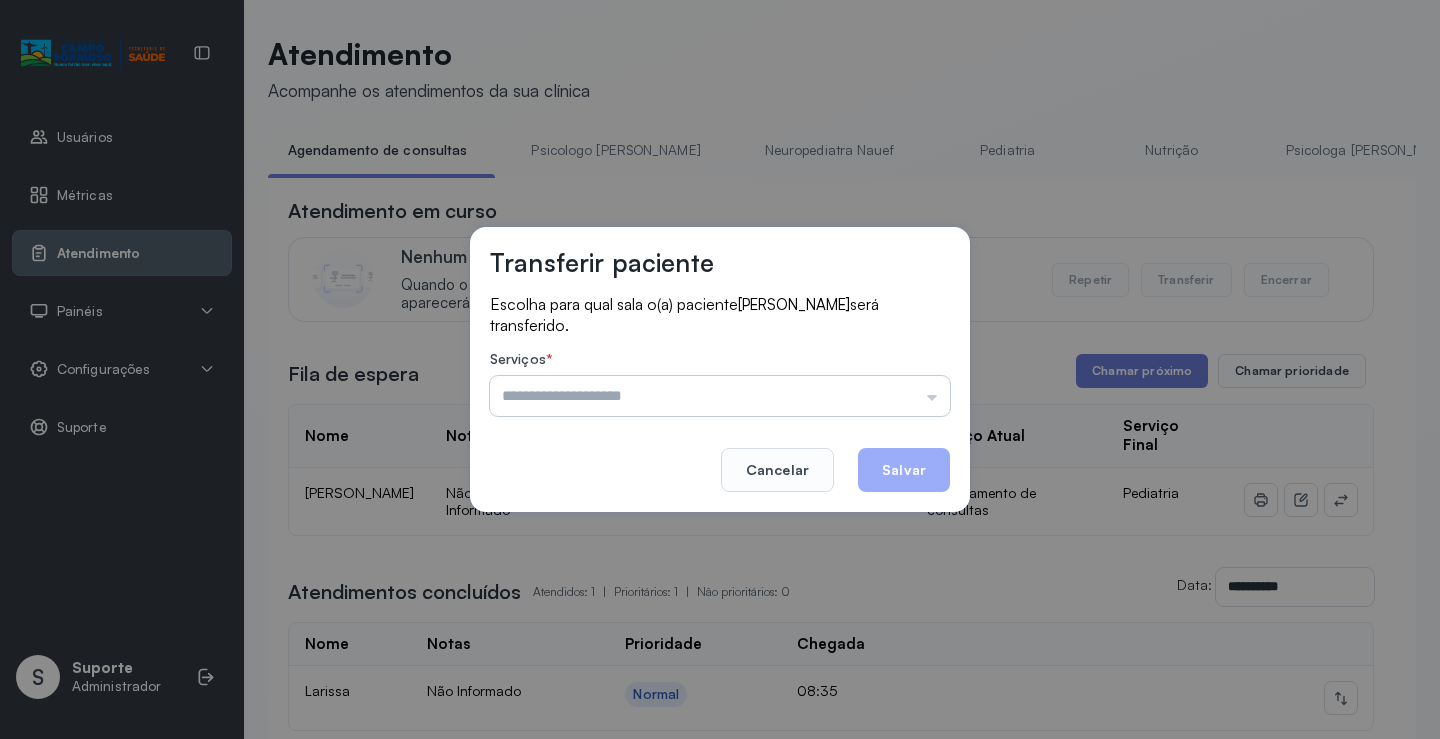 click at bounding box center (720, 396) 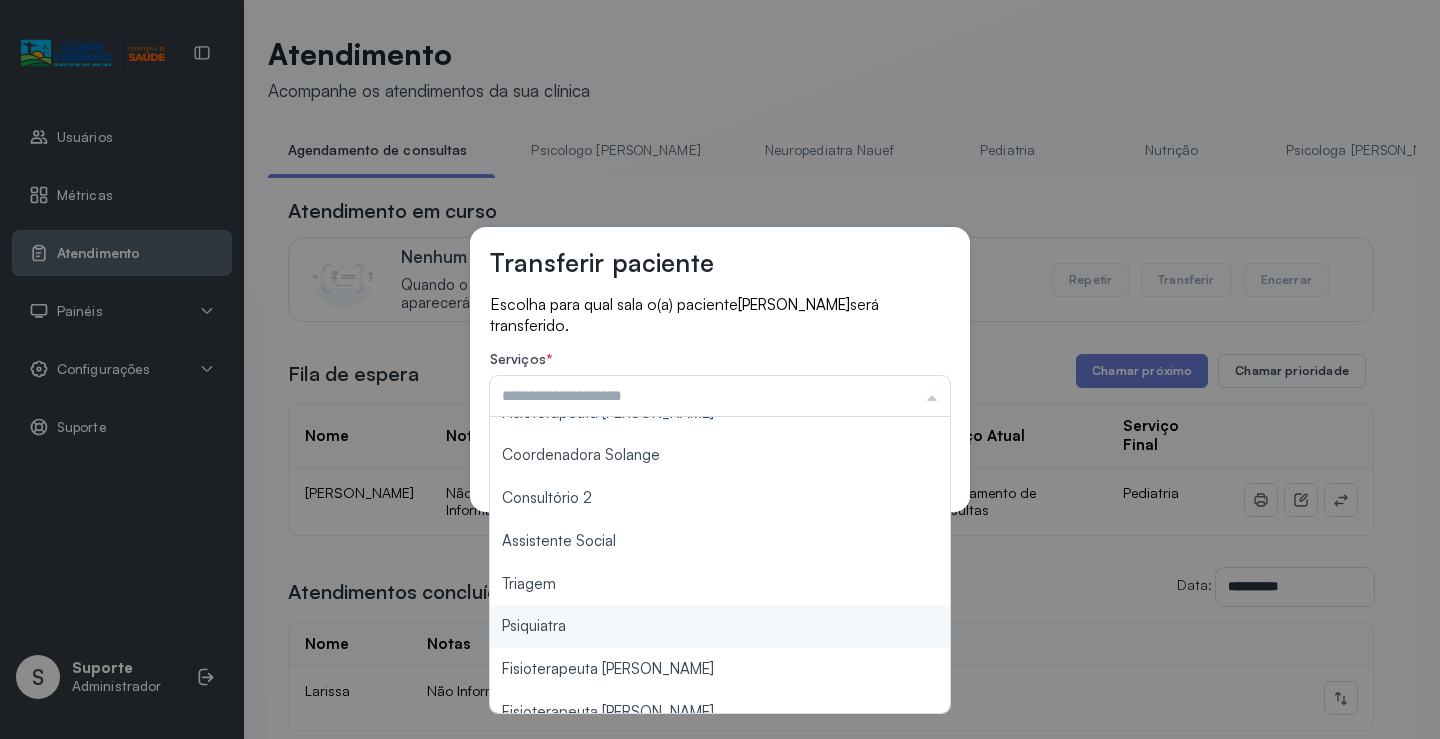 scroll, scrollTop: 302, scrollLeft: 0, axis: vertical 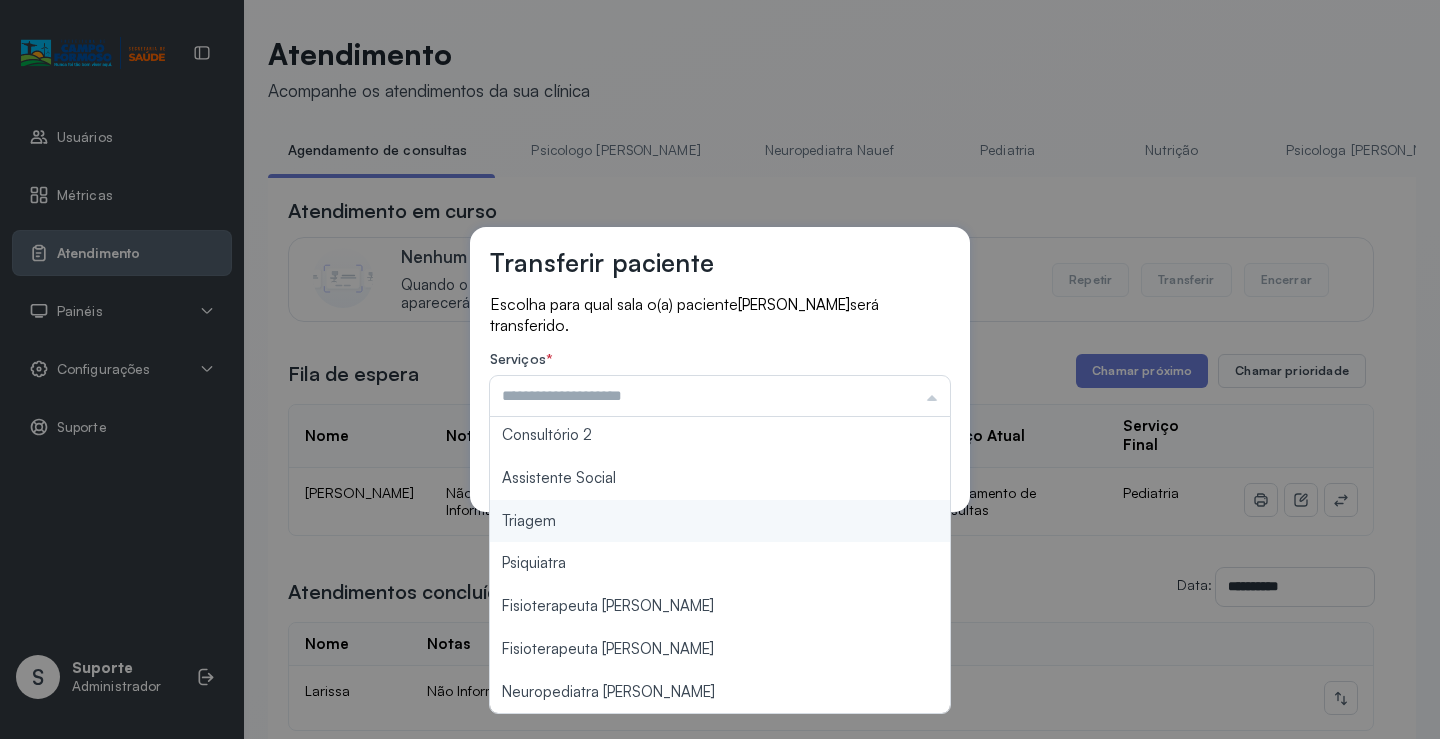 type on "*******" 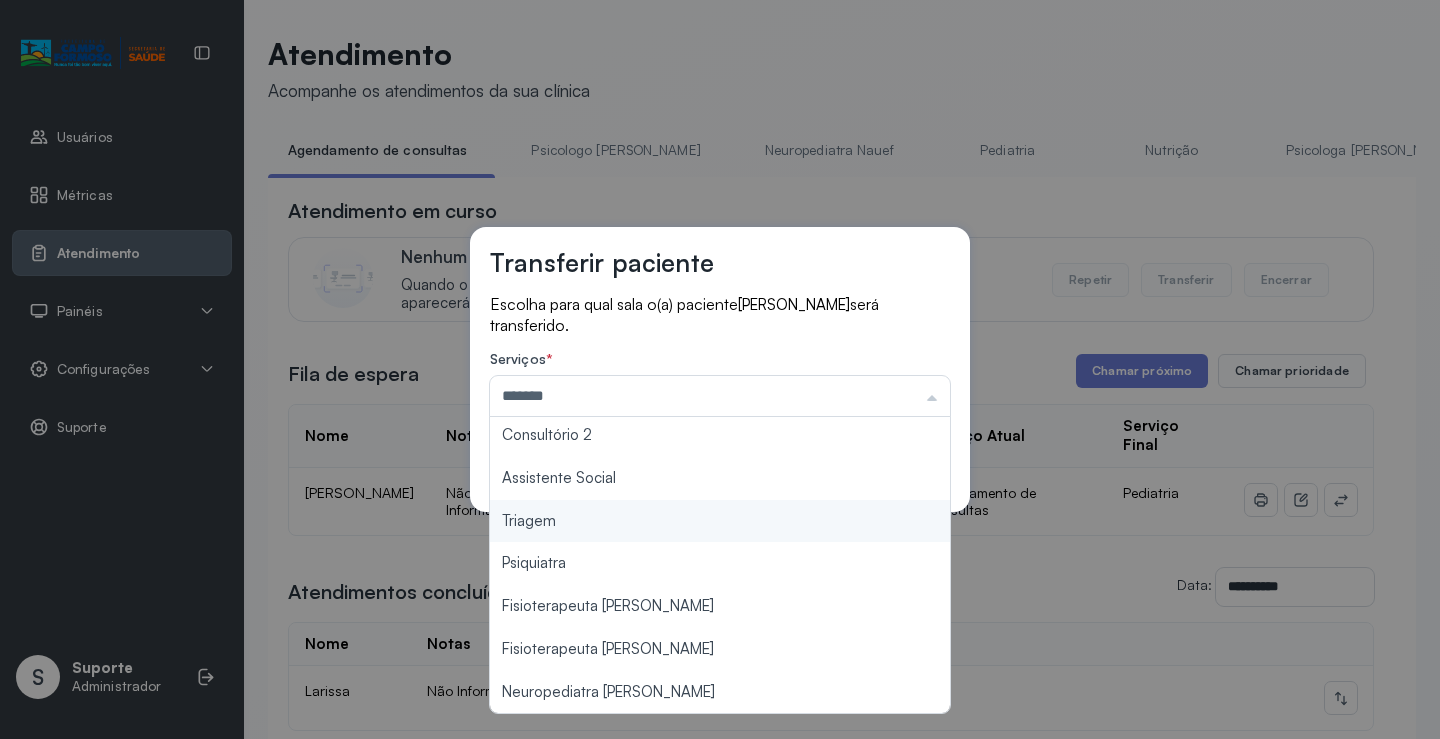 click on "Transferir paciente Escolha para qual sala o(a) paciente  MARIA ALICE SANTOS  será transferido.  Serviços  *  ******* Psicologo Pedro Neuropediatra Nauef Pediatria Nutrição Psicologa Alana Fisioterapeuta Janusia Coordenadora Solange Consultório 2 Assistente Social Triagem Psiquiatra Fisioterapeuta Francyne Fisioterapeuta Morgana Neuropediatra João Cancelar Salvar" at bounding box center [720, 369] 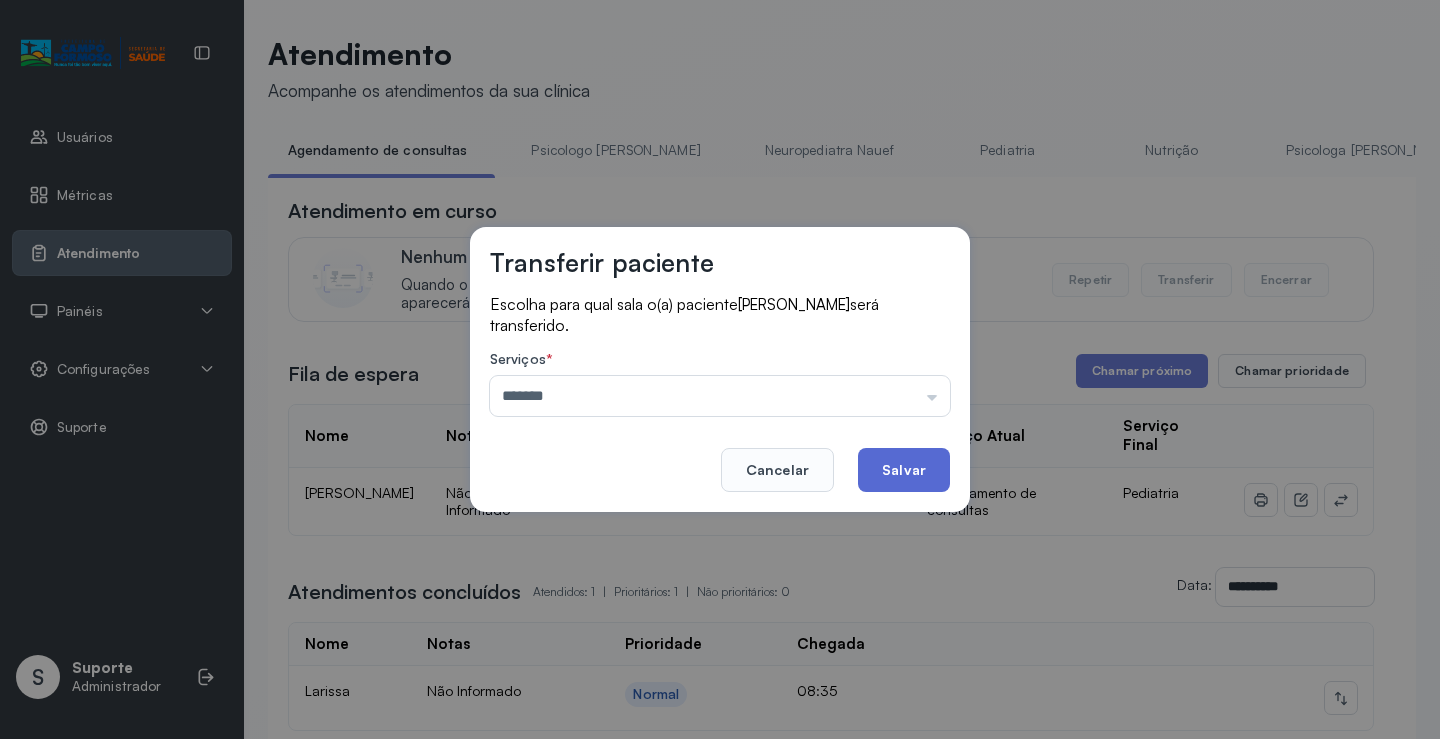 click on "Salvar" 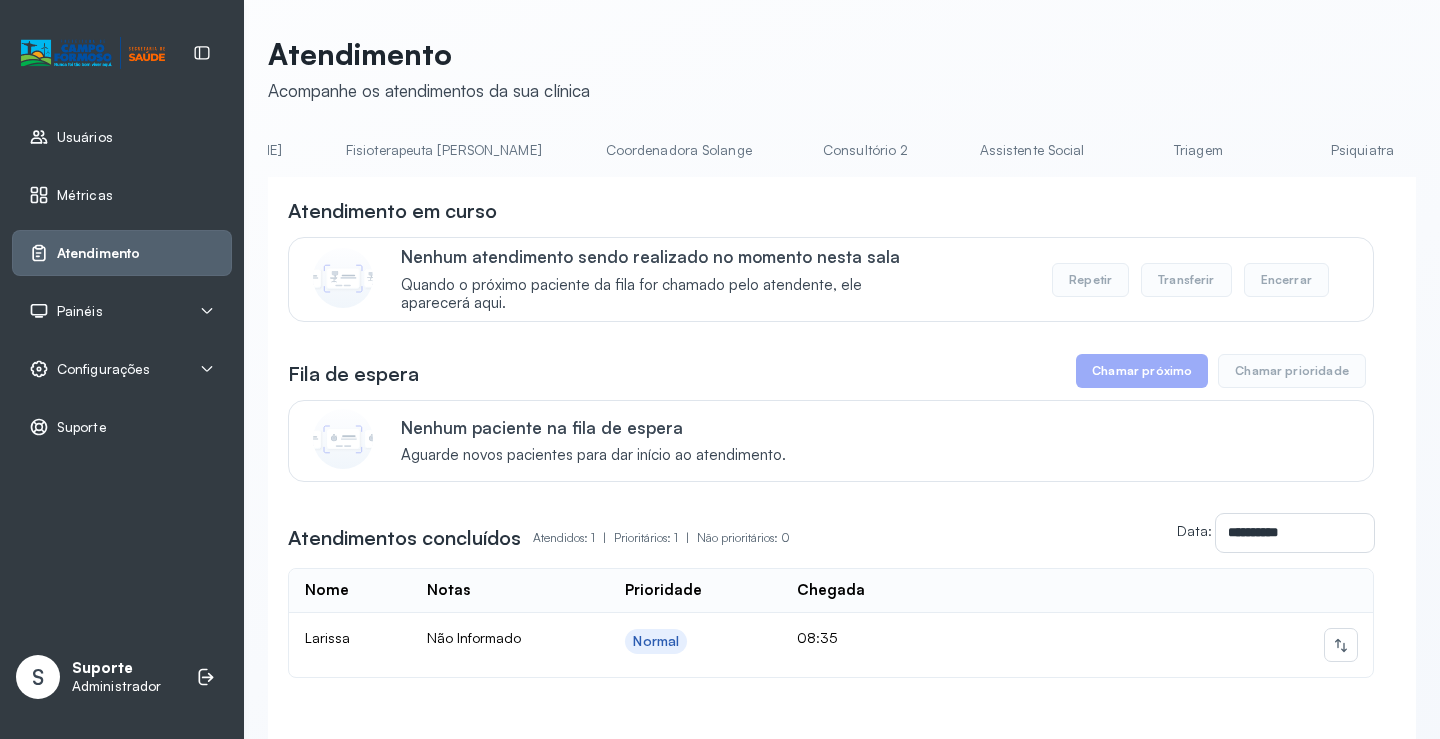 scroll, scrollTop: 0, scrollLeft: 1478, axis: horizontal 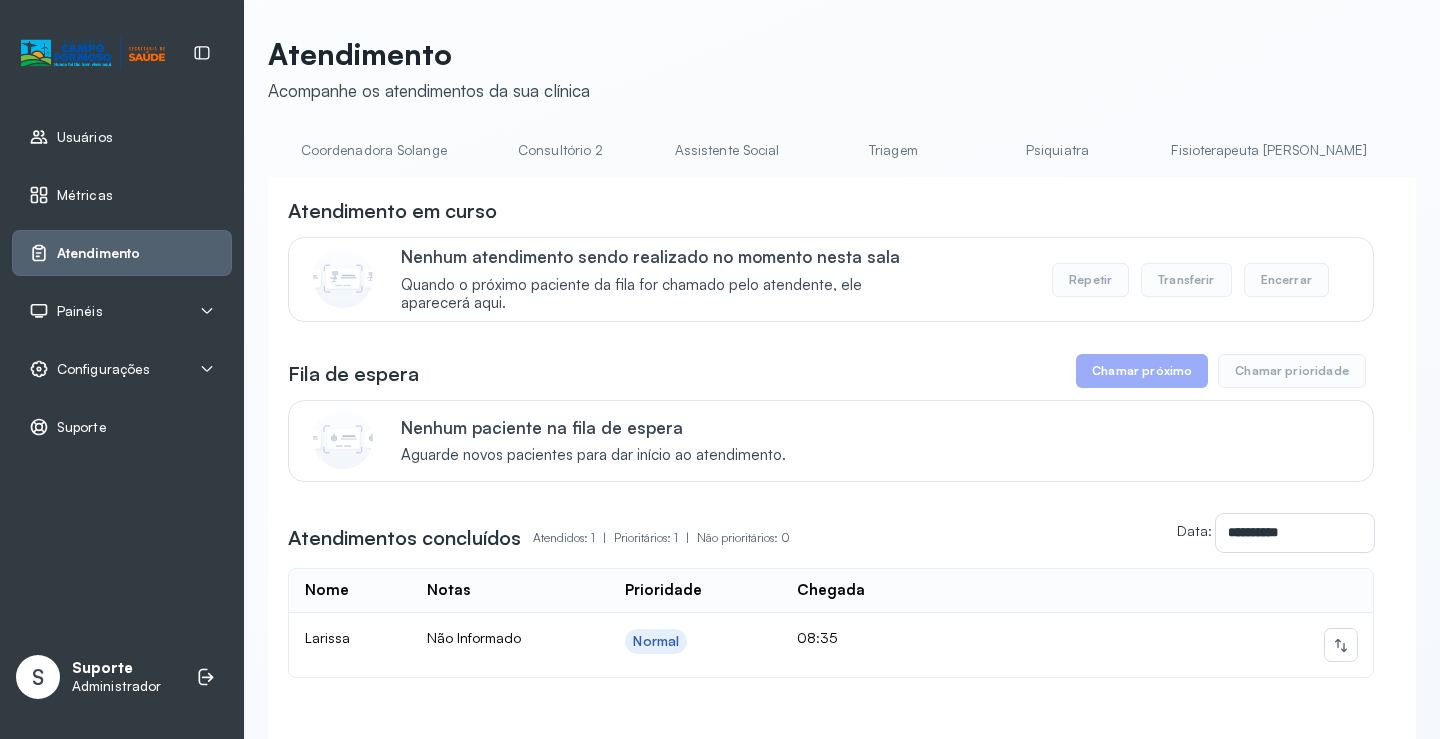 click on "Triagem" at bounding box center [893, 150] 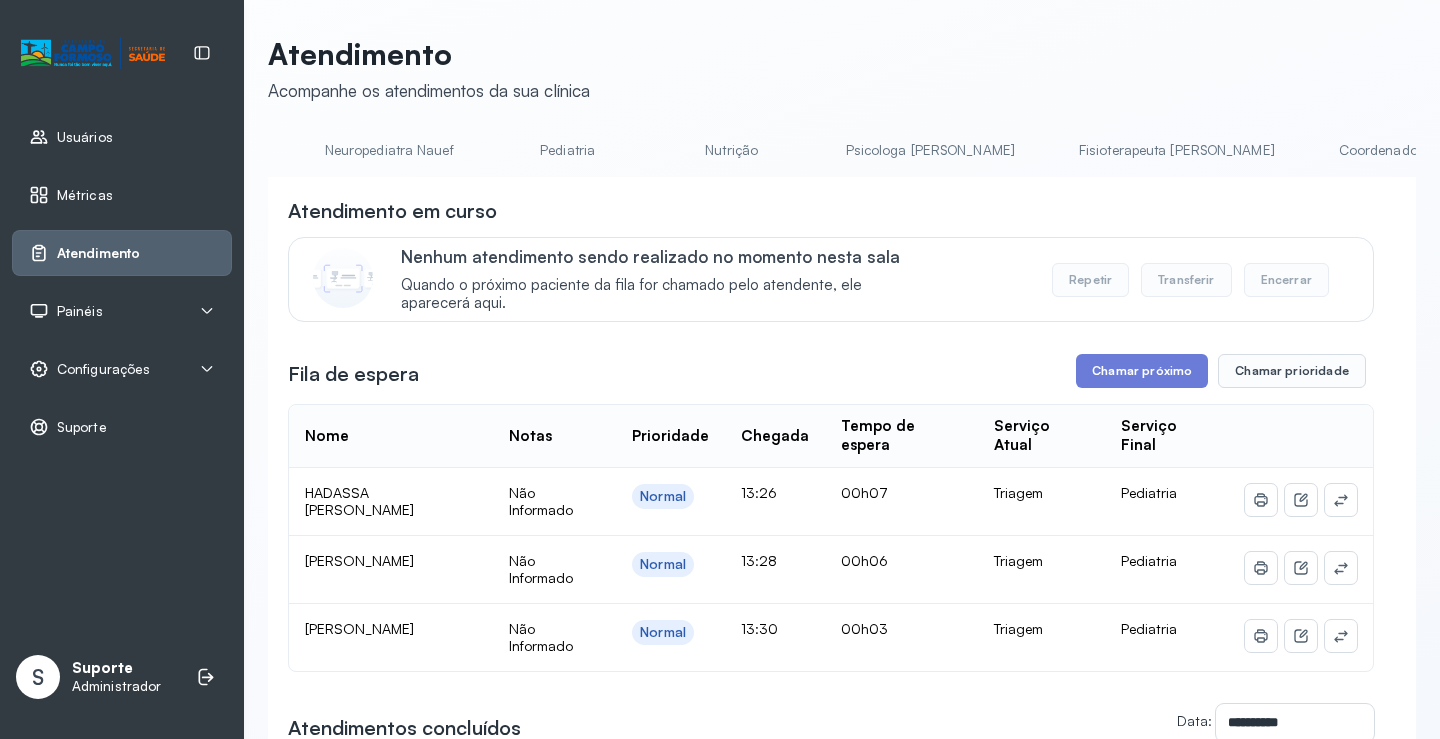 scroll, scrollTop: 0, scrollLeft: 0, axis: both 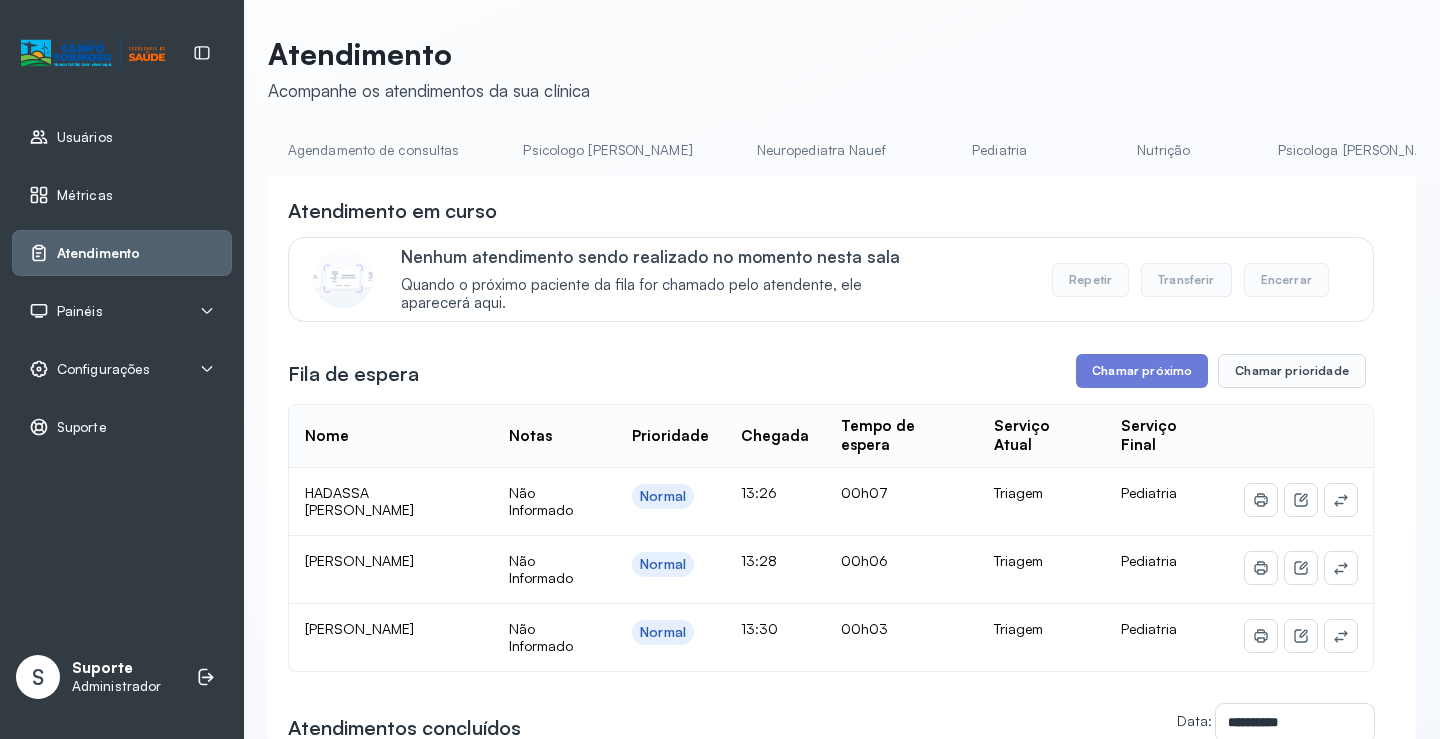 drag, startPoint x: 338, startPoint y: 131, endPoint x: 351, endPoint y: 150, distance: 23.021729 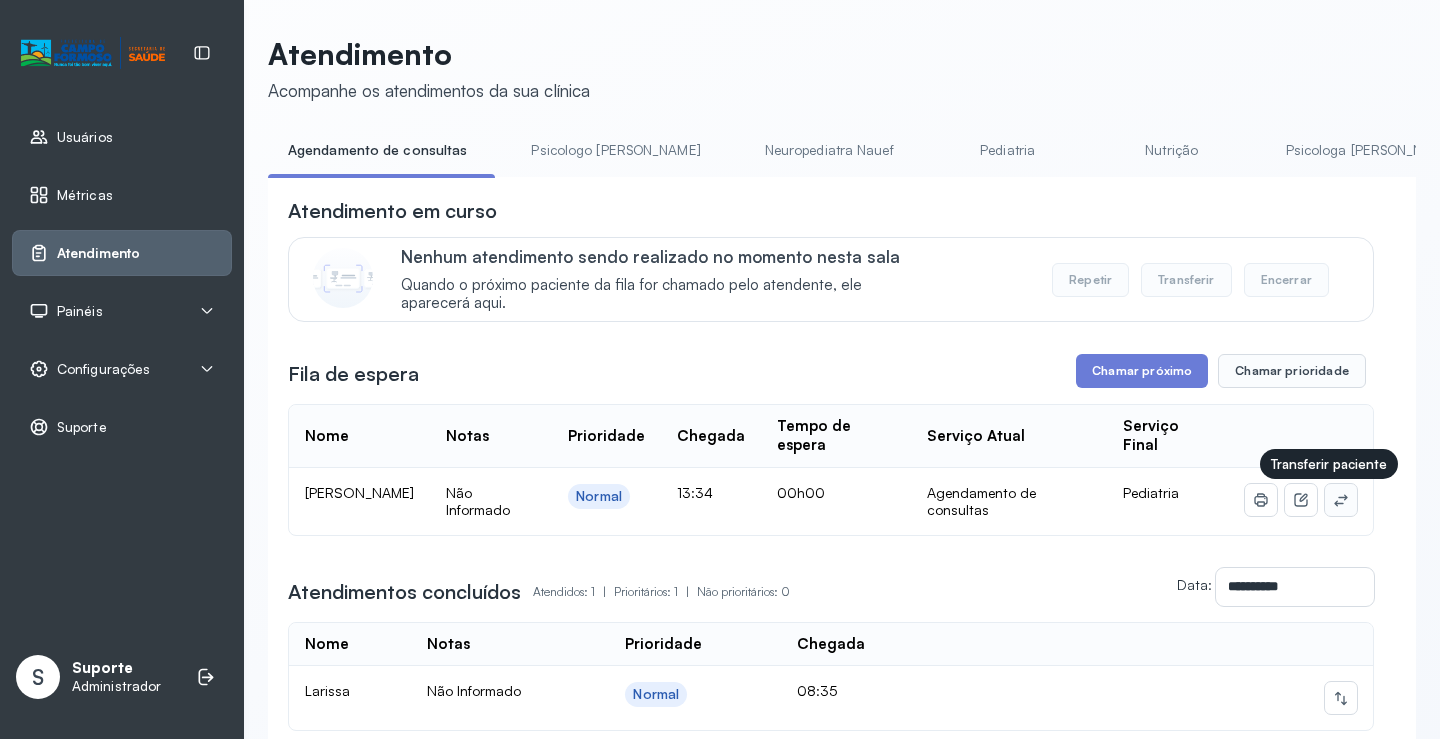 click 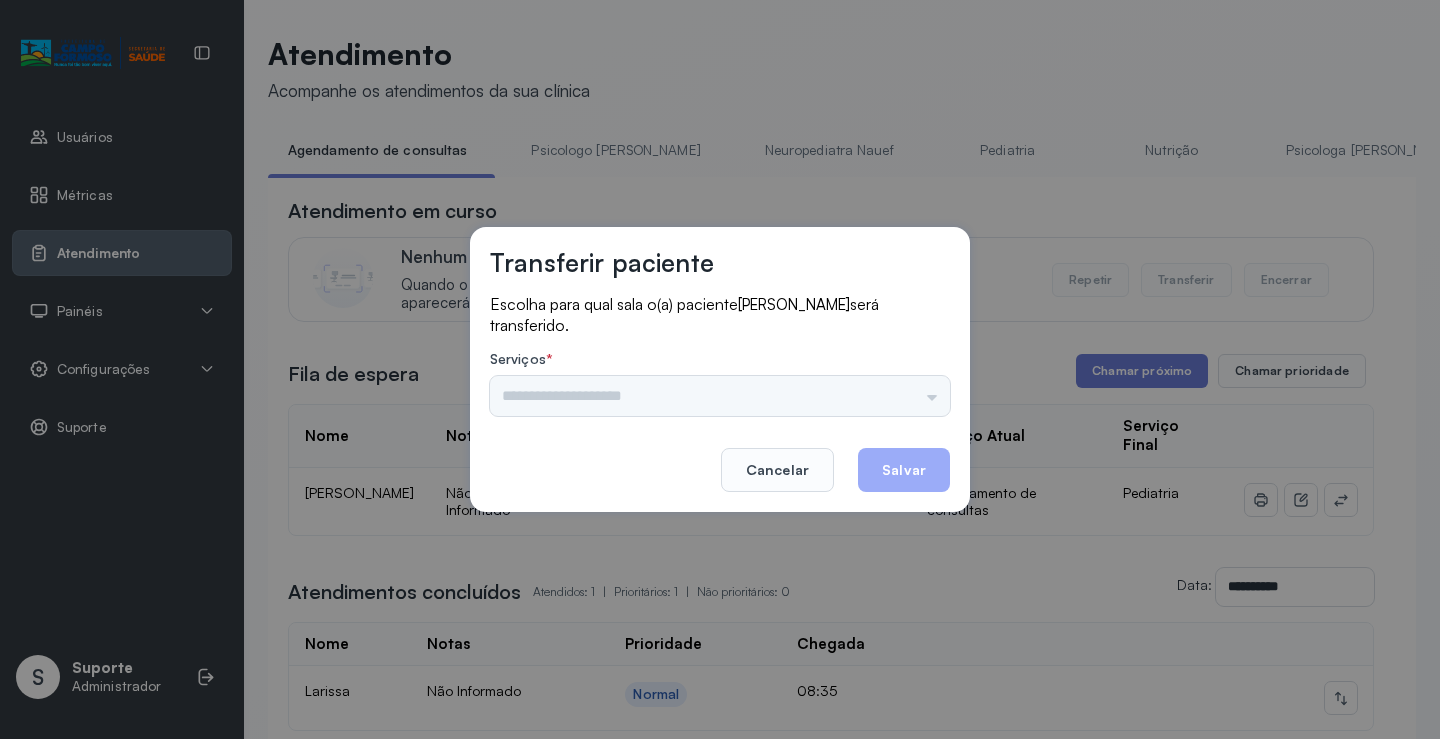 click on "Psicologo Pedro Neuropediatra Nauef Pediatria Nutrição Psicologa Alana Fisioterapeuta Janusia Coordenadora Solange Consultório 2 Assistente Social Triagem Psiquiatra Fisioterapeuta Francyne Fisioterapeuta Morgana Neuropediatra João" at bounding box center (720, 396) 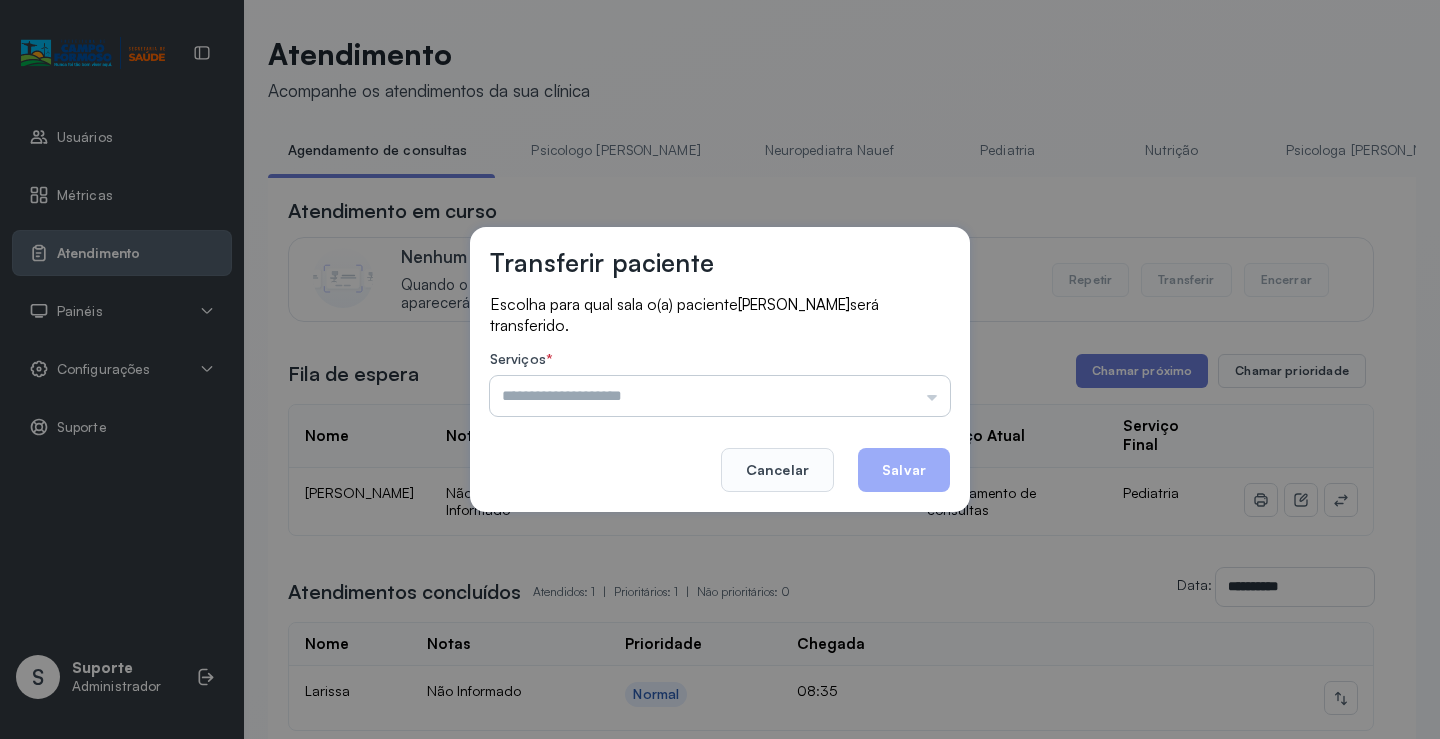 drag, startPoint x: 896, startPoint y: 389, endPoint x: 880, endPoint y: 412, distance: 28.01785 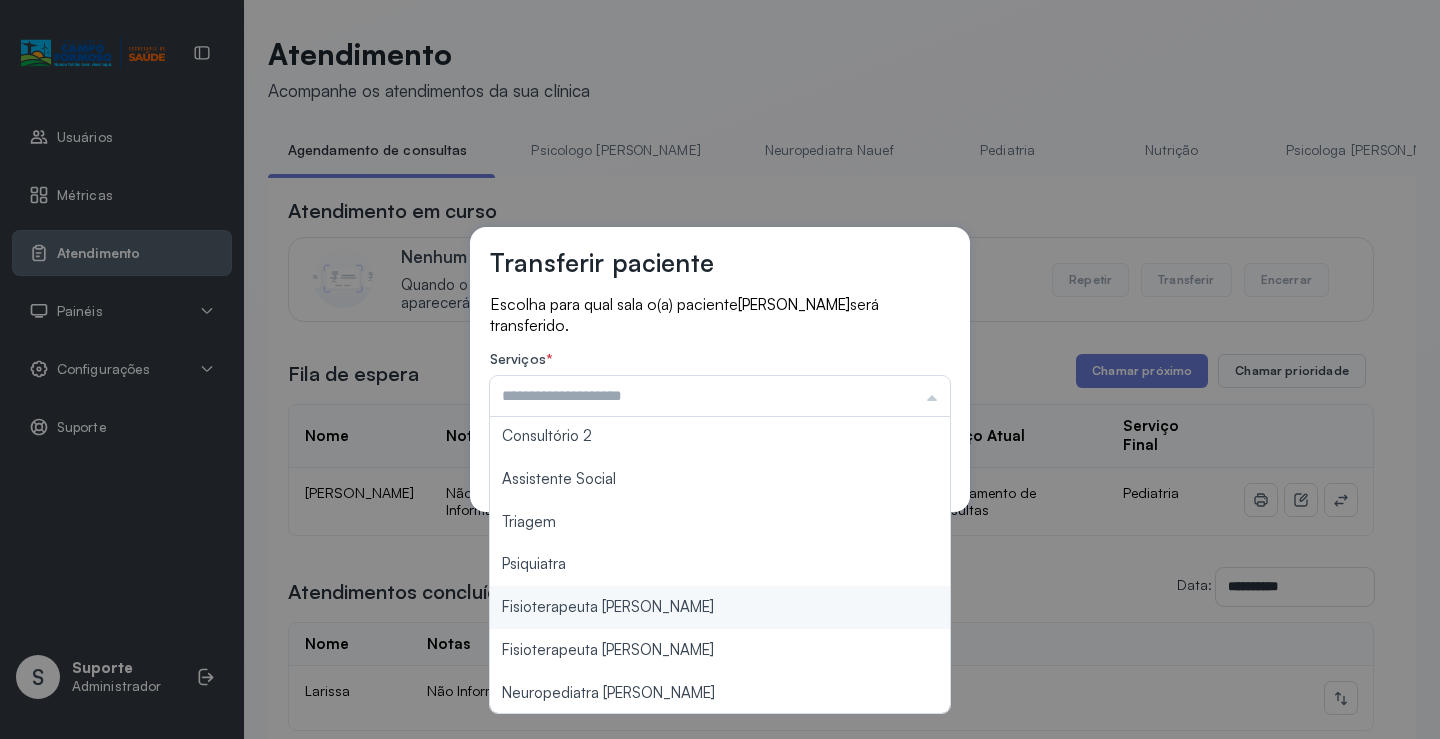 scroll, scrollTop: 303, scrollLeft: 0, axis: vertical 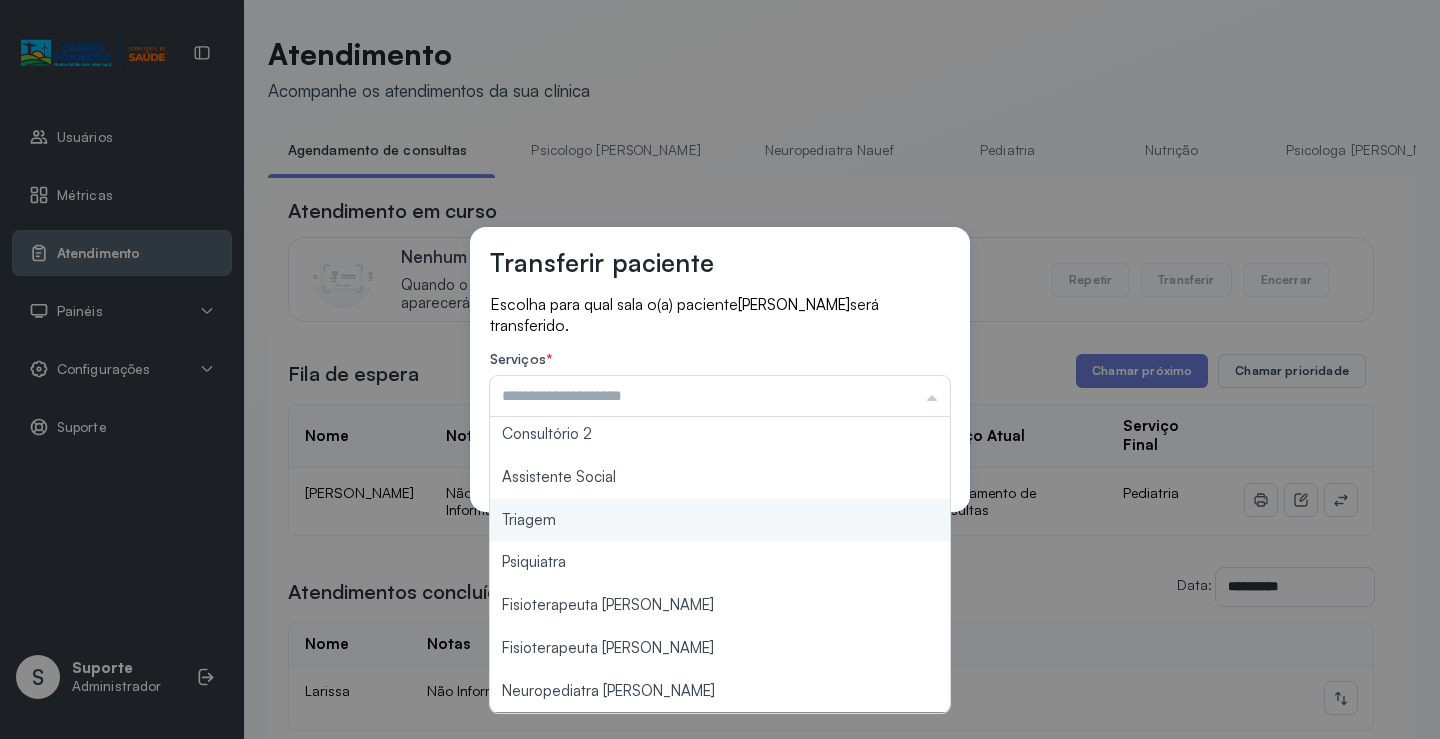 type on "*******" 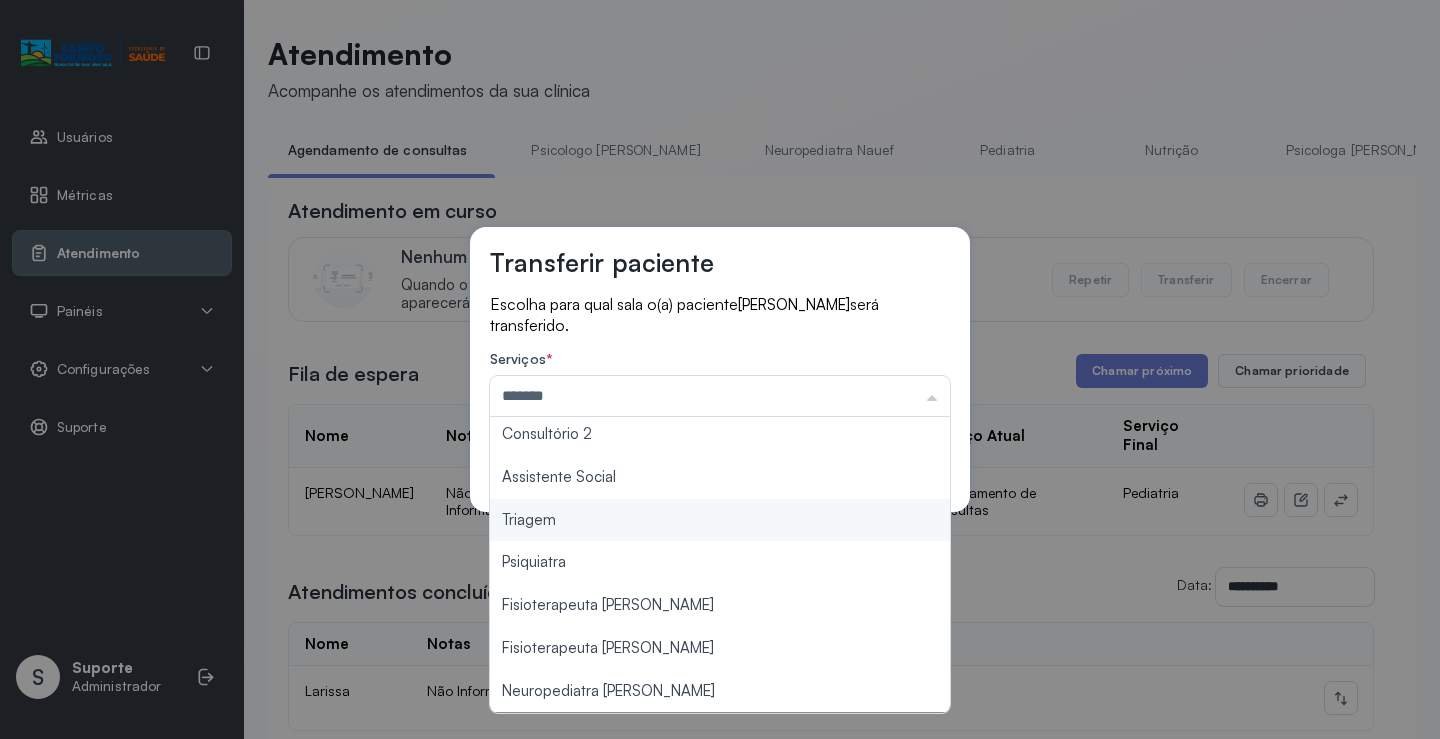 click on "Transferir paciente Escolha para qual sala o(a) paciente  ANTHONY GABRIEL DE SOUZA SANTOS  será transferido.  Serviços  *  ******* Psicologo Pedro Neuropediatra Nauef Pediatria Nutrição Psicologa Alana Fisioterapeuta Janusia Coordenadora Solange Consultório 2 Assistente Social Triagem Psiquiatra Fisioterapeuta Francyne Fisioterapeuta Morgana Neuropediatra João Cancelar Salvar" at bounding box center [720, 369] 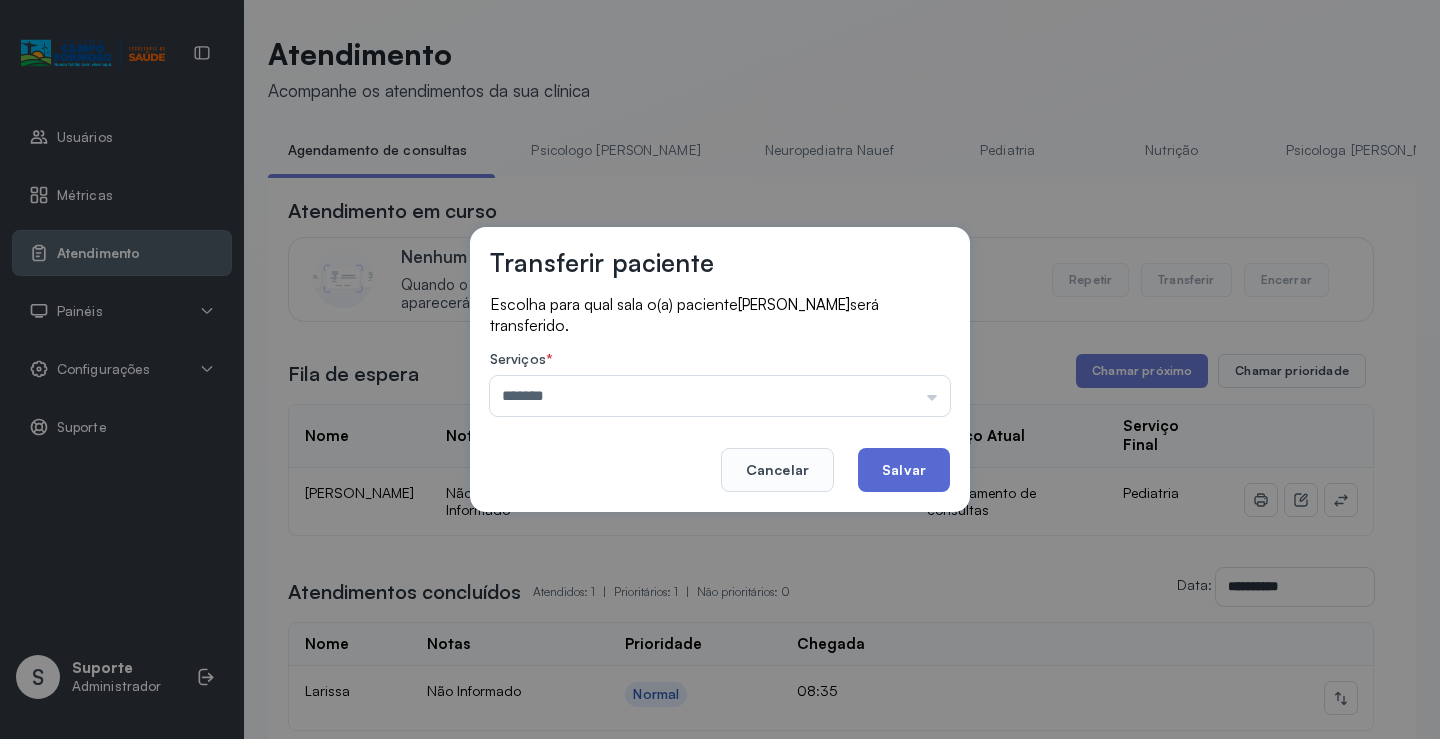 click on "Salvar" 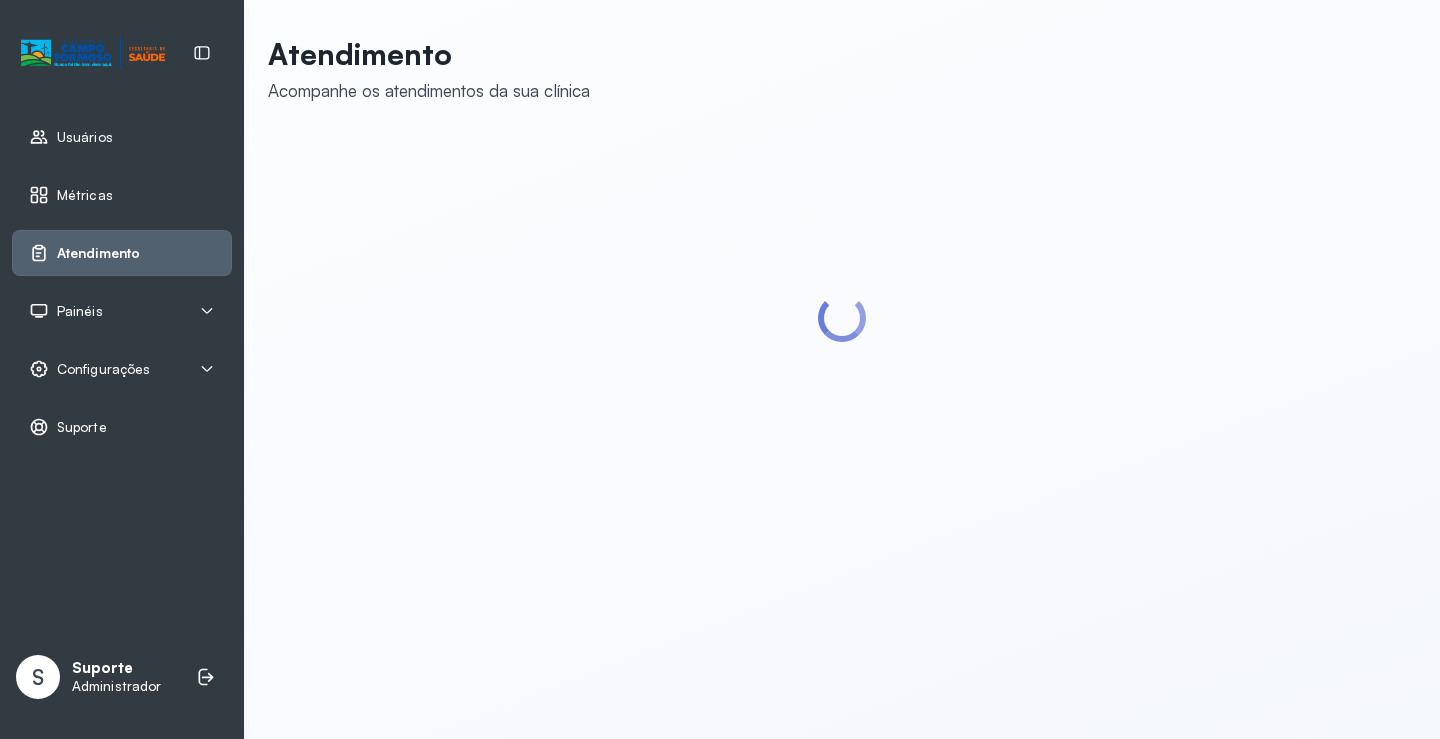 scroll, scrollTop: 0, scrollLeft: 0, axis: both 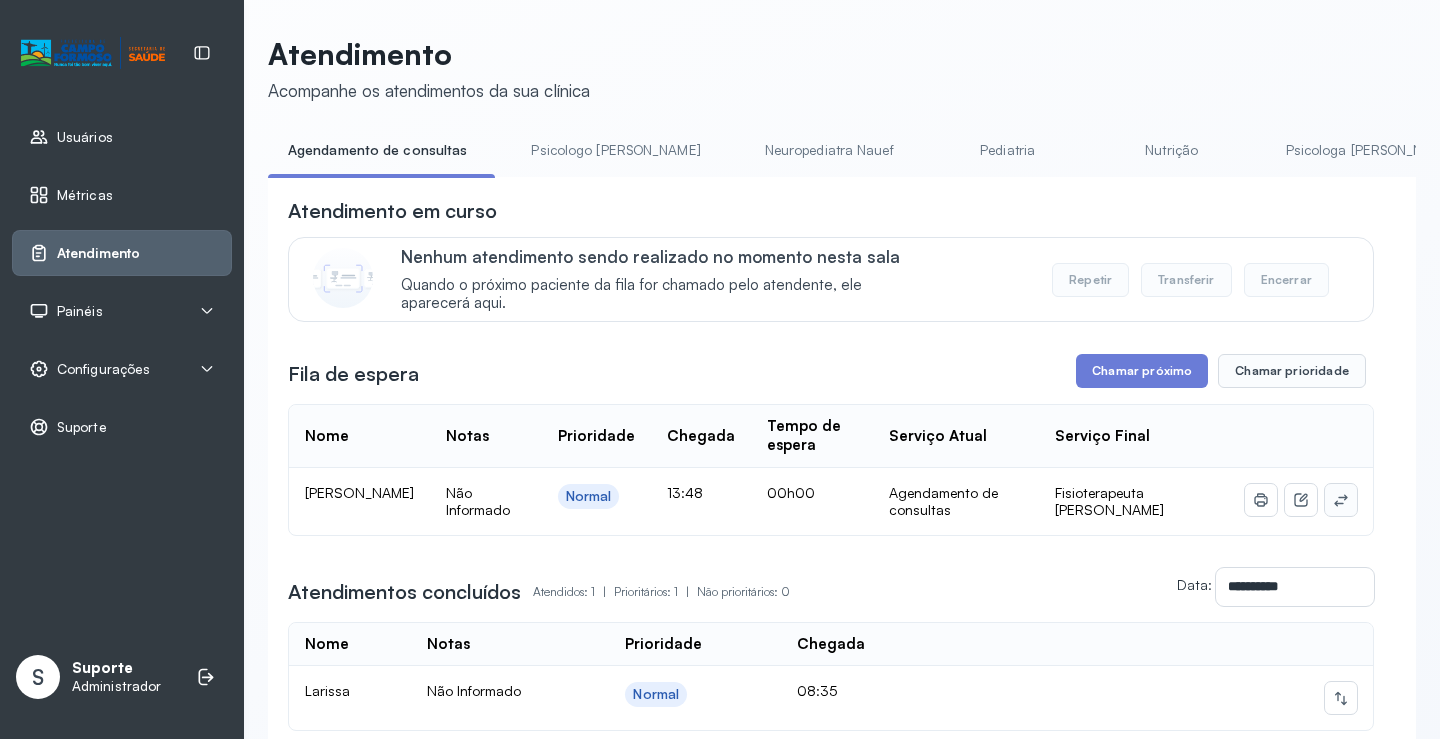 click 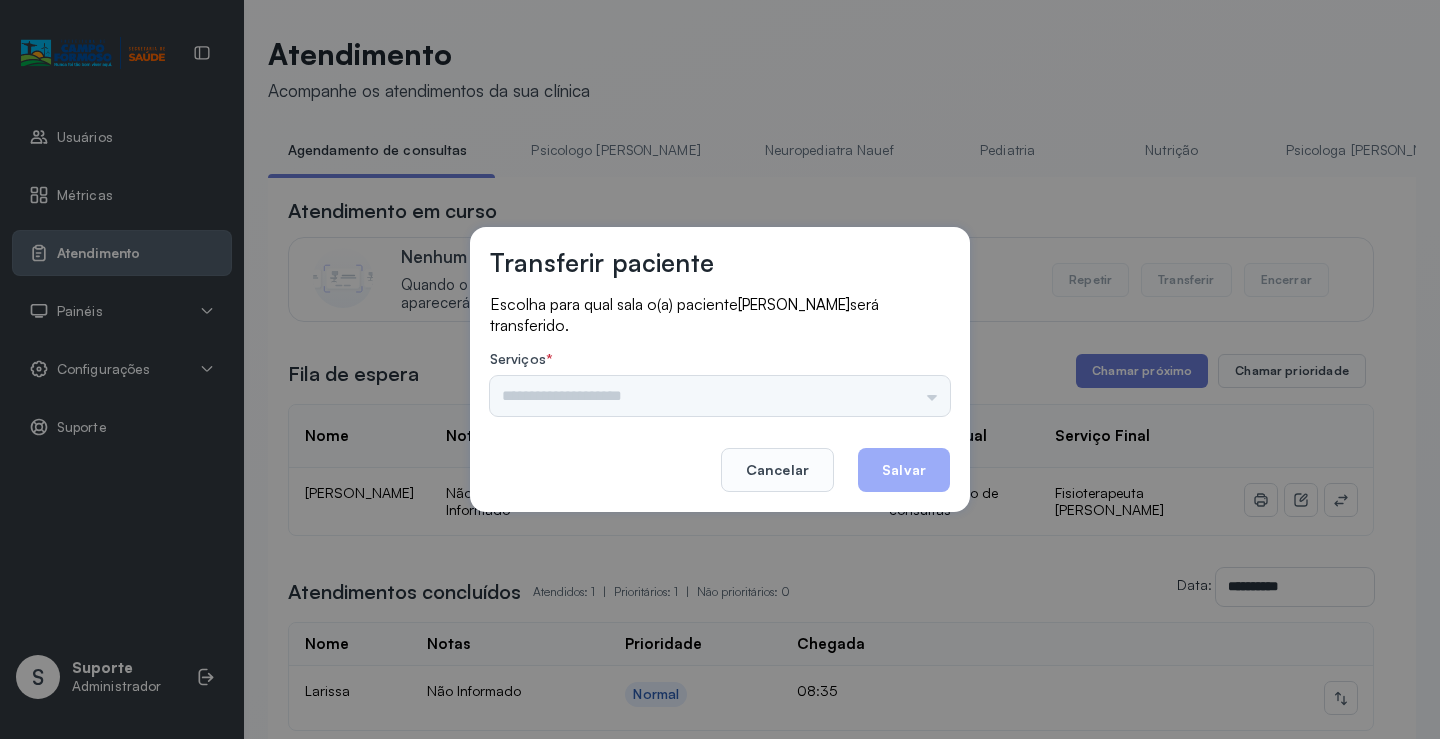 click on "Nenhuma opção encontrada" at bounding box center [720, 396] 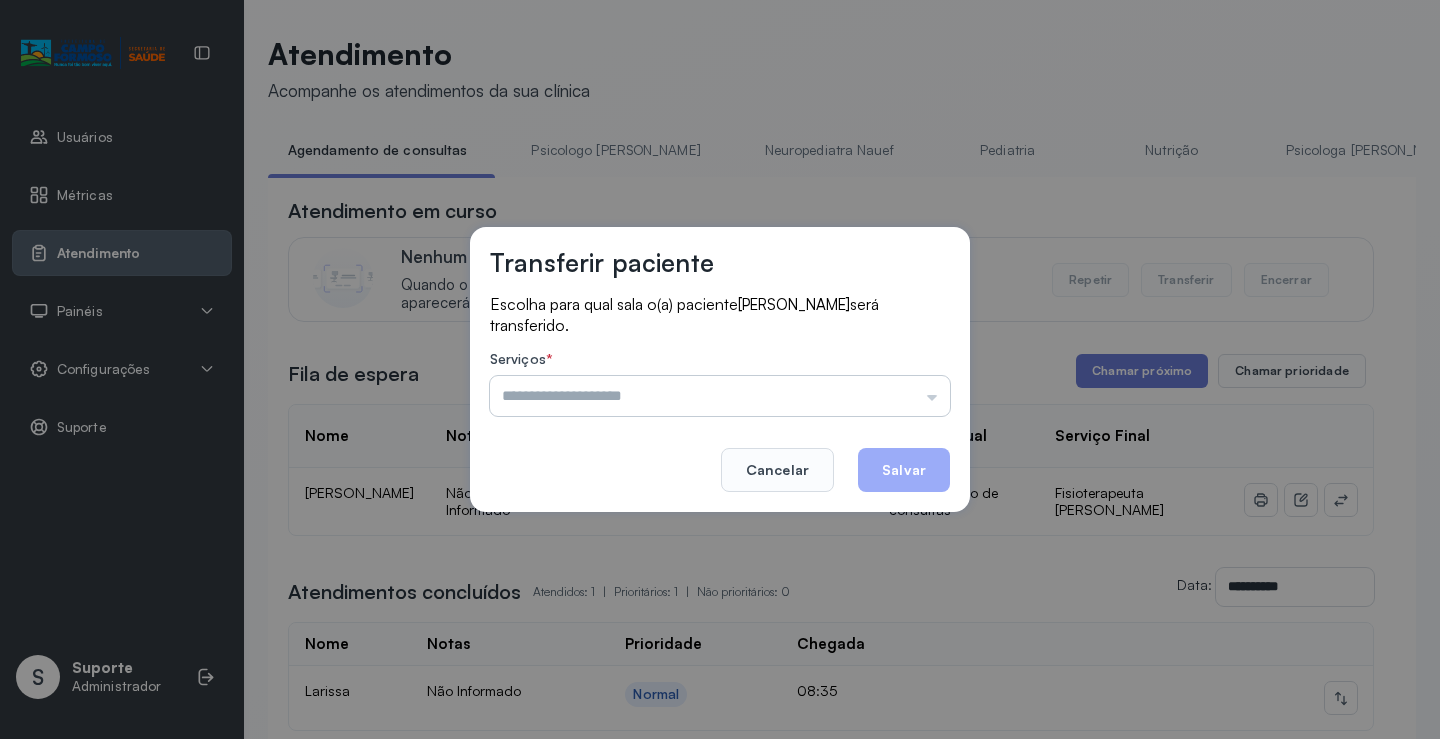 click at bounding box center (720, 396) 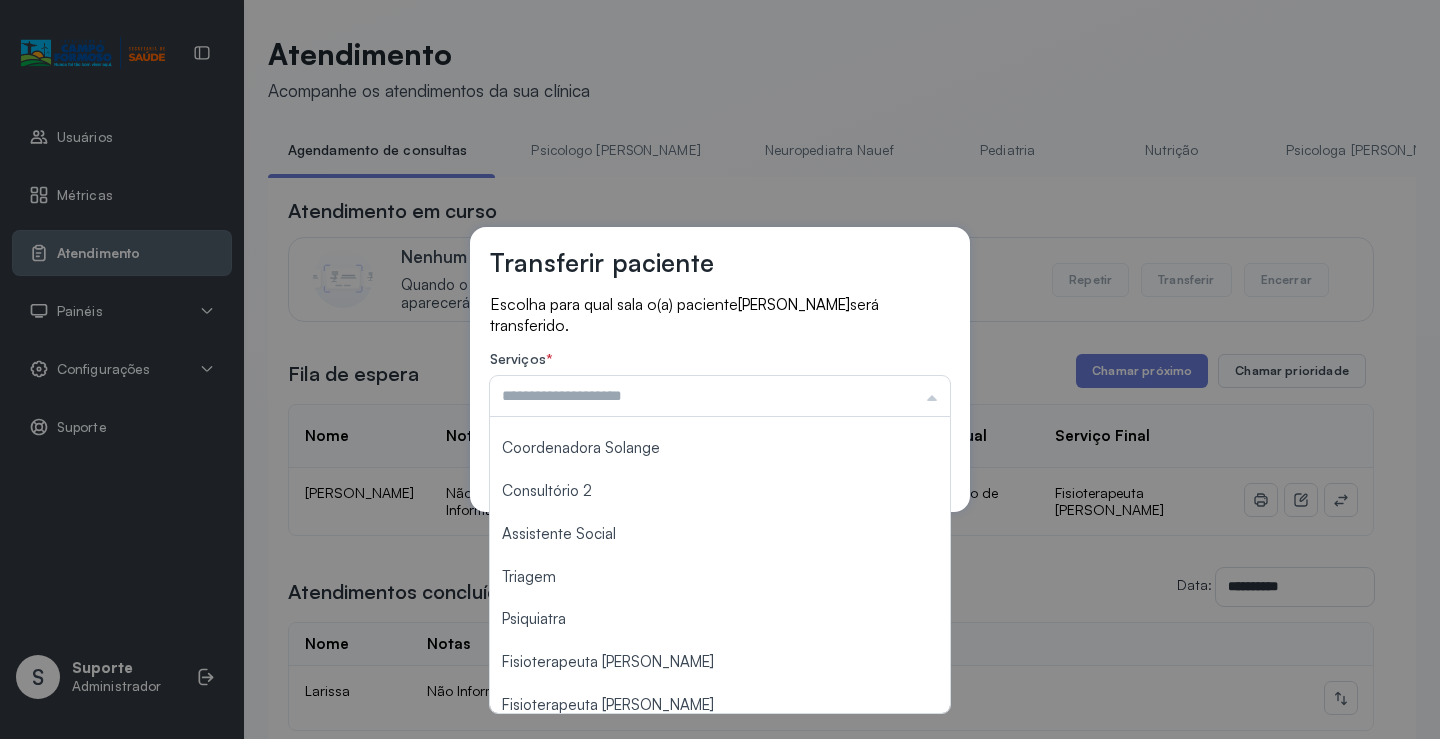 scroll, scrollTop: 302, scrollLeft: 0, axis: vertical 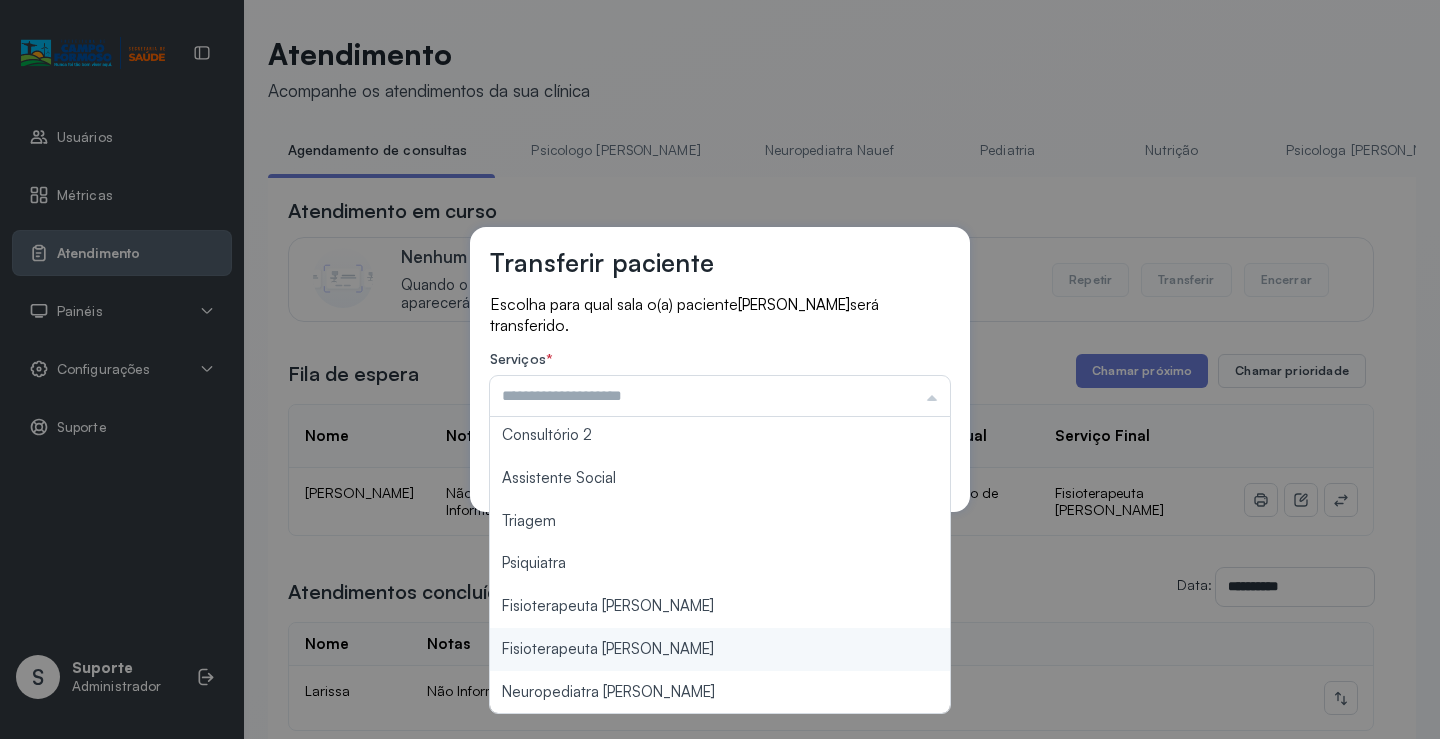 type on "**********" 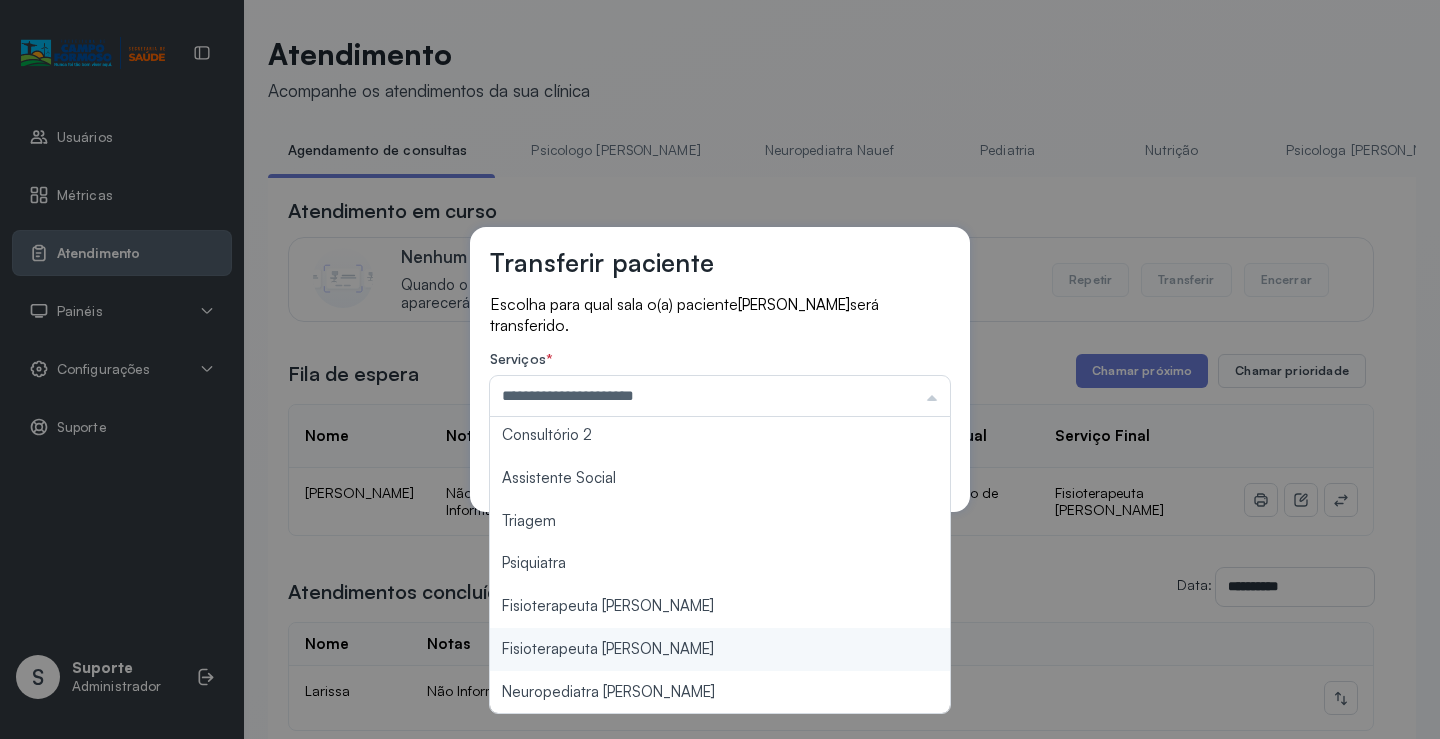 click on "**********" at bounding box center [720, 369] 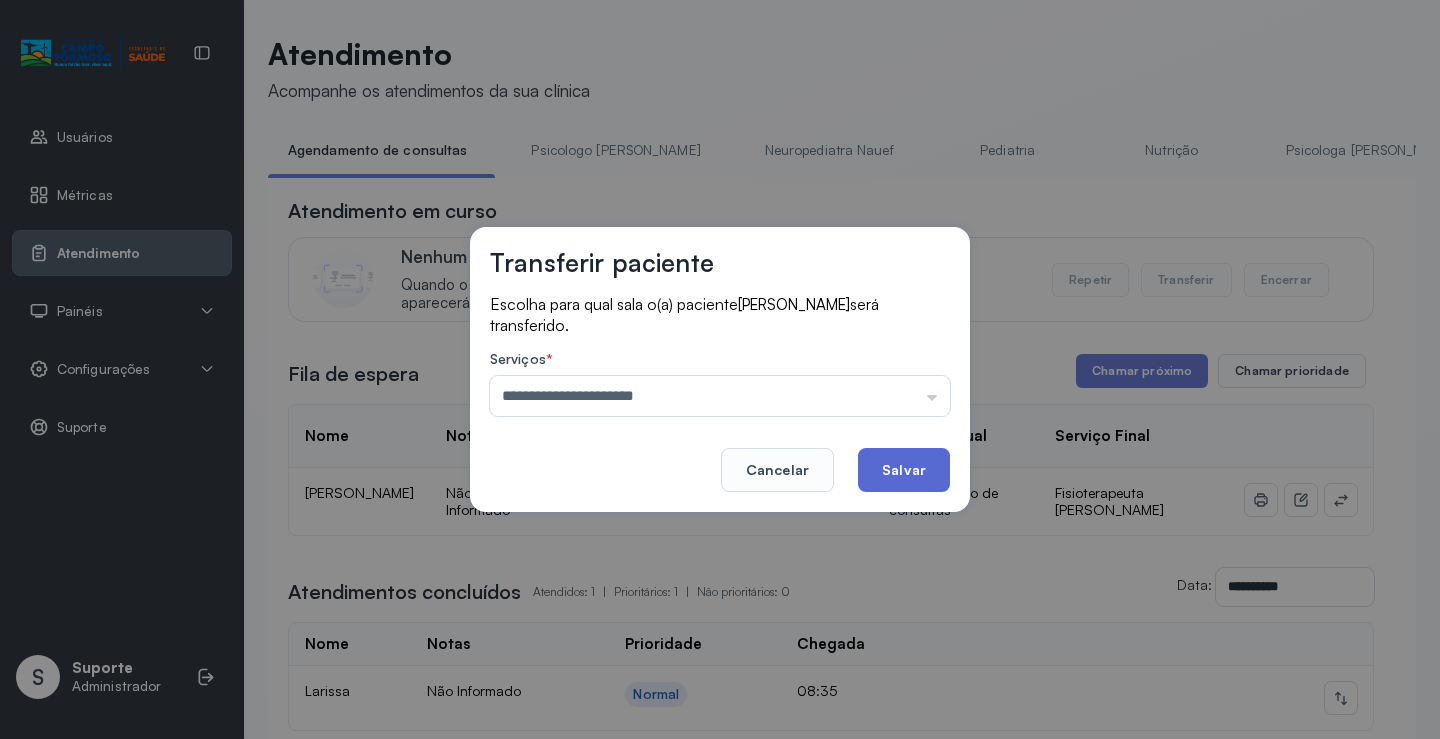 click on "Salvar" 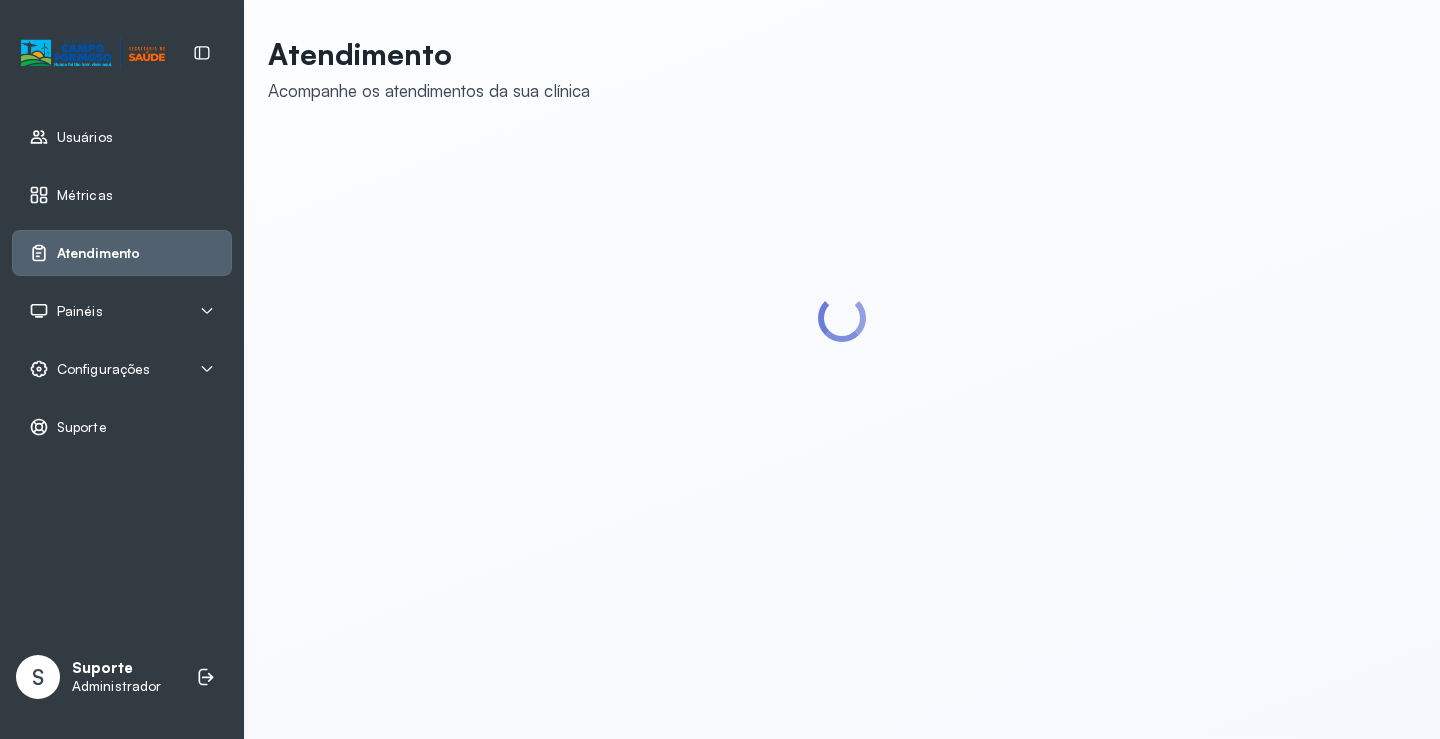 scroll, scrollTop: 0, scrollLeft: 0, axis: both 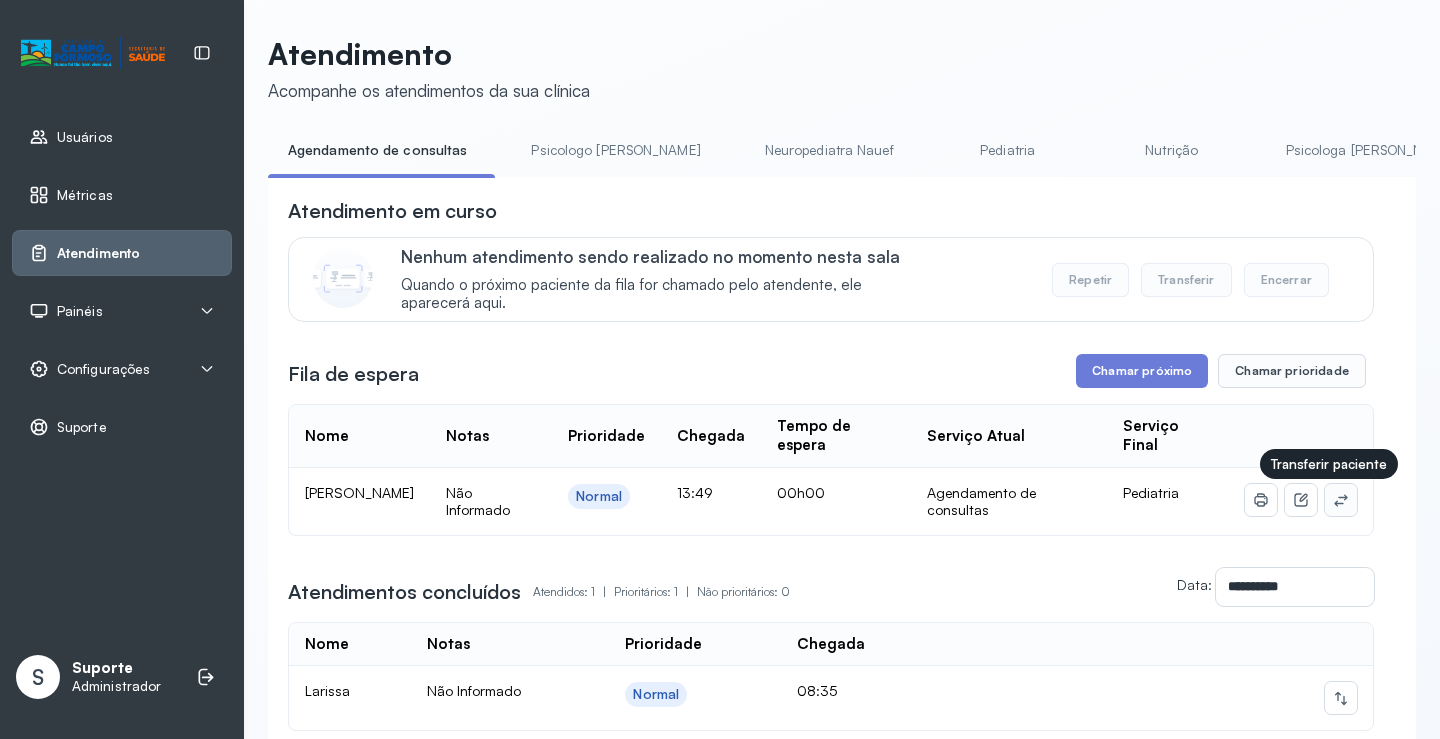 click 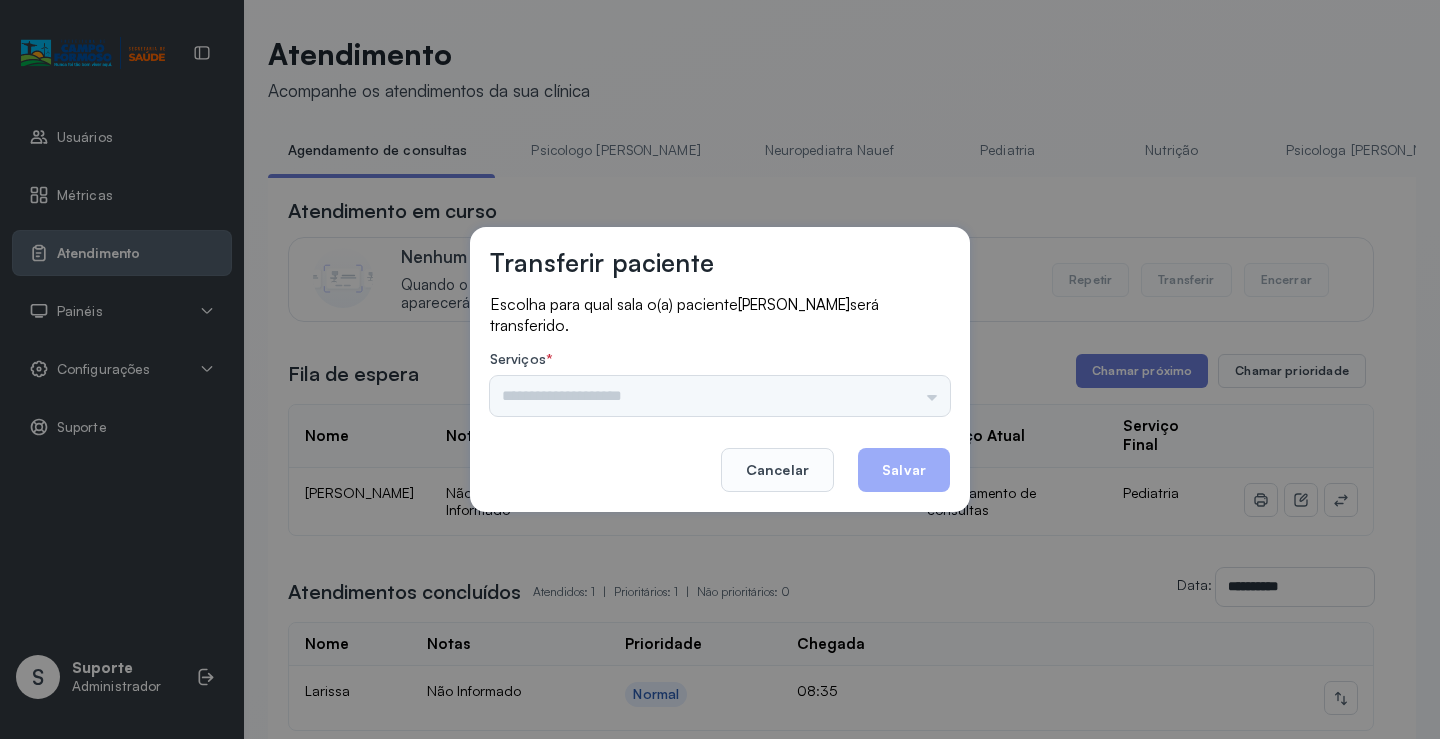 click on "Nenhuma opção encontrada" at bounding box center [720, 396] 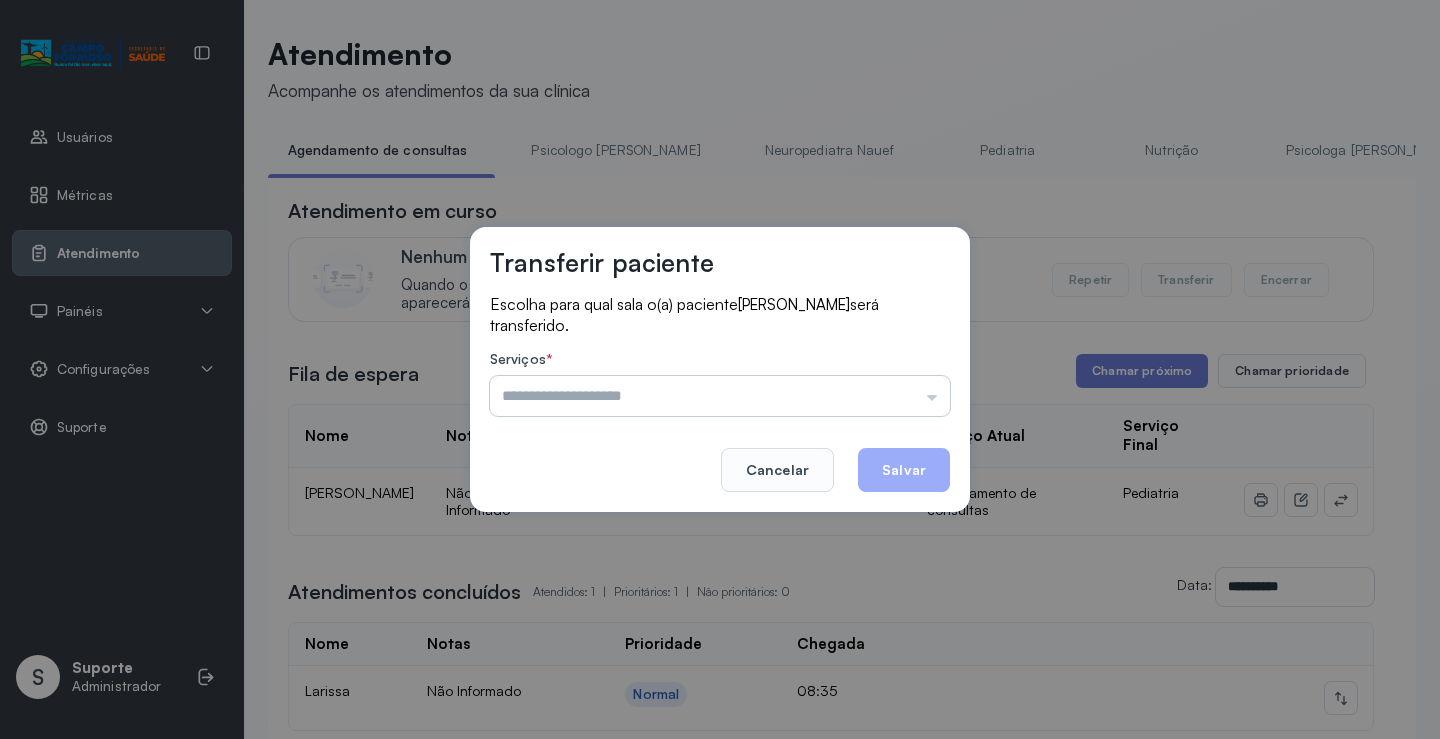 click at bounding box center [720, 396] 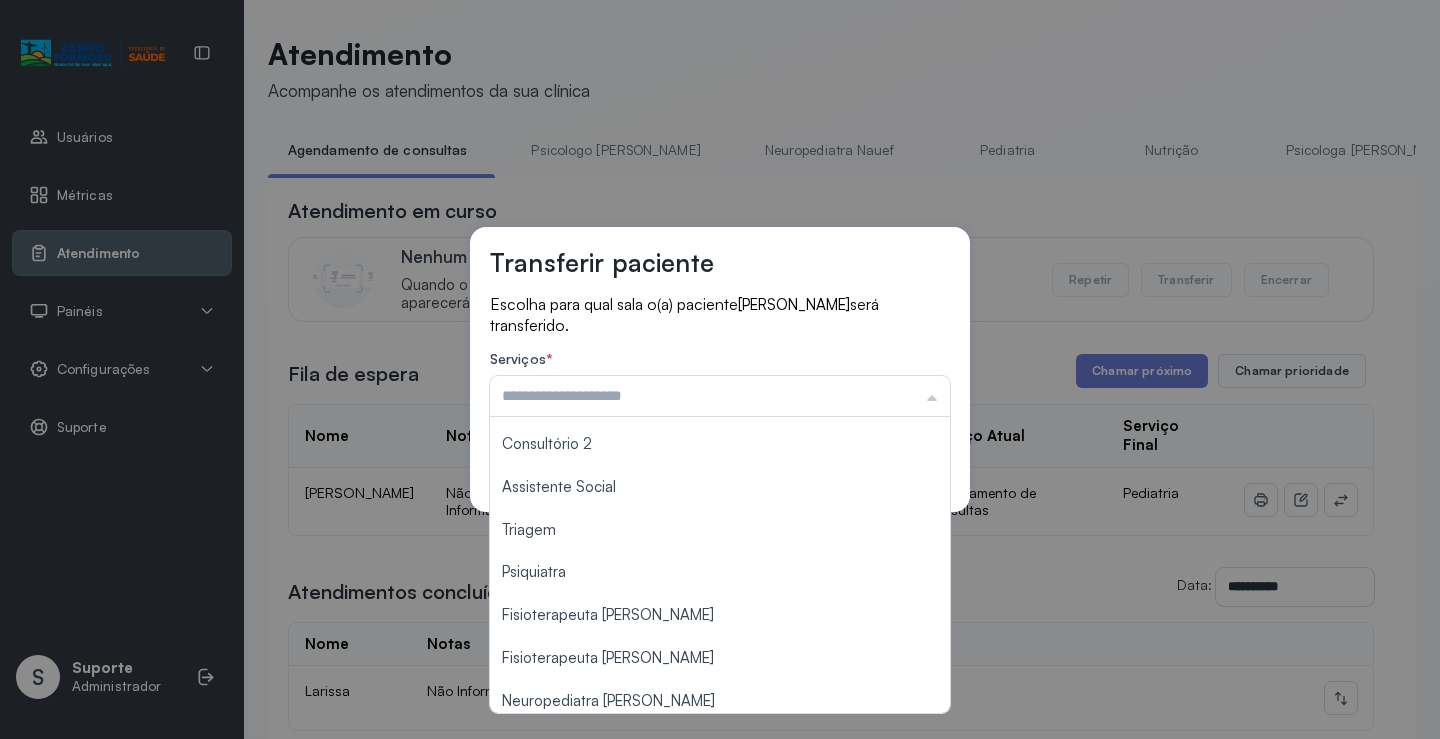 scroll, scrollTop: 303, scrollLeft: 0, axis: vertical 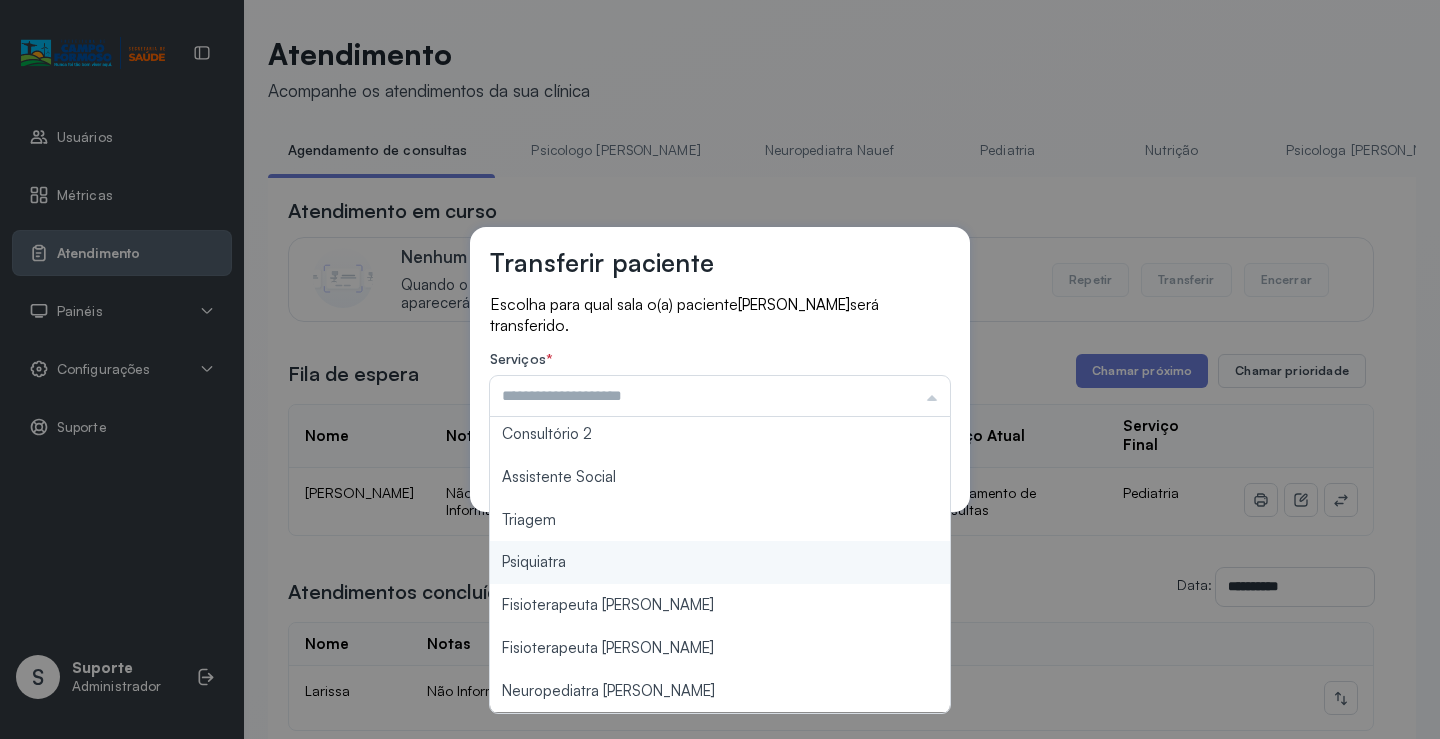 type on "*******" 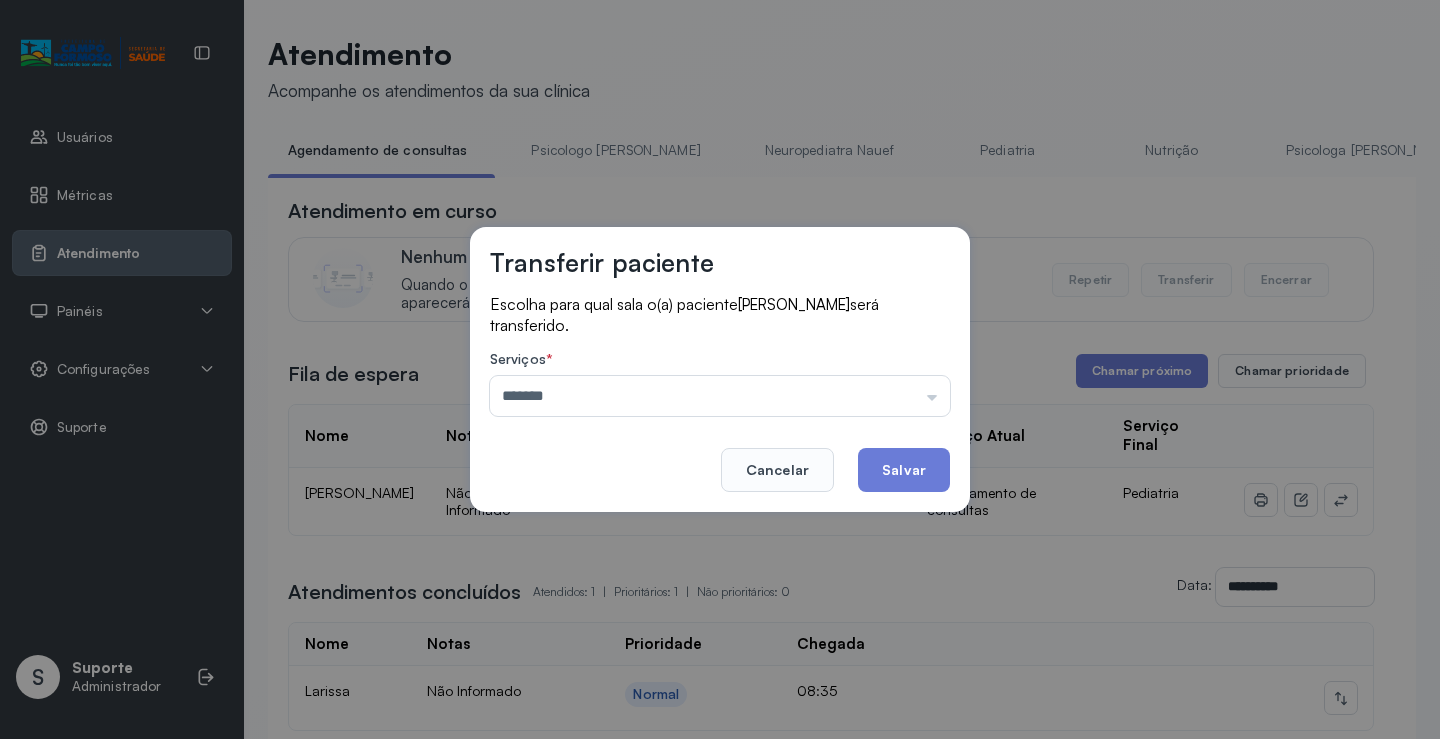 click on "Transferir paciente Escolha para qual sala o(a) paciente  MARIA LIZ VIEIRA SANTOS SOUZA  será transferido.  Serviços  *  ******* Psicologo Pedro Neuropediatra Nauef Pediatria Nutrição Psicologa Alana Fisioterapeuta Janusia Coordenadora Solange Consultório 2 Assistente Social Triagem Psiquiatra Fisioterapeuta Francyne Fisioterapeuta Morgana Neuropediatra João Cancelar Salvar" at bounding box center (720, 369) 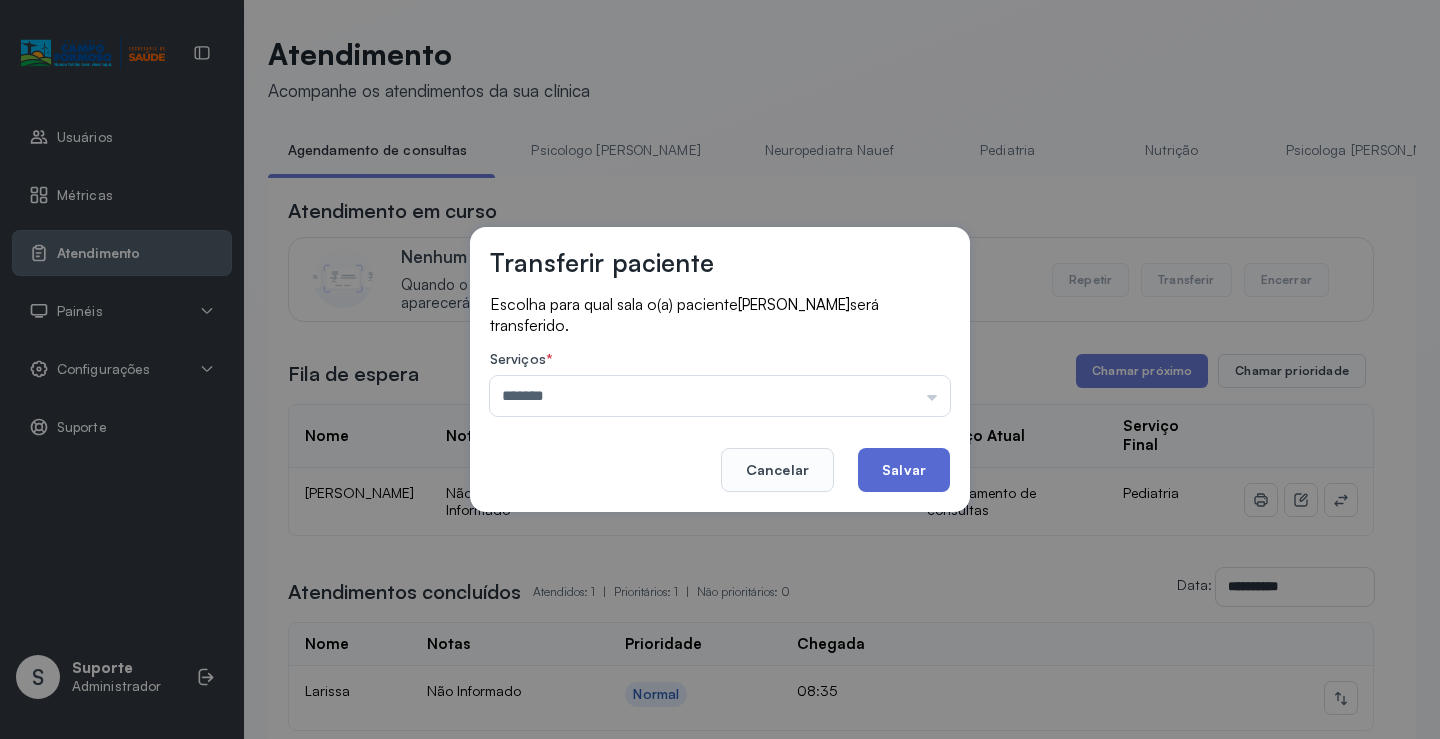 click on "Salvar" 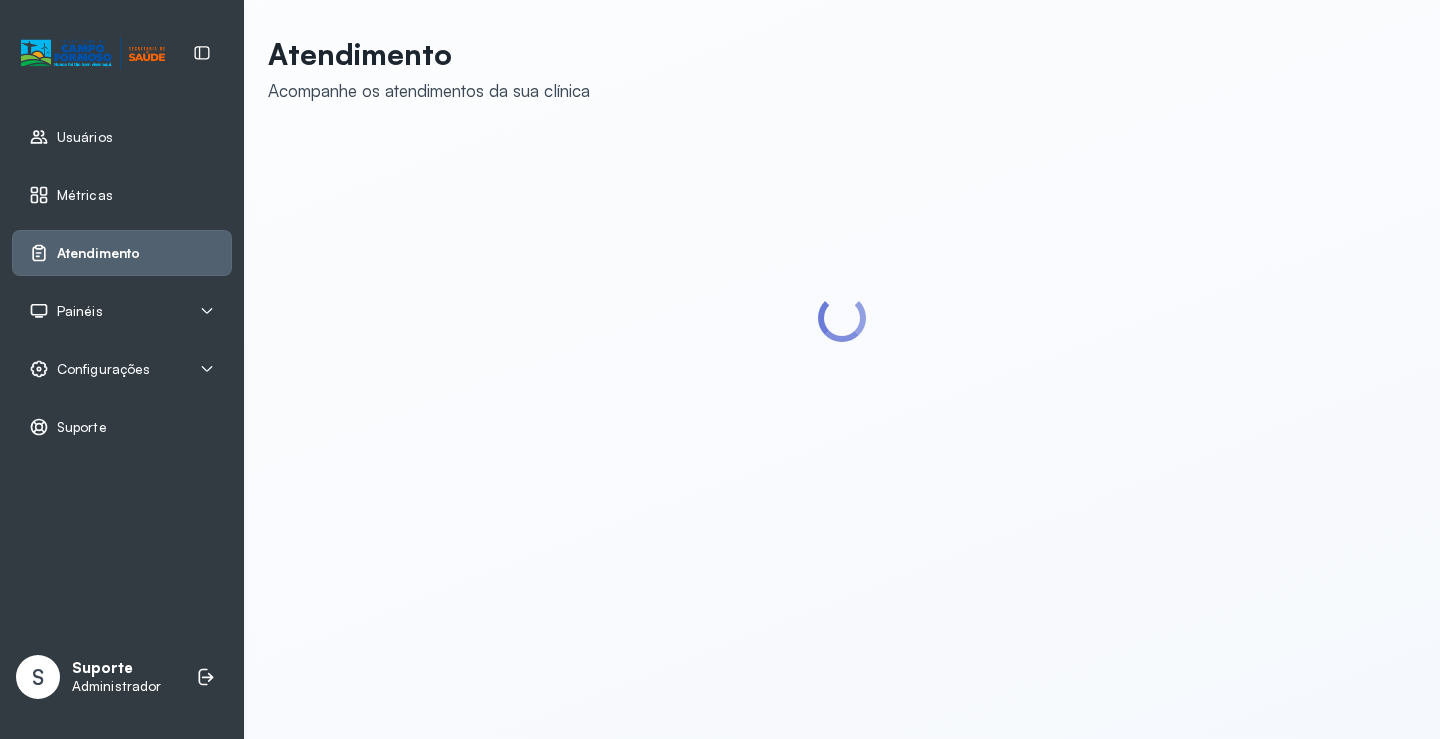 scroll, scrollTop: 0, scrollLeft: 0, axis: both 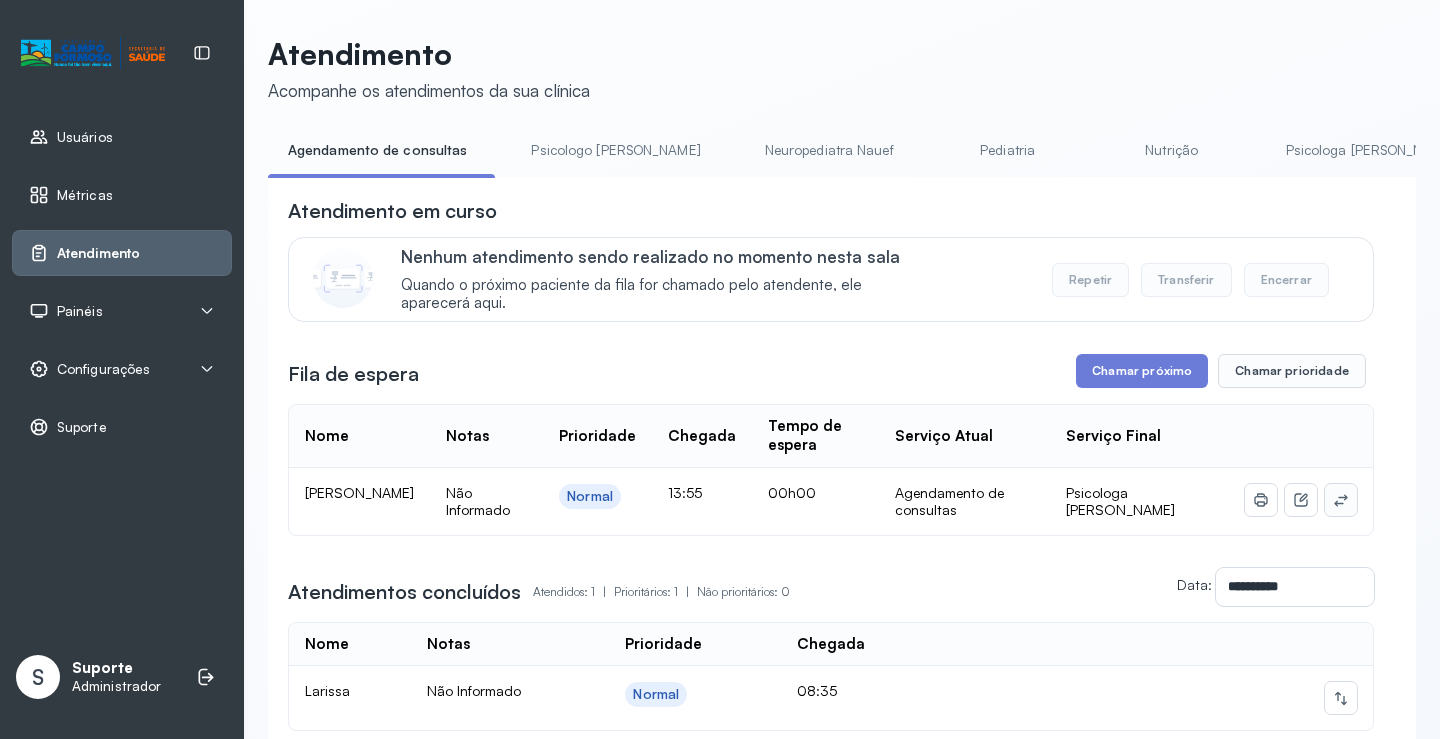 click 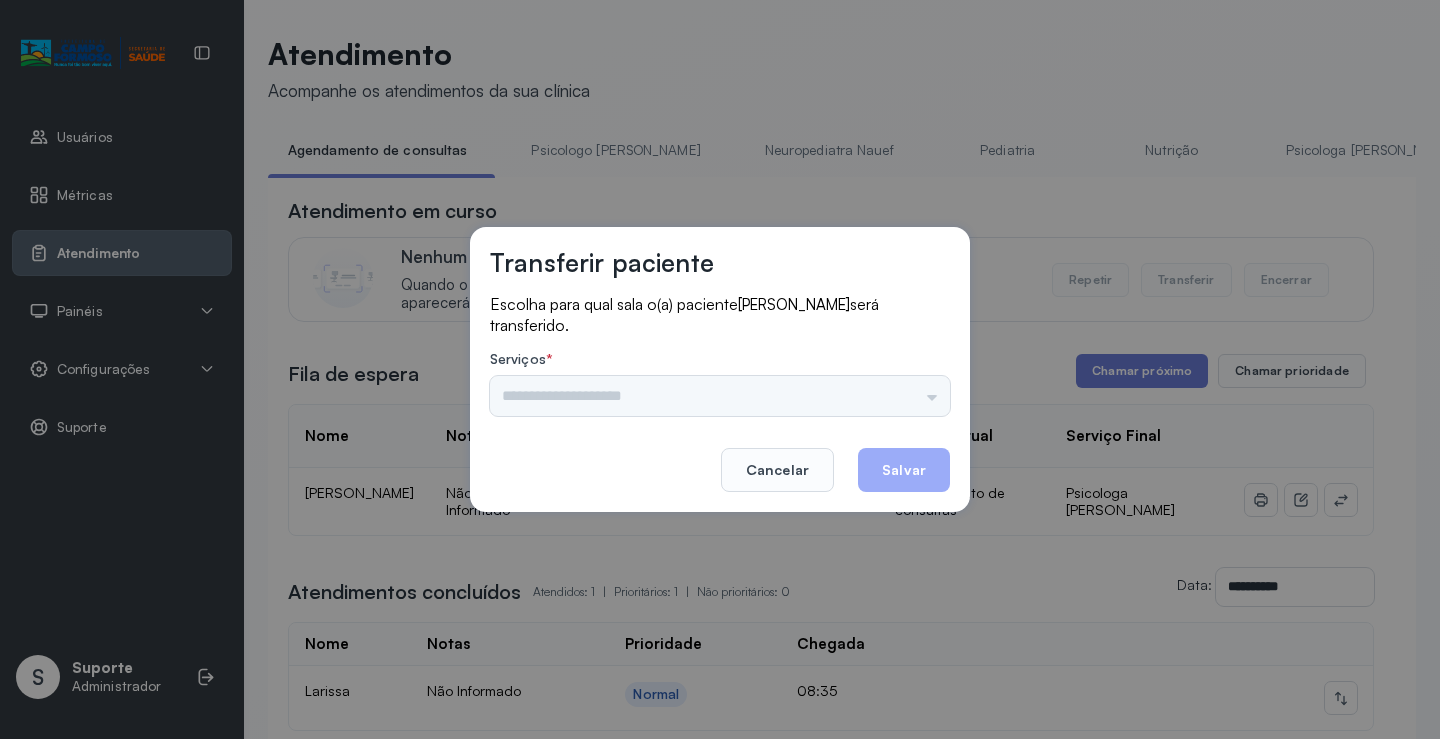 click on "Nenhuma opção encontrada" at bounding box center (720, 396) 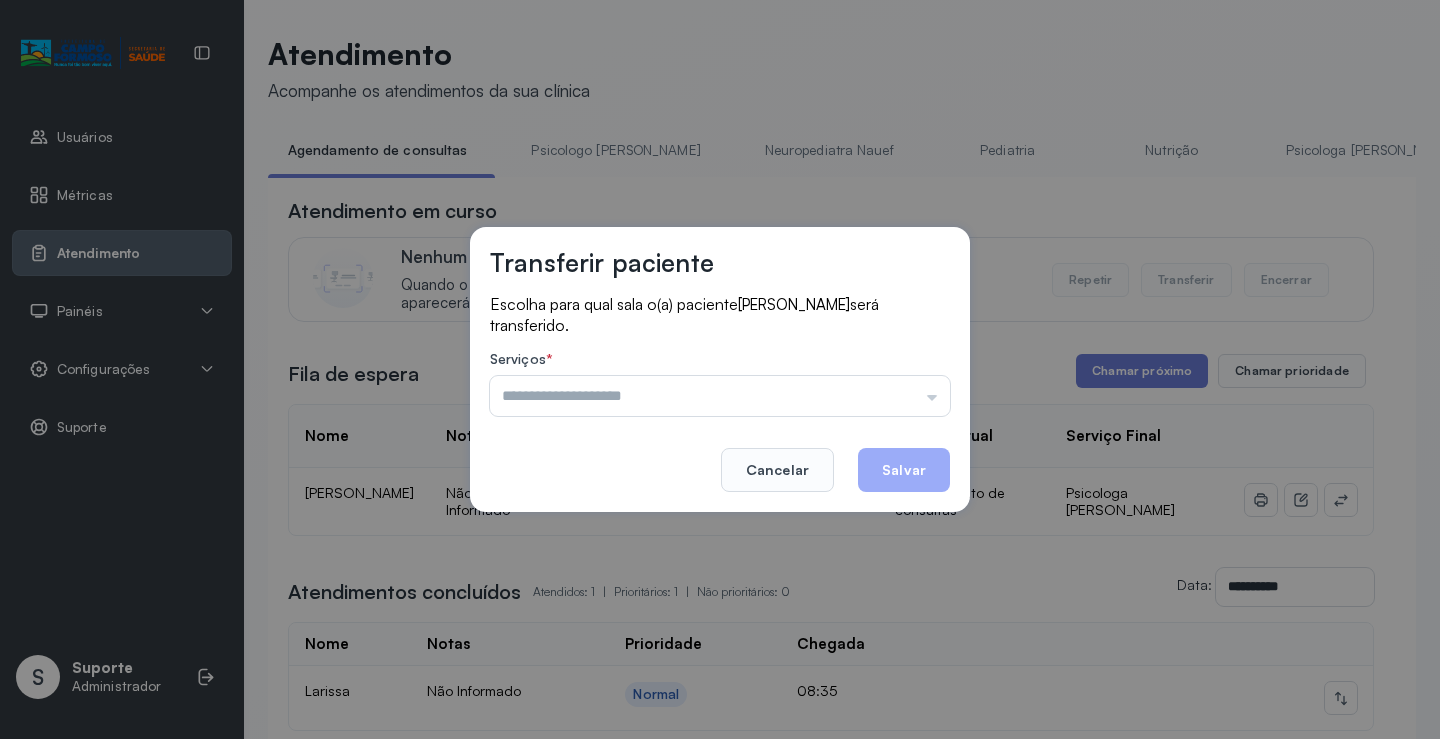 drag, startPoint x: 922, startPoint y: 394, endPoint x: 733, endPoint y: 472, distance: 204.4627 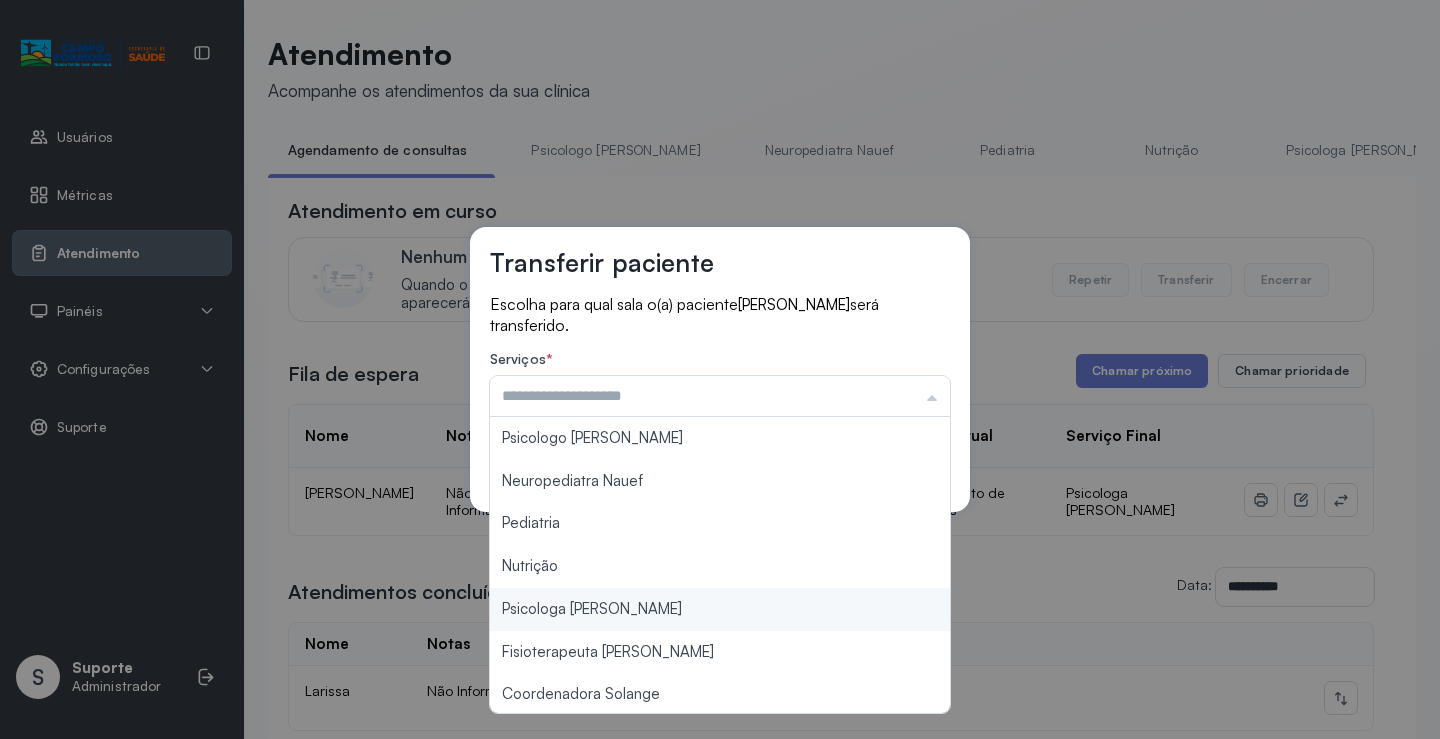 type on "**********" 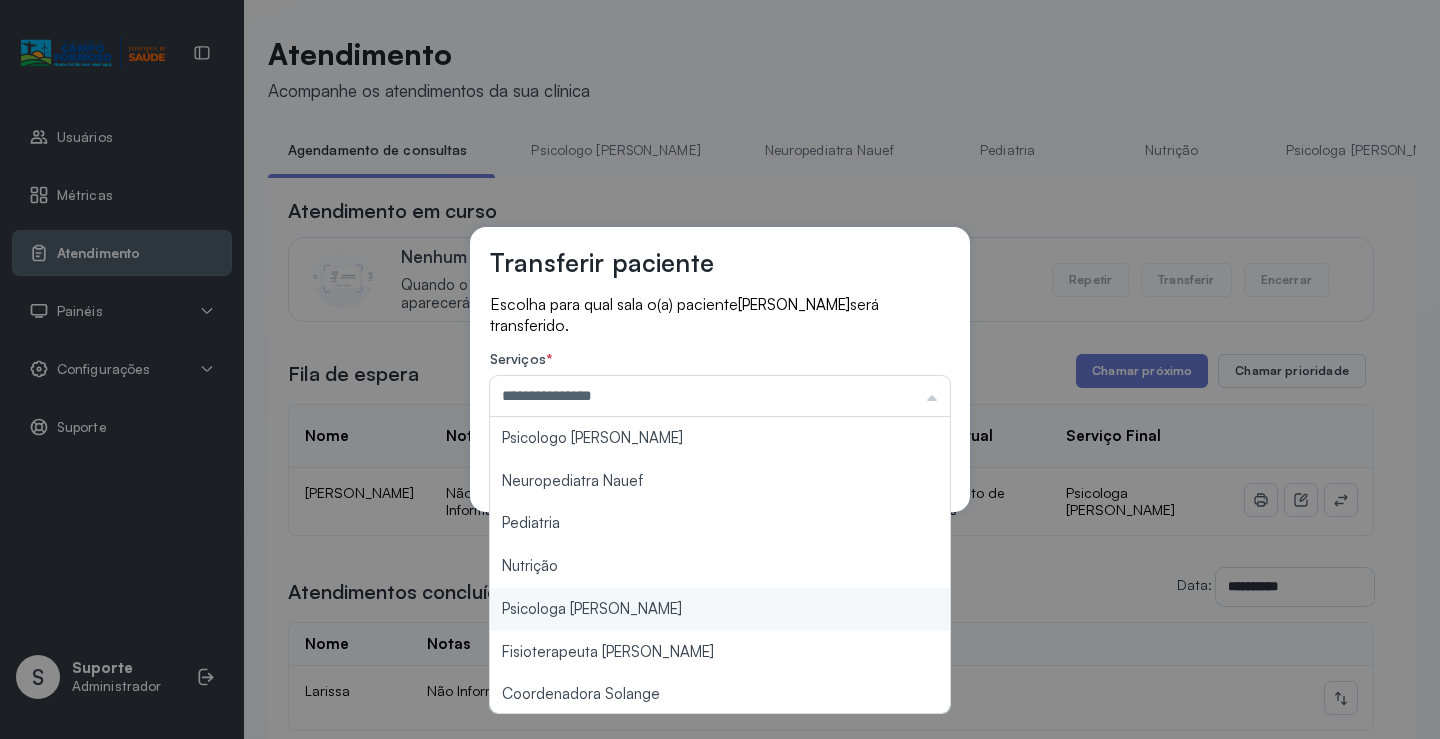 click on "**********" at bounding box center [720, 369] 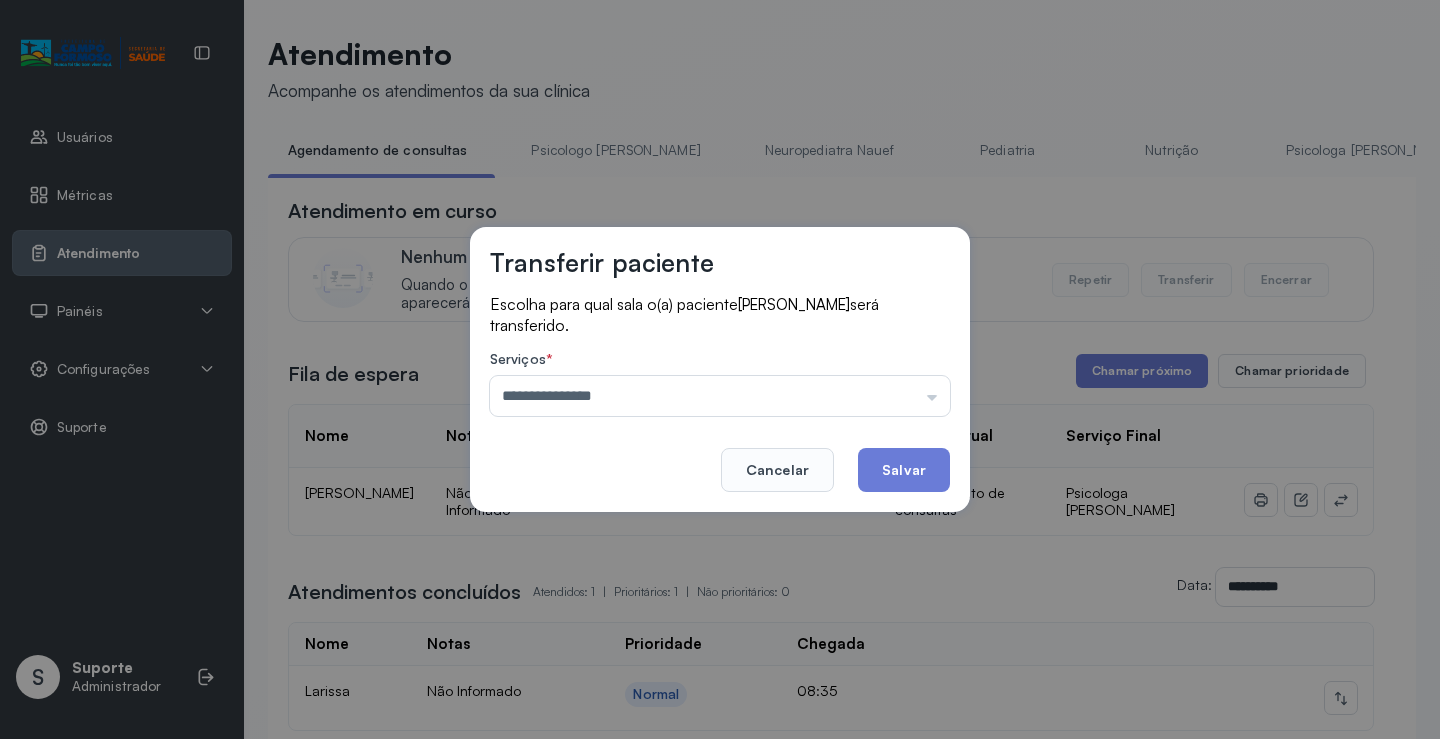 click on "Salvar" 